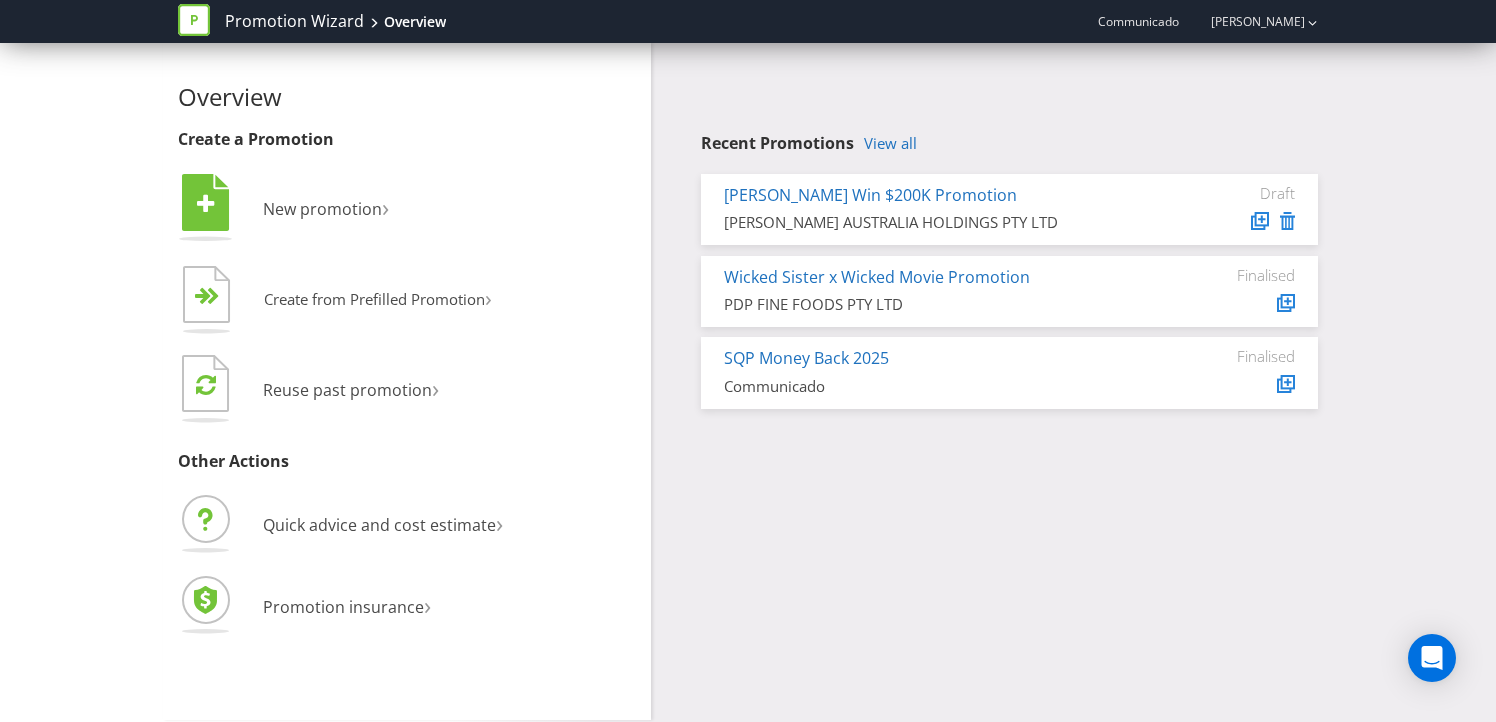 scroll, scrollTop: 0, scrollLeft: 0, axis: both 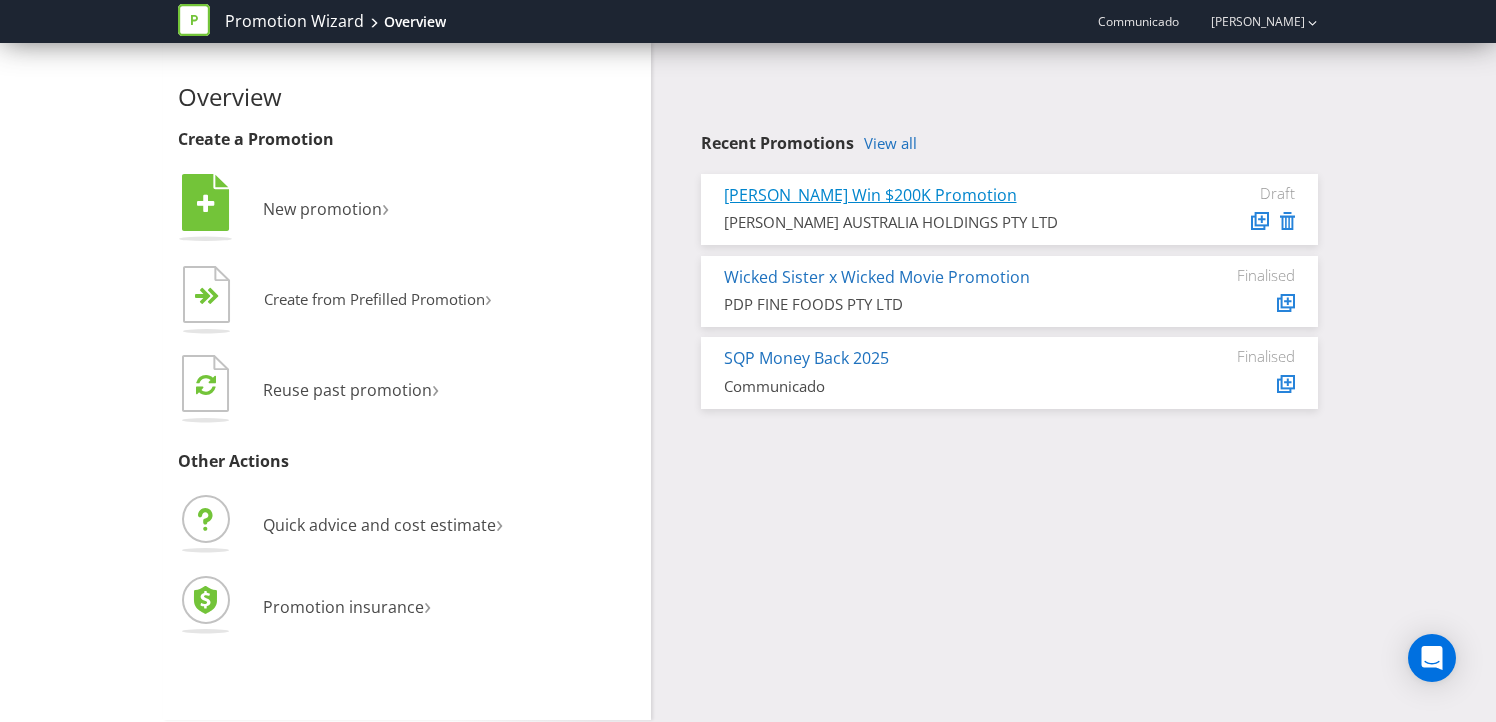 click on "Lamb Weston Win $200K Promotion" at bounding box center (870, 195) 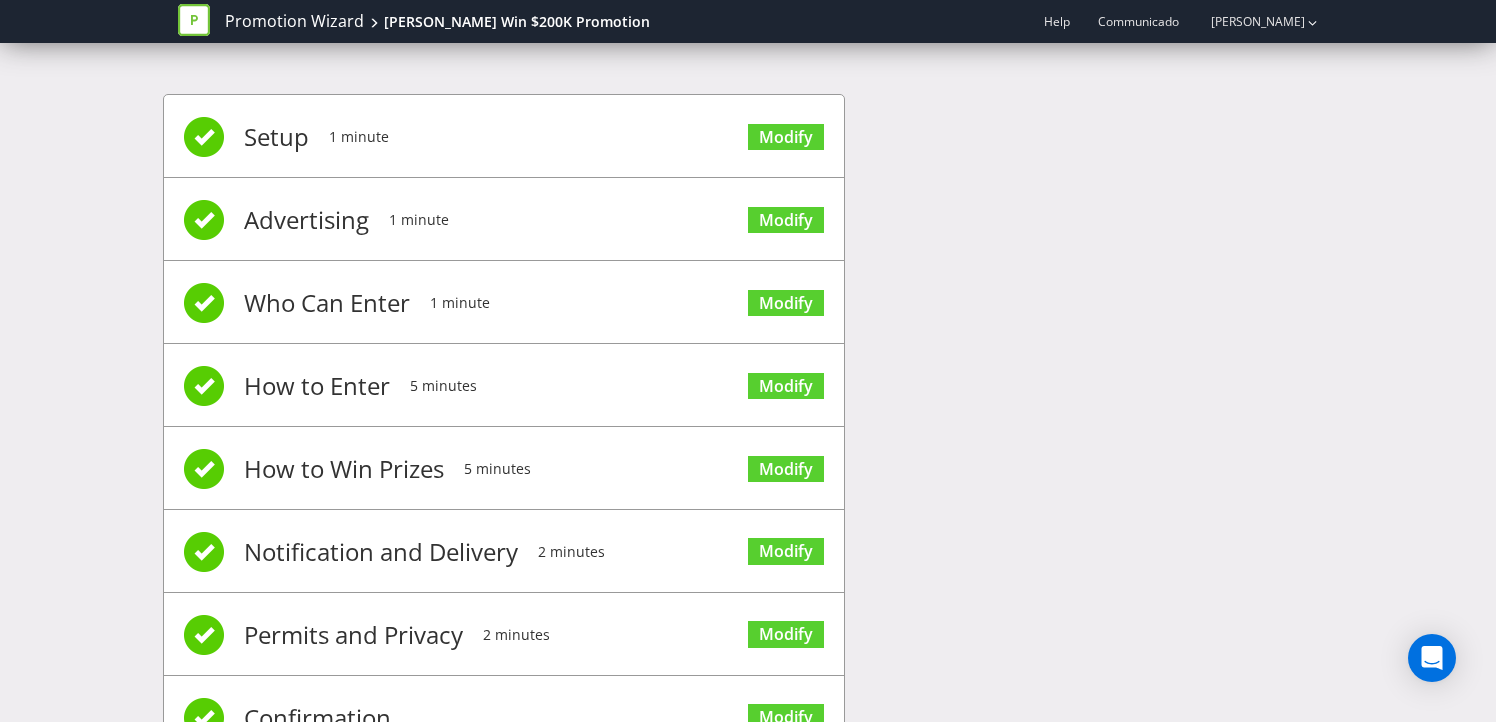 scroll, scrollTop: 88, scrollLeft: 0, axis: vertical 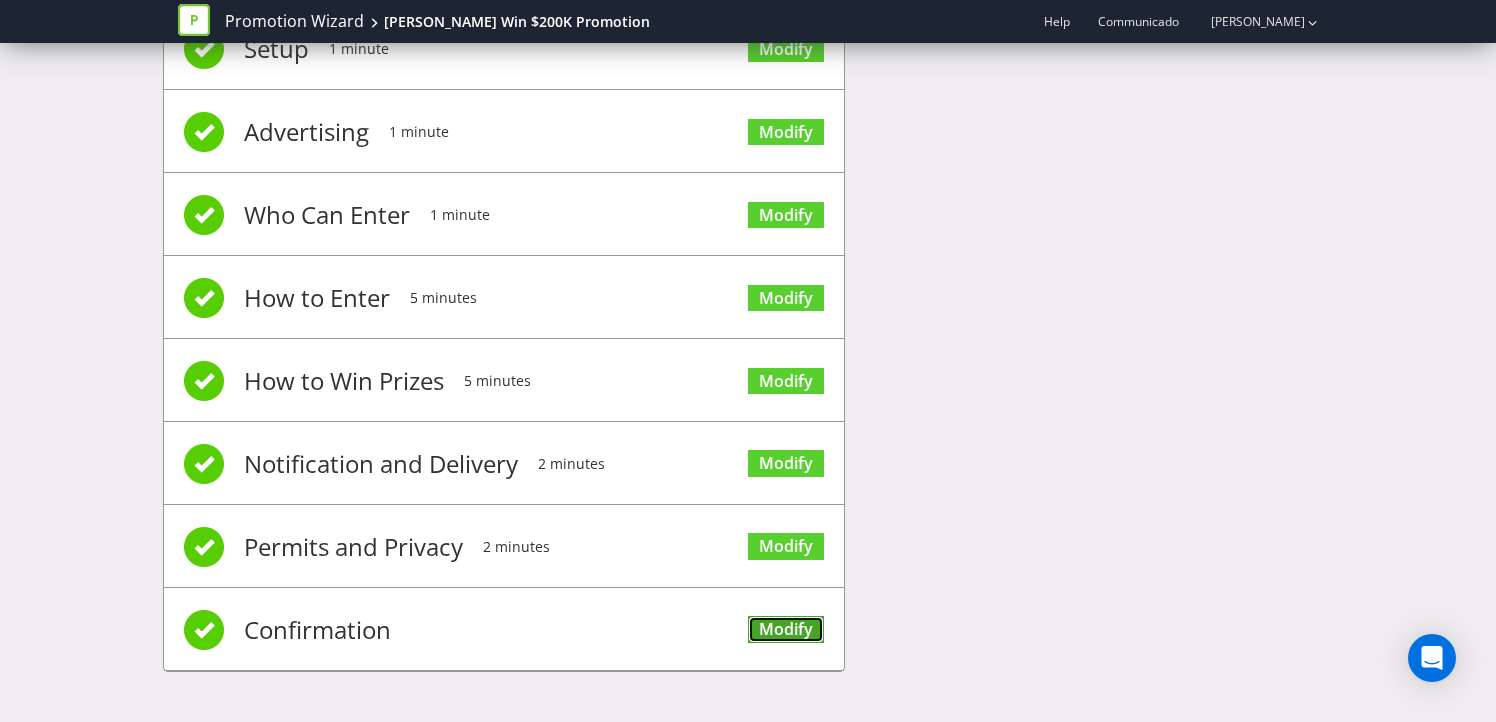 click on "Modify" at bounding box center (786, 629) 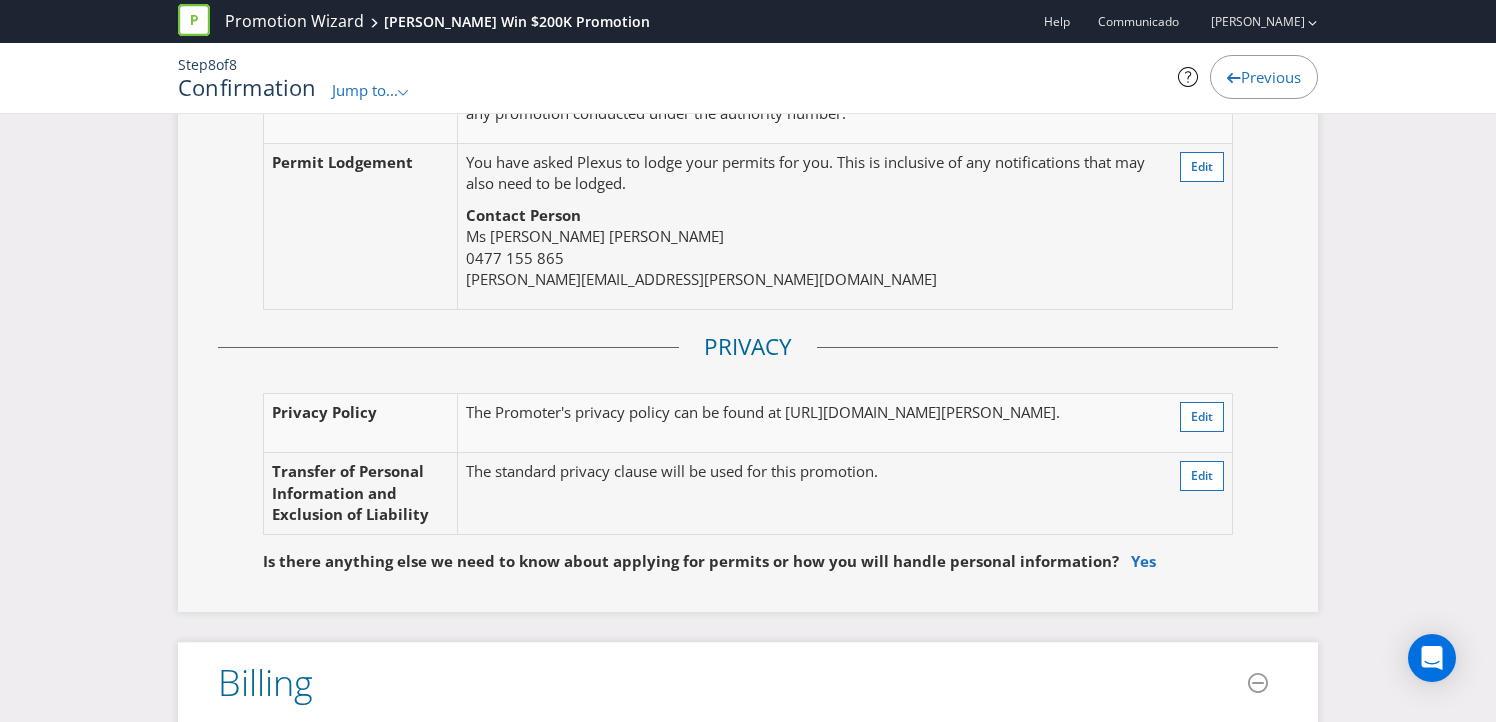 scroll, scrollTop: 5827, scrollLeft: 0, axis: vertical 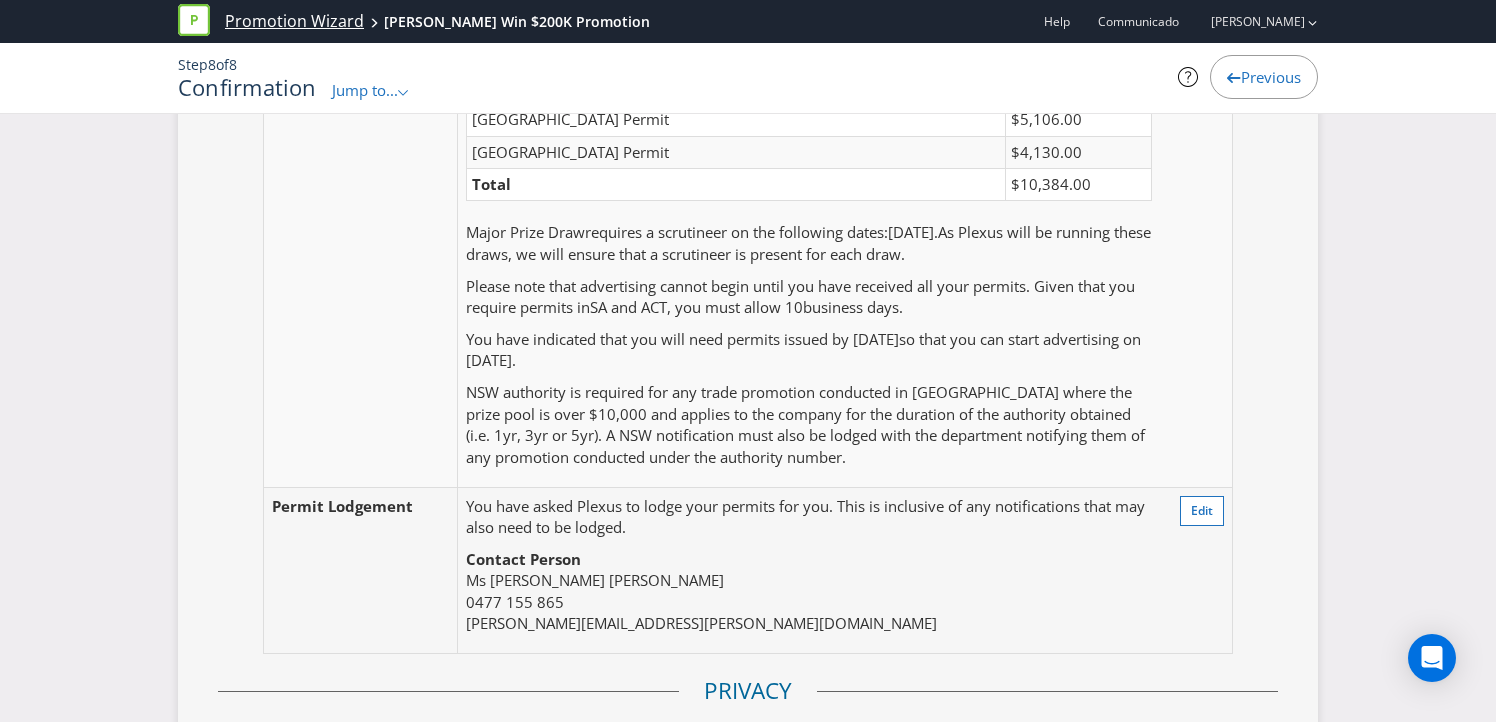 click on "Promotion Wizard" at bounding box center (294, 21) 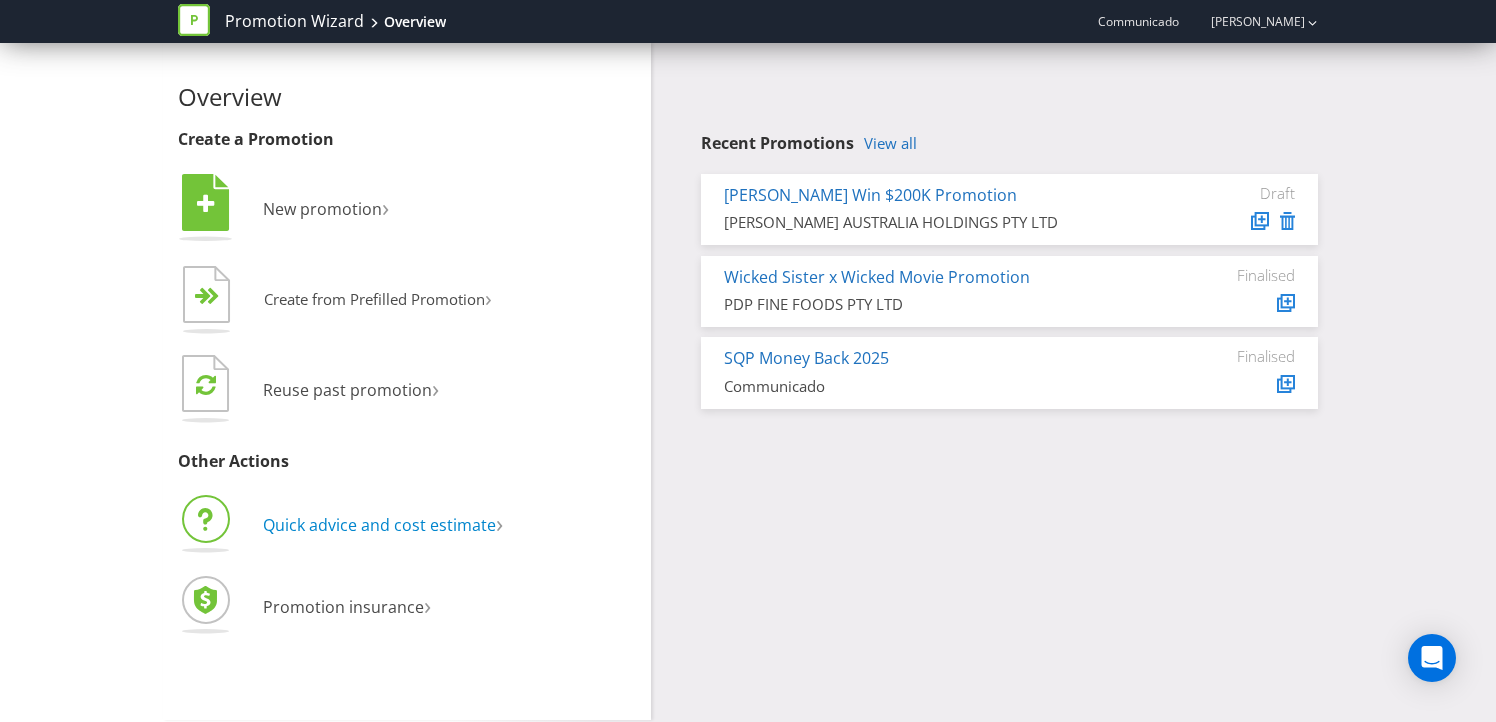 click on "Quick advice and cost estimate" at bounding box center [379, 525] 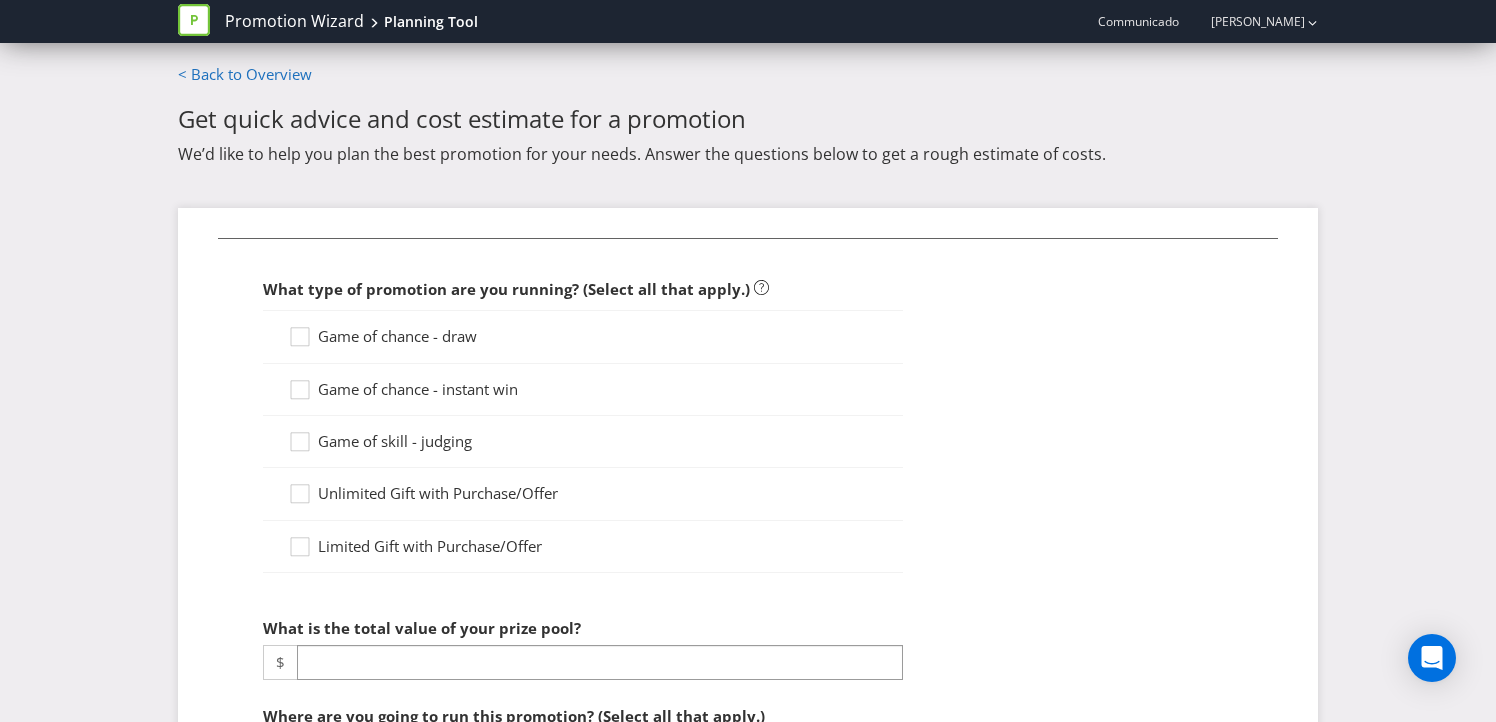 click on "Game of chance - draw" at bounding box center (397, 336) 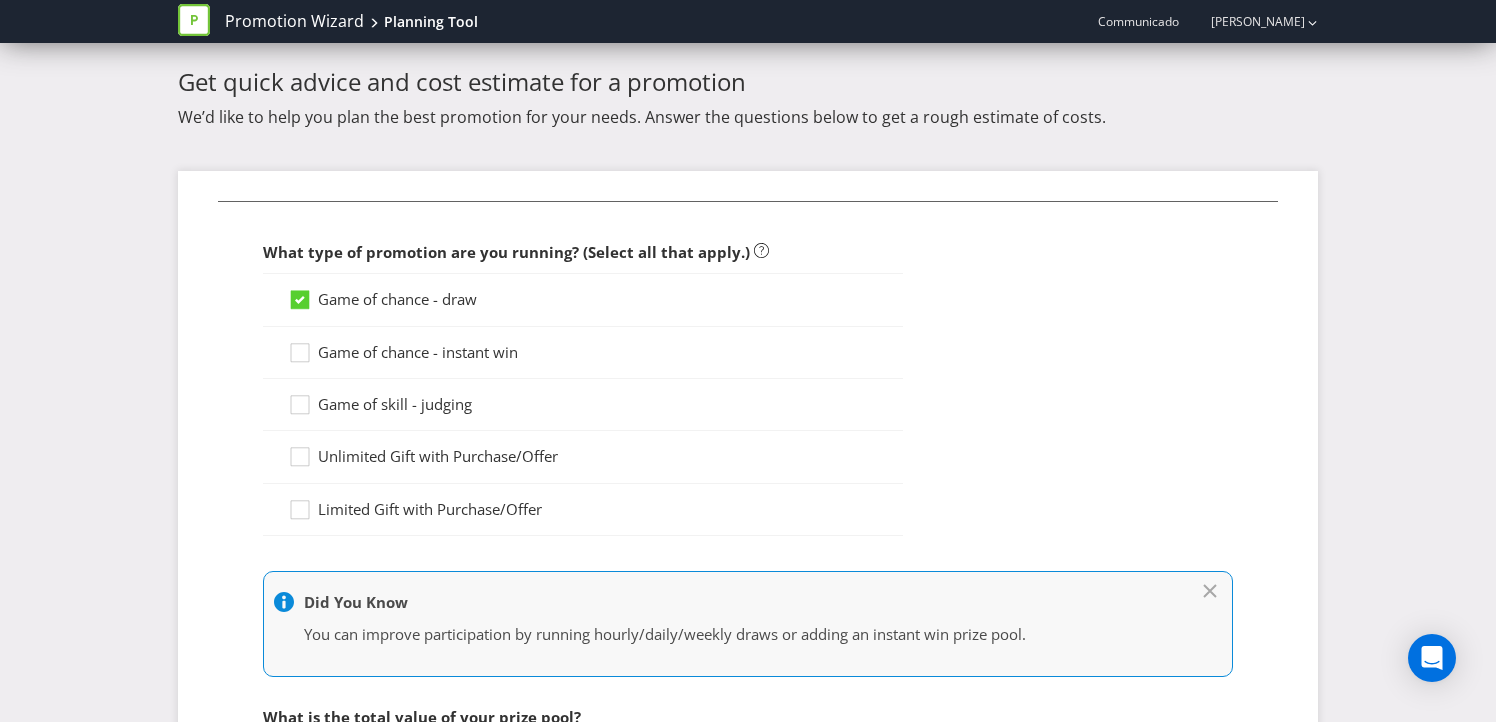 scroll, scrollTop: 38, scrollLeft: 0, axis: vertical 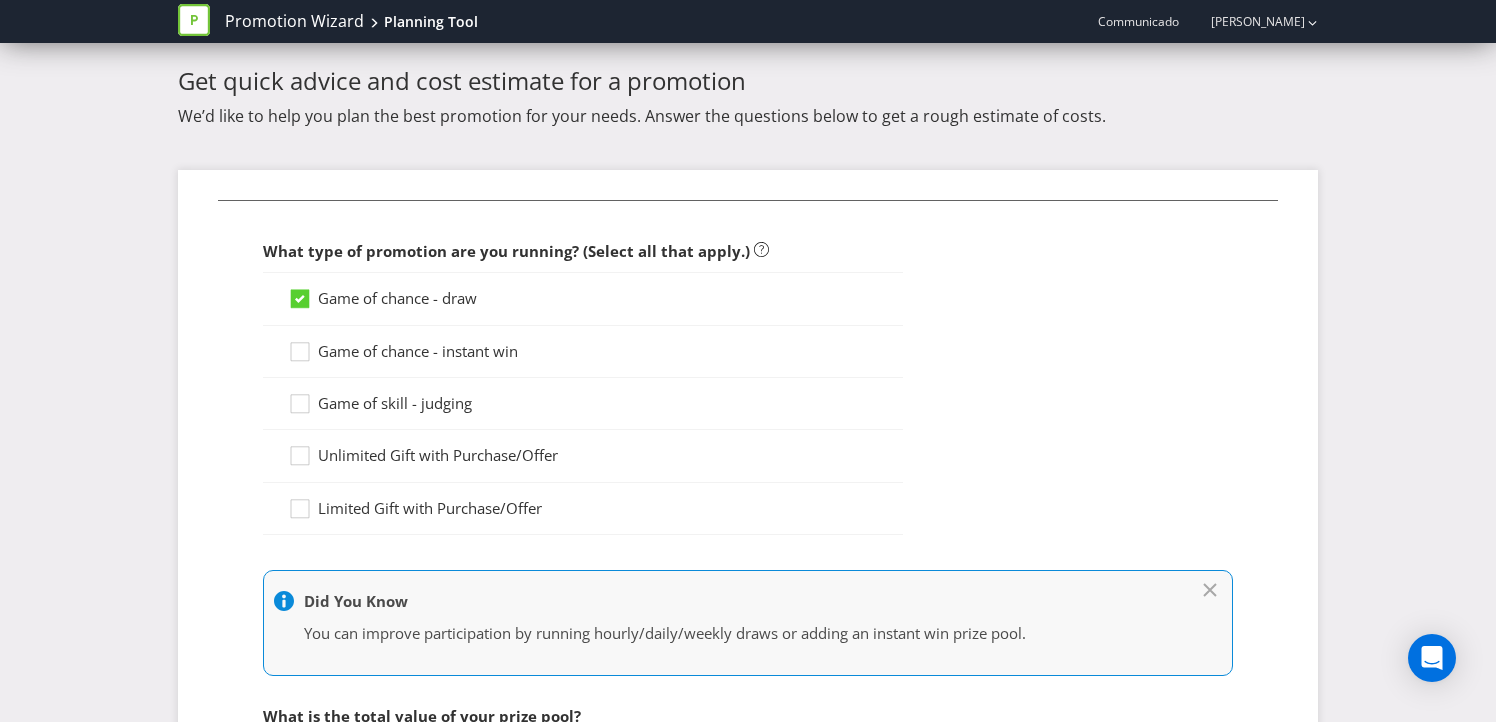 click on "Game of chance - instant win" at bounding box center [418, 351] 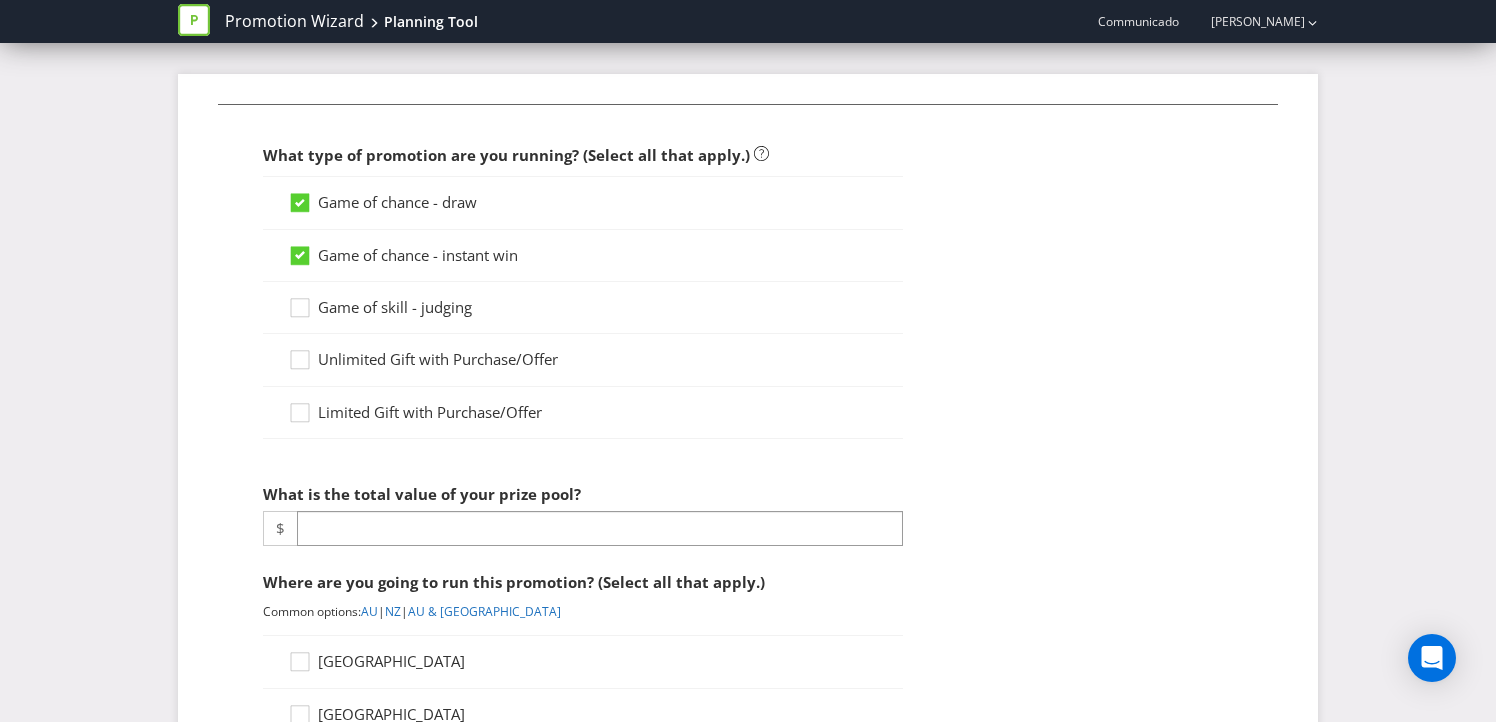 scroll, scrollTop: 140, scrollLeft: 0, axis: vertical 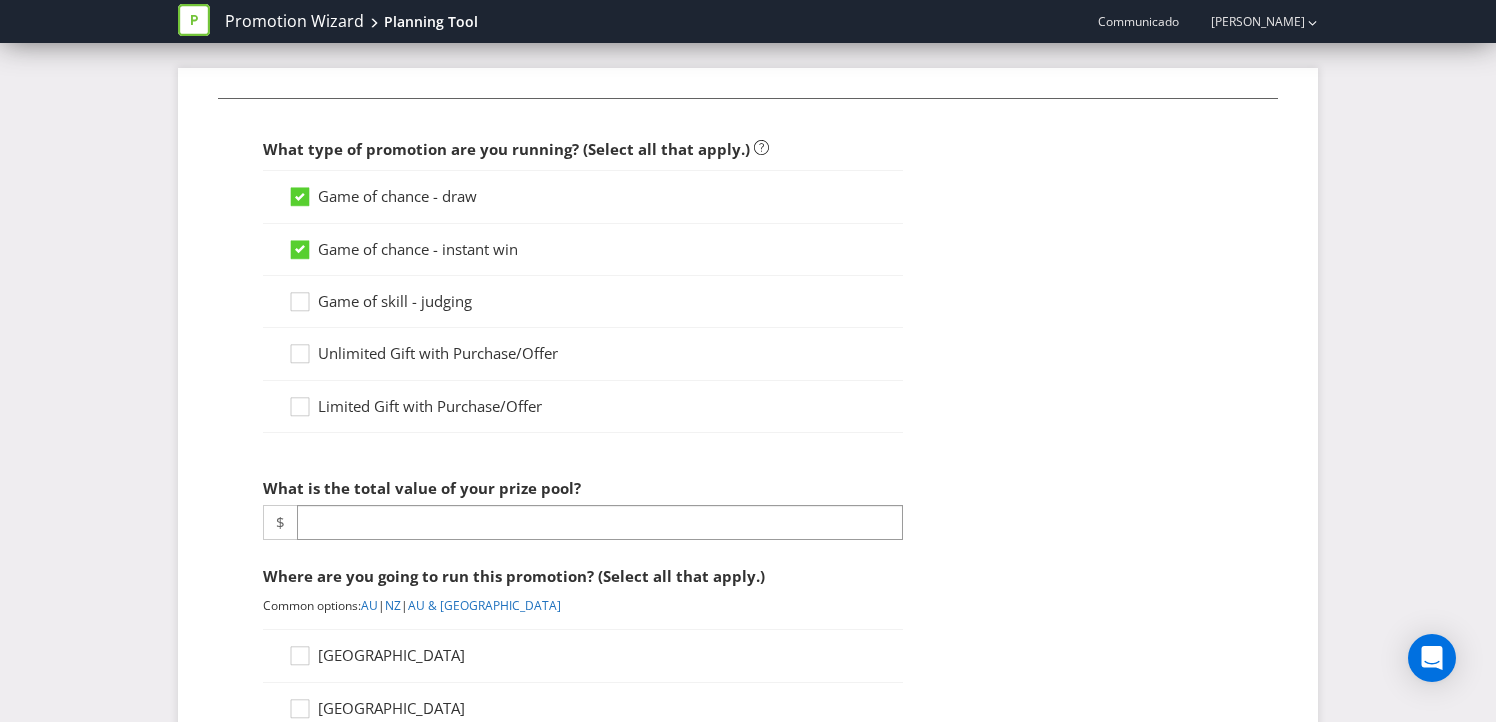 click on "Game of chance - instant win" at bounding box center (418, 249) 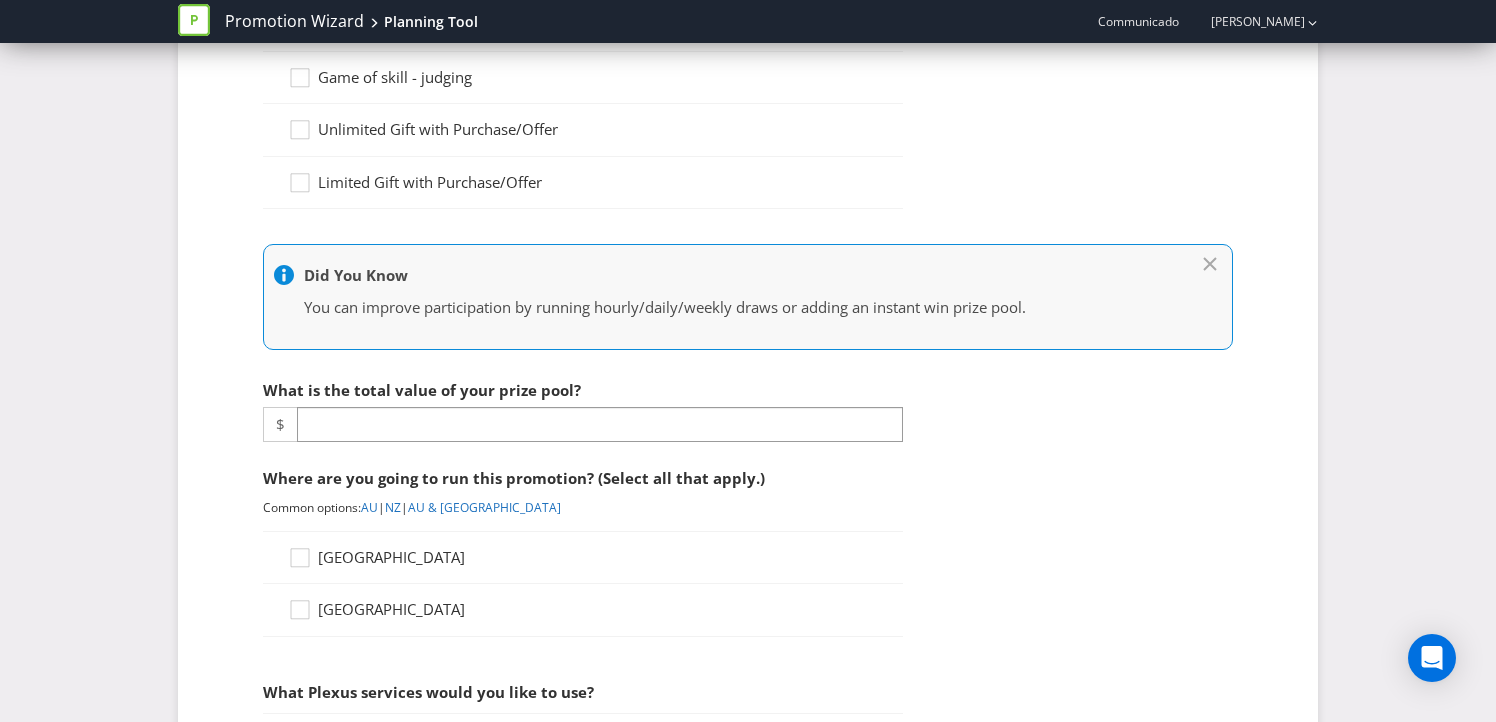 scroll, scrollTop: 367, scrollLeft: 0, axis: vertical 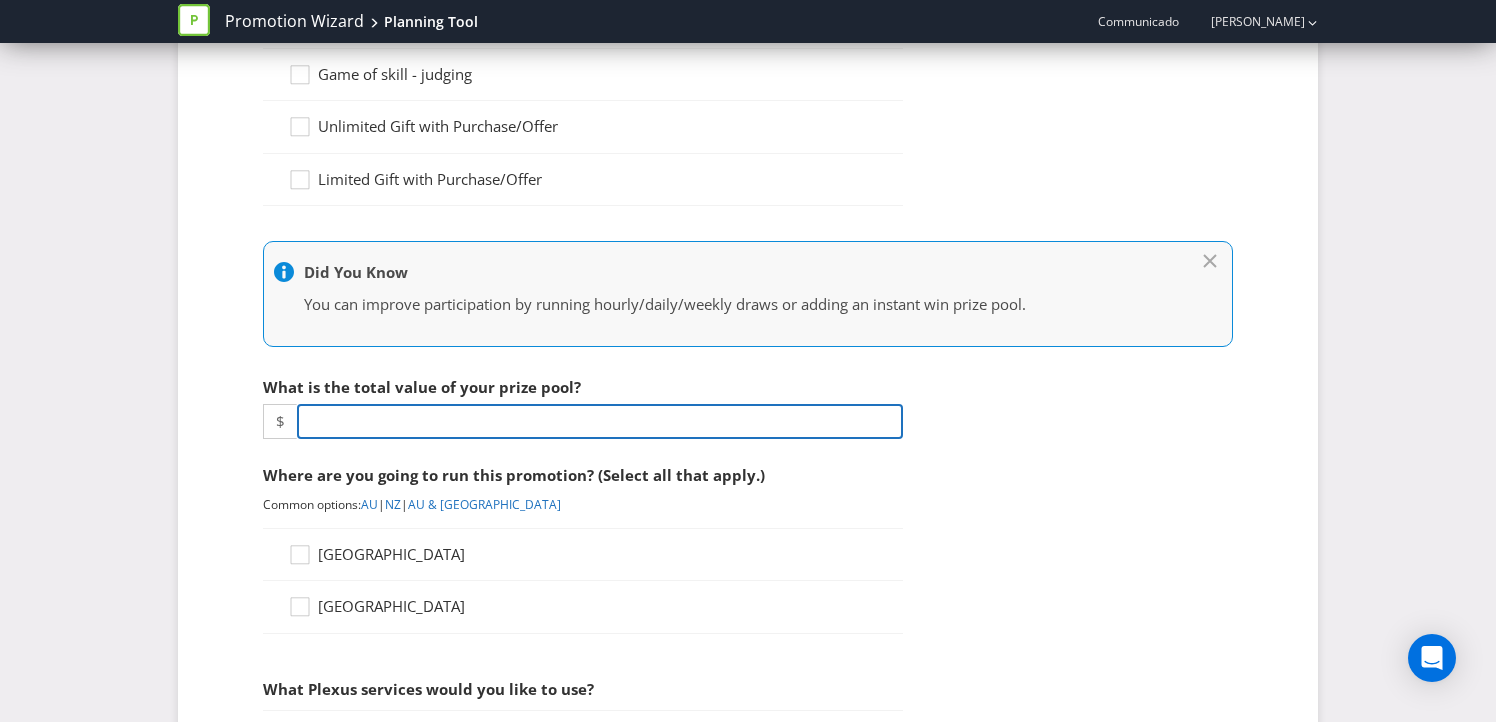 click at bounding box center [600, 421] 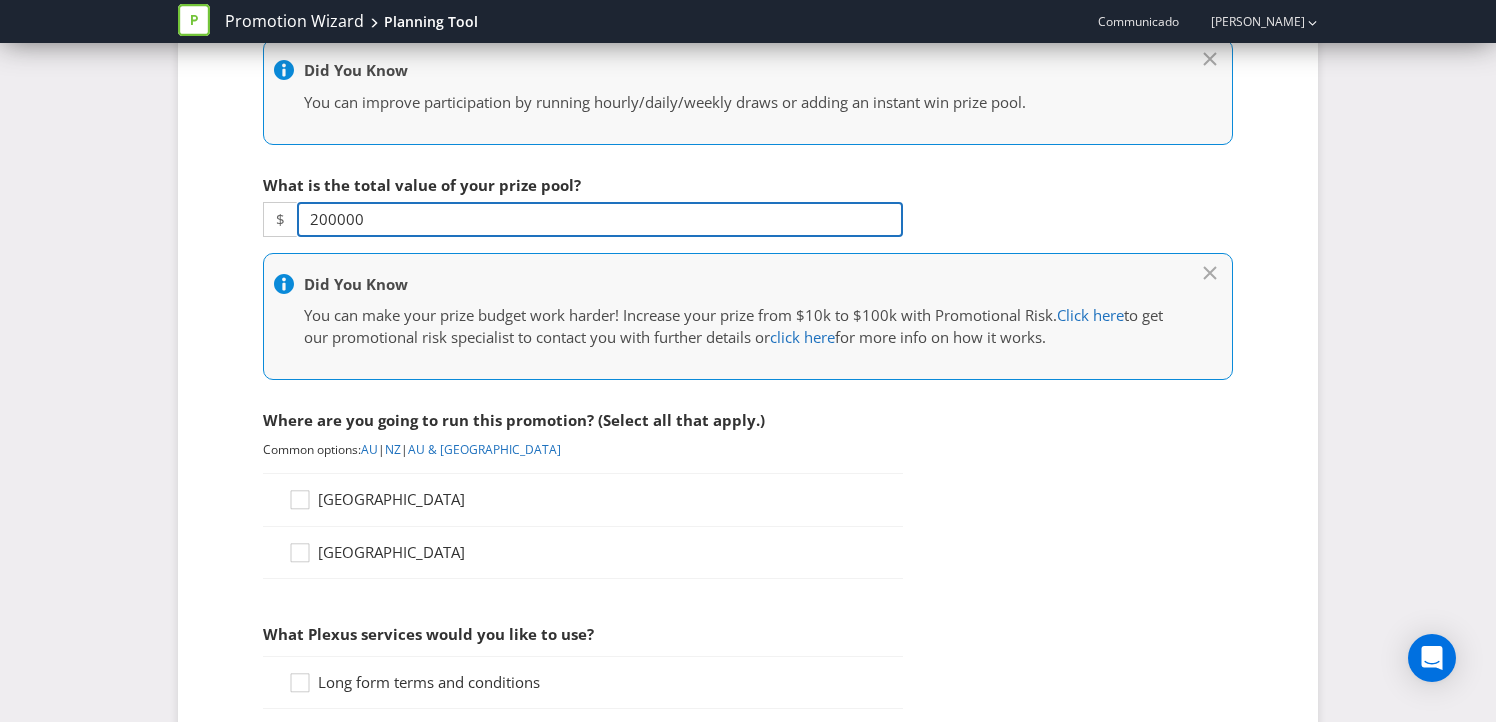 type on "200000" 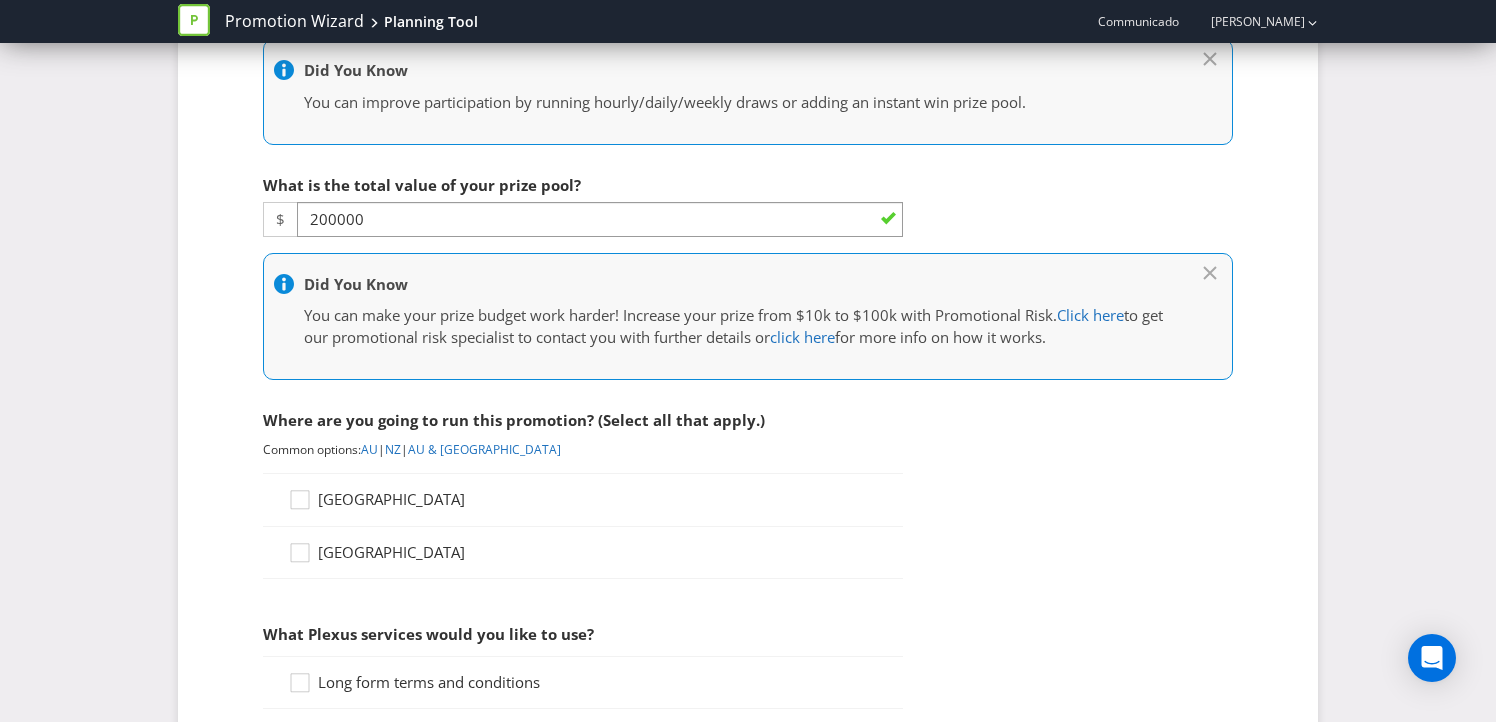 click on "[GEOGRAPHIC_DATA]" at bounding box center [391, 499] 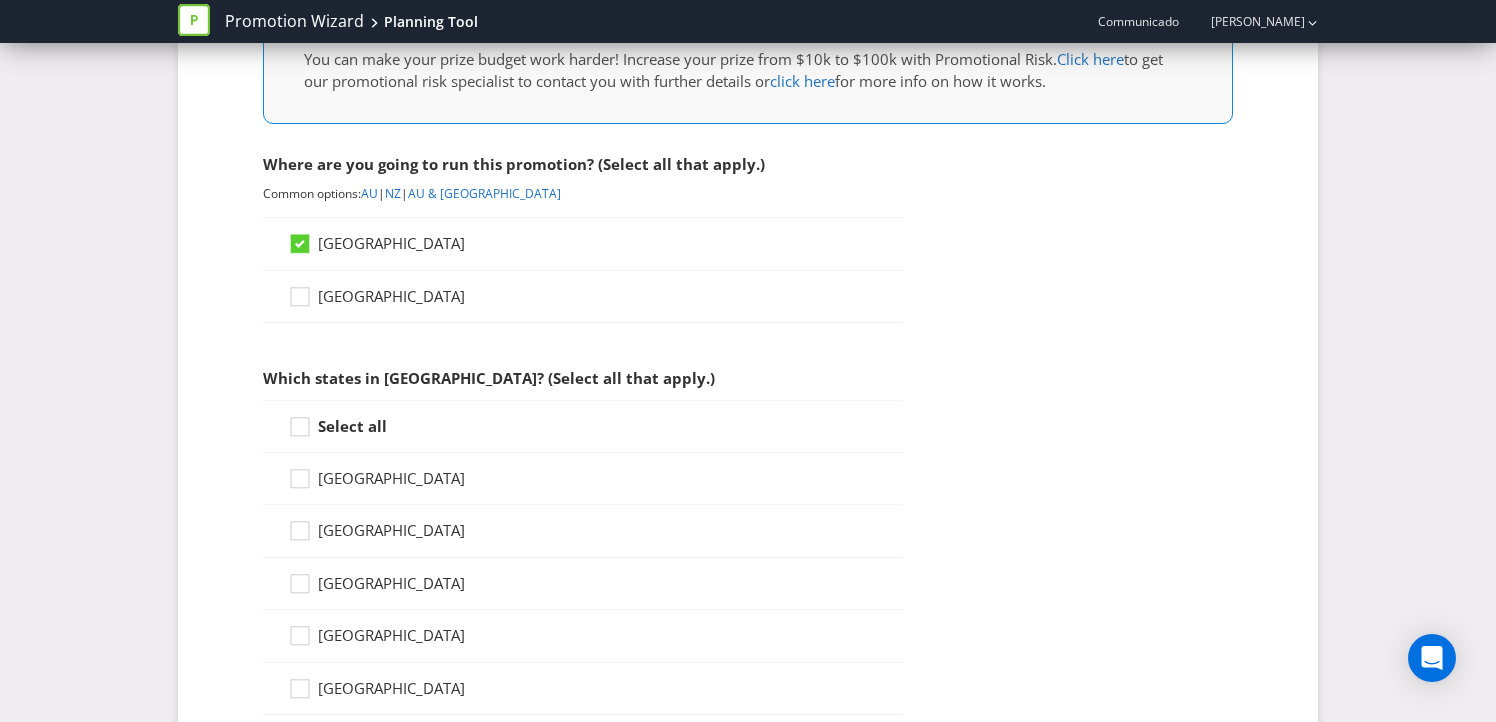 click on "Select all" at bounding box center [352, 426] 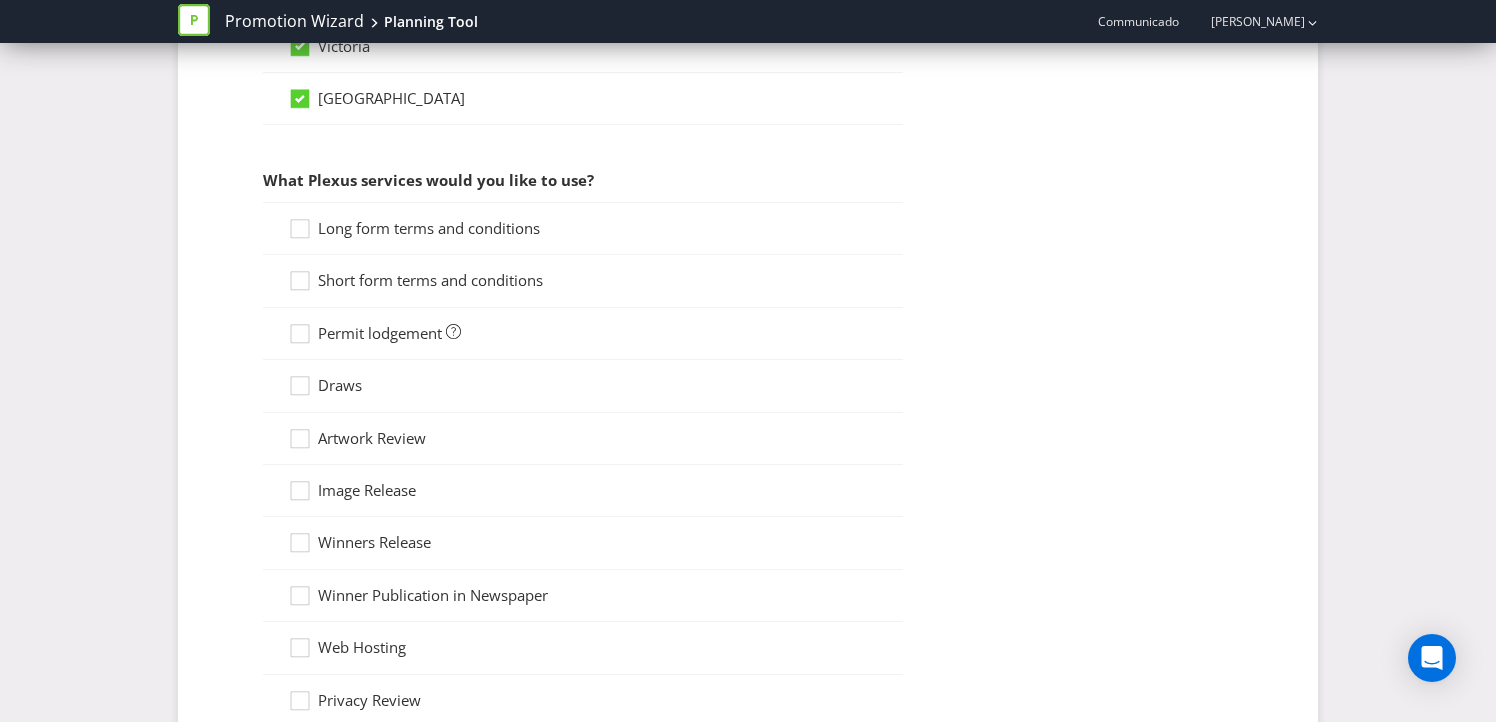 scroll, scrollTop: 1606, scrollLeft: 0, axis: vertical 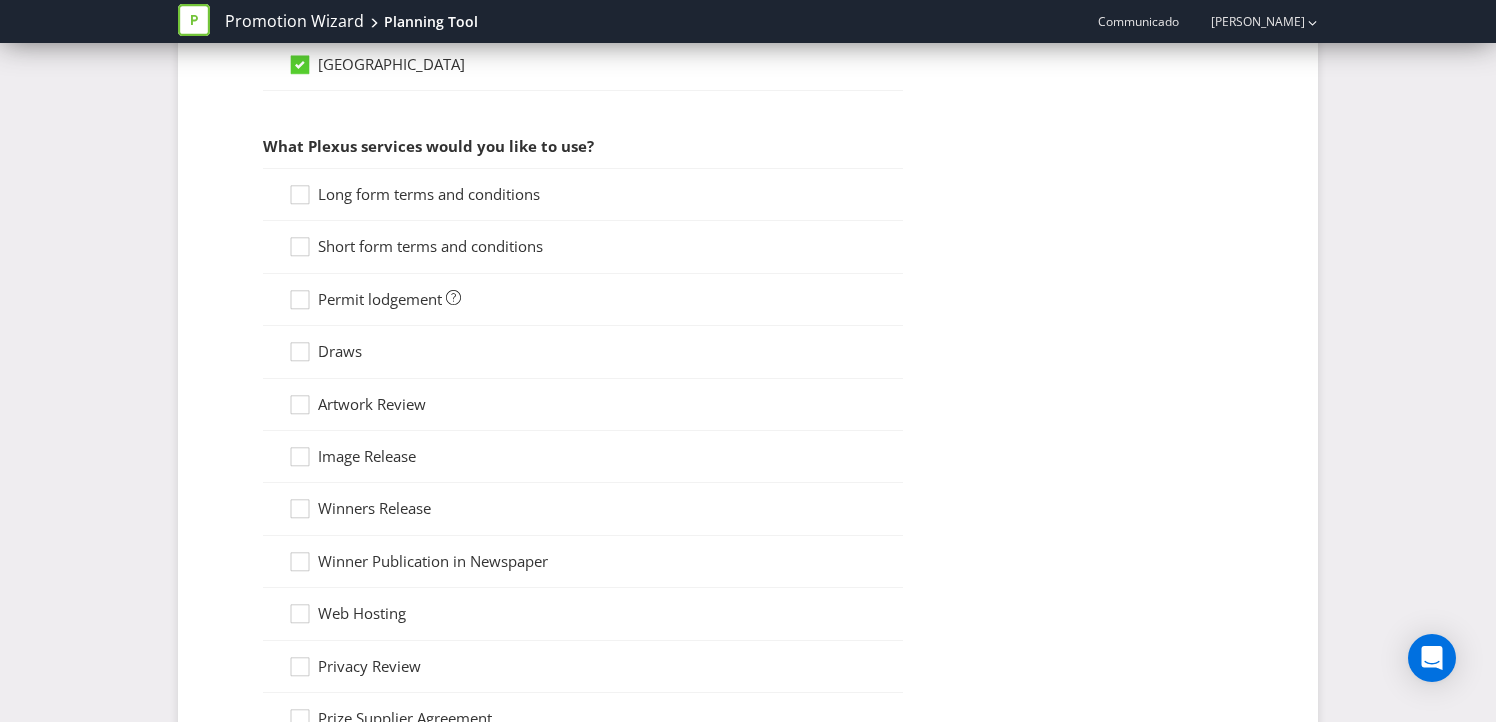click on "Long form terms and conditions" at bounding box center (583, 194) 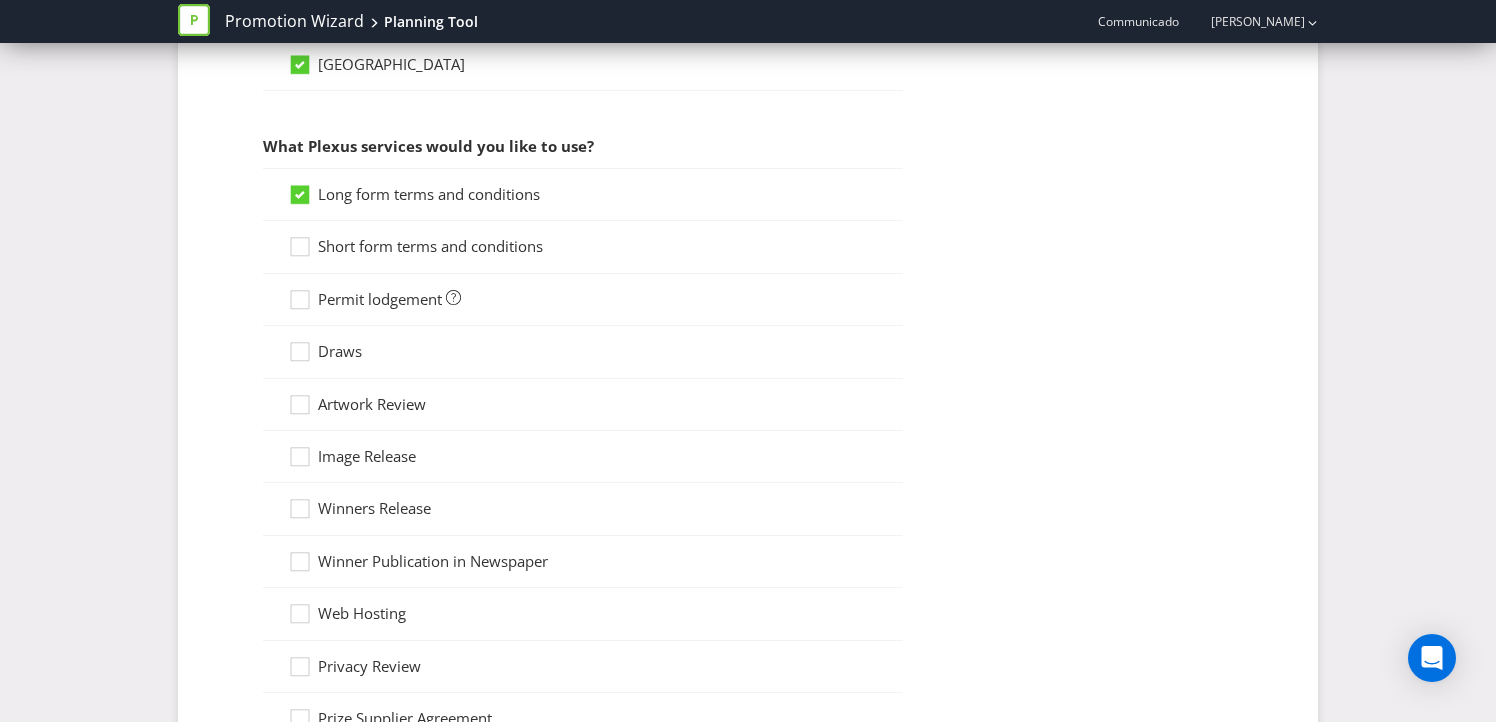 click on "Short form terms and conditions" at bounding box center (430, 246) 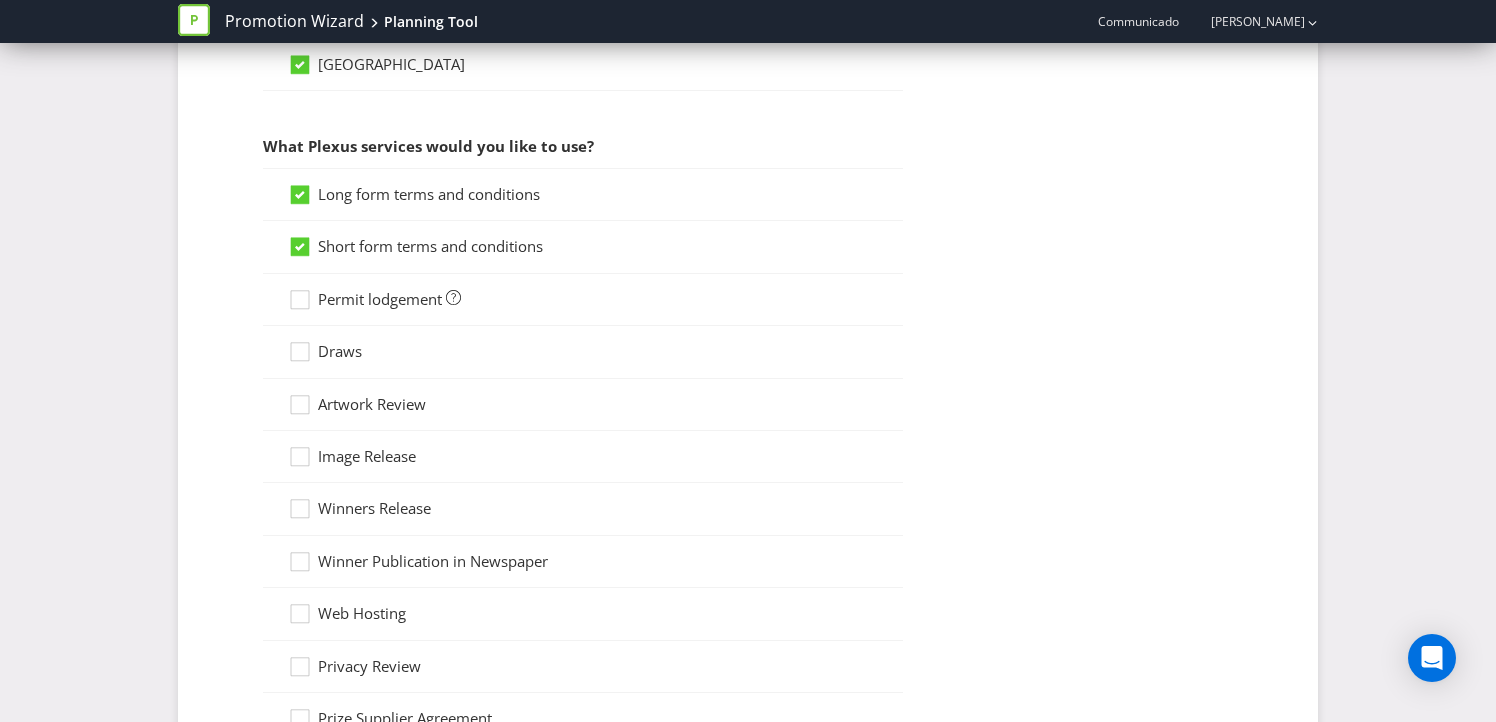 click on "Permit lodgement" at bounding box center [380, 299] 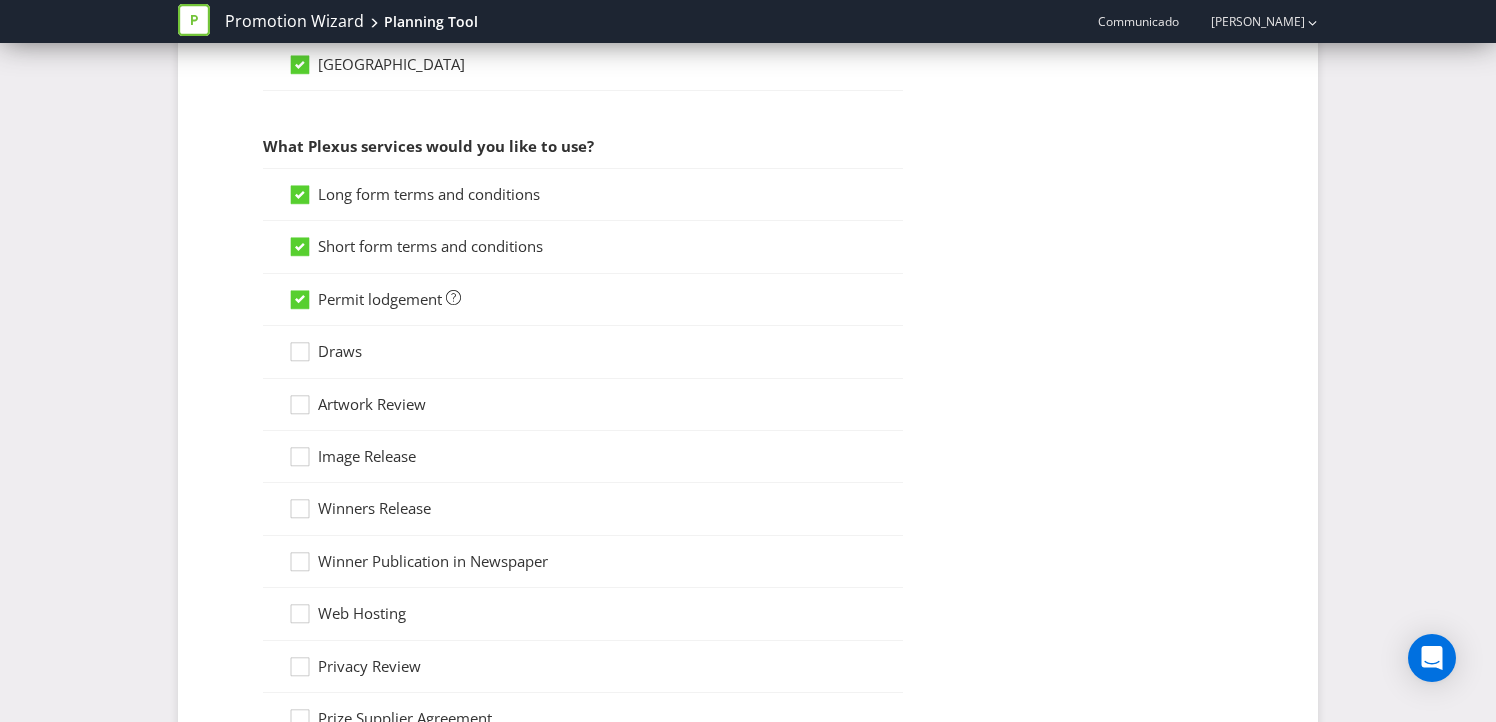 click on "Draws" at bounding box center [340, 351] 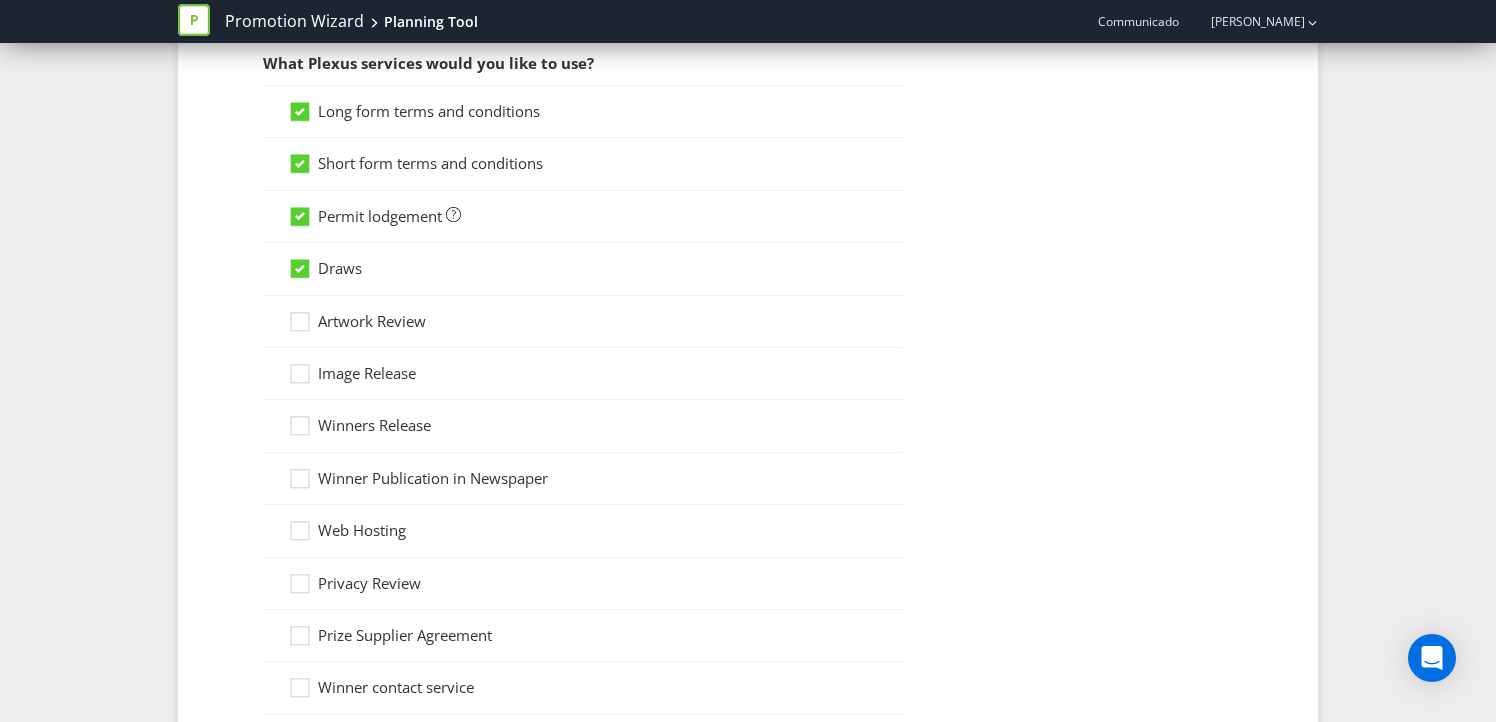 scroll, scrollTop: 1702, scrollLeft: 0, axis: vertical 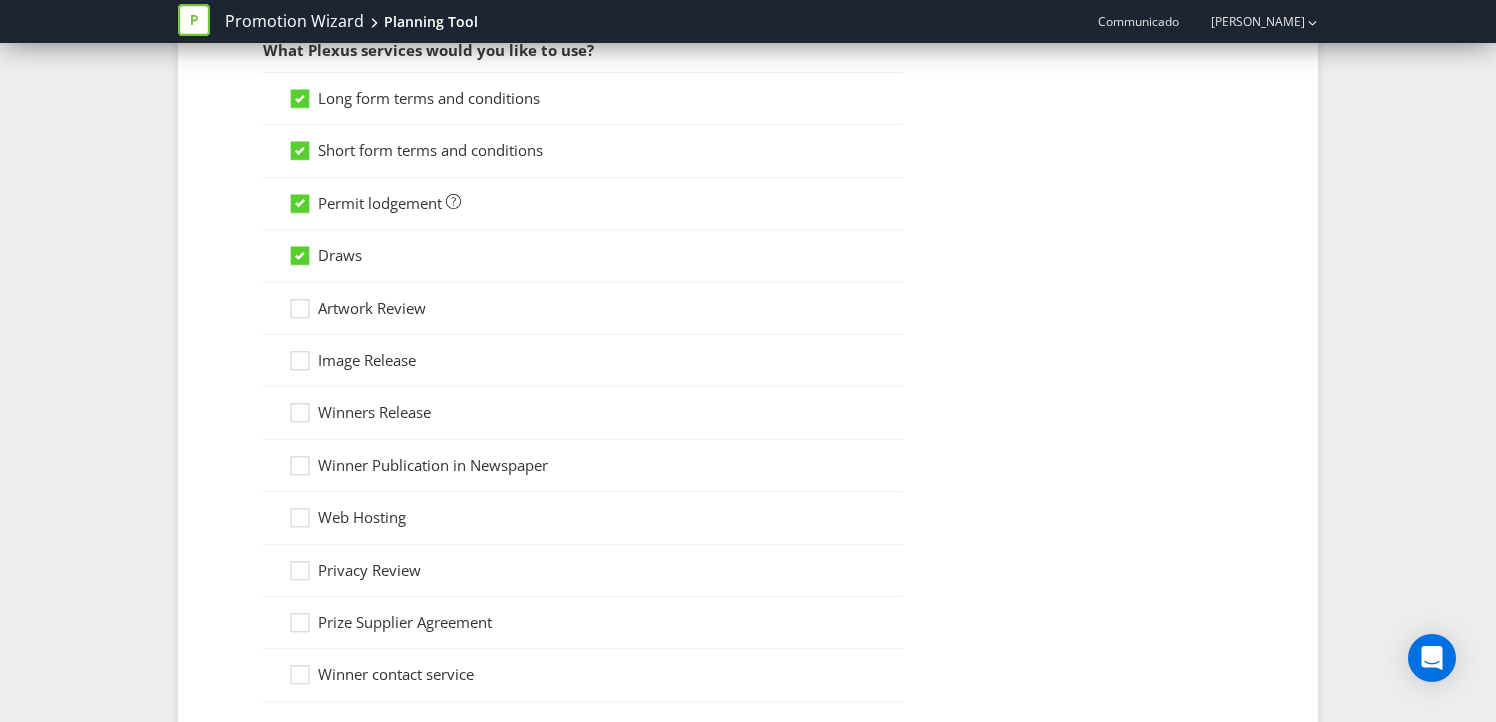 click on "Artwork Review" at bounding box center [372, 308] 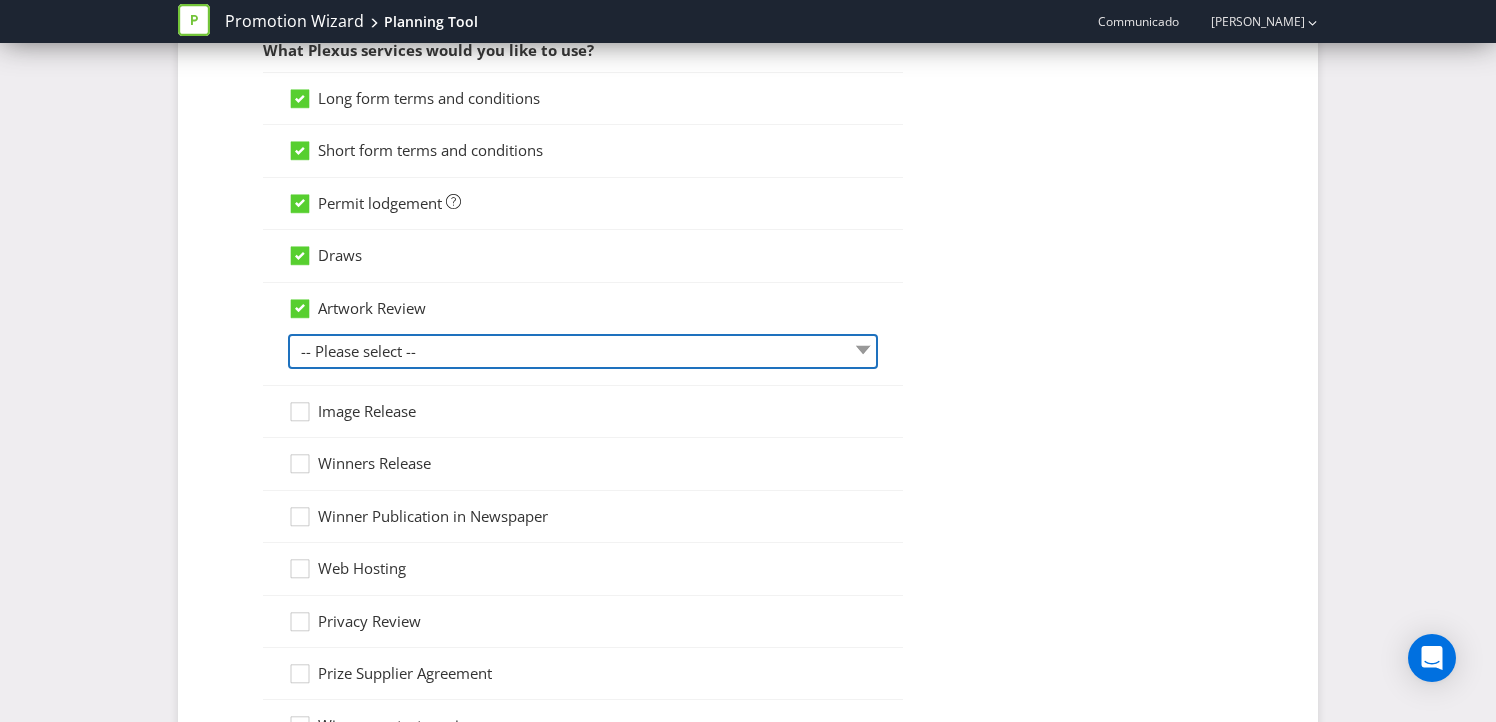 click on "-- Please select -- 1 piece 2-4 pieces (provided at same time) 5-7 pieces (provided at same time) For more than 7 pieces, please contact us for a quote" at bounding box center [583, 351] 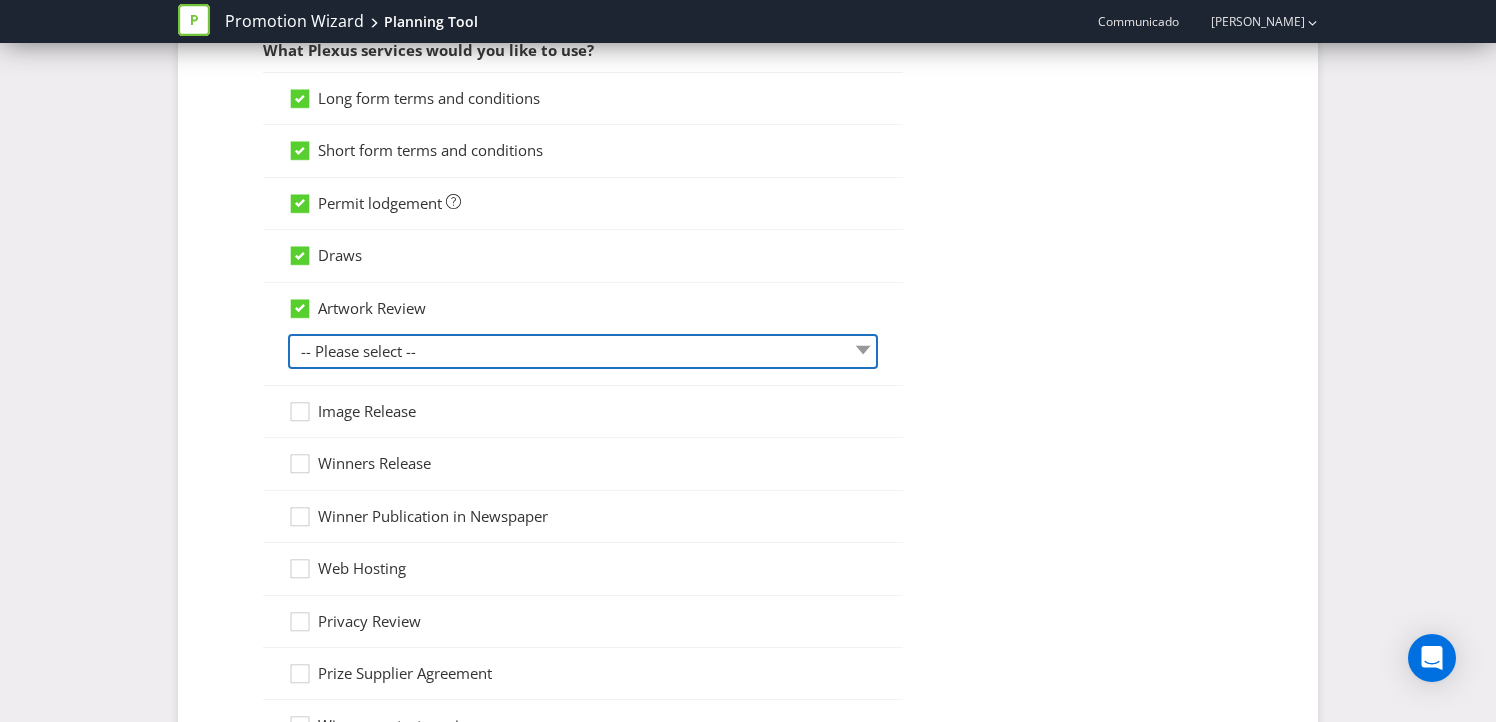 select on "MARKETING_REVIEW_1" 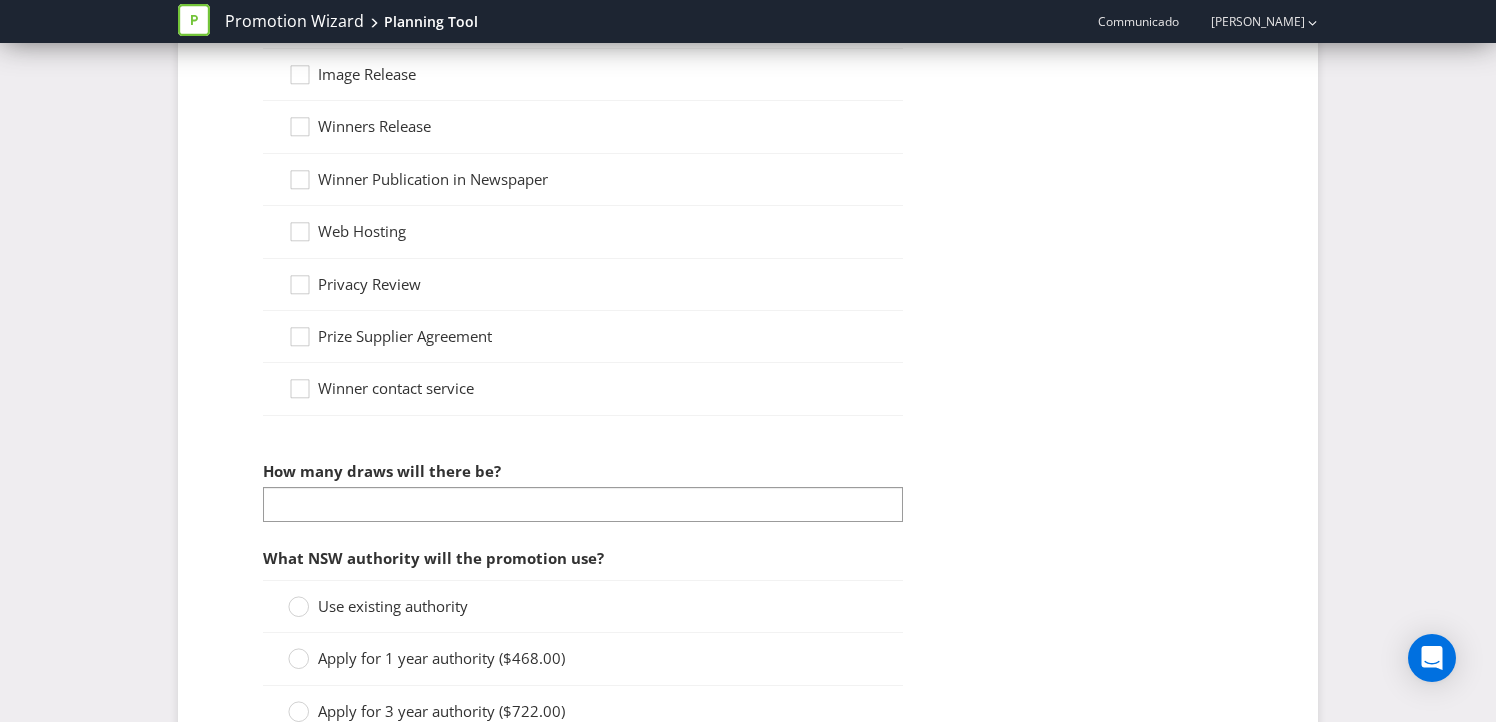 scroll, scrollTop: 2074, scrollLeft: 0, axis: vertical 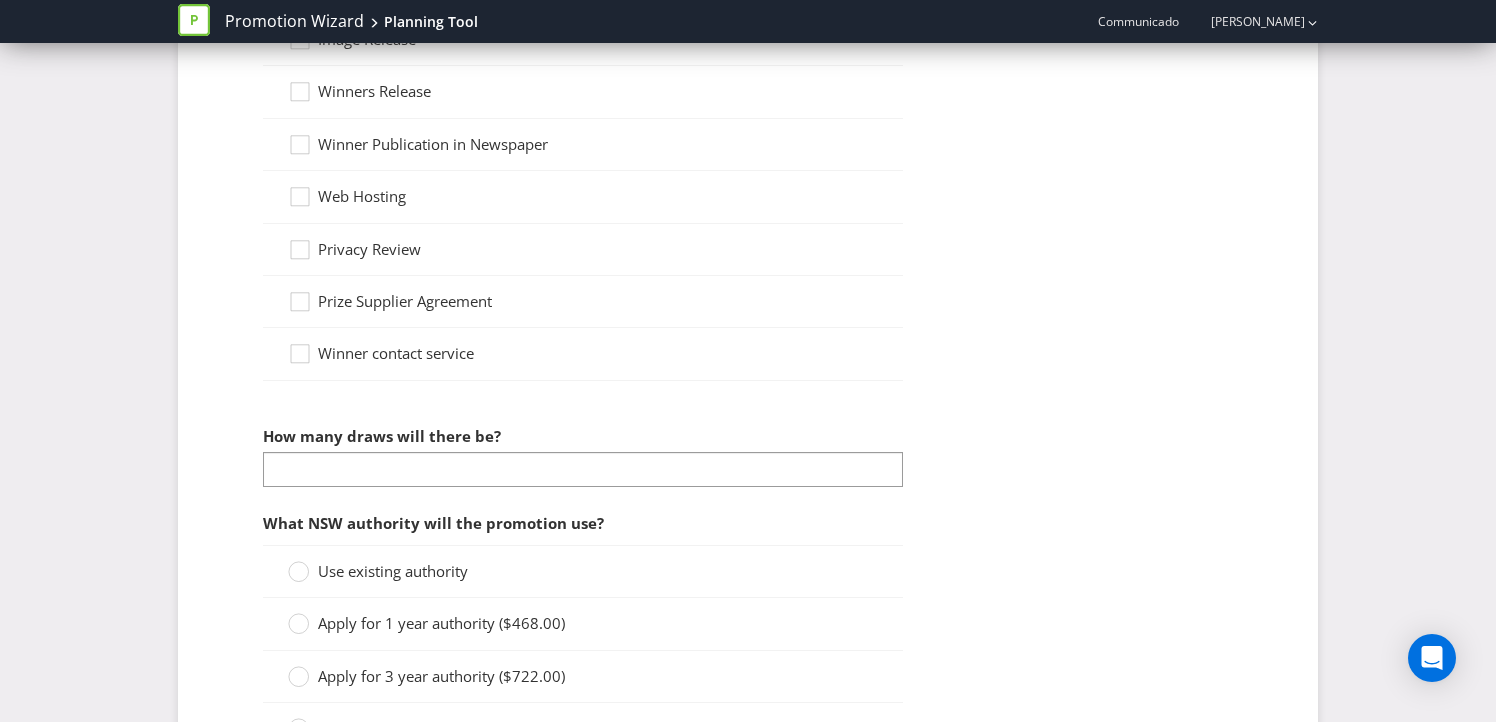 click at bounding box center (583, 487) 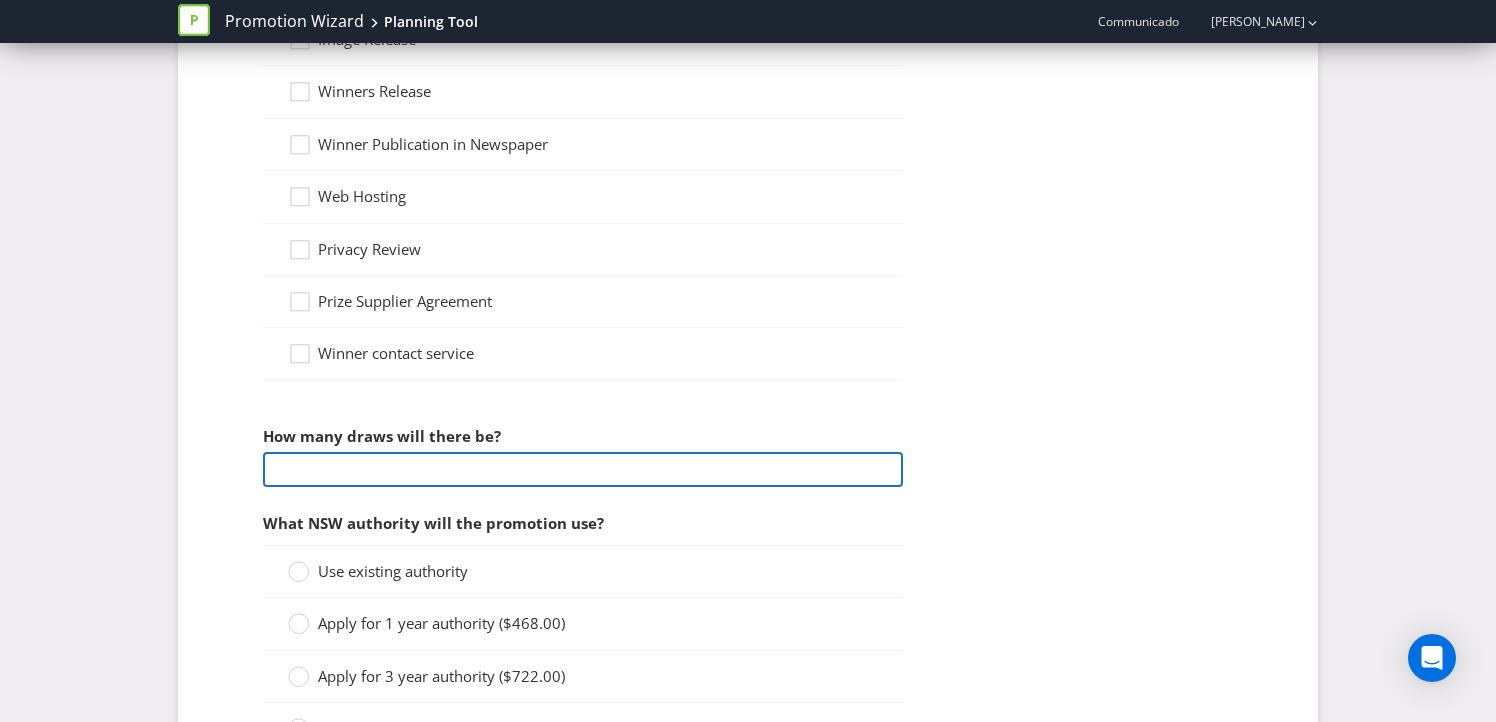 click at bounding box center (583, 469) 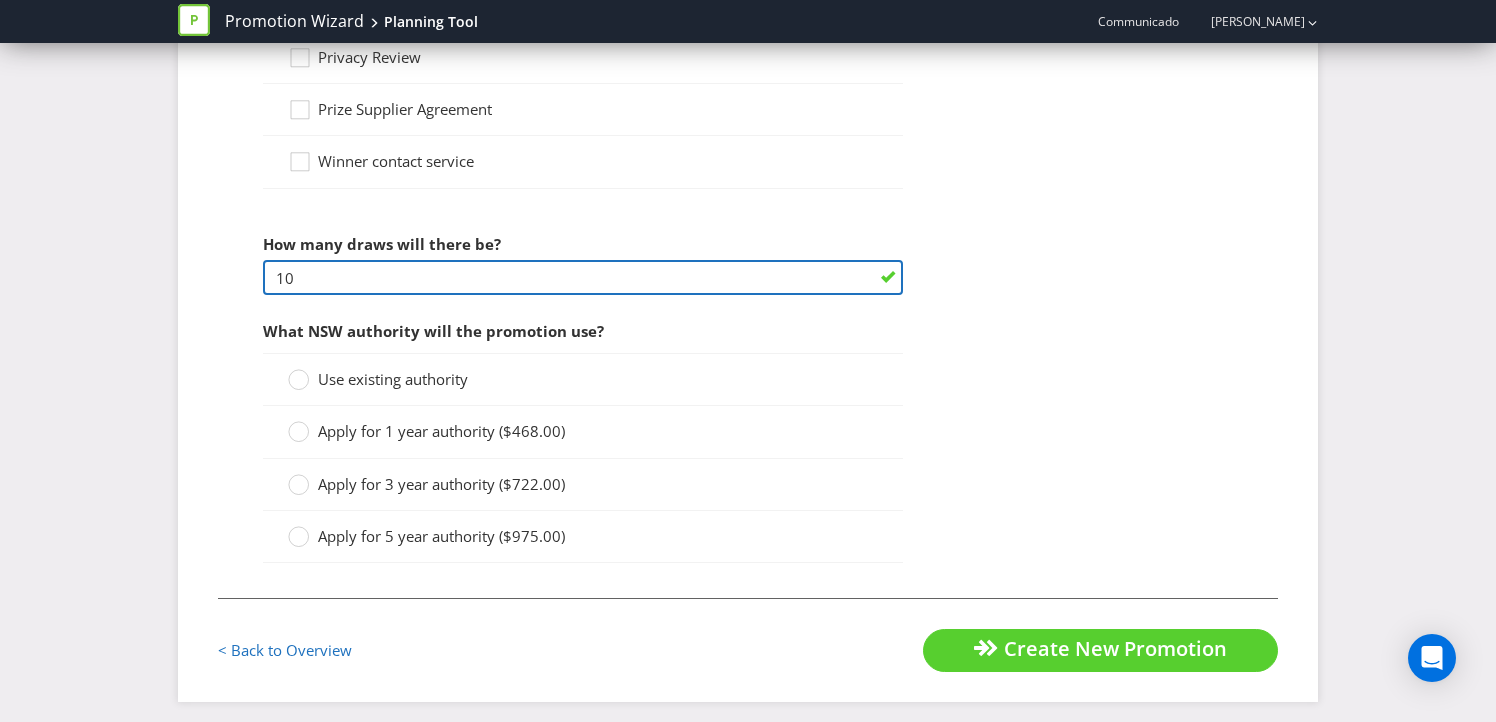 scroll, scrollTop: 2275, scrollLeft: 0, axis: vertical 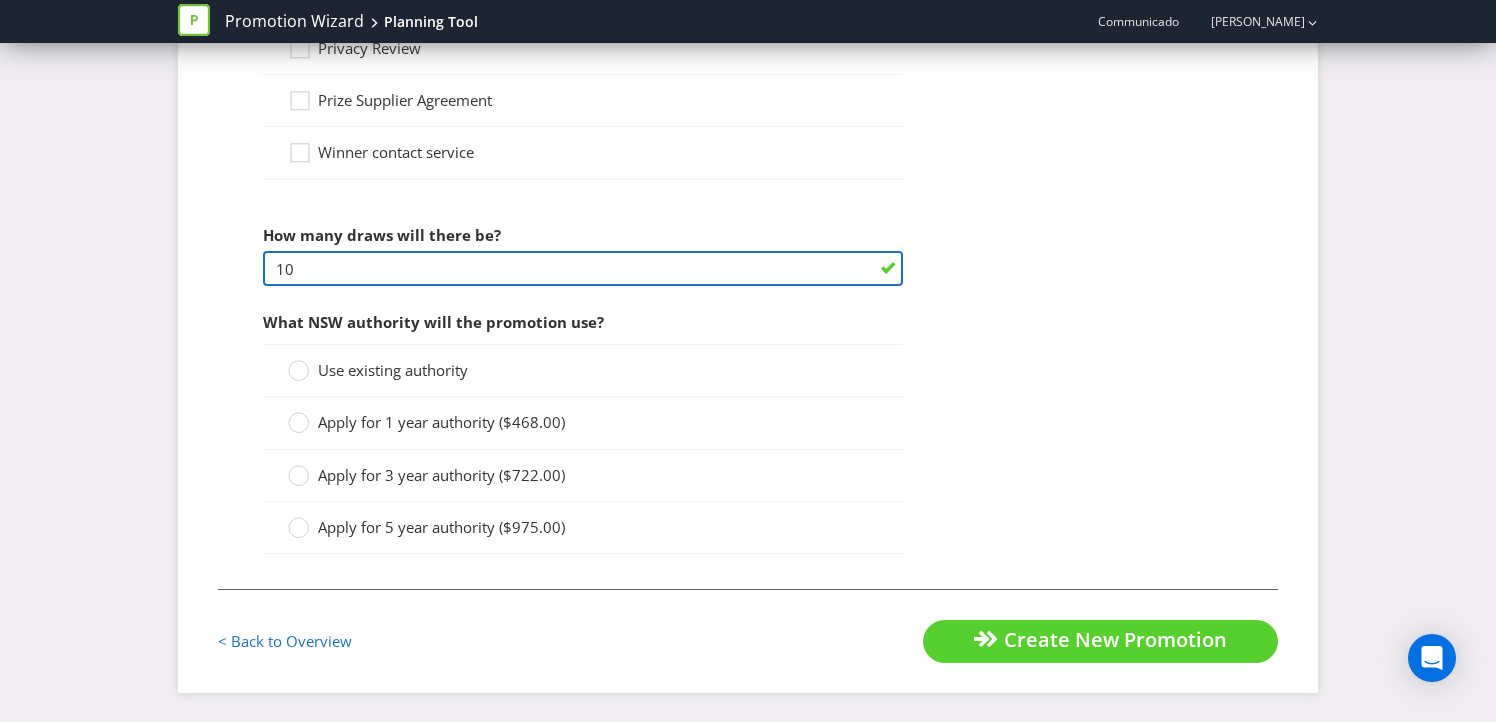 type on "10" 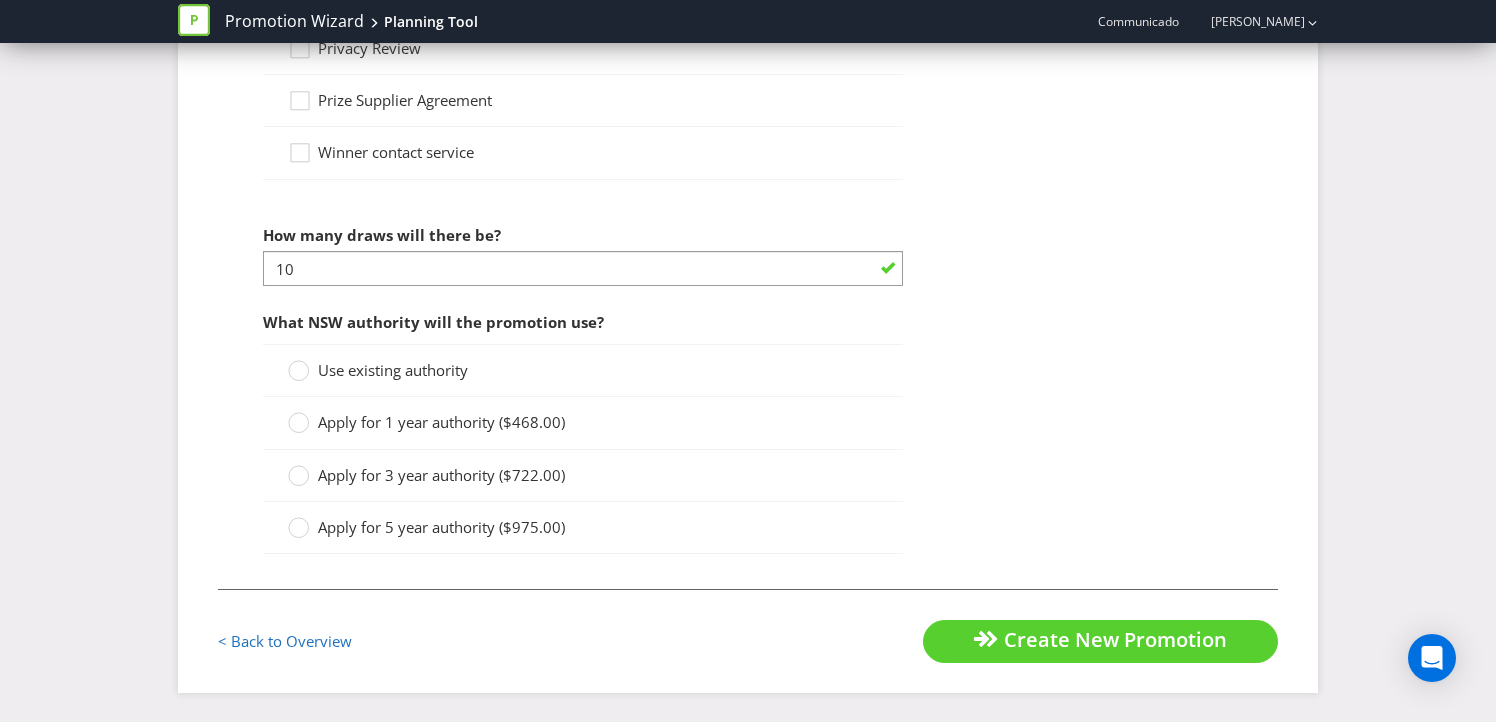 click on "Apply for 1 year authority ($468.00)" at bounding box center [441, 422] 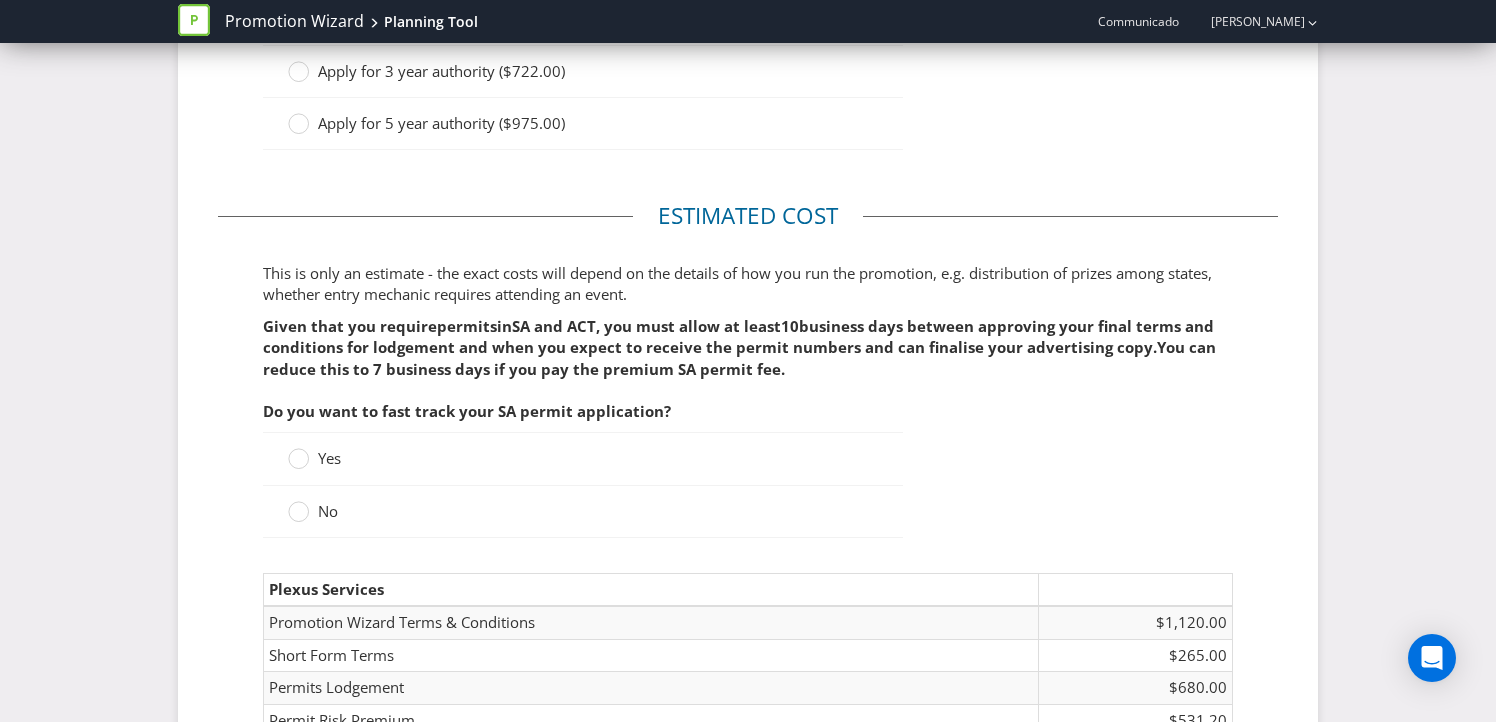 scroll, scrollTop: 2738, scrollLeft: 0, axis: vertical 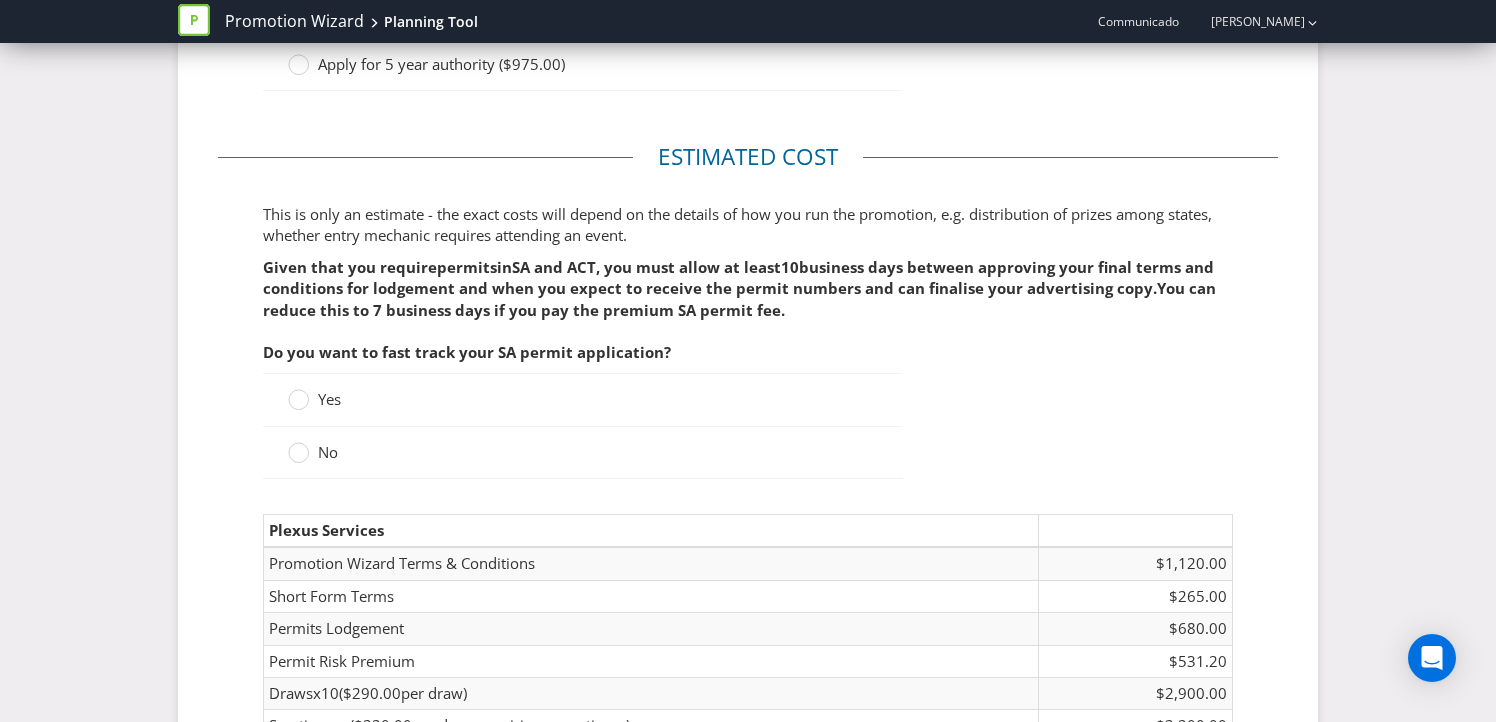 click on "No" at bounding box center (315, 452) 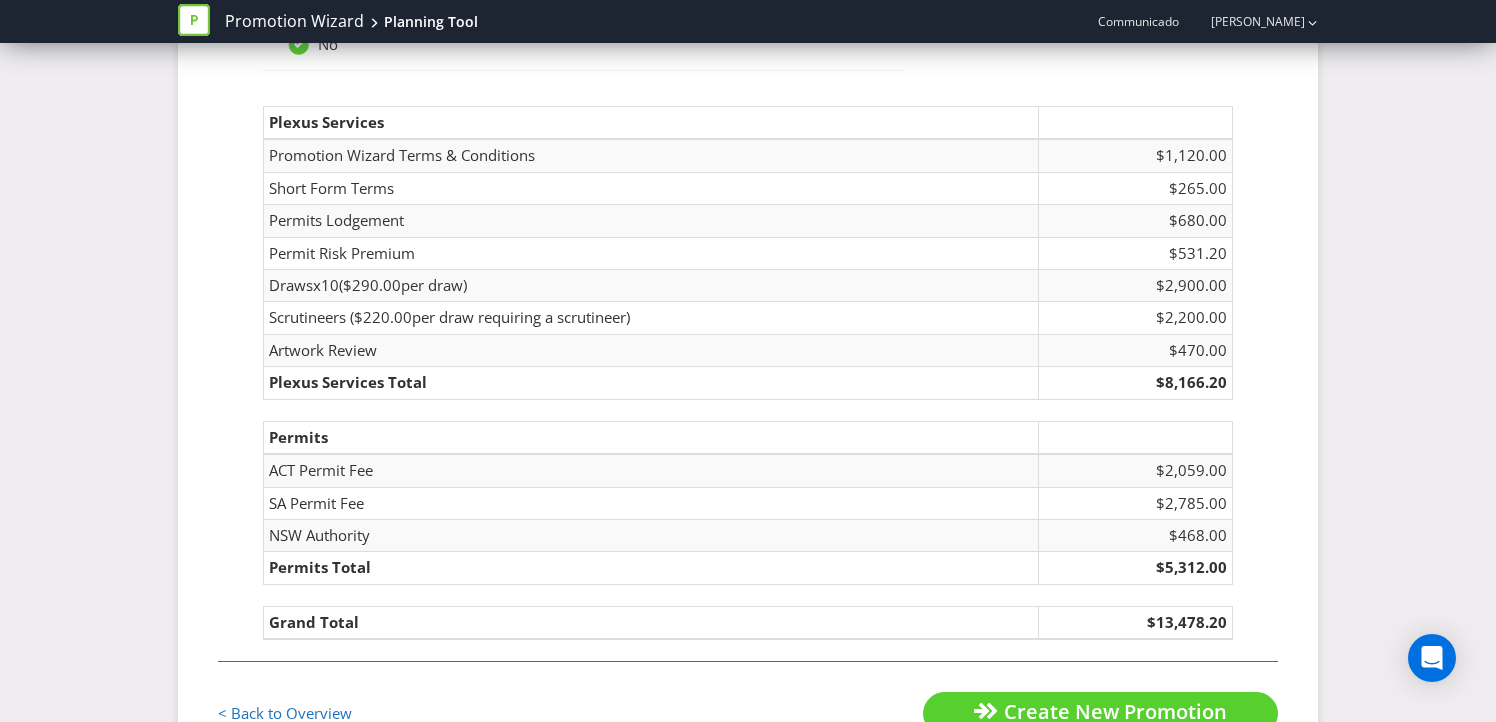 scroll, scrollTop: 3124, scrollLeft: 0, axis: vertical 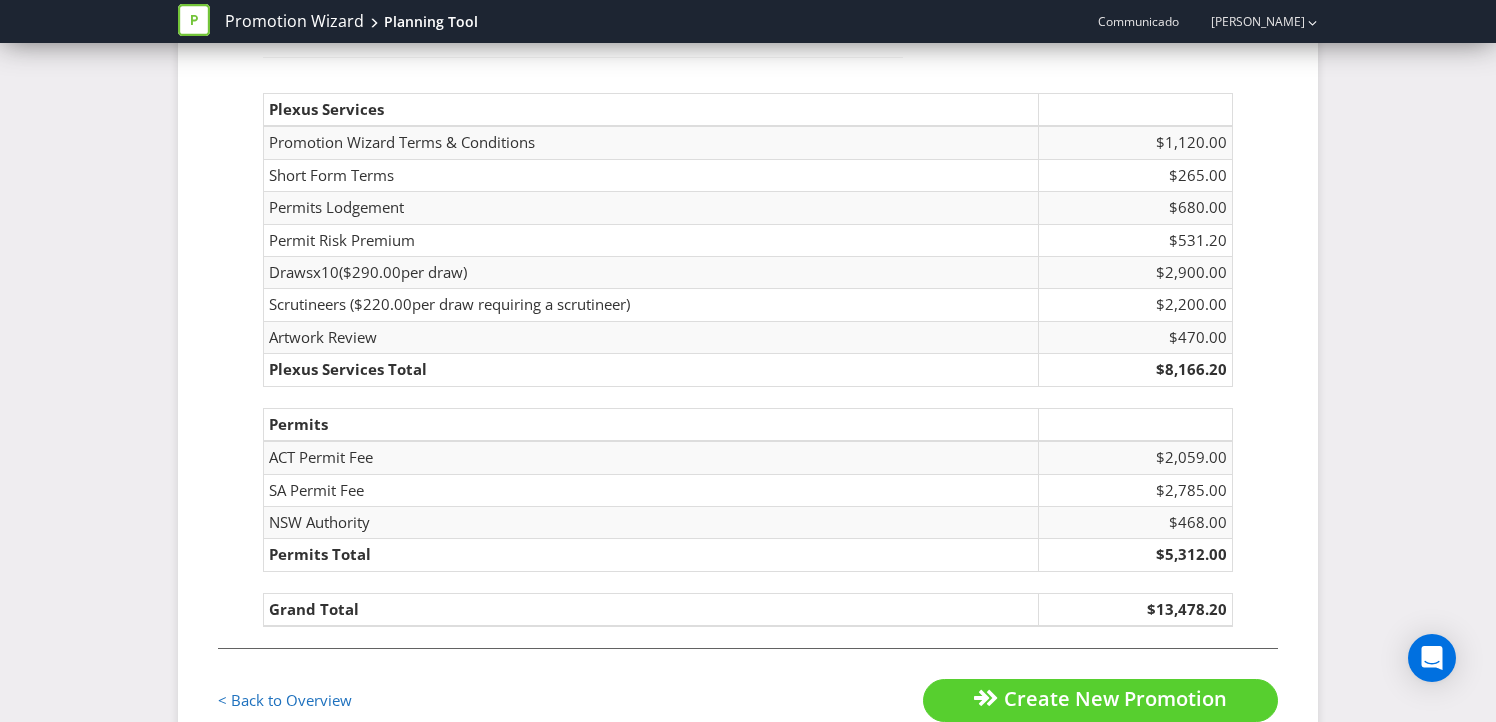 click 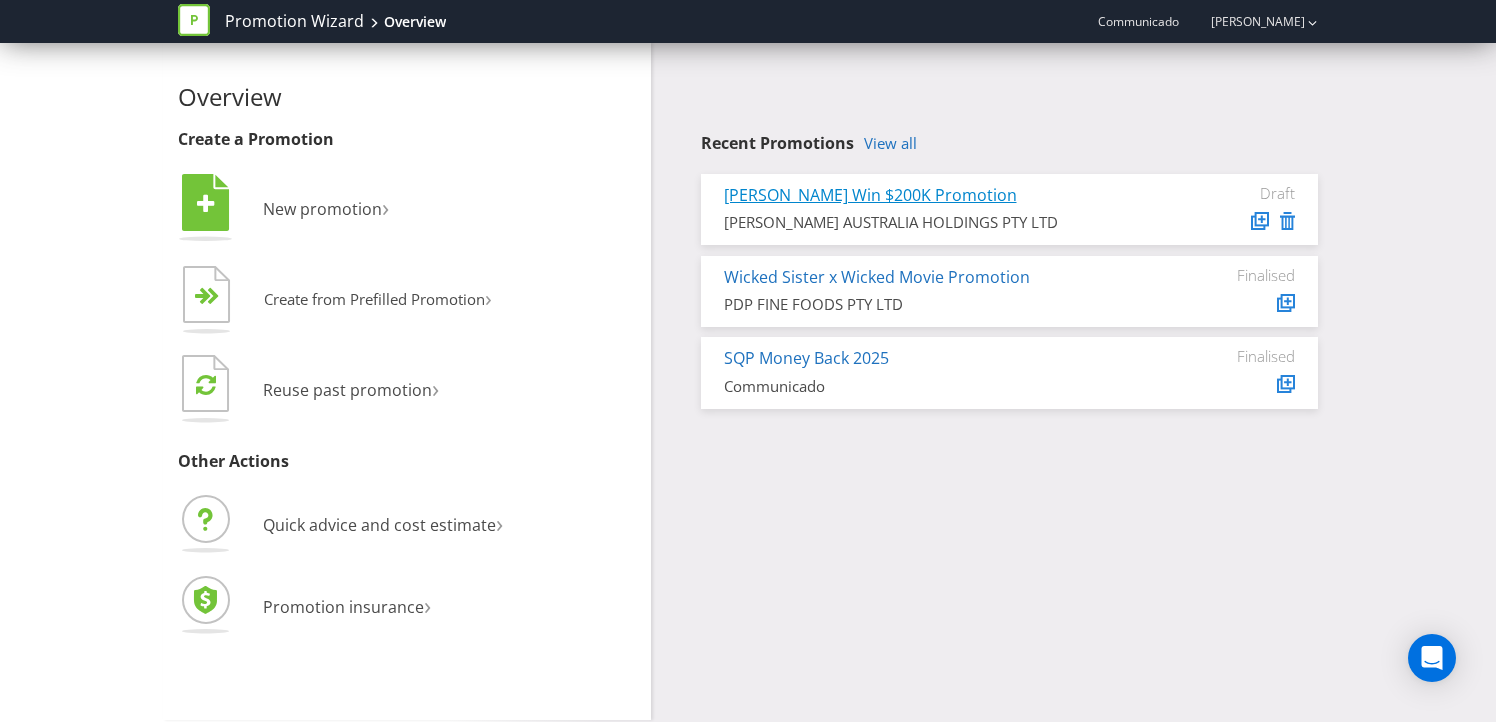 click on "Lamb Weston Win $200K Promotion" at bounding box center [870, 195] 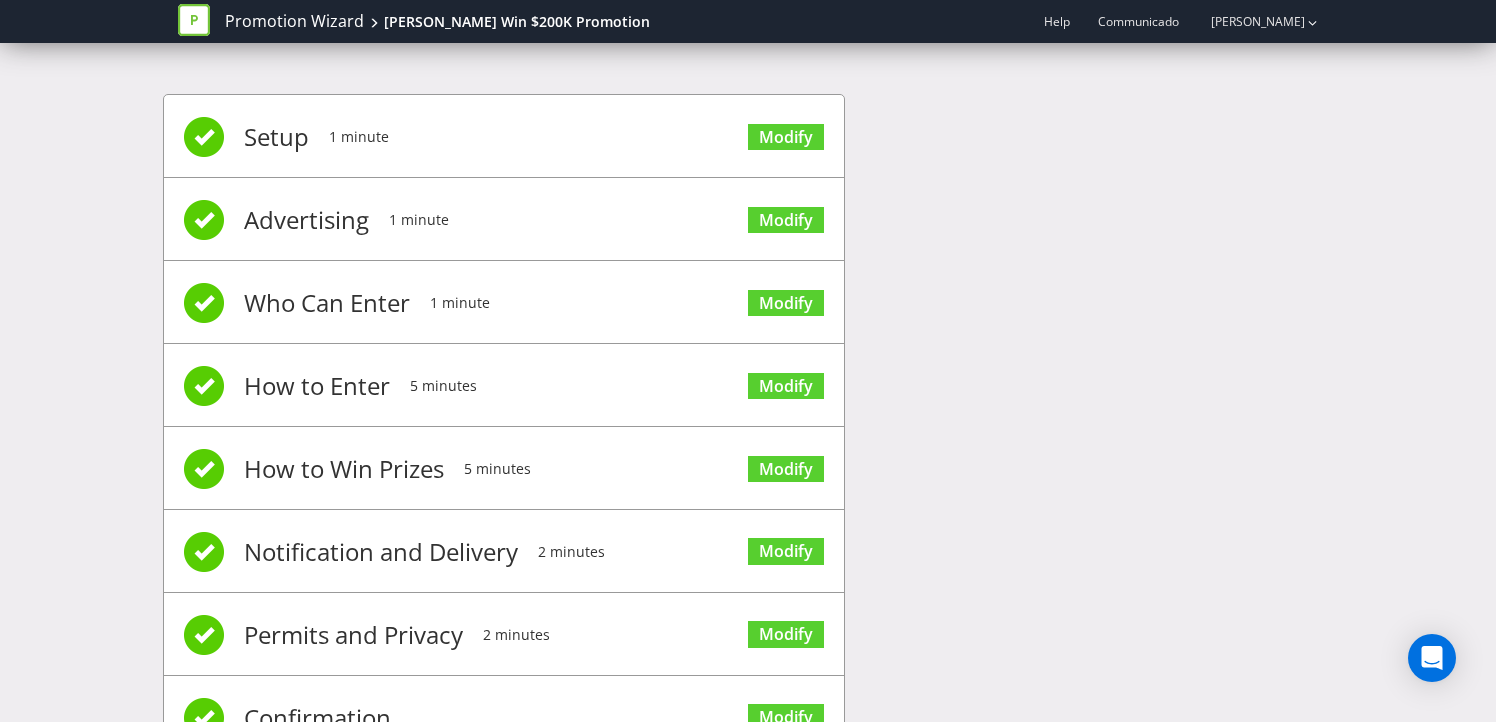 scroll, scrollTop: 88, scrollLeft: 0, axis: vertical 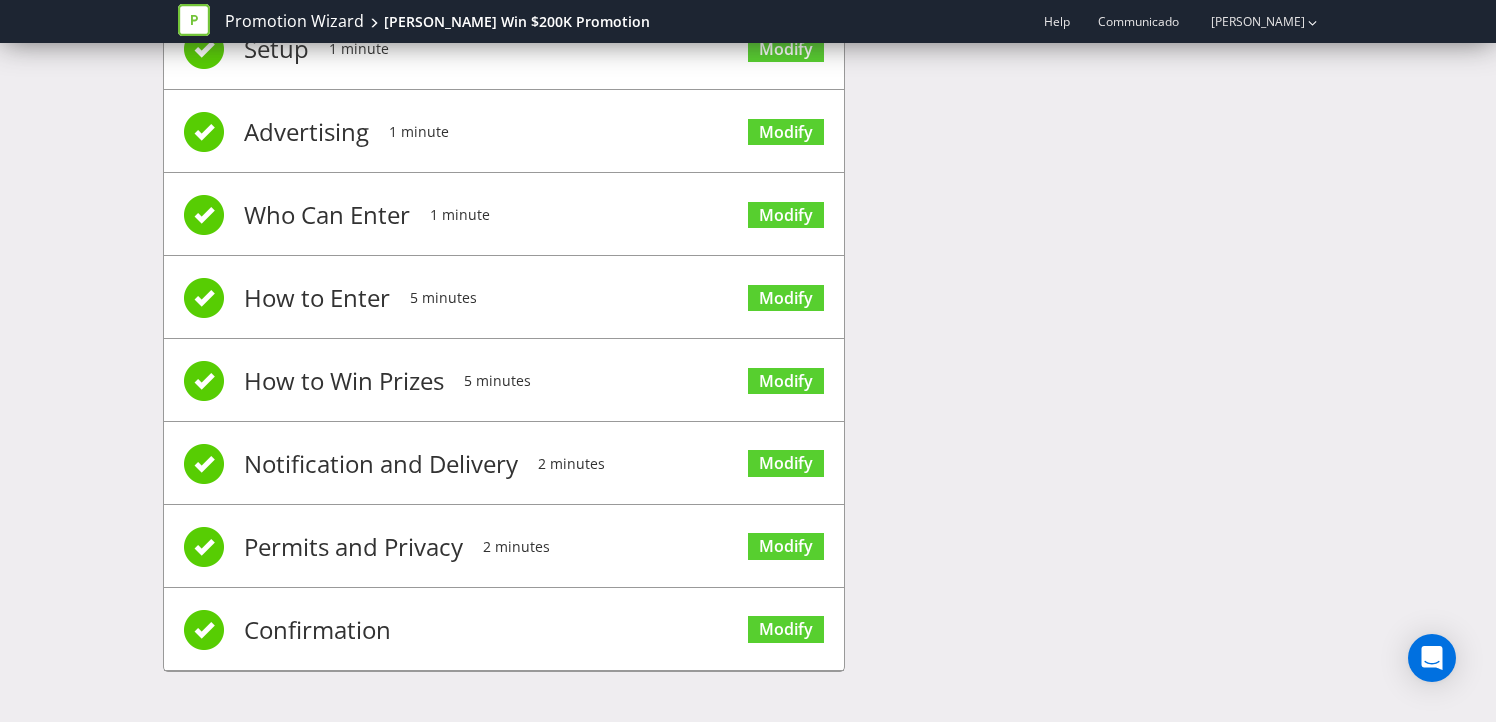 click on "Modify" at bounding box center [786, 628] 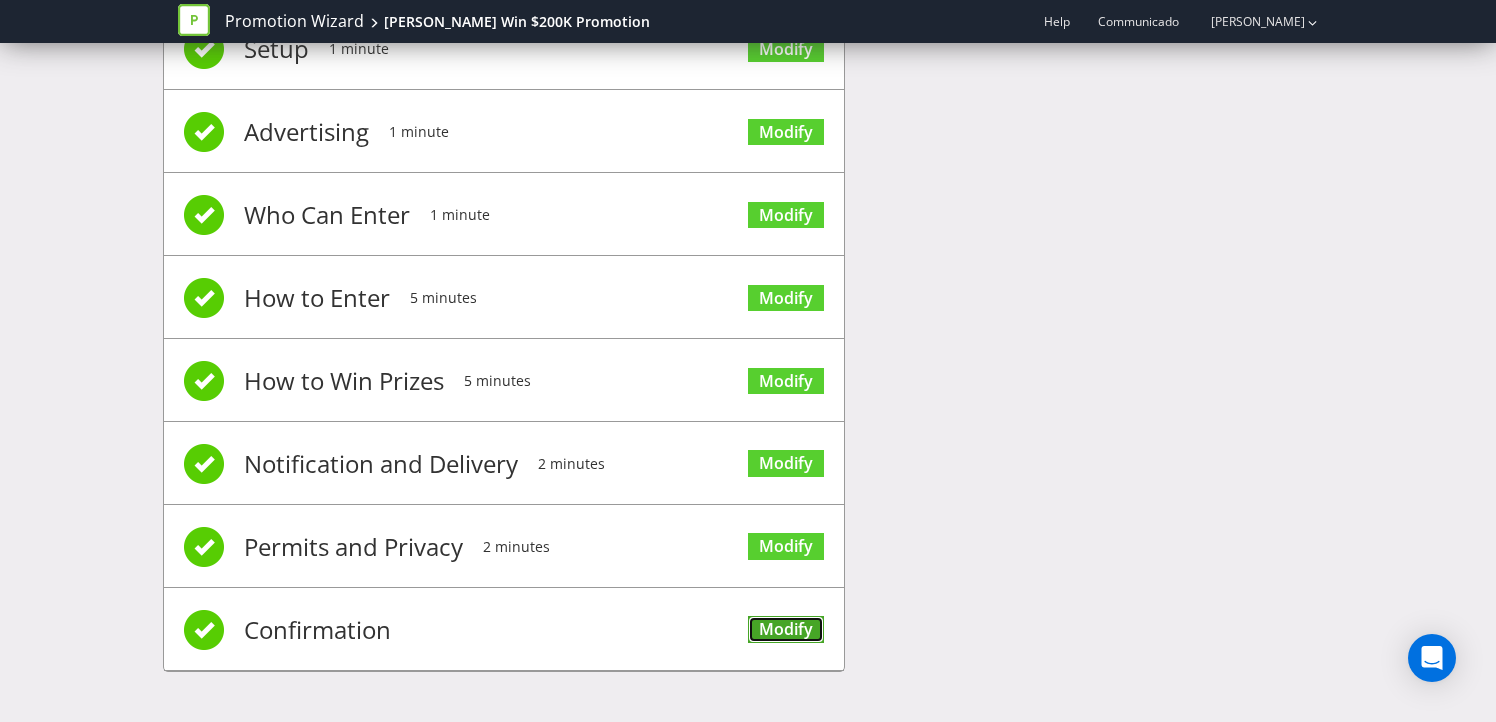 click on "Modify" at bounding box center [786, 629] 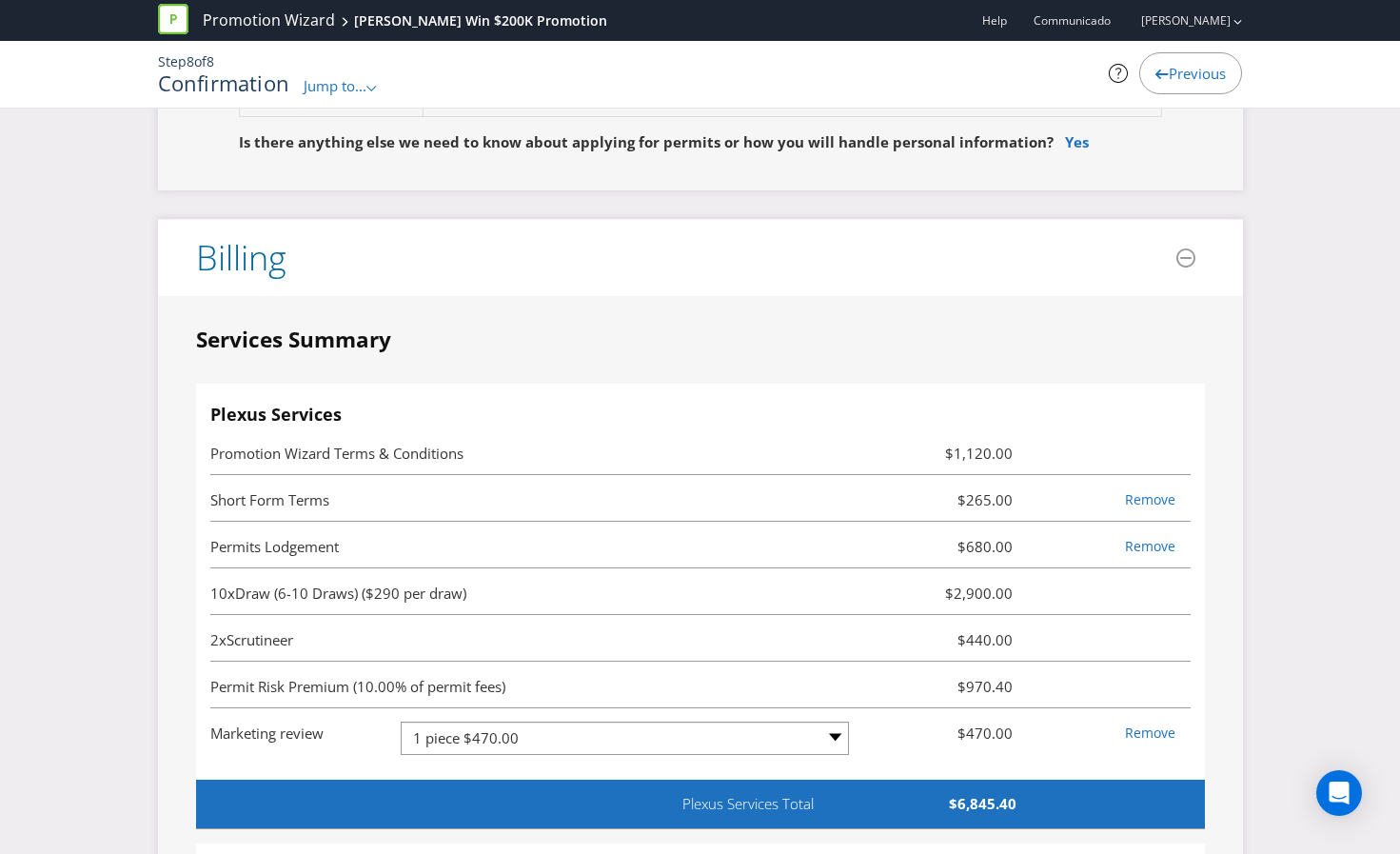 scroll, scrollTop: 6042, scrollLeft: 0, axis: vertical 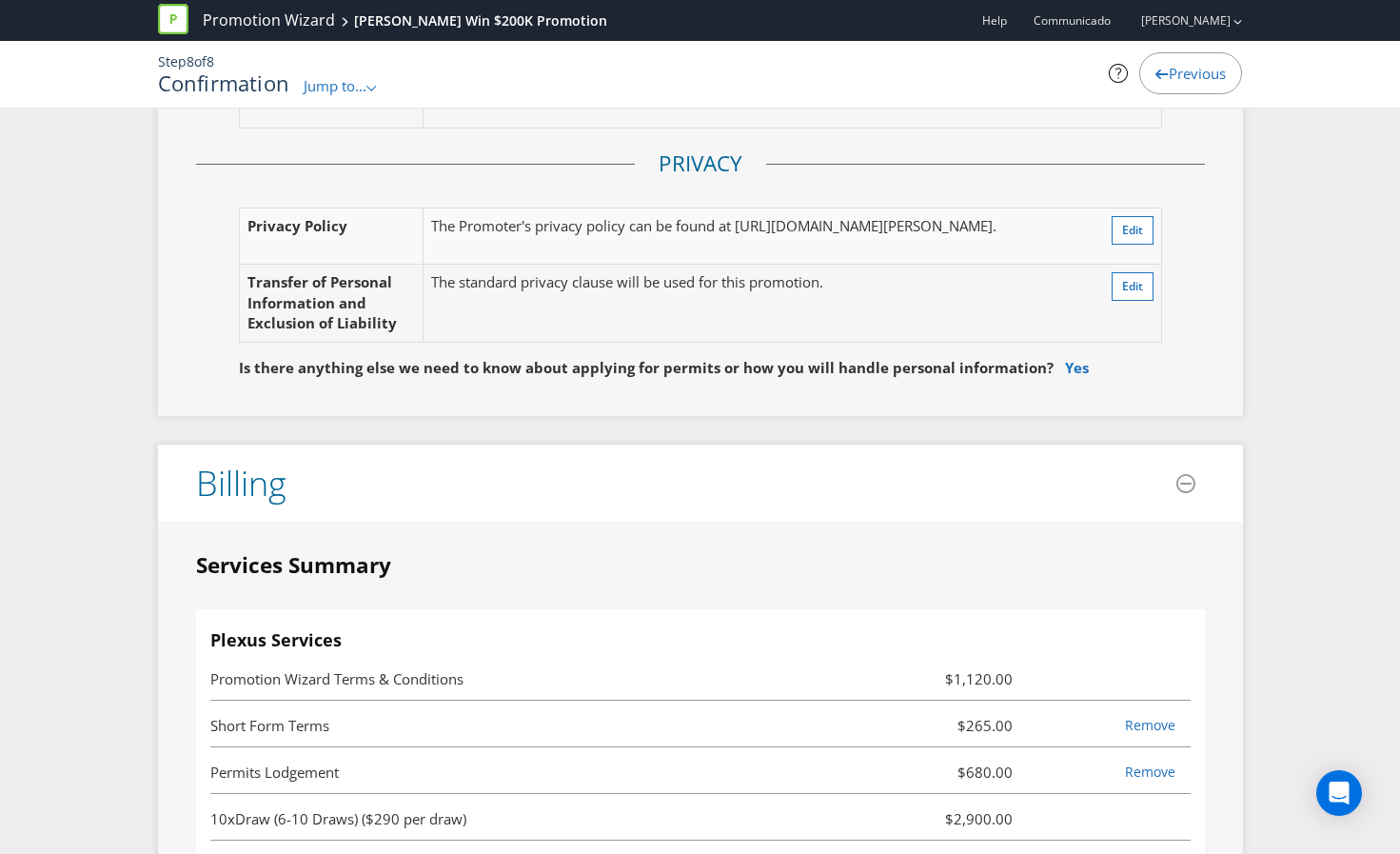 click 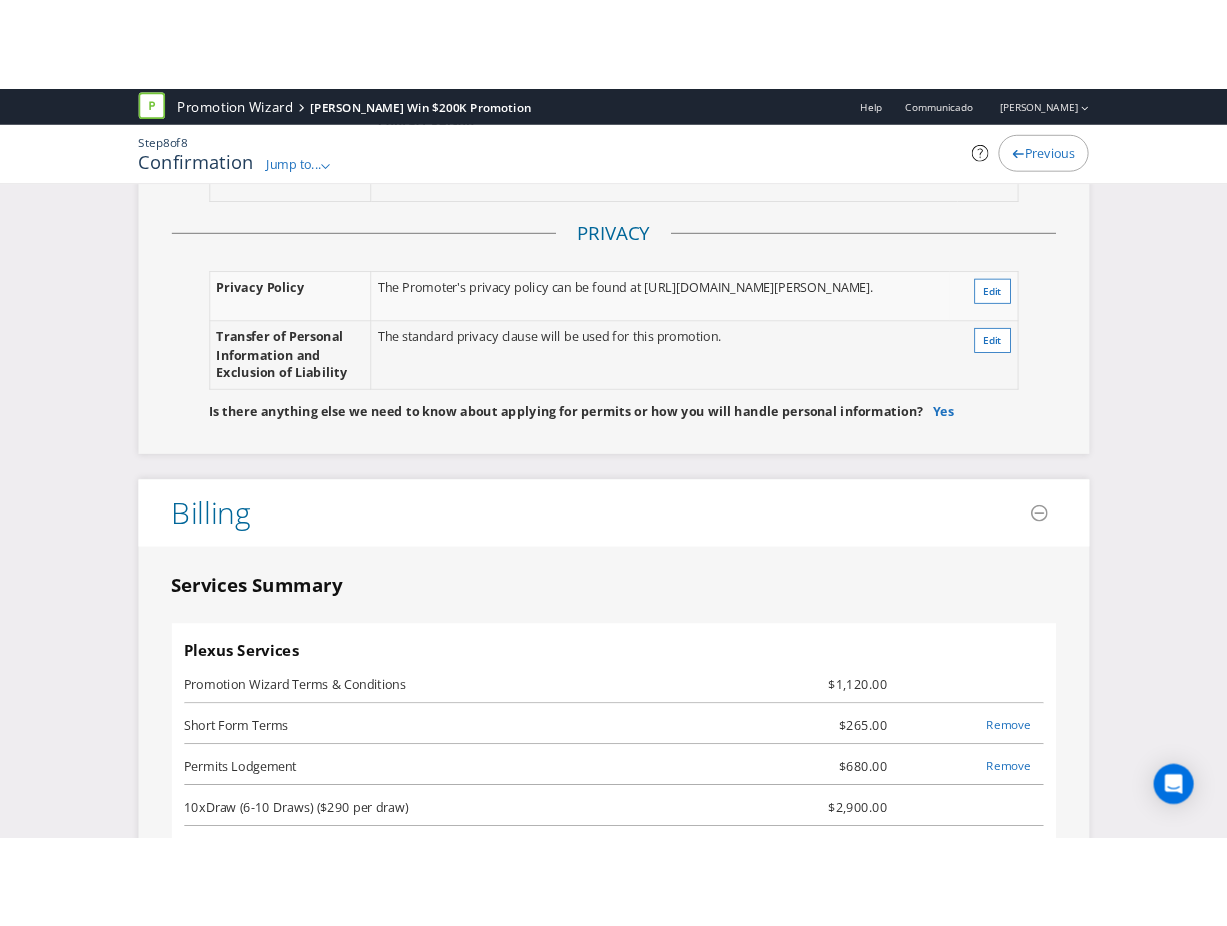 scroll, scrollTop: 0, scrollLeft: 0, axis: both 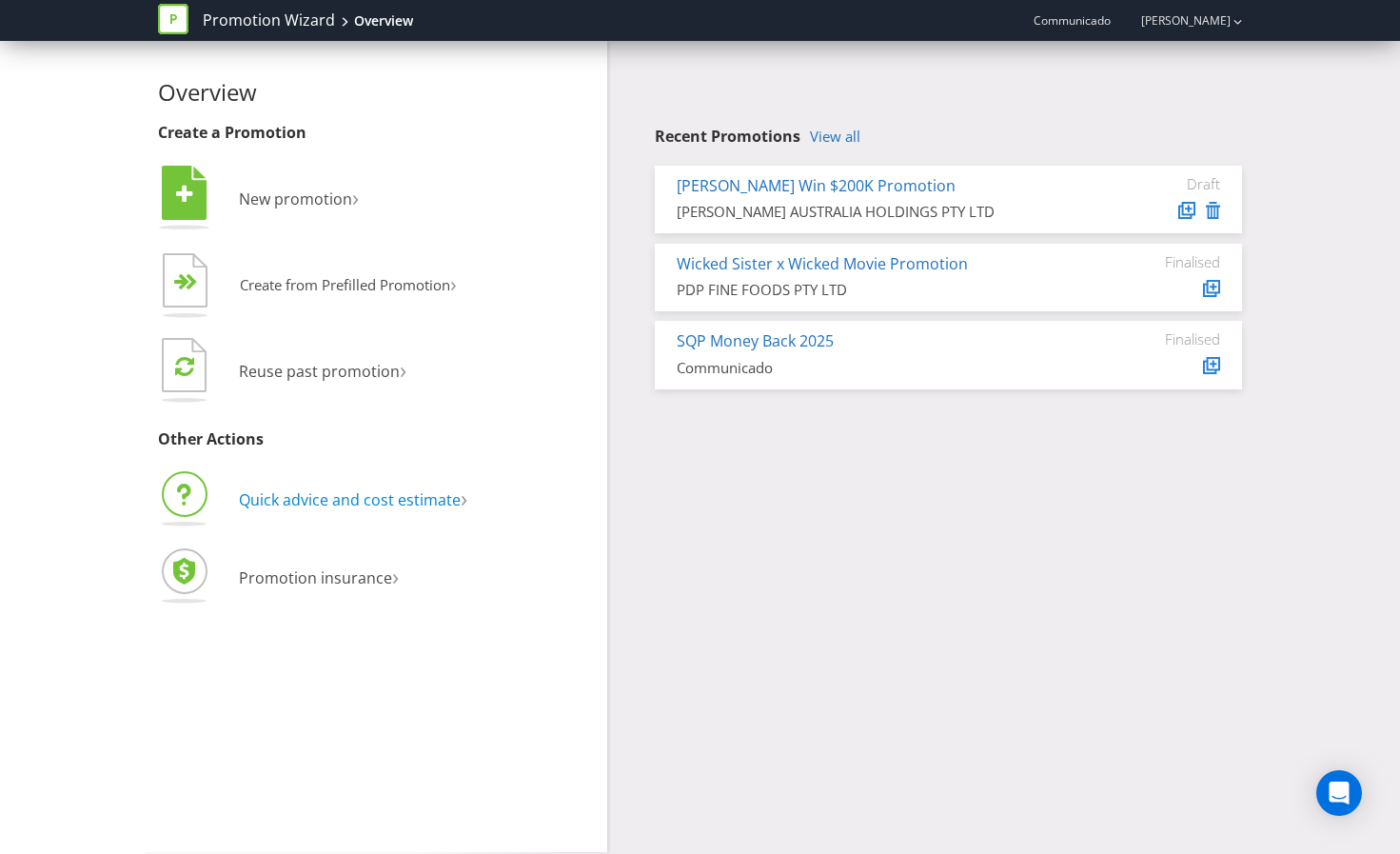 click on "Quick advice and cost estimate" at bounding box center [349, 500] 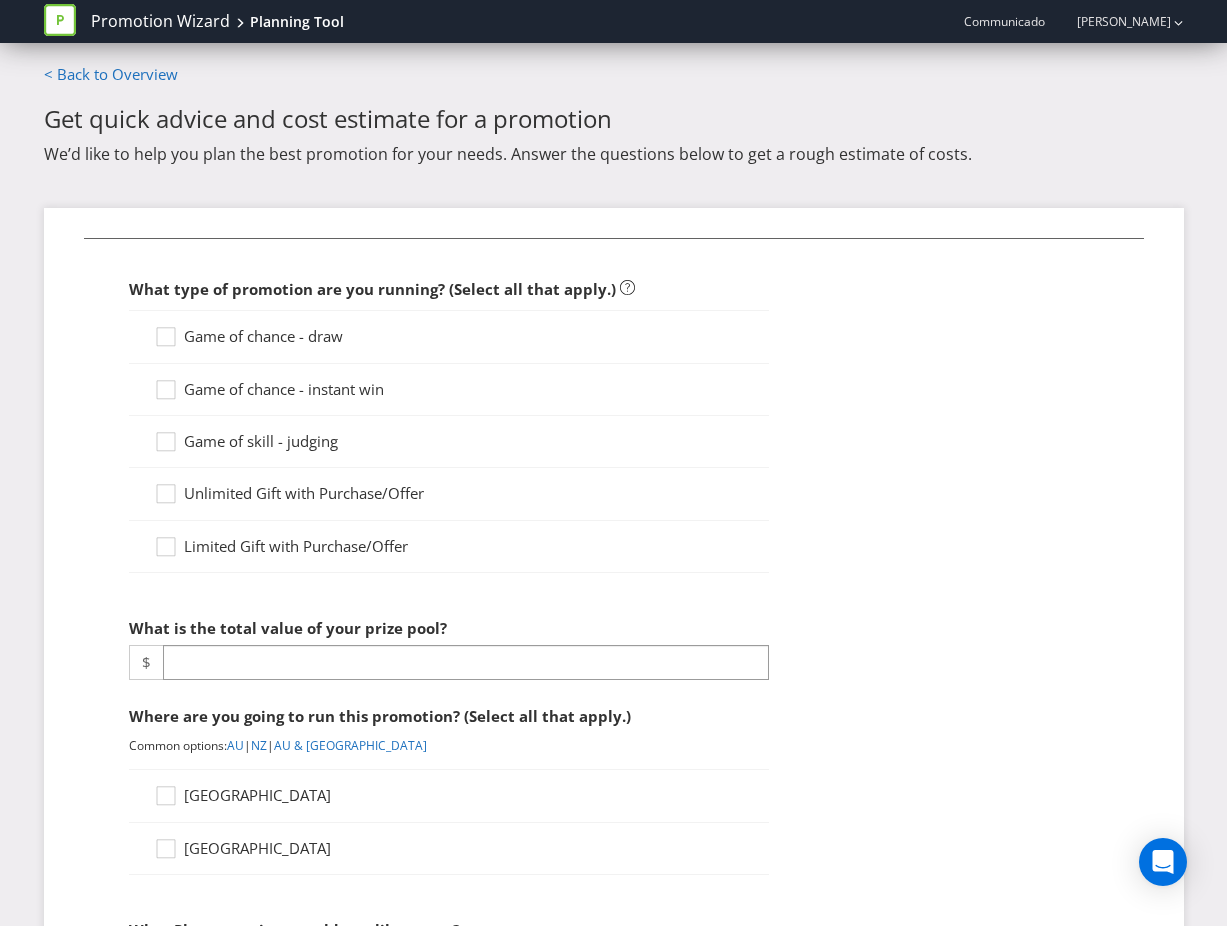 click on "Limited Gift with Purchase/Offer" at bounding box center (296, 546) 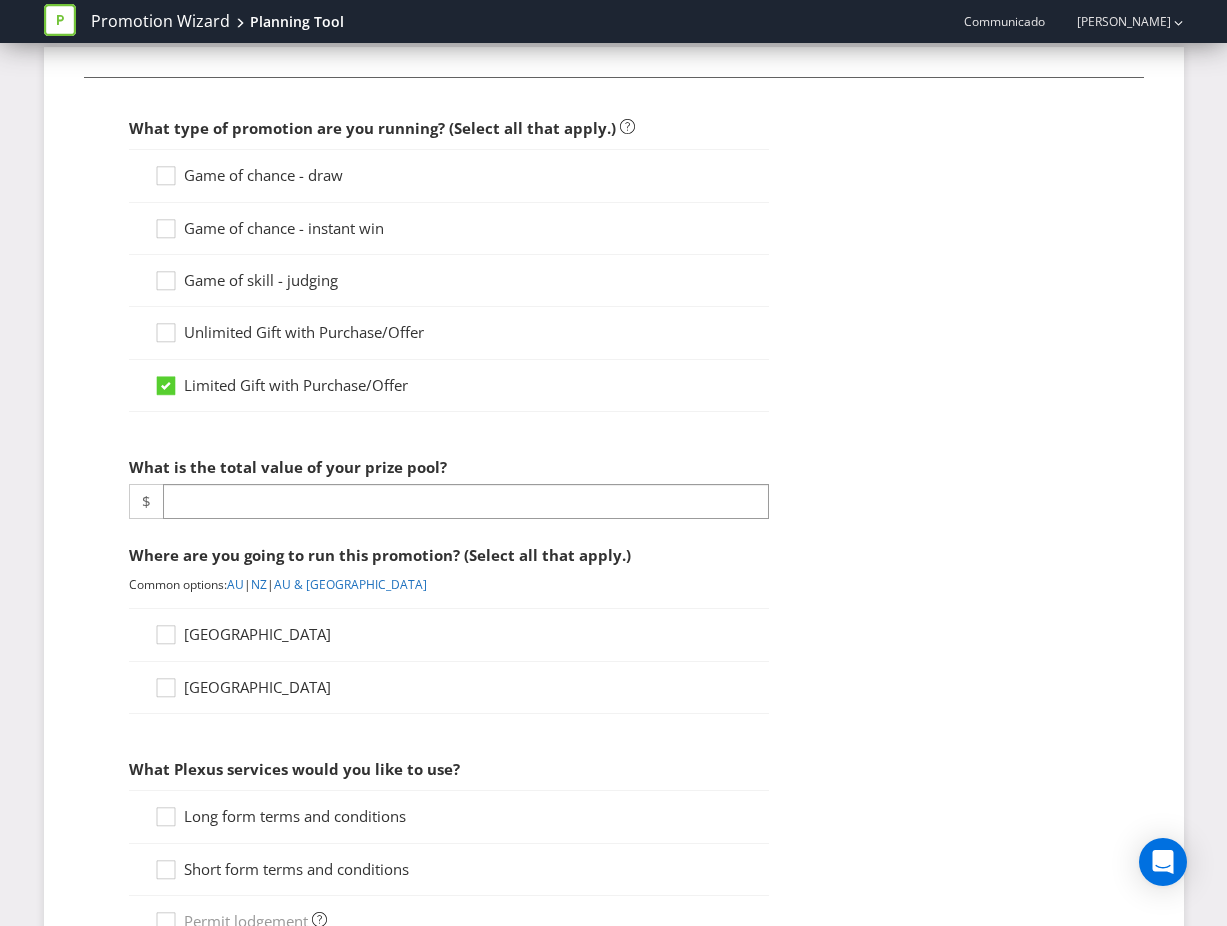 scroll, scrollTop: 162, scrollLeft: 0, axis: vertical 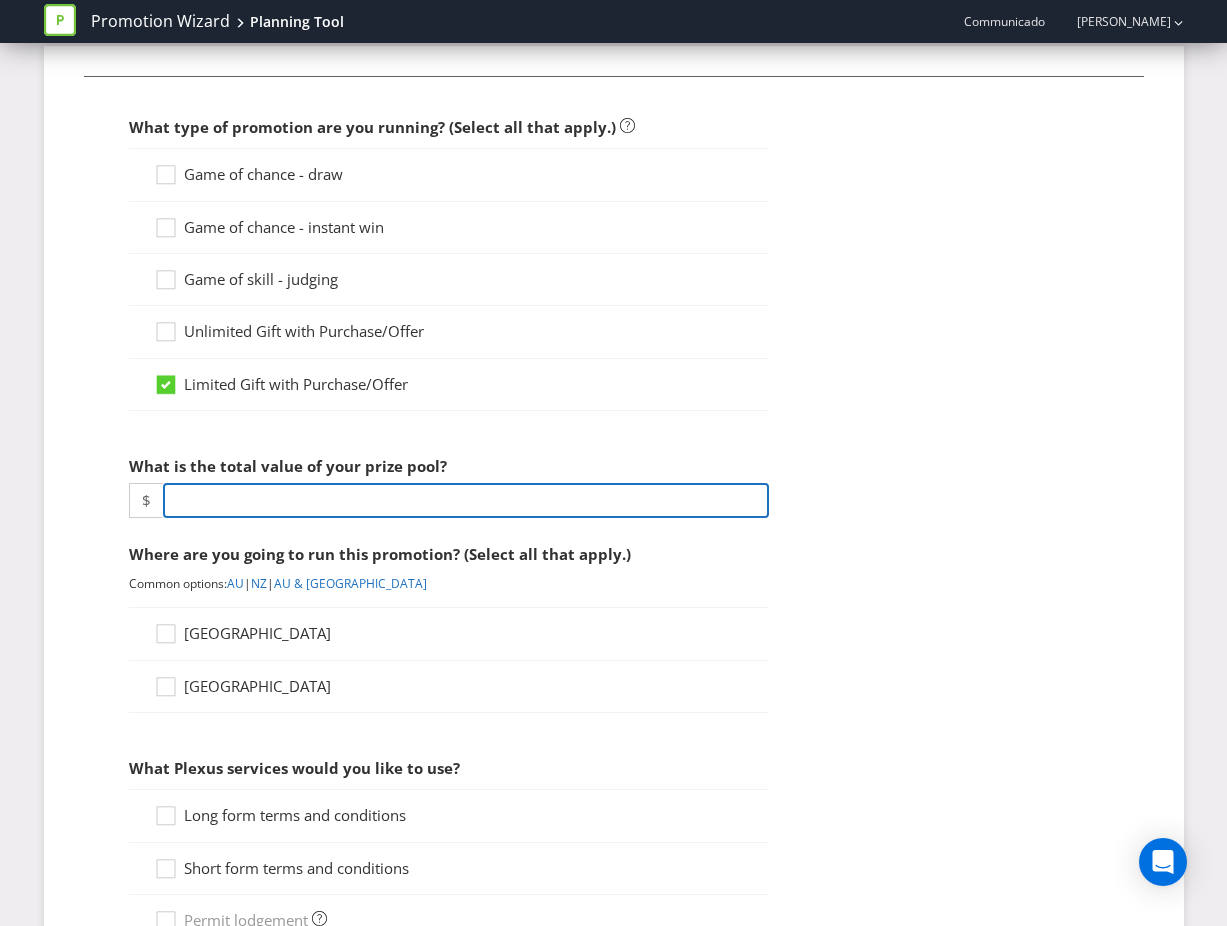 click at bounding box center [466, 500] 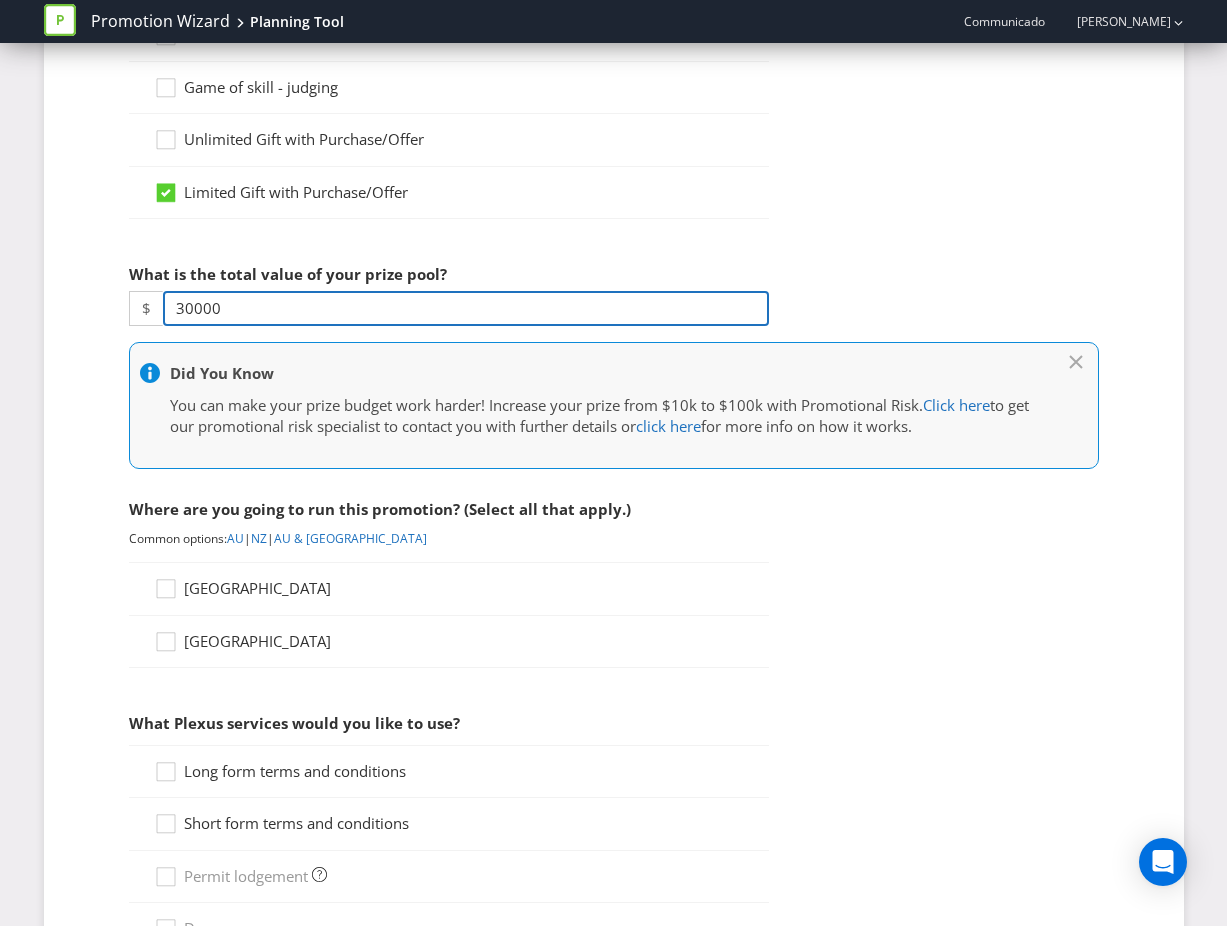 scroll, scrollTop: 357, scrollLeft: 0, axis: vertical 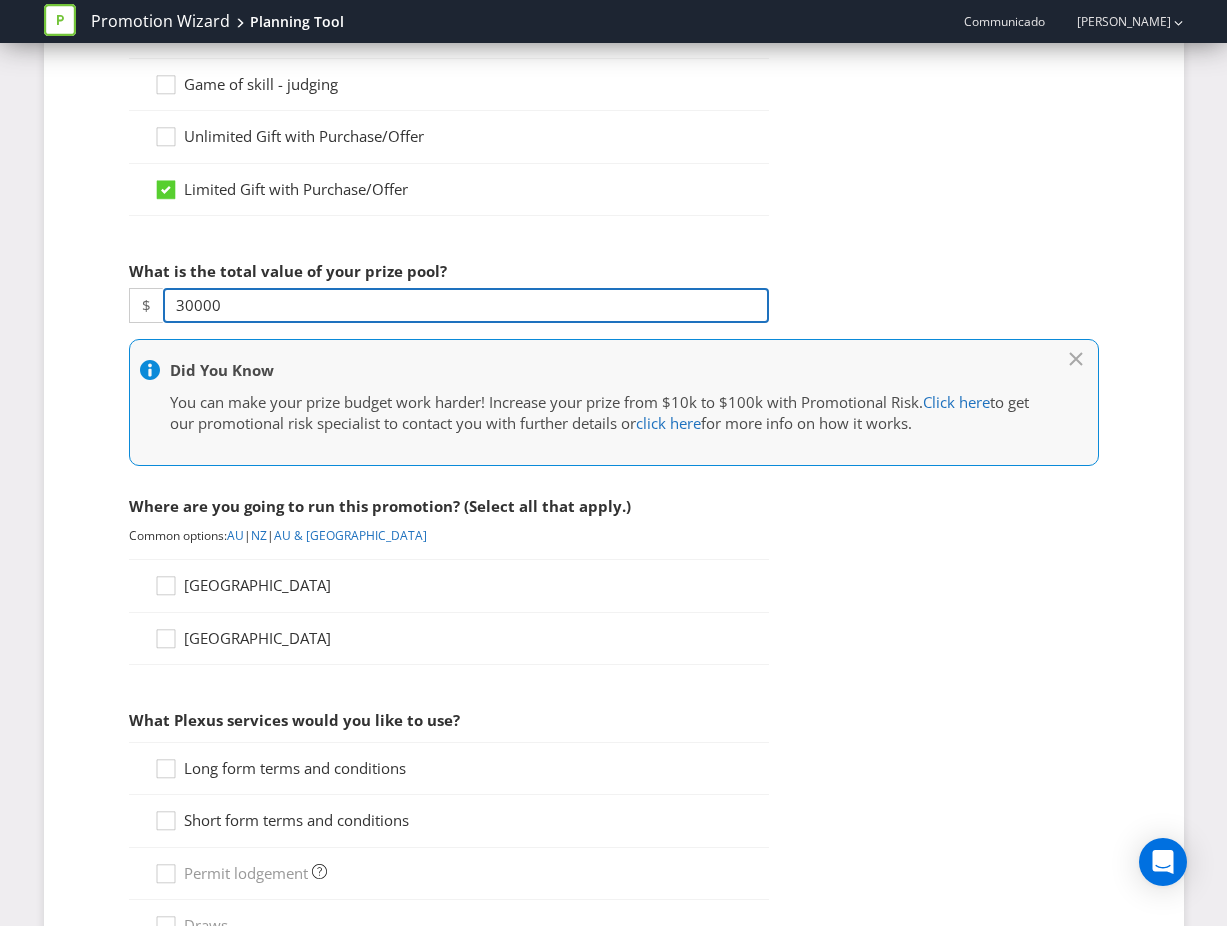 type on "30000" 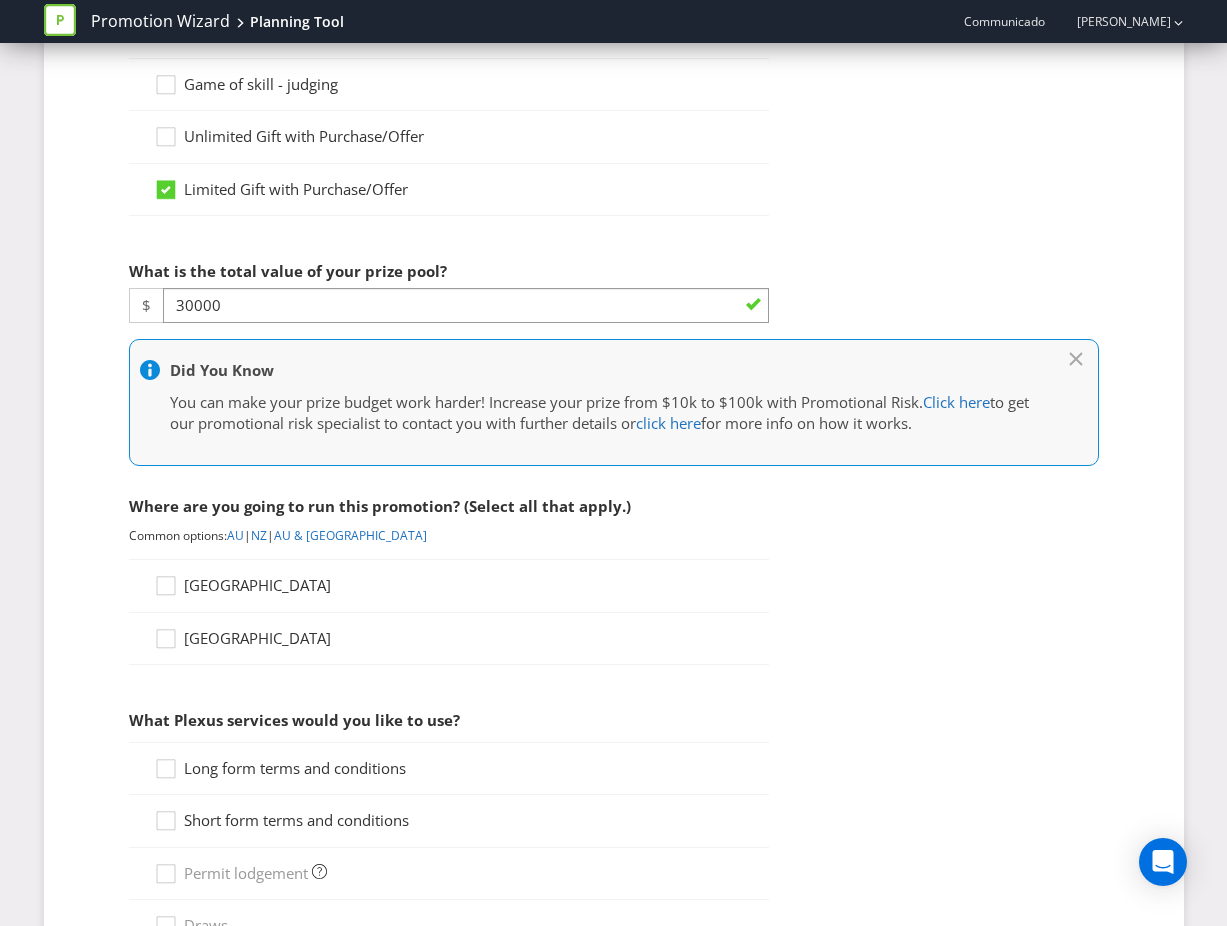 click on "[GEOGRAPHIC_DATA]" at bounding box center (257, 585) 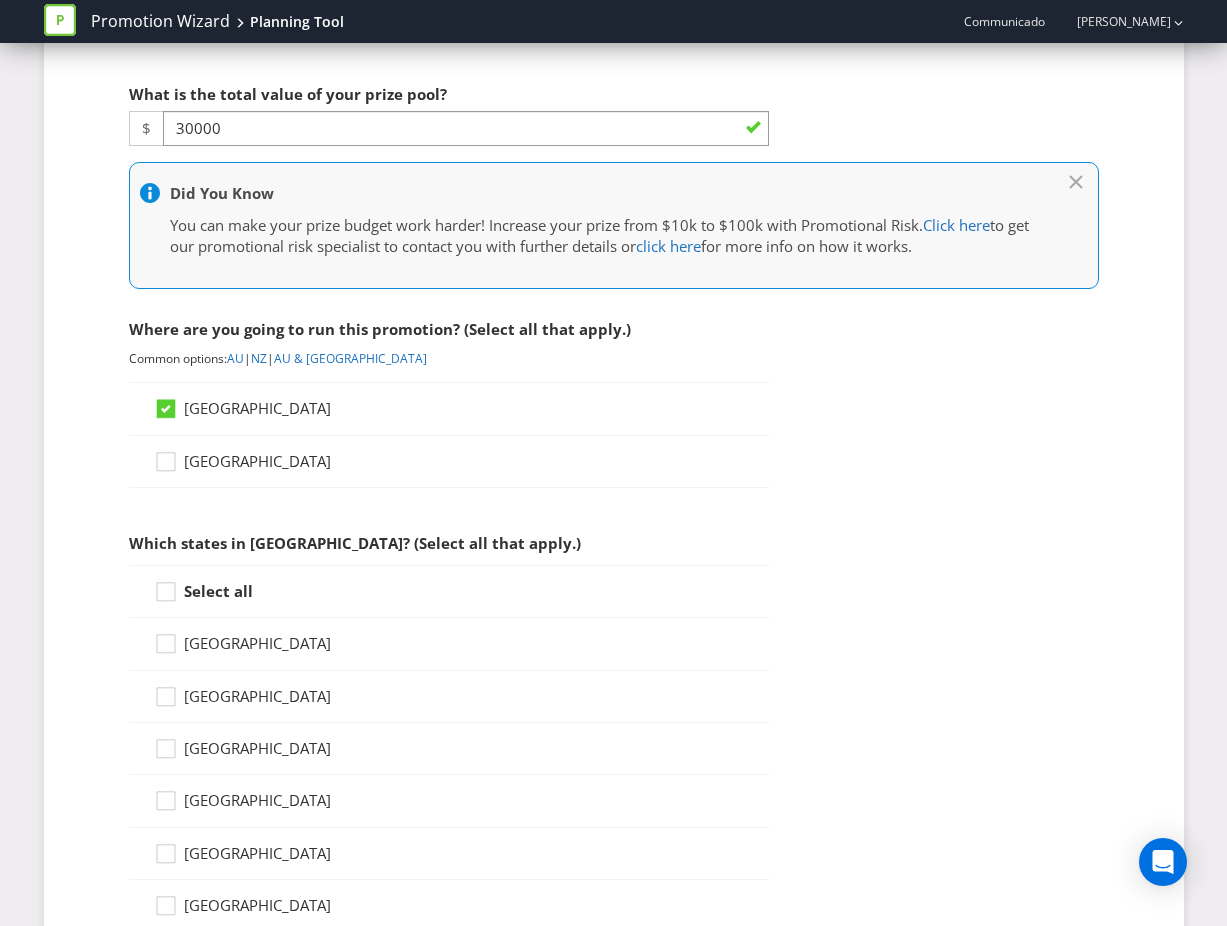 scroll, scrollTop: 542, scrollLeft: 0, axis: vertical 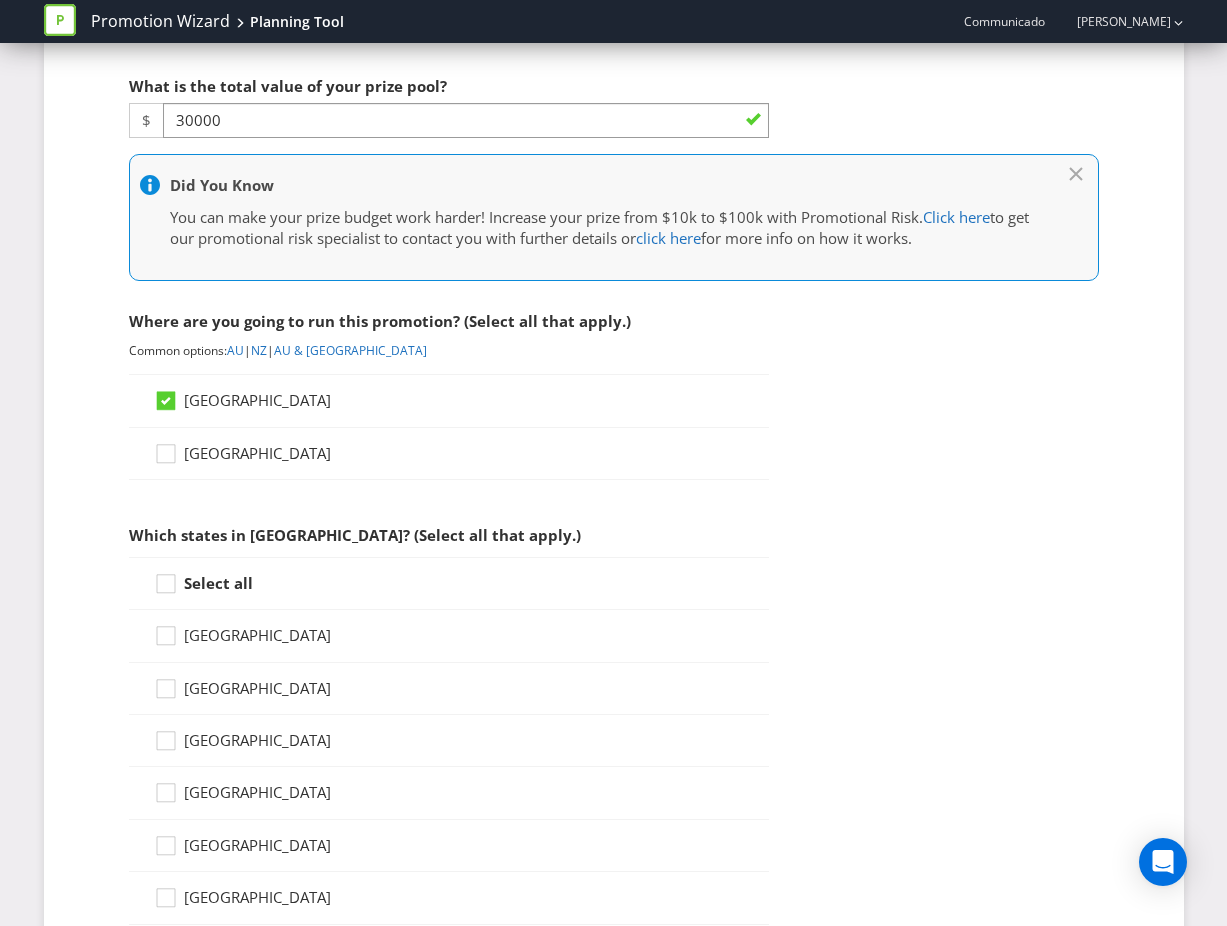 click on "Select all" at bounding box center (218, 583) 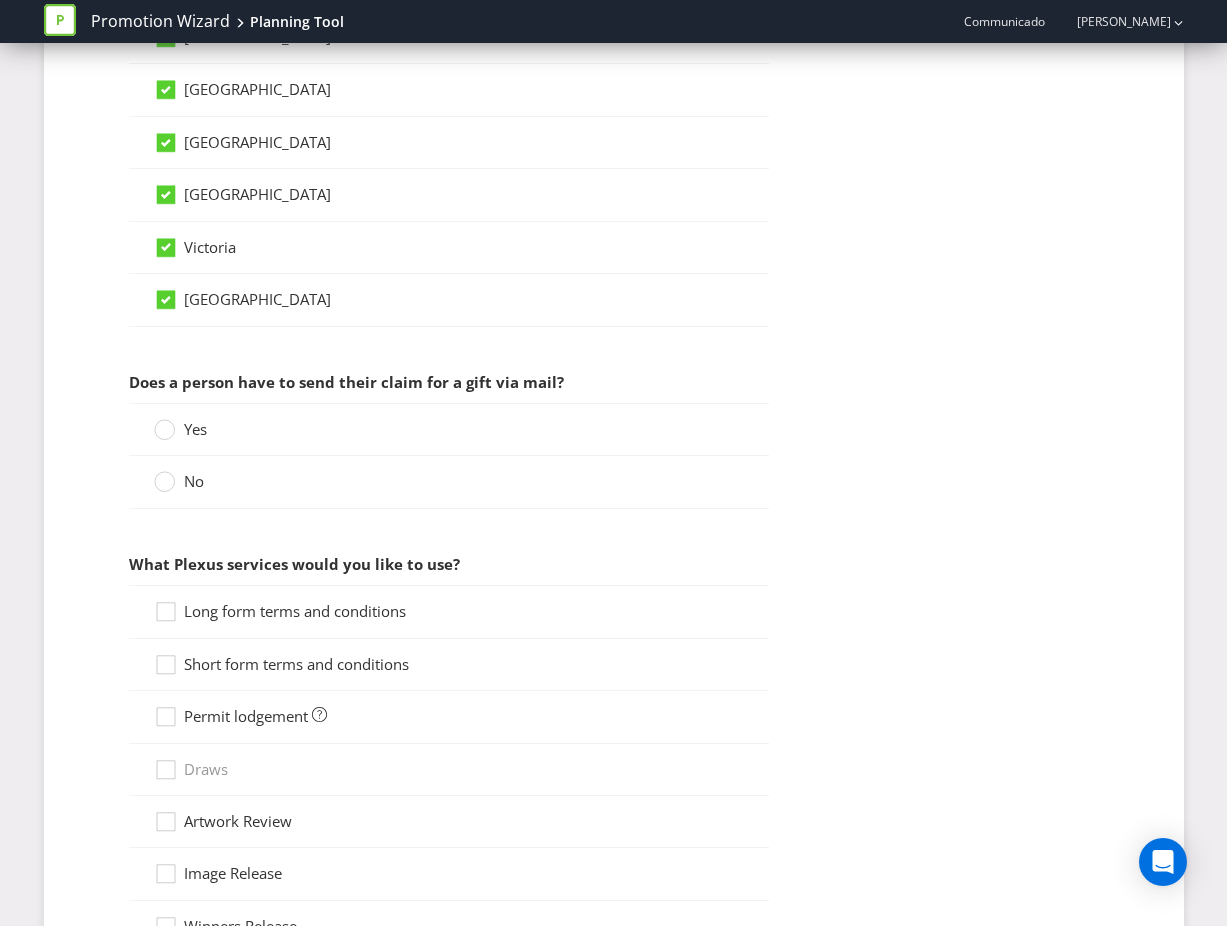 scroll, scrollTop: 1248, scrollLeft: 0, axis: vertical 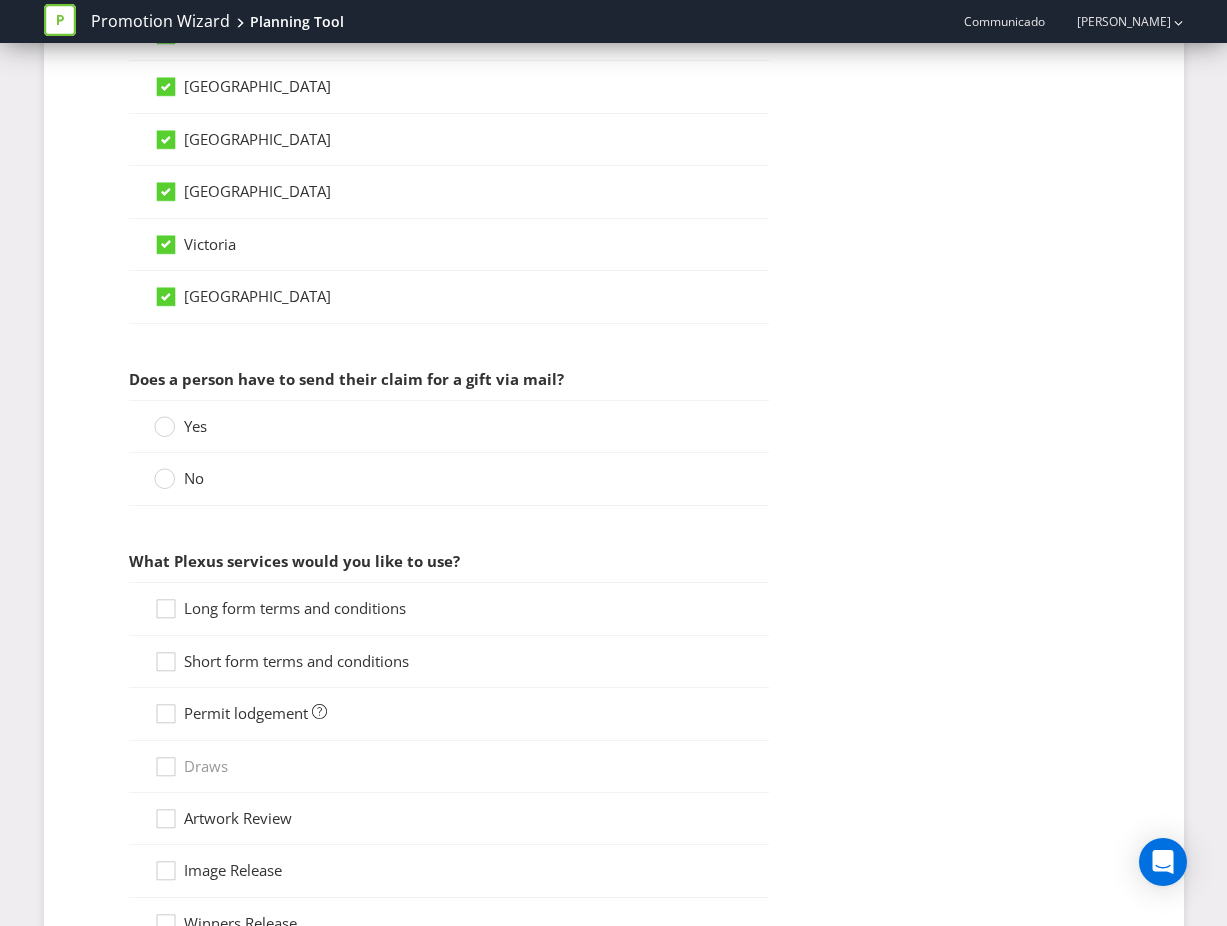 click on "No" at bounding box center [181, 478] 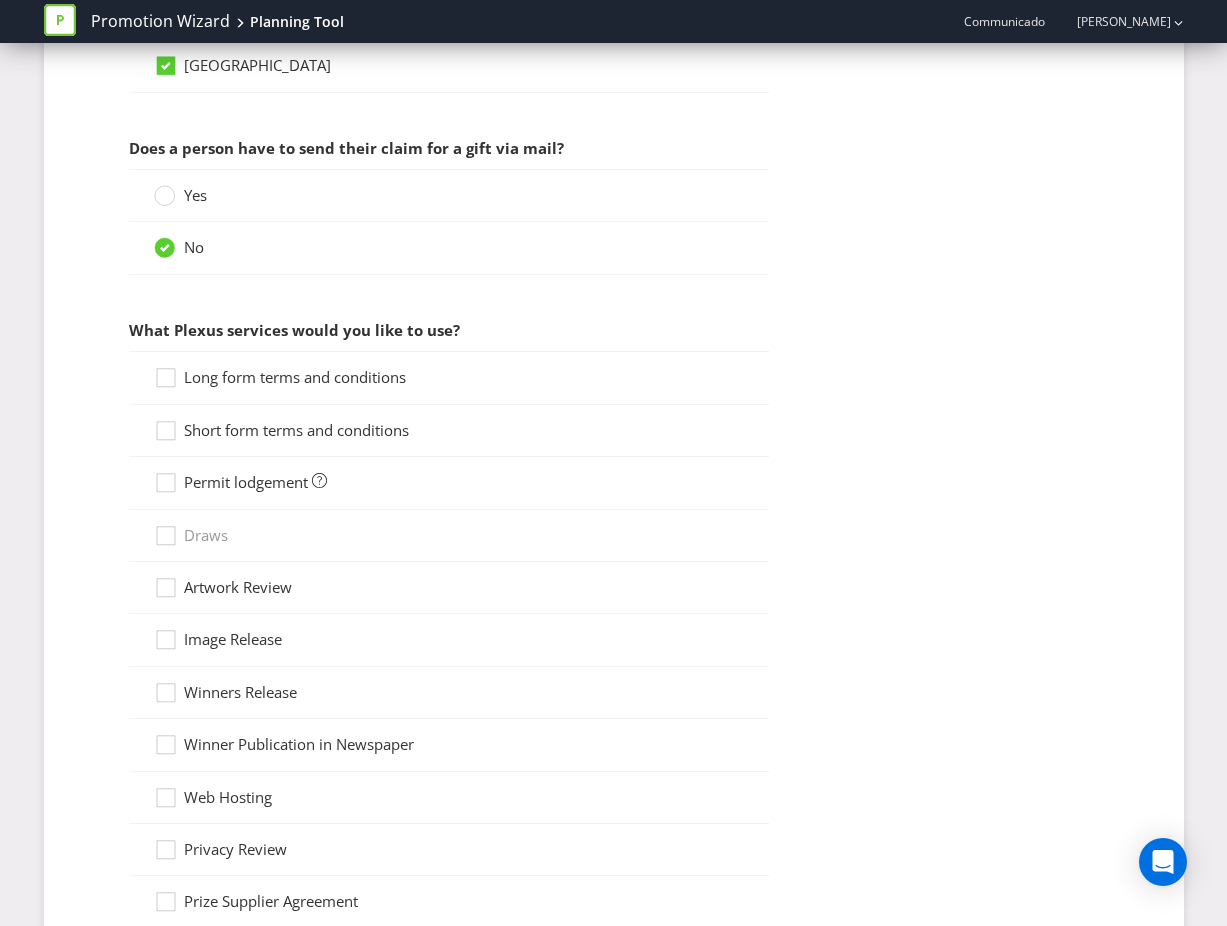scroll, scrollTop: 1490, scrollLeft: 0, axis: vertical 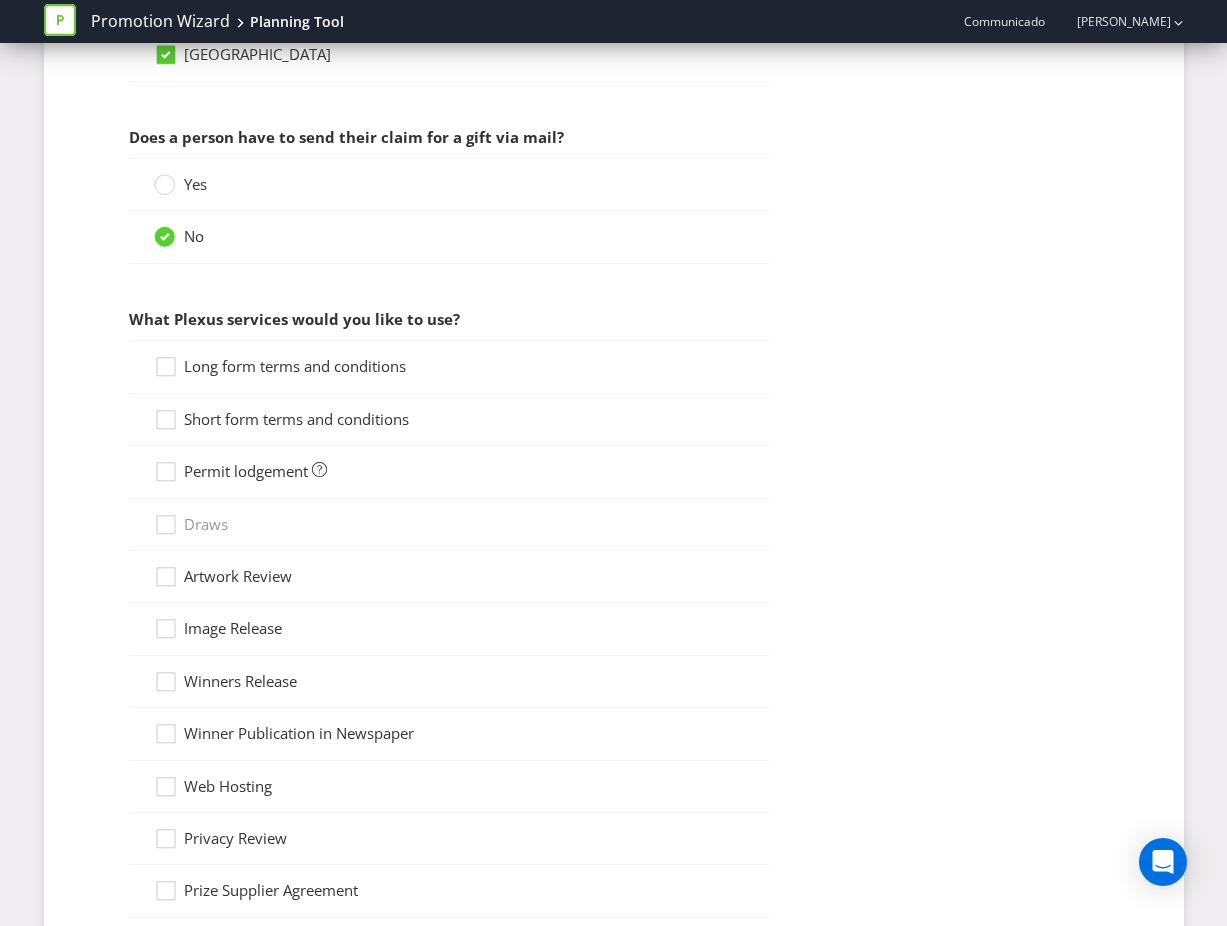 click on "Long form terms and conditions" at bounding box center (295, 366) 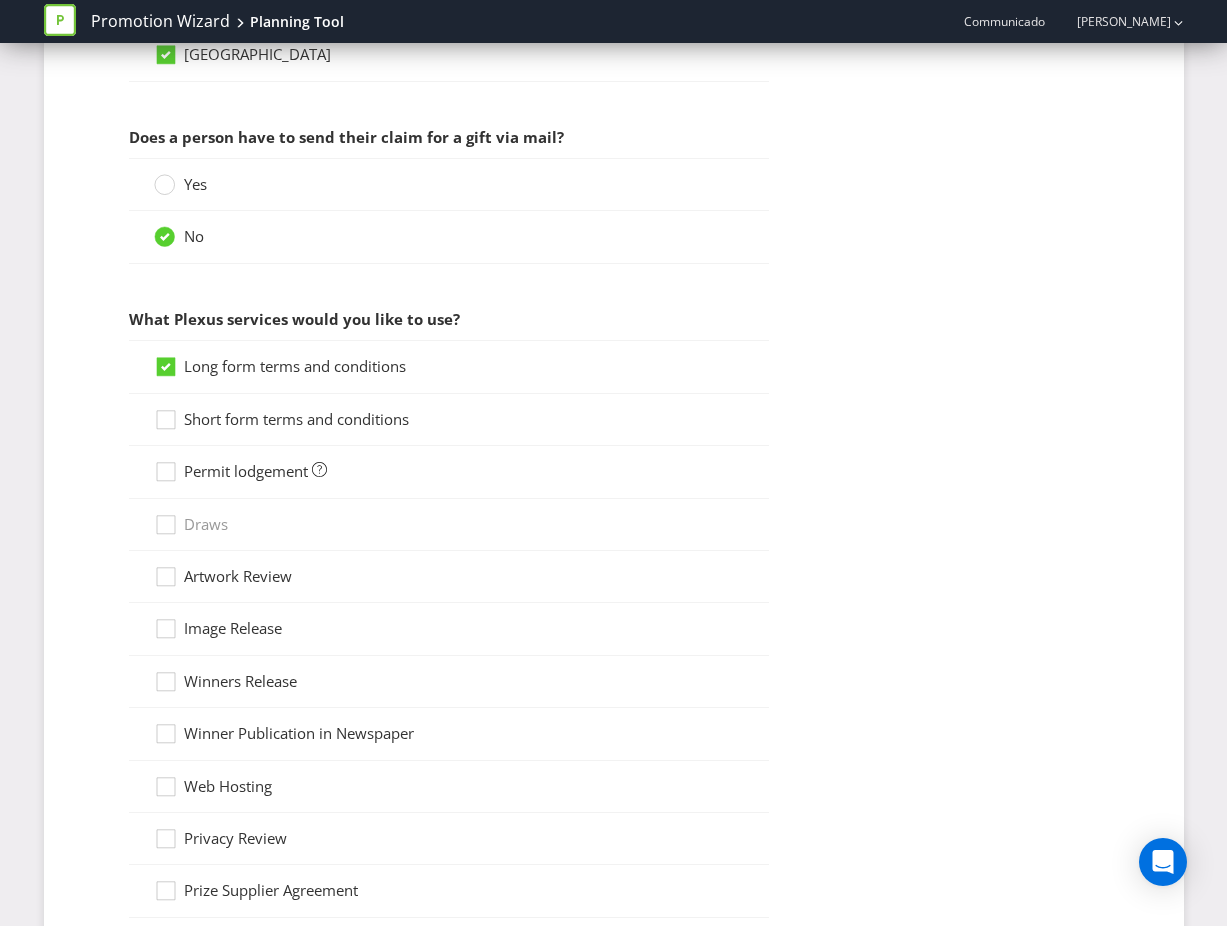click on "Short form terms and conditions" at bounding box center [296, 419] 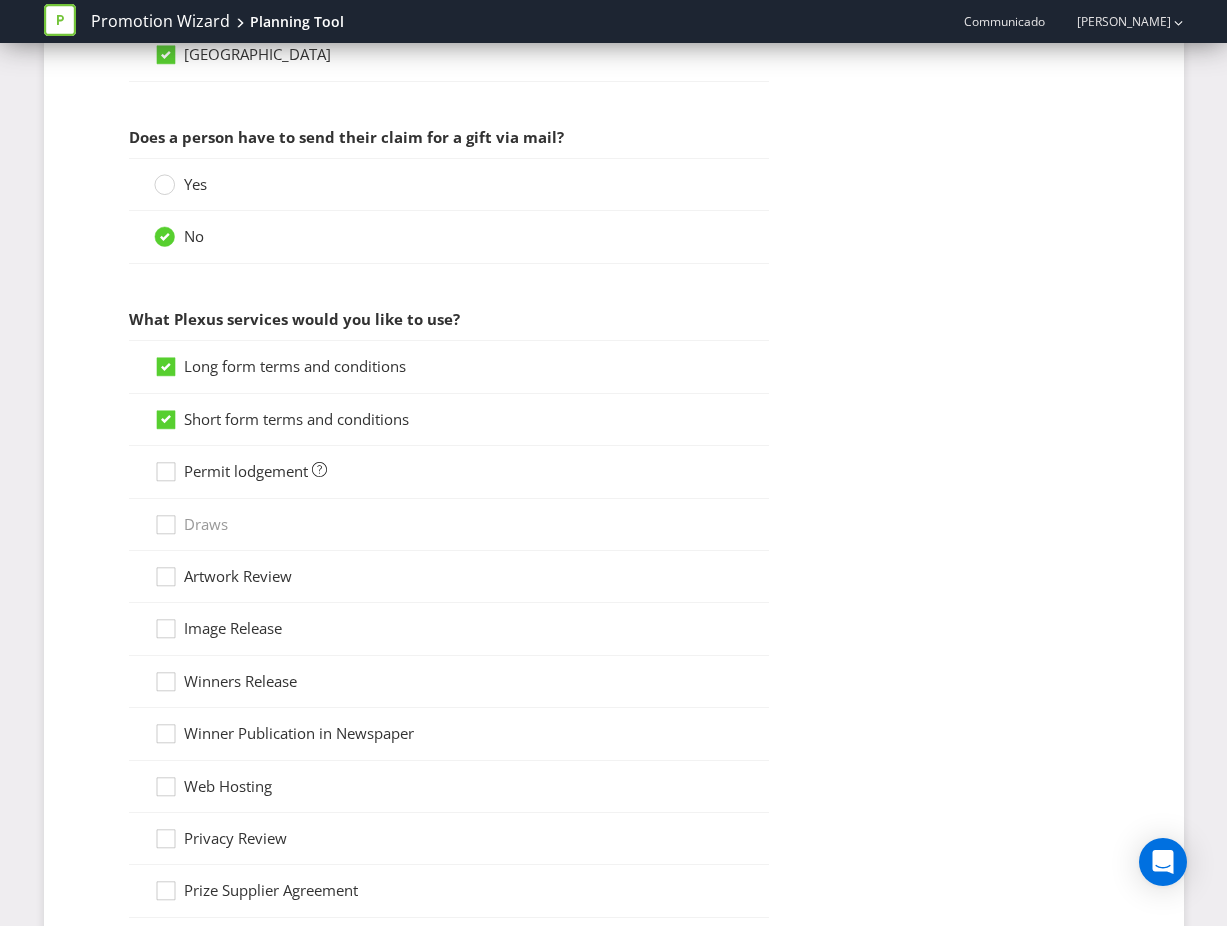click on "Permit lodgement" at bounding box center [246, 471] 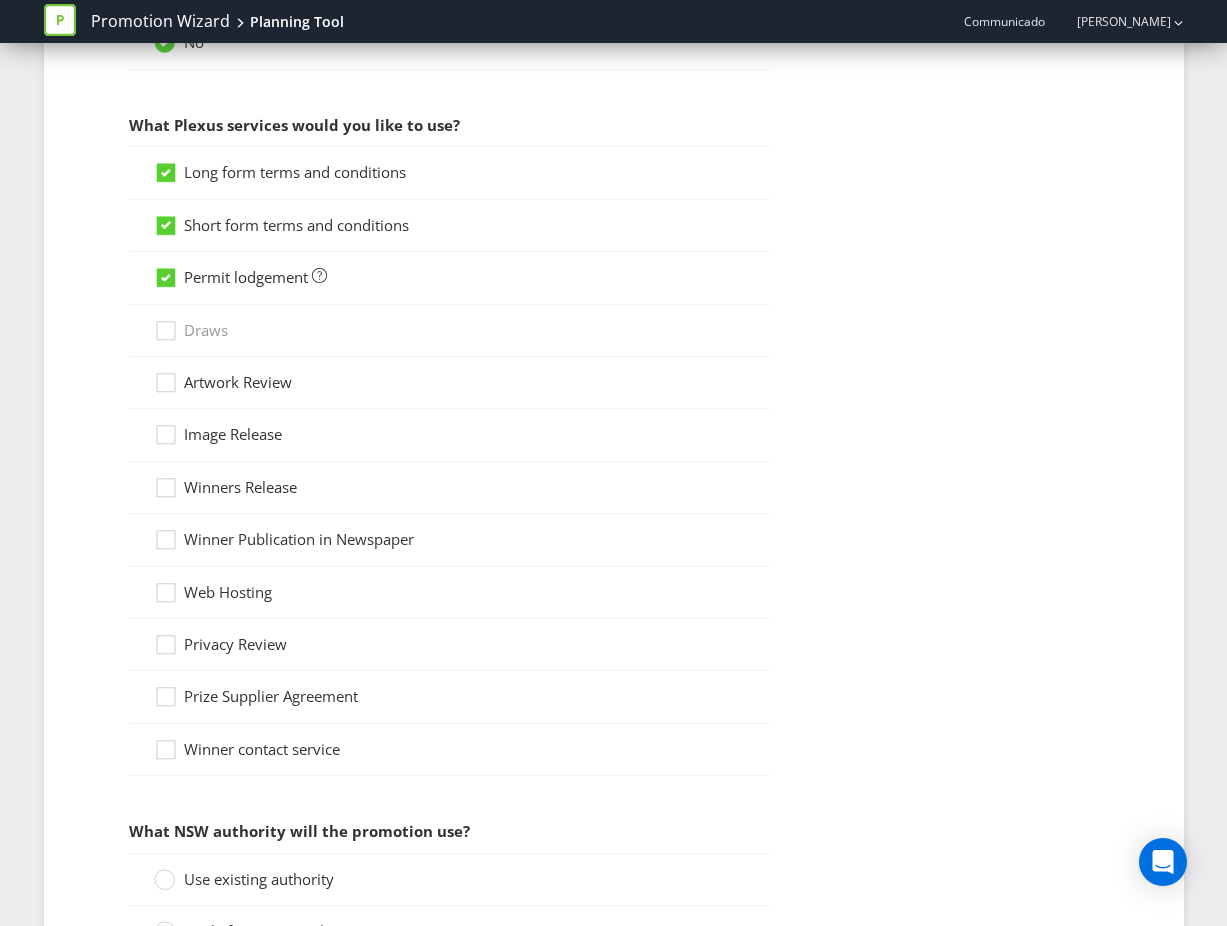 scroll, scrollTop: 1686, scrollLeft: 0, axis: vertical 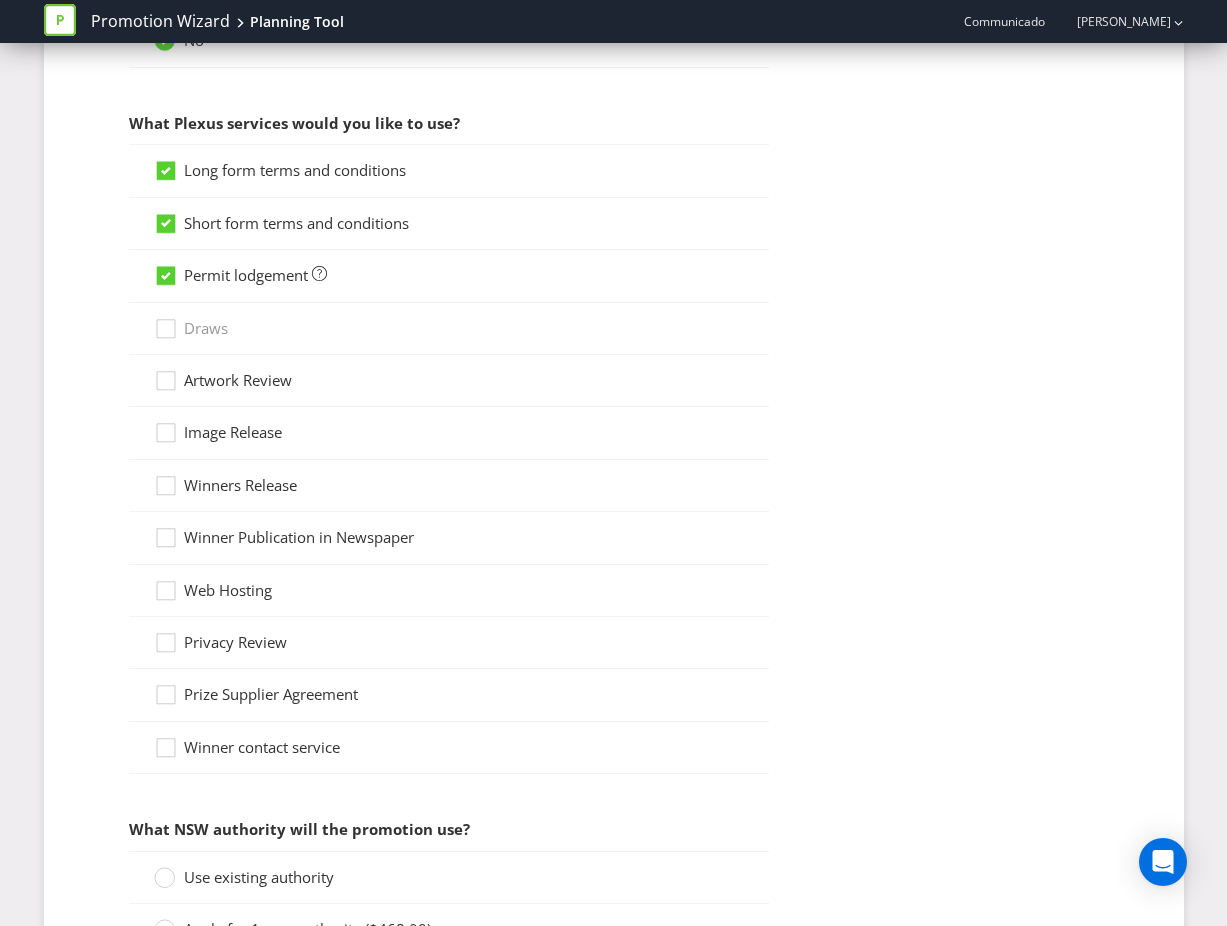 click on "Artwork Review" at bounding box center [238, 380] 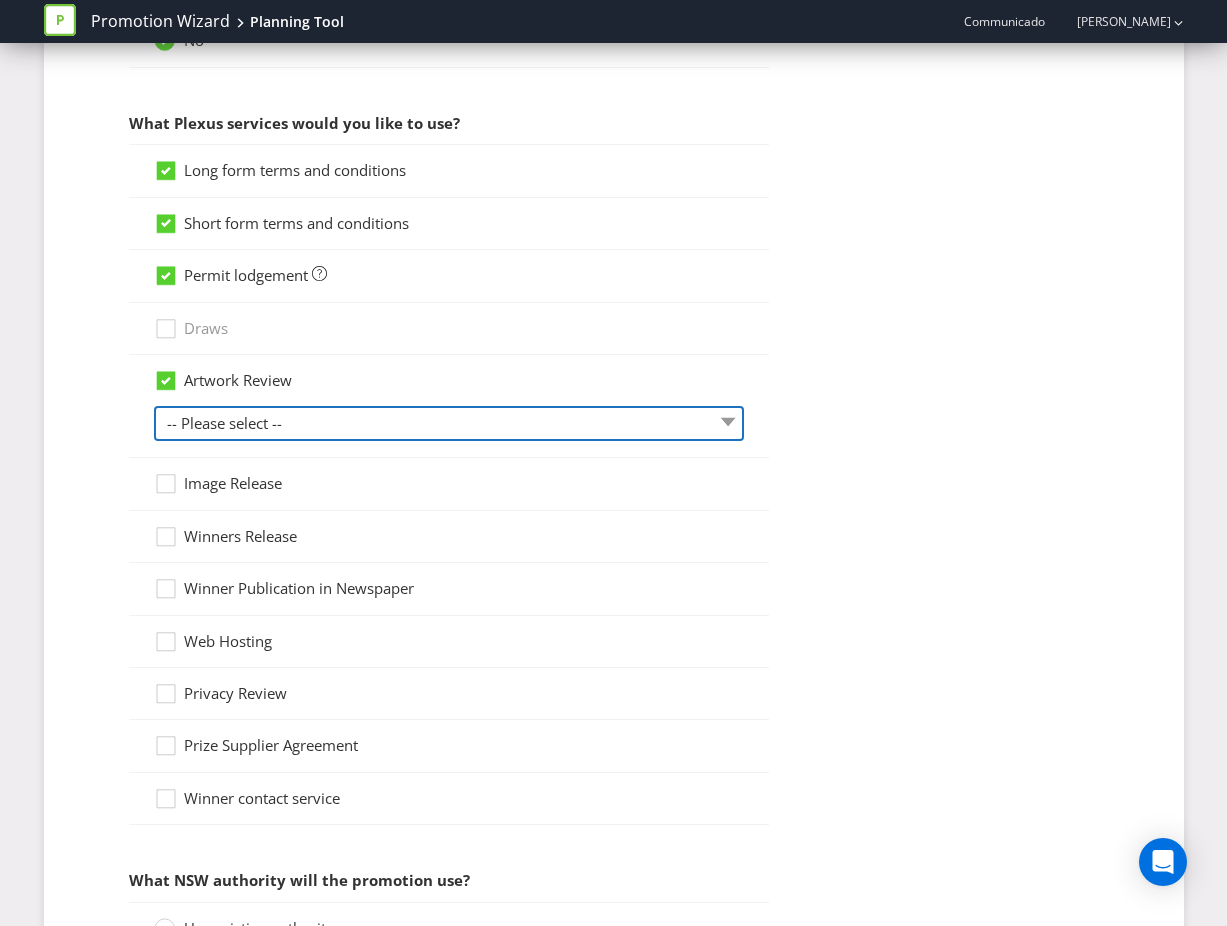 click on "-- Please select -- 1 piece 2-4 pieces (provided at same time) 5-7 pieces (provided at same time) For more than 7 pieces, please contact us for a quote" at bounding box center [449, 423] 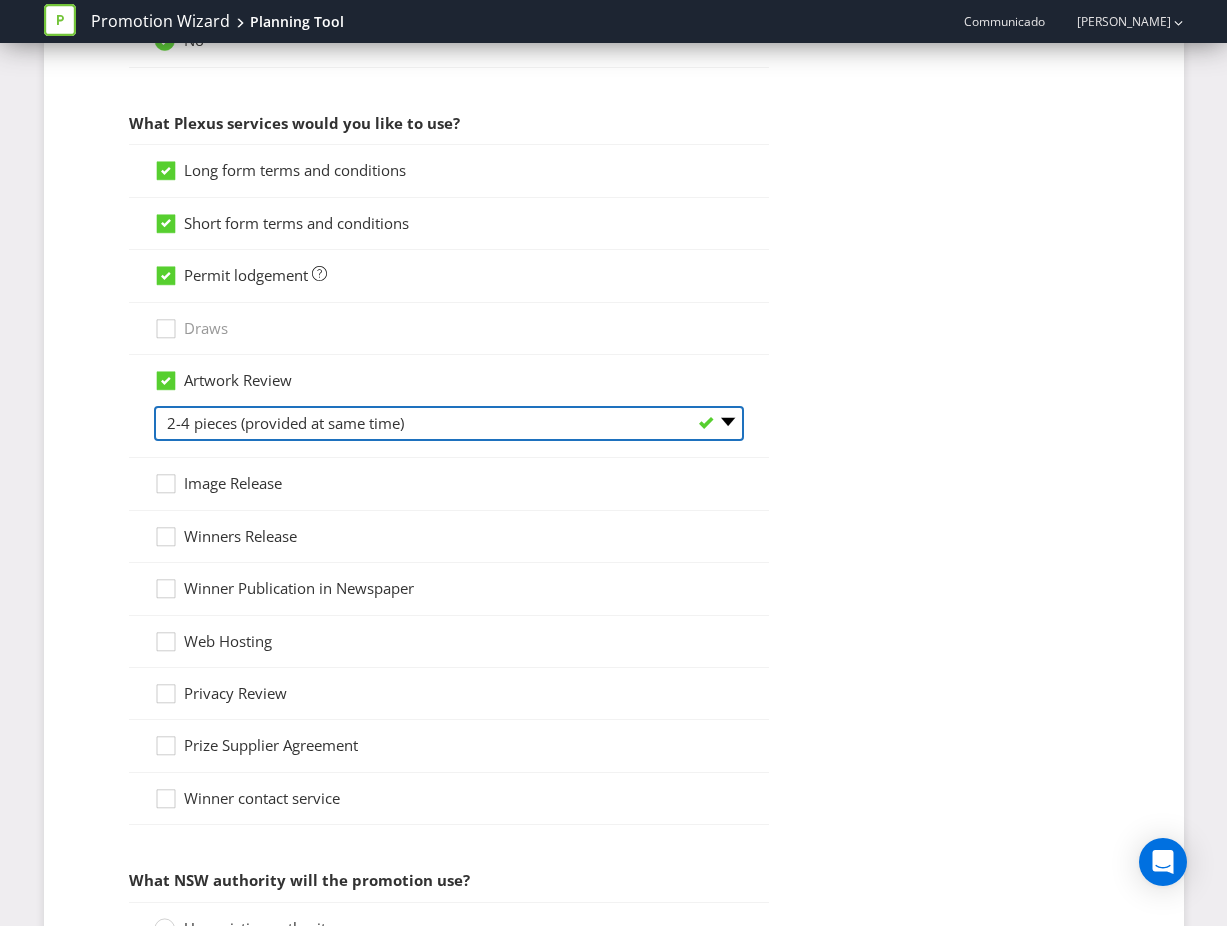 click on "-- Please select -- 1 piece 2-4 pieces (provided at same time) 5-7 pieces (provided at same time) For more than 7 pieces, please contact us for a quote" at bounding box center [449, 423] 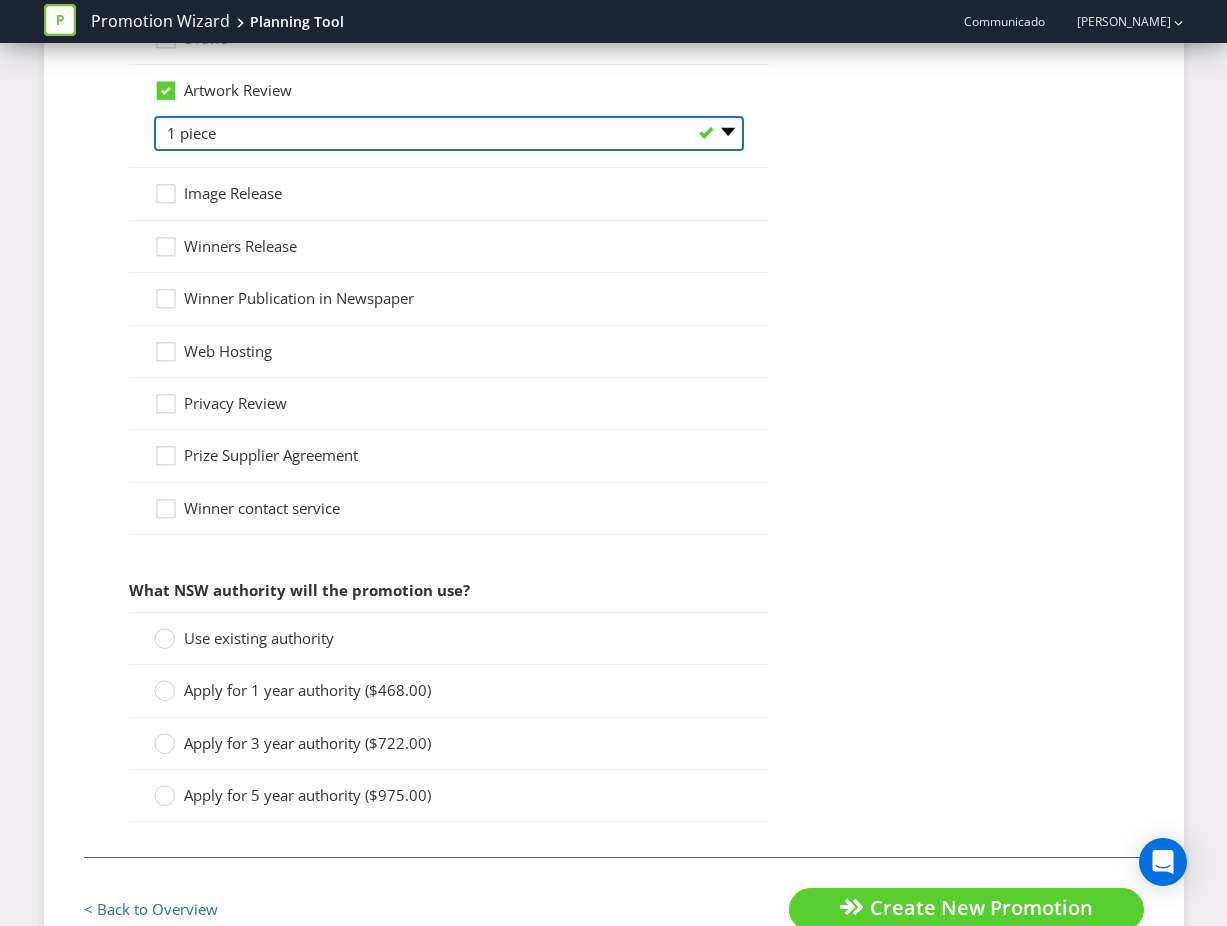scroll, scrollTop: 2041, scrollLeft: 0, axis: vertical 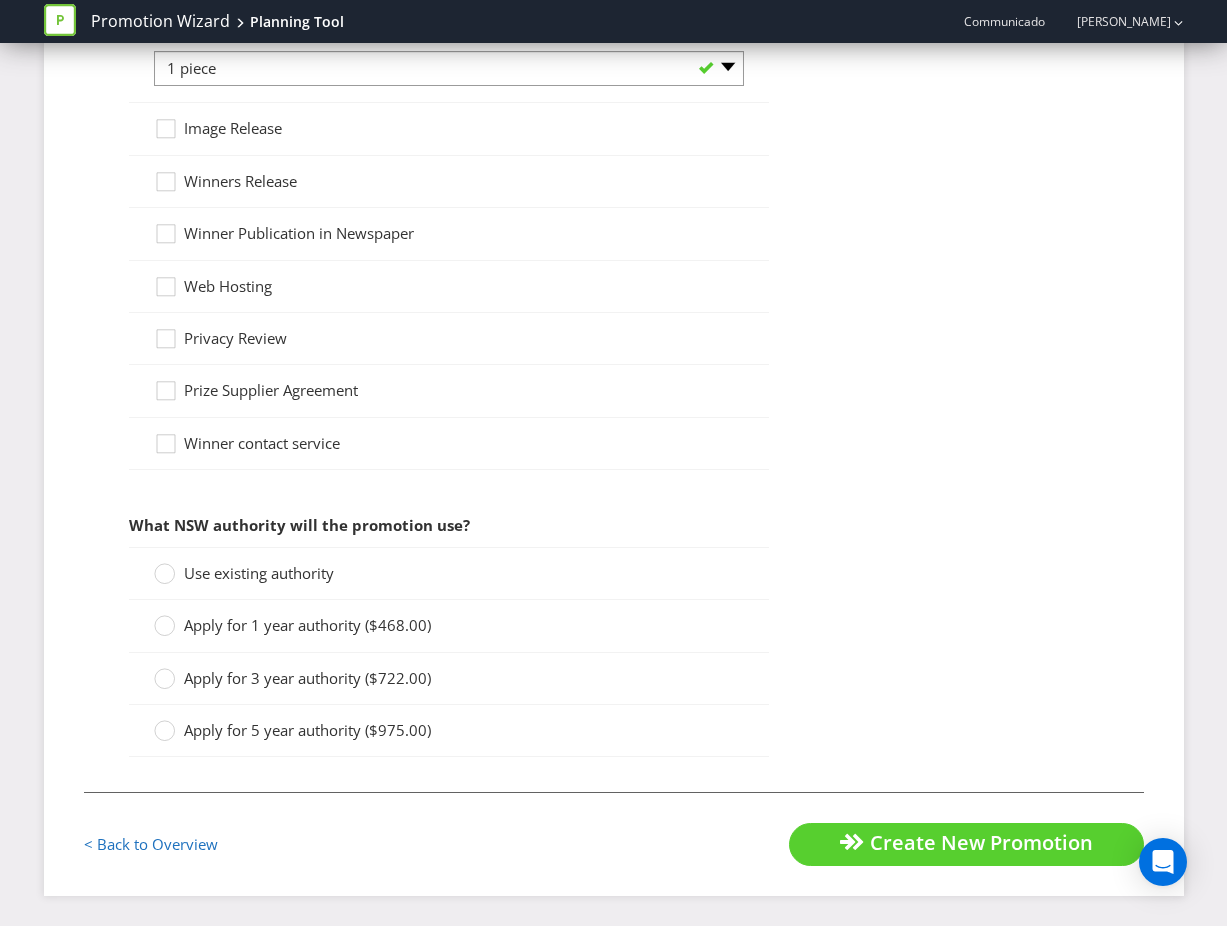 click on "Use existing authority" at bounding box center (259, 573) 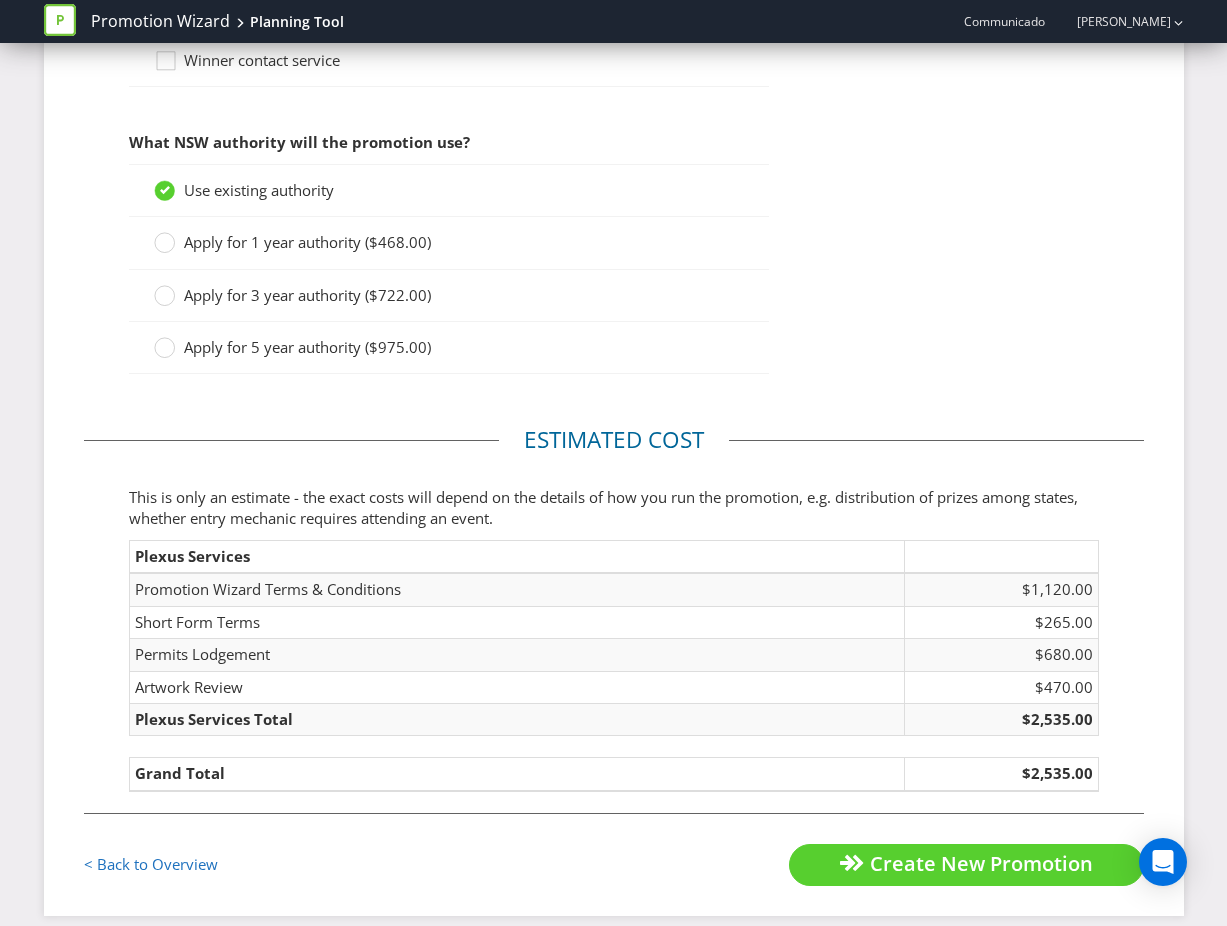 scroll, scrollTop: 2418, scrollLeft: 0, axis: vertical 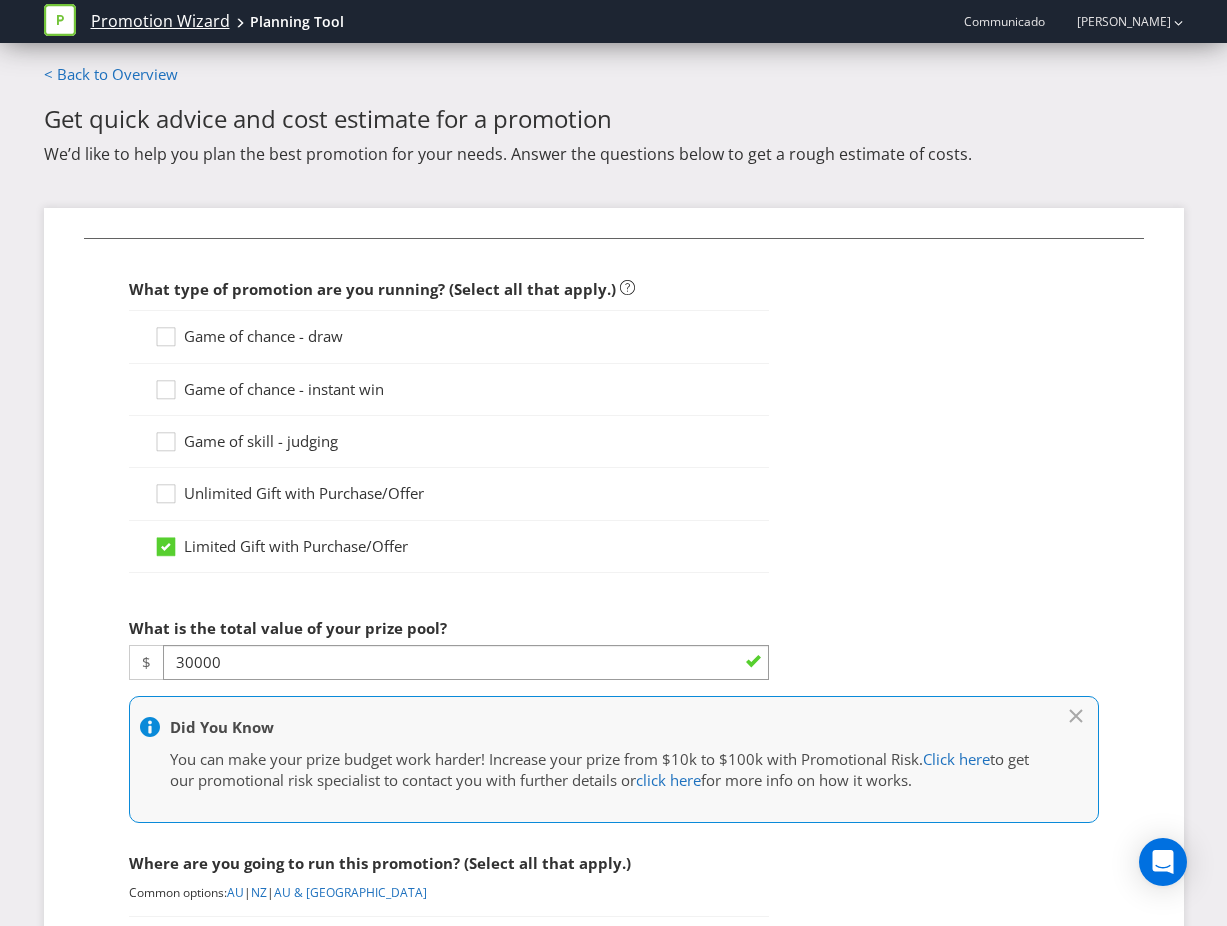 click on "Promotion Wizard" at bounding box center [160, 21] 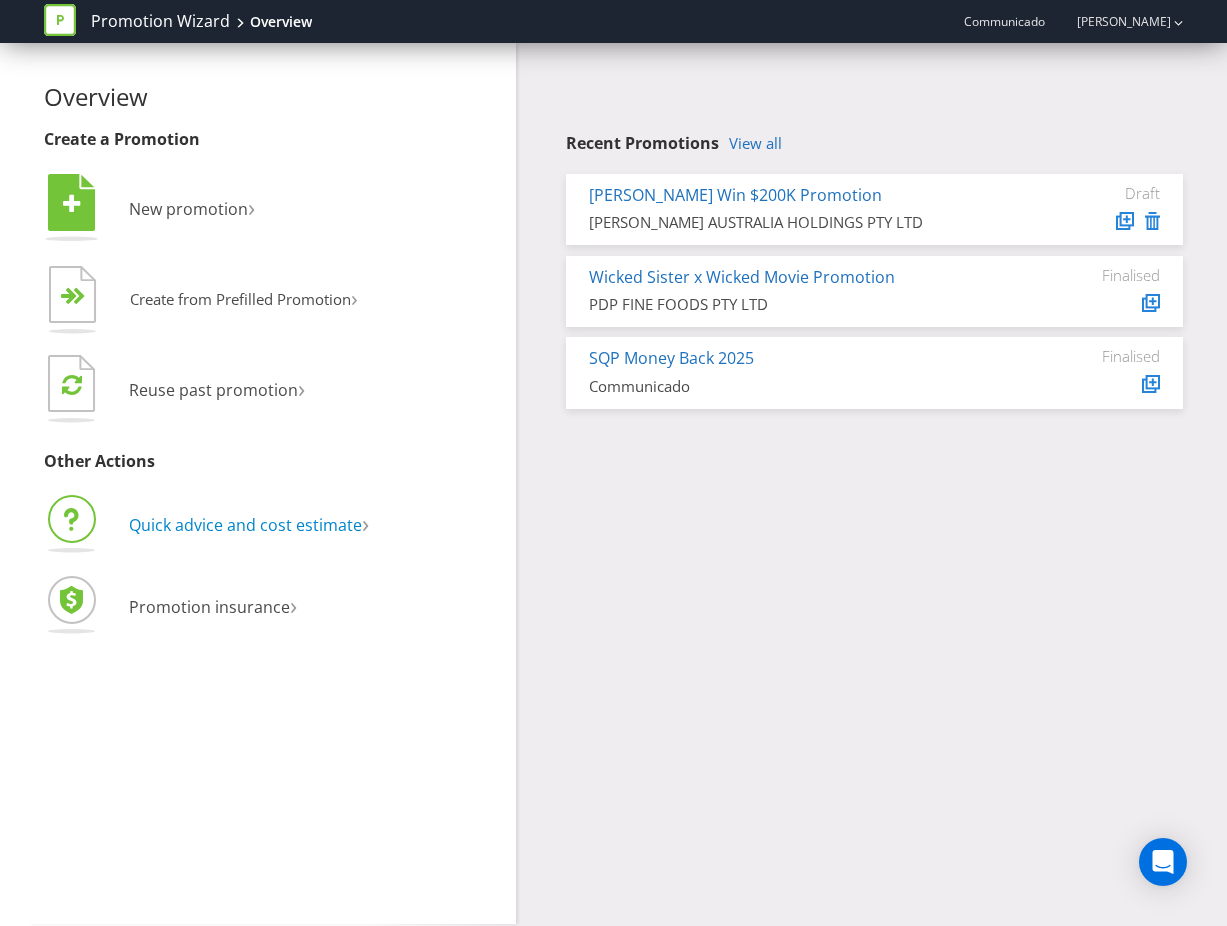 click on "Quick advice and cost estimate" at bounding box center [245, 525] 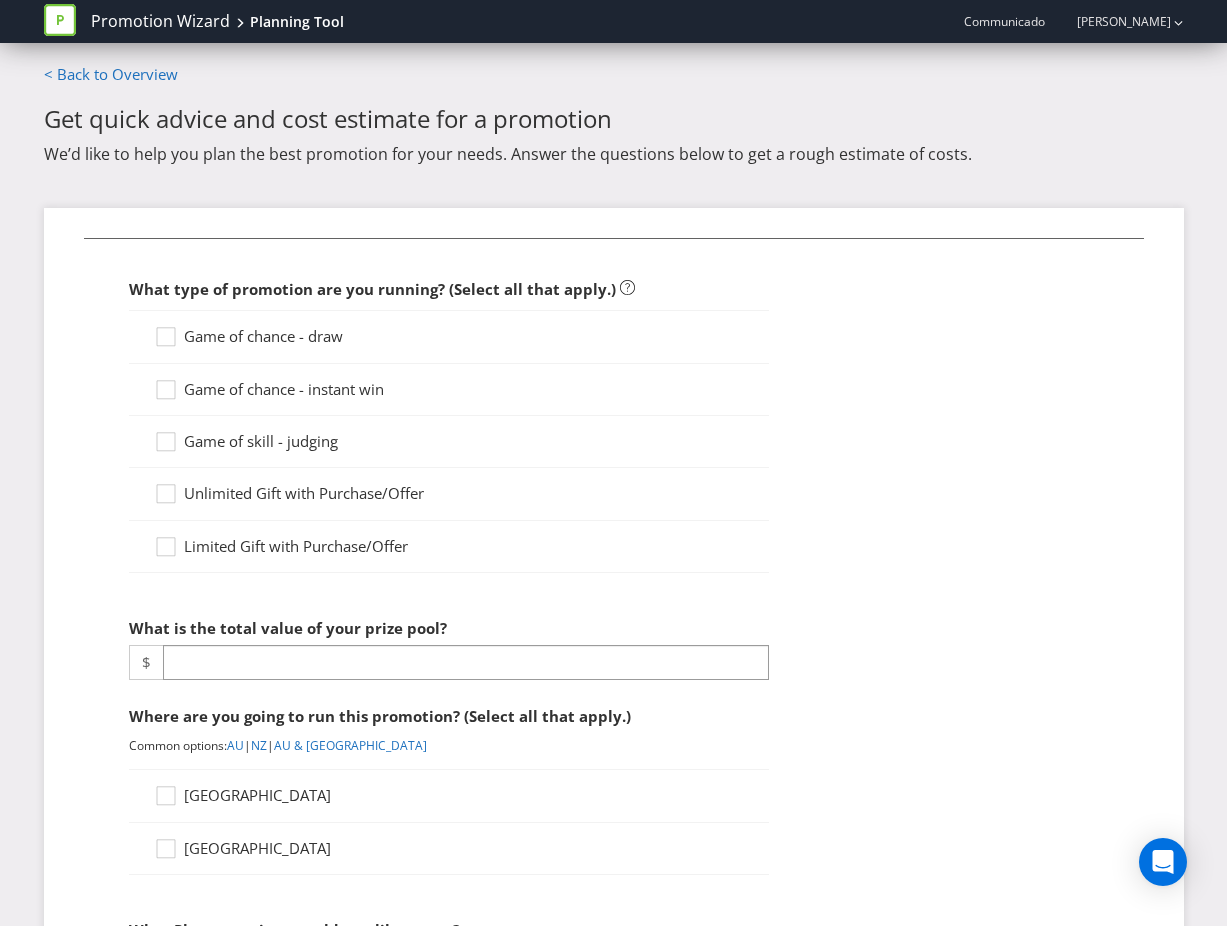 click on "Game of chance - draw" at bounding box center (263, 336) 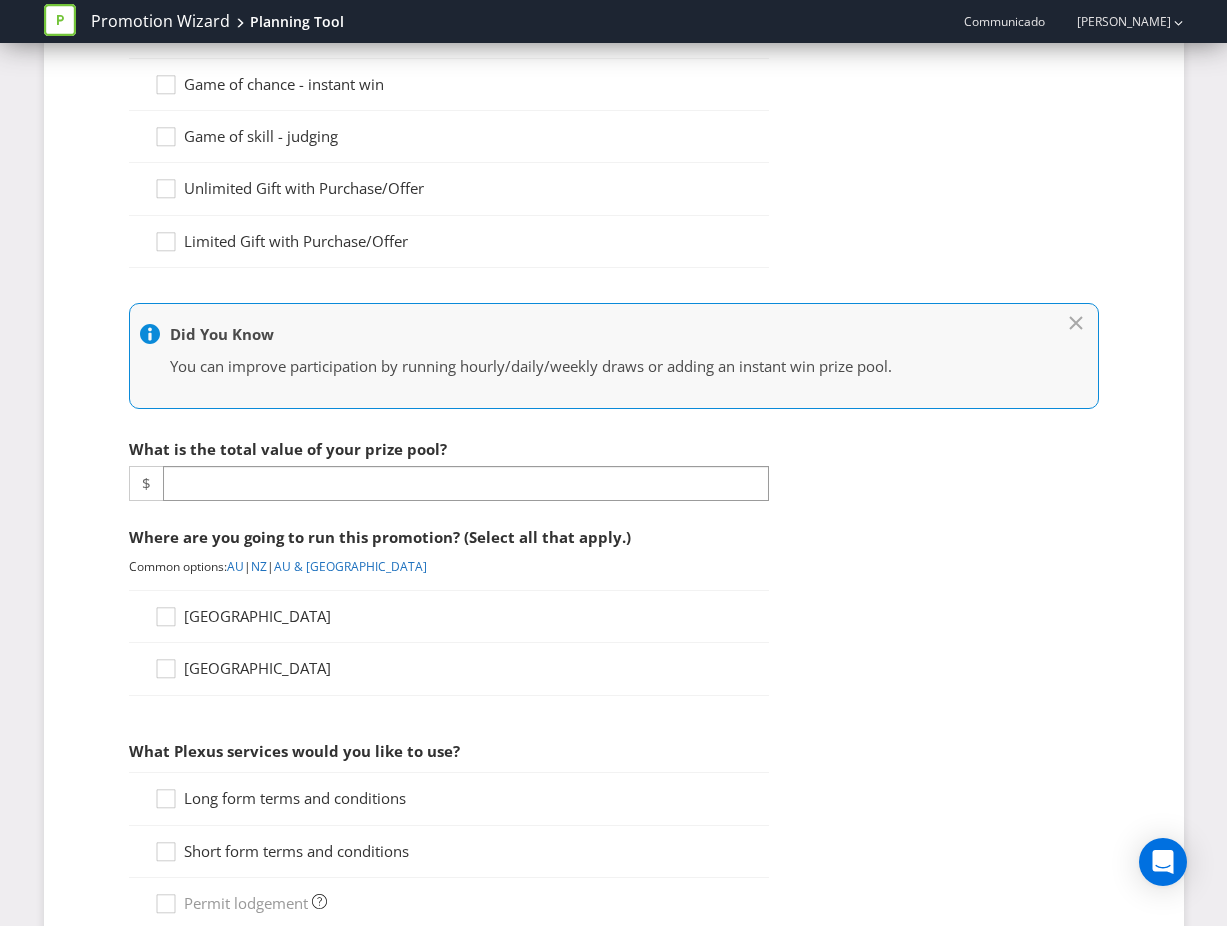 scroll, scrollTop: 309, scrollLeft: 0, axis: vertical 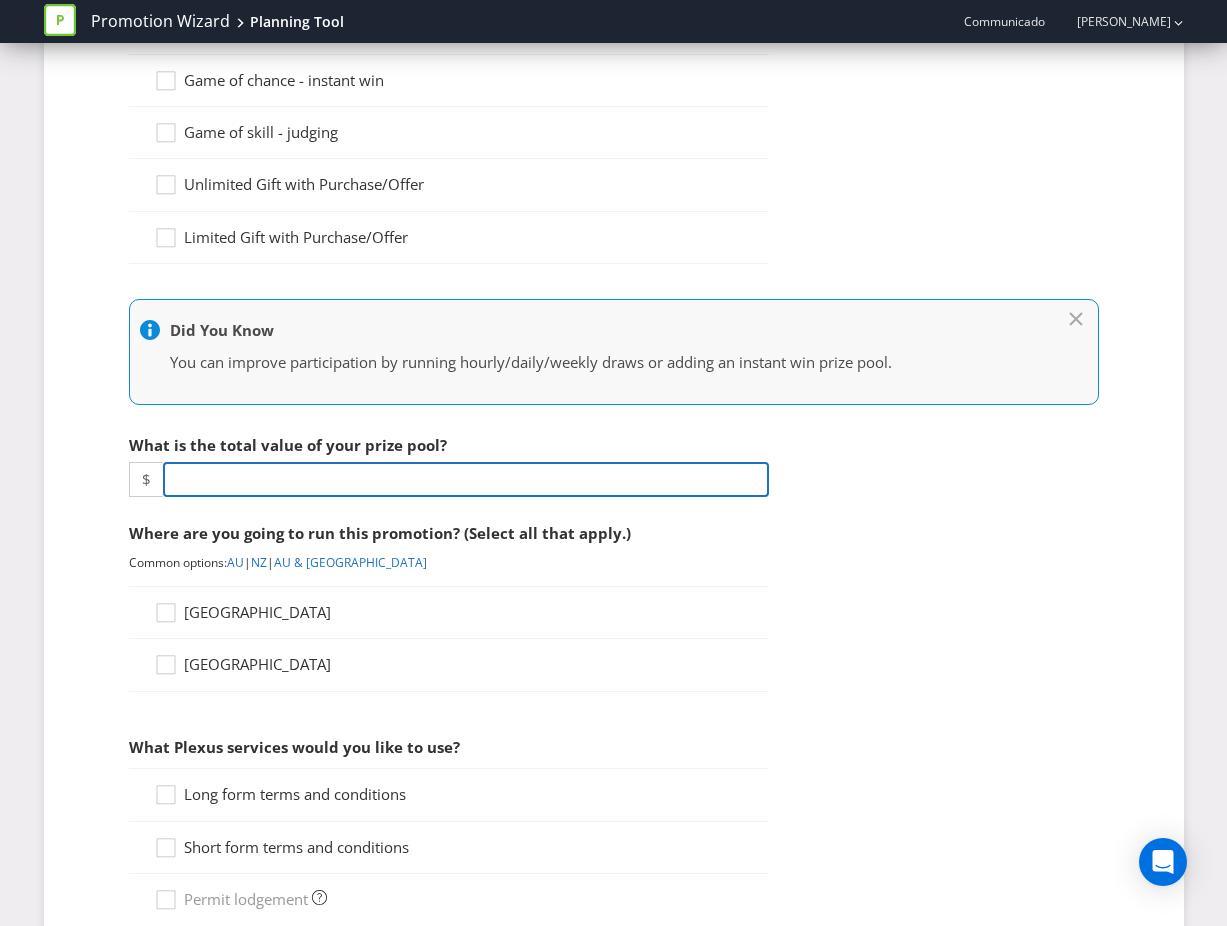 click at bounding box center [466, 479] 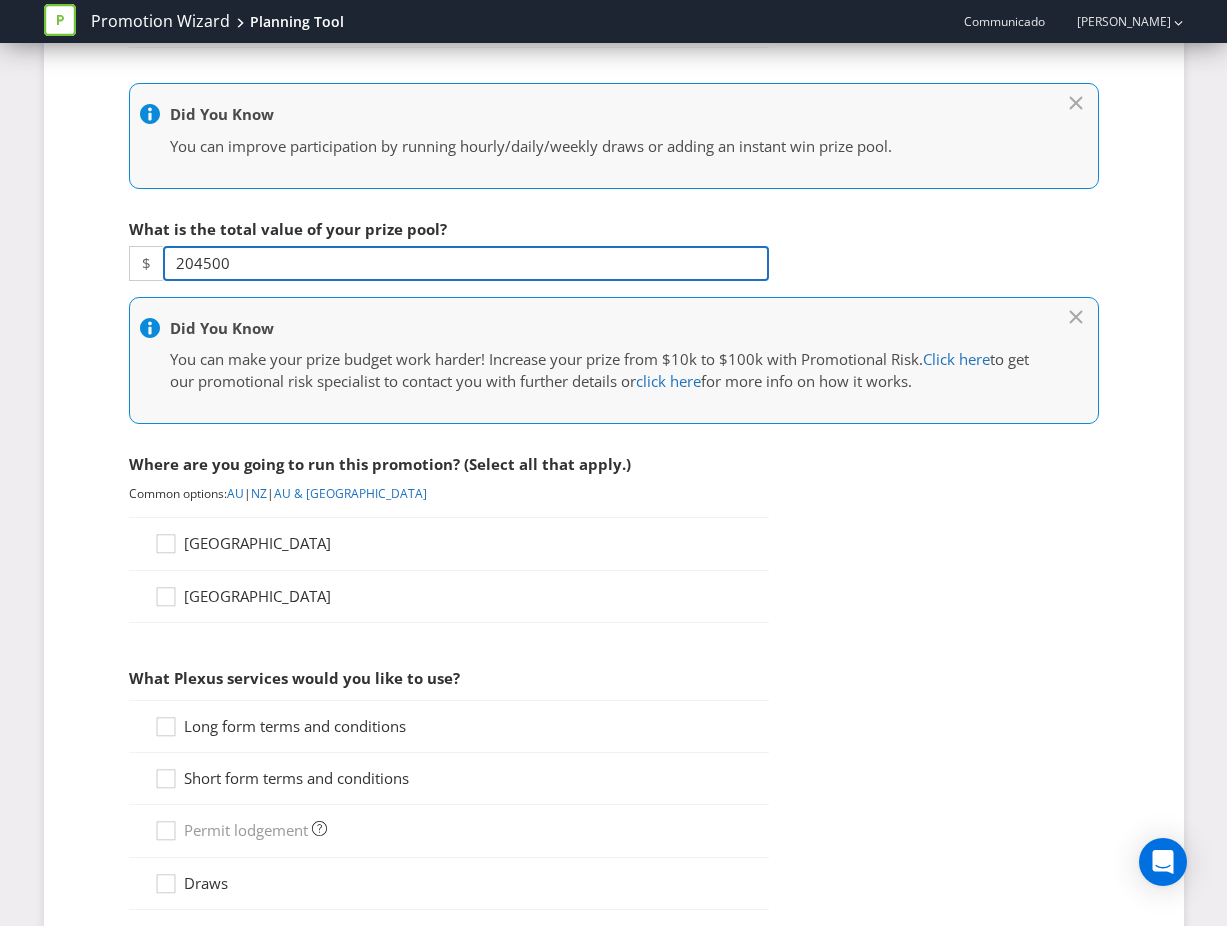 scroll, scrollTop: 574, scrollLeft: 0, axis: vertical 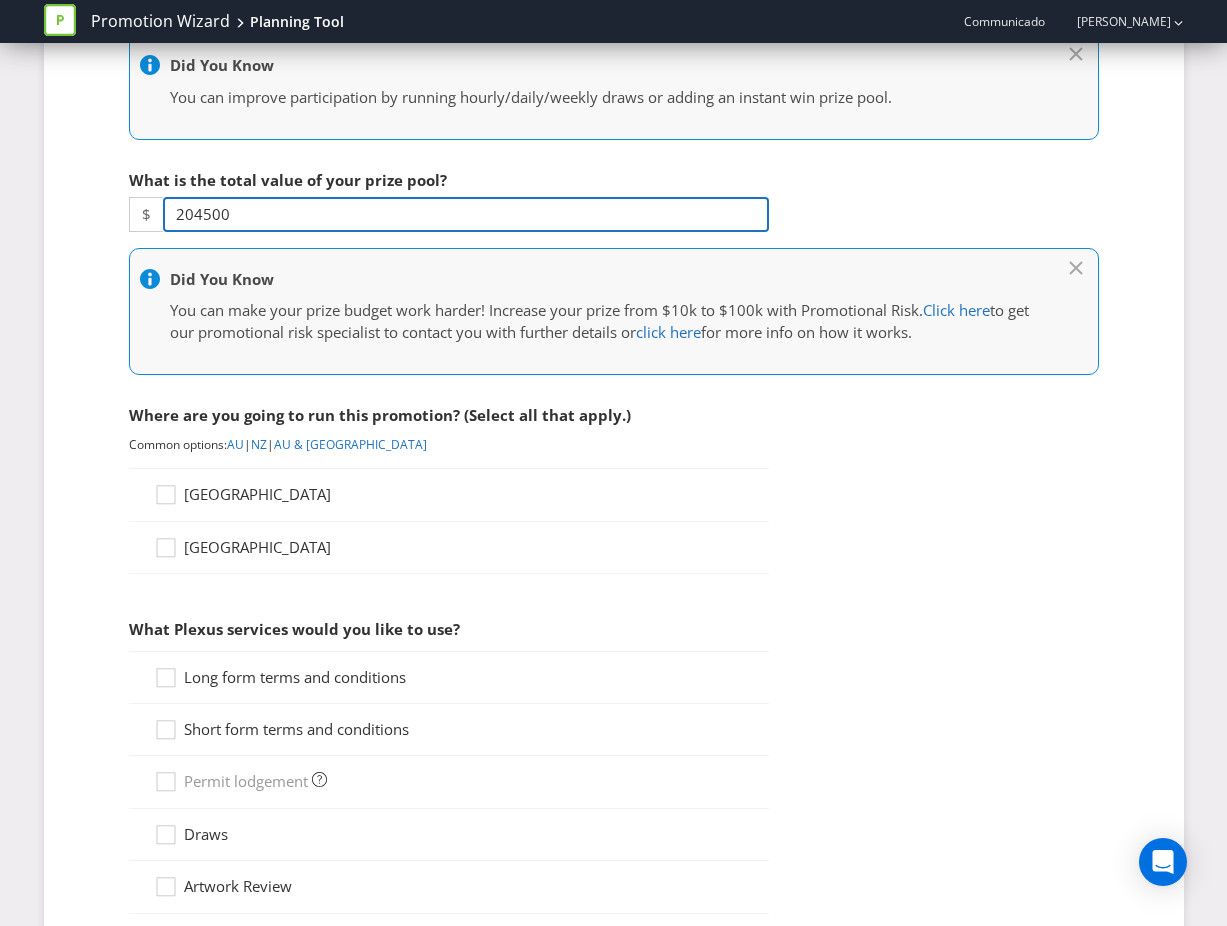 type on "204500" 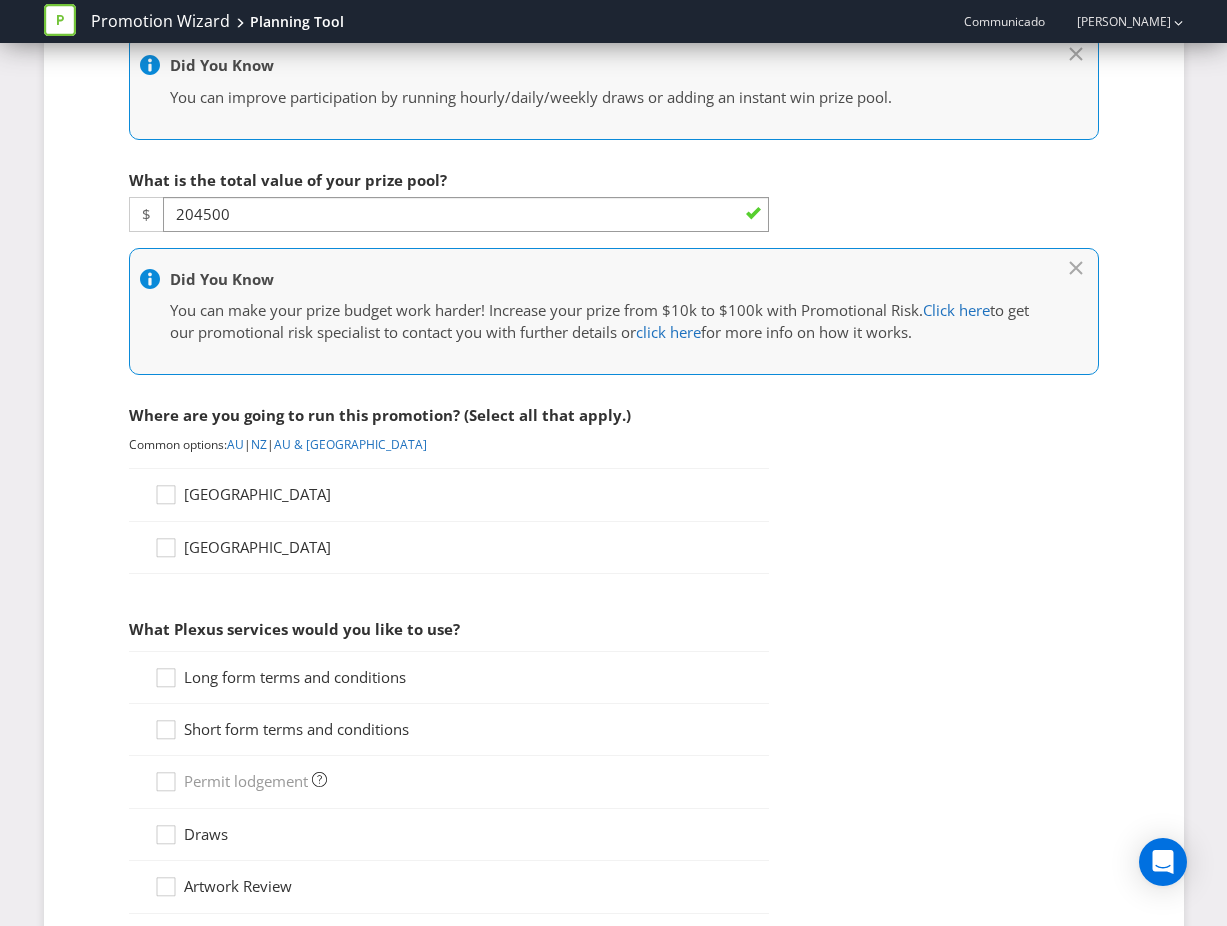 click on "[GEOGRAPHIC_DATA]" at bounding box center (257, 494) 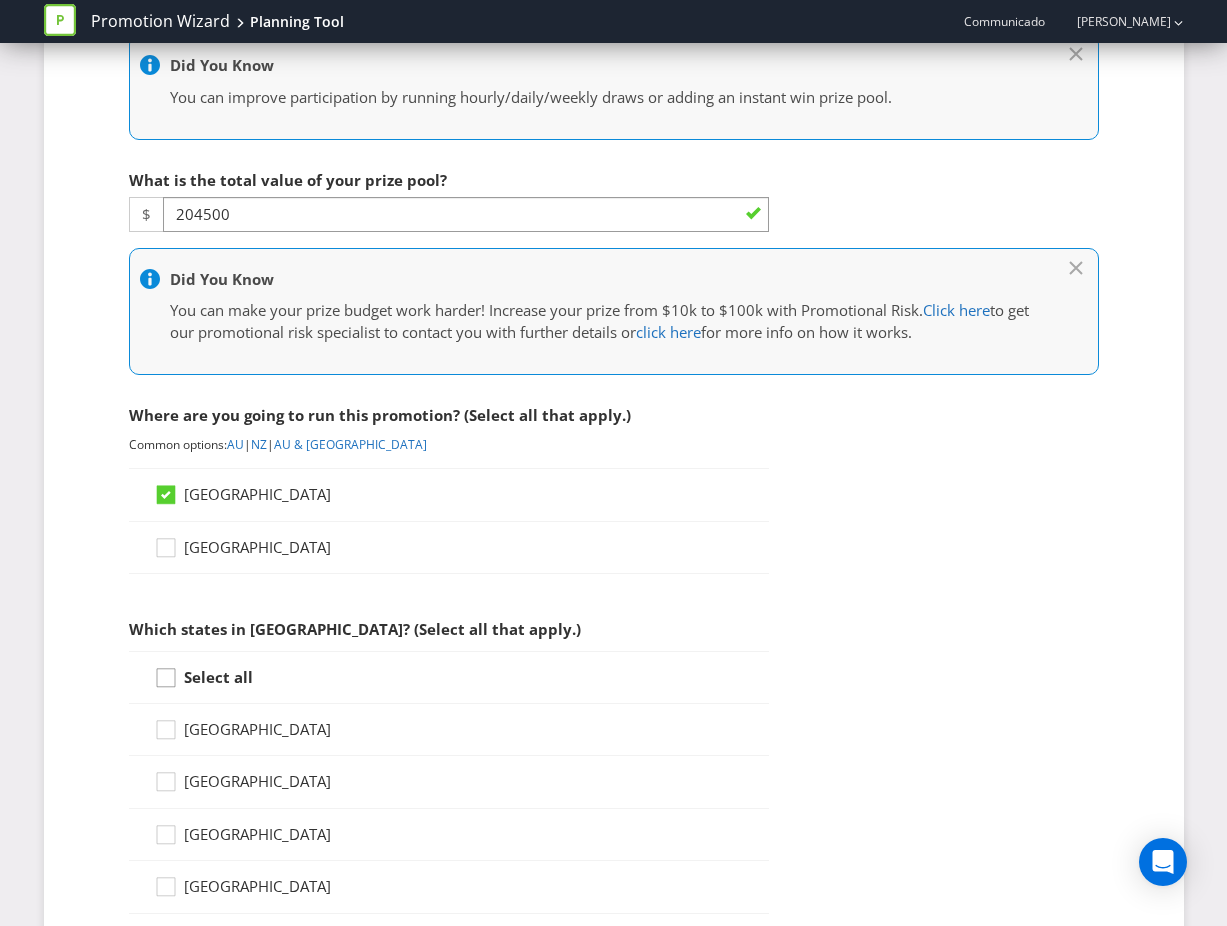 click at bounding box center [166, 671] 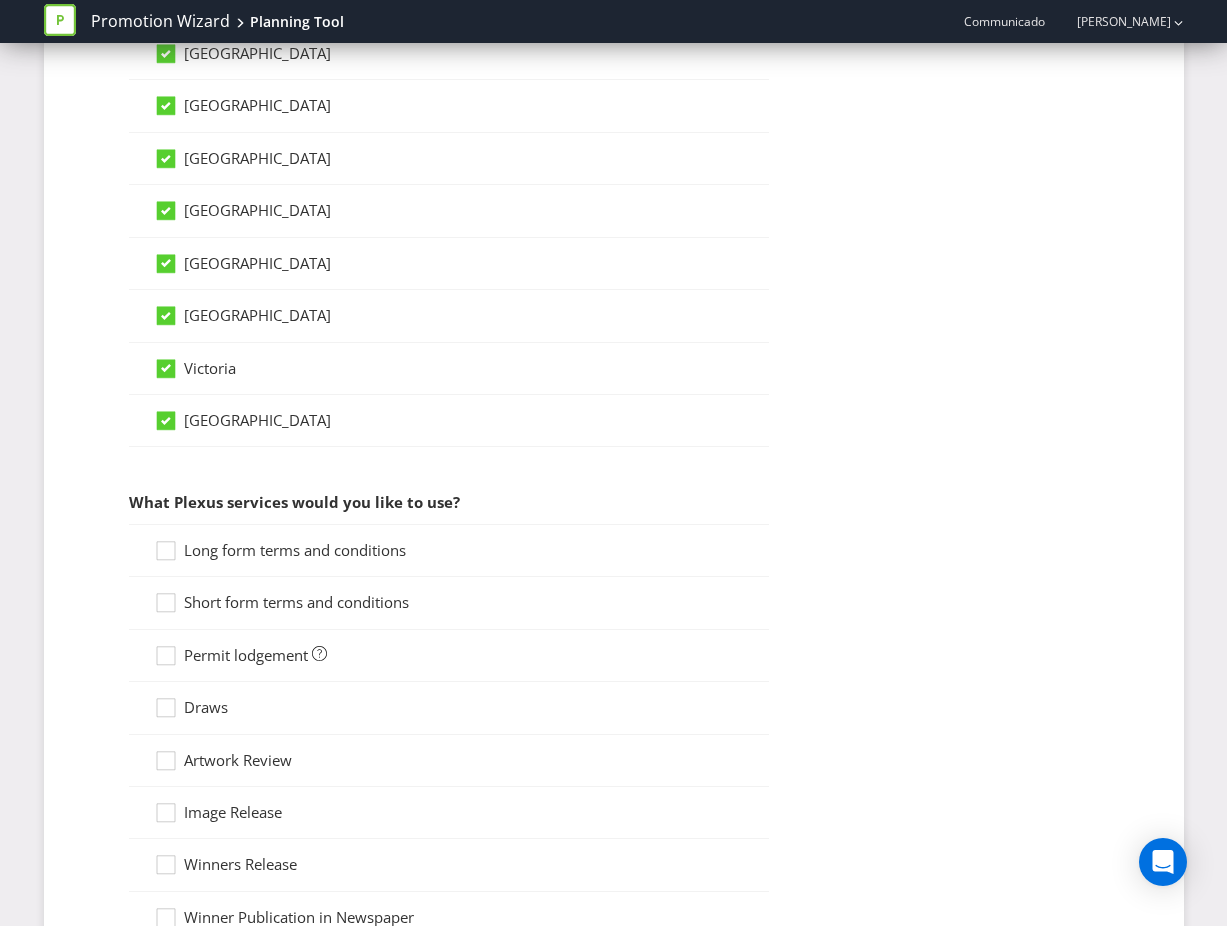 scroll, scrollTop: 1277, scrollLeft: 0, axis: vertical 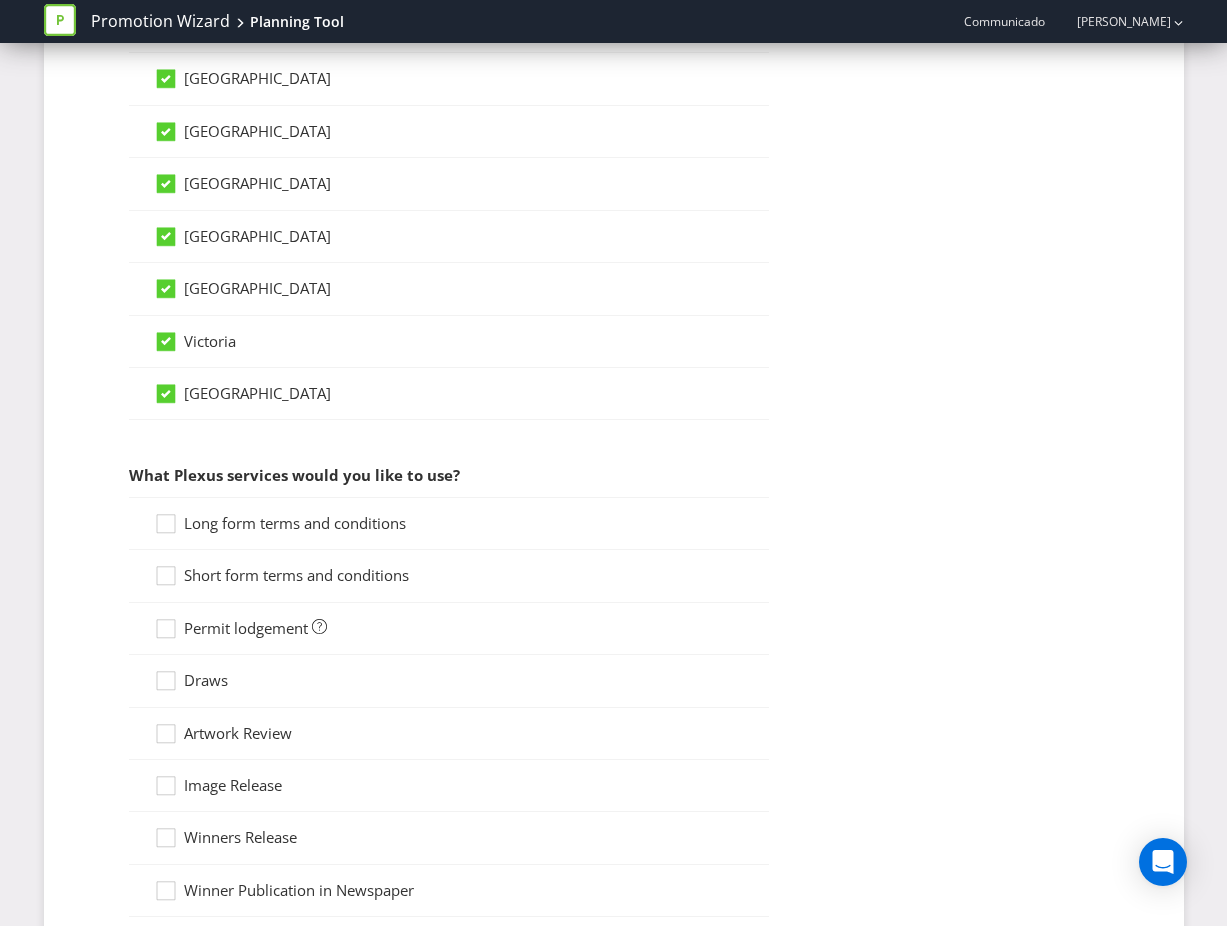 click on "Long form terms and conditions" at bounding box center (295, 523) 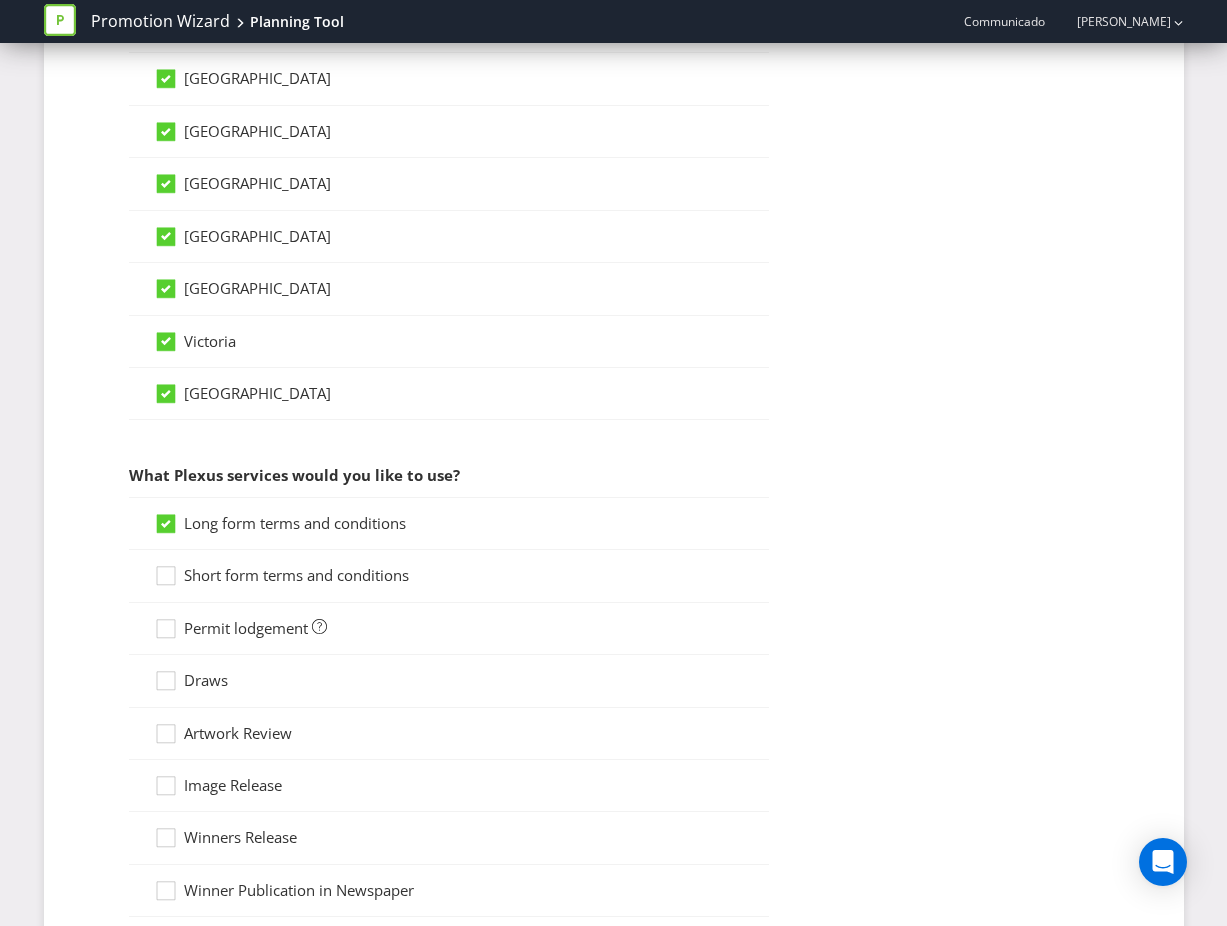 click on "Short form terms and conditions" at bounding box center (449, 576) 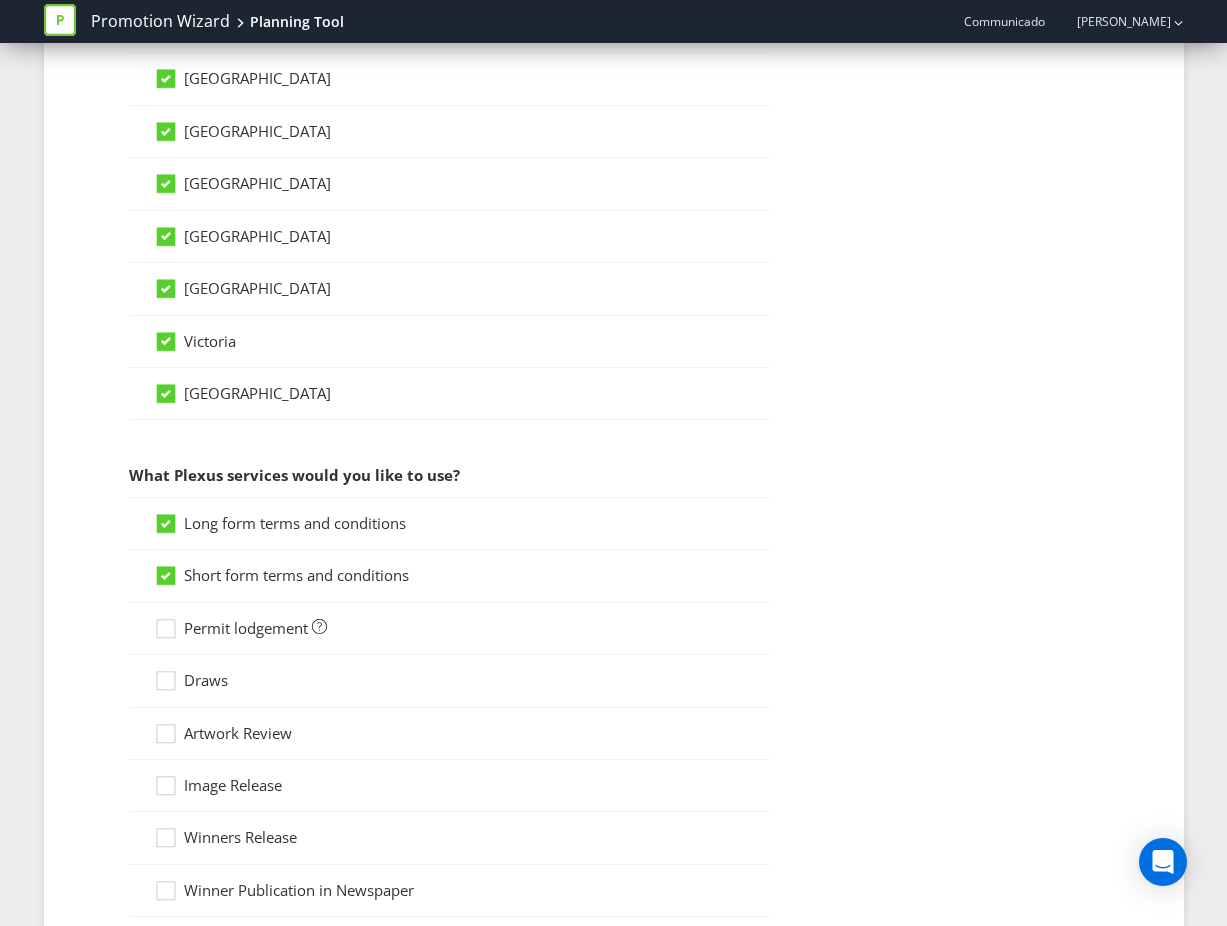 click on "Permit lodgement" at bounding box center [246, 628] 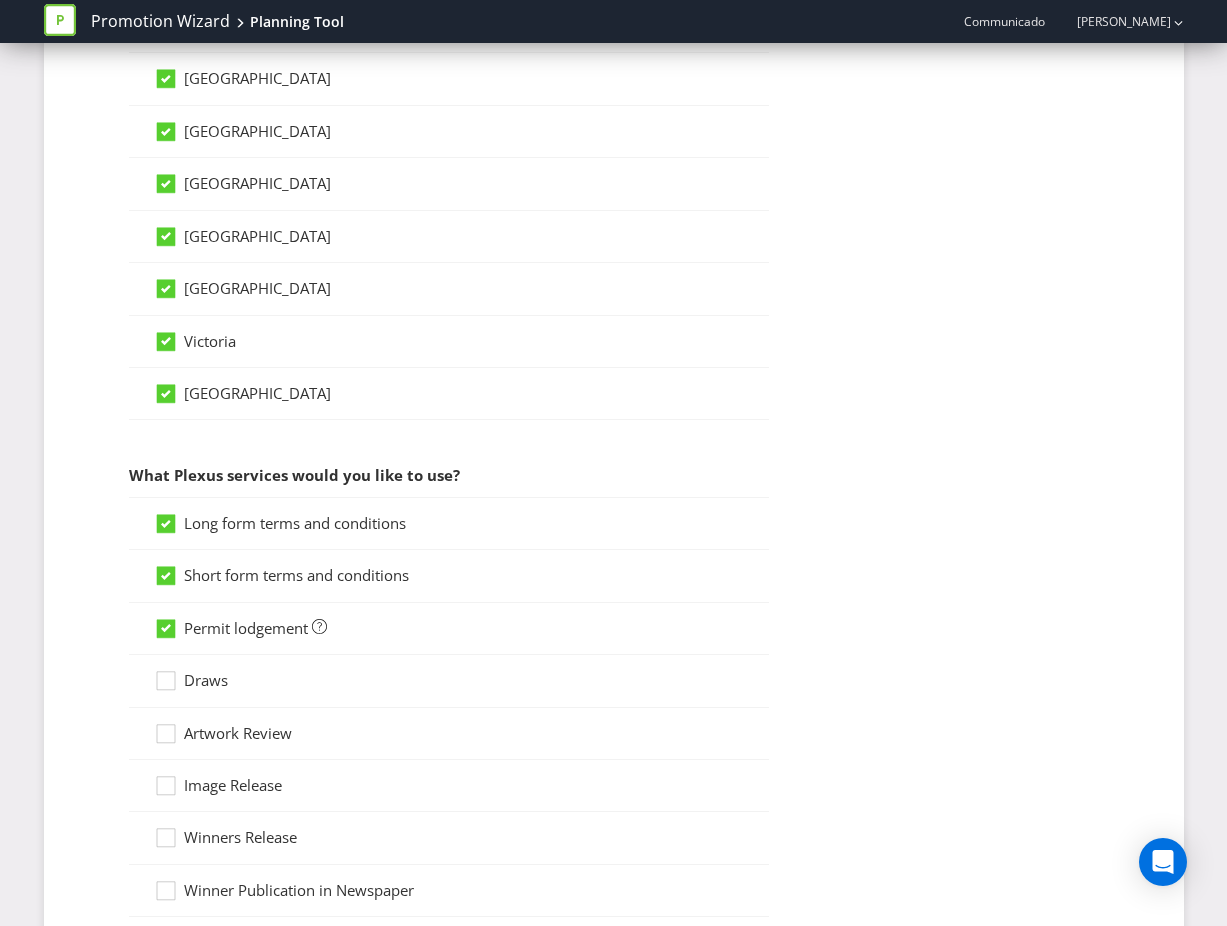 click on "Draws" at bounding box center (206, 680) 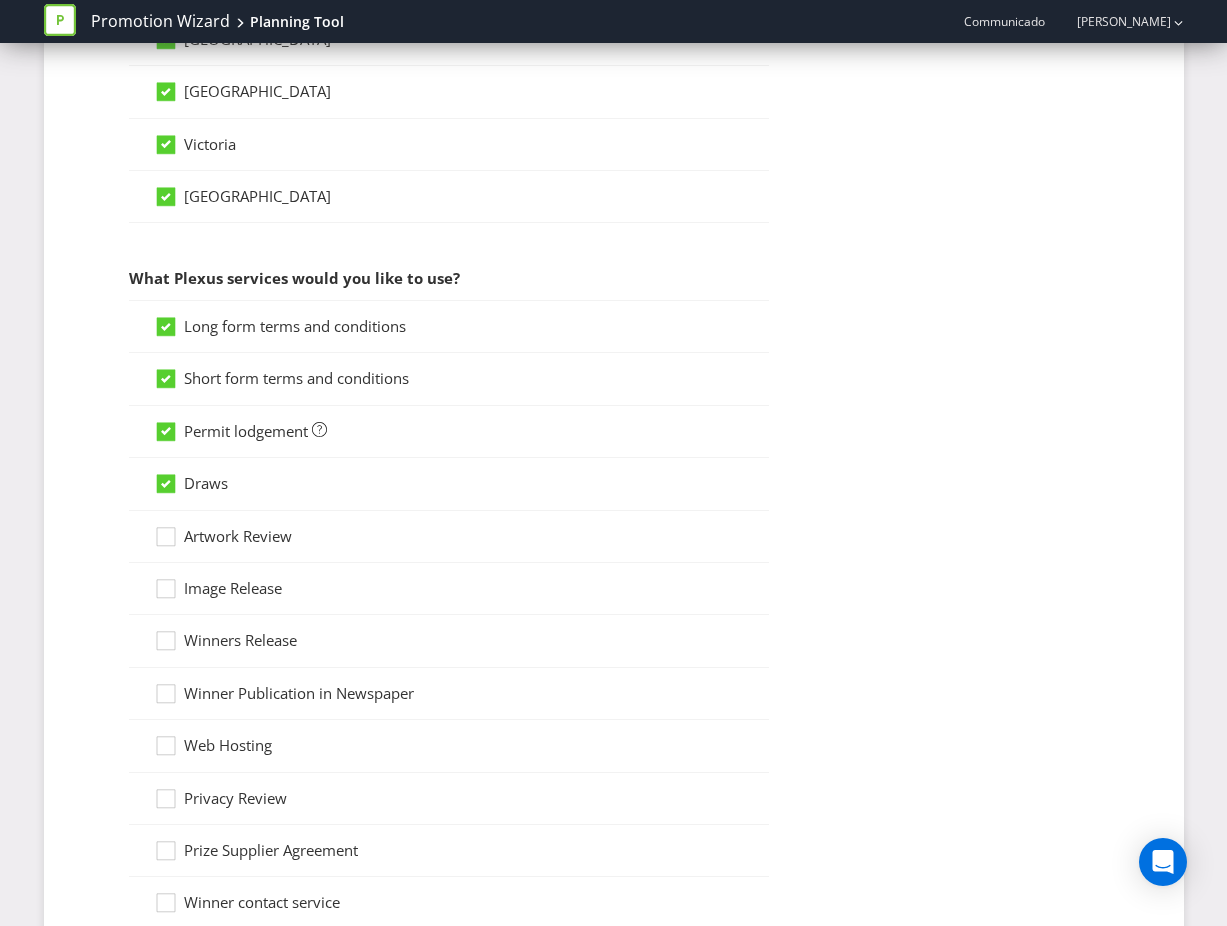scroll, scrollTop: 1483, scrollLeft: 0, axis: vertical 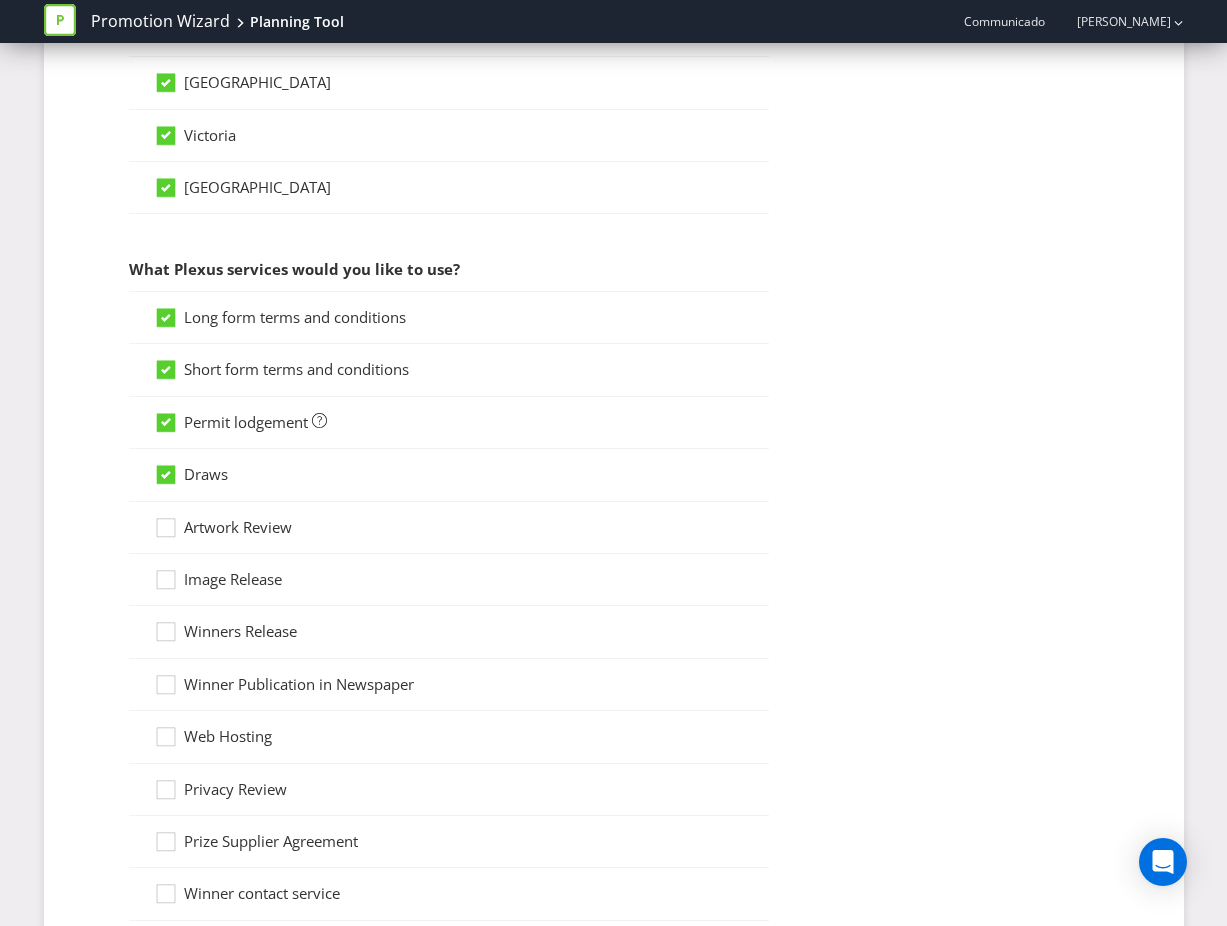 click on "Artwork Review" at bounding box center (238, 527) 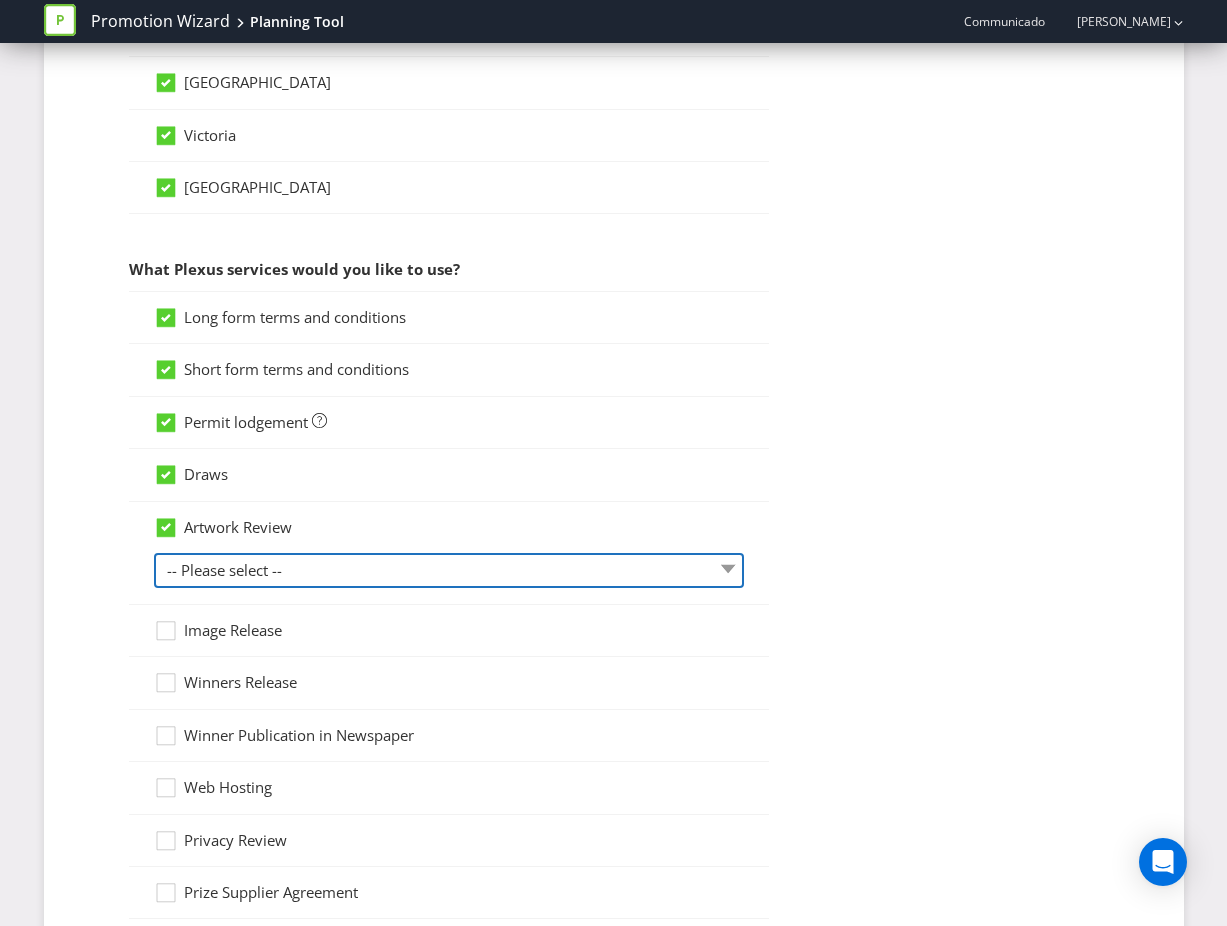 click on "-- Please select -- 1 piece 2-4 pieces (provided at same time) 5-7 pieces (provided at same time) For more than 7 pieces, please contact us for a quote" at bounding box center [449, 570] 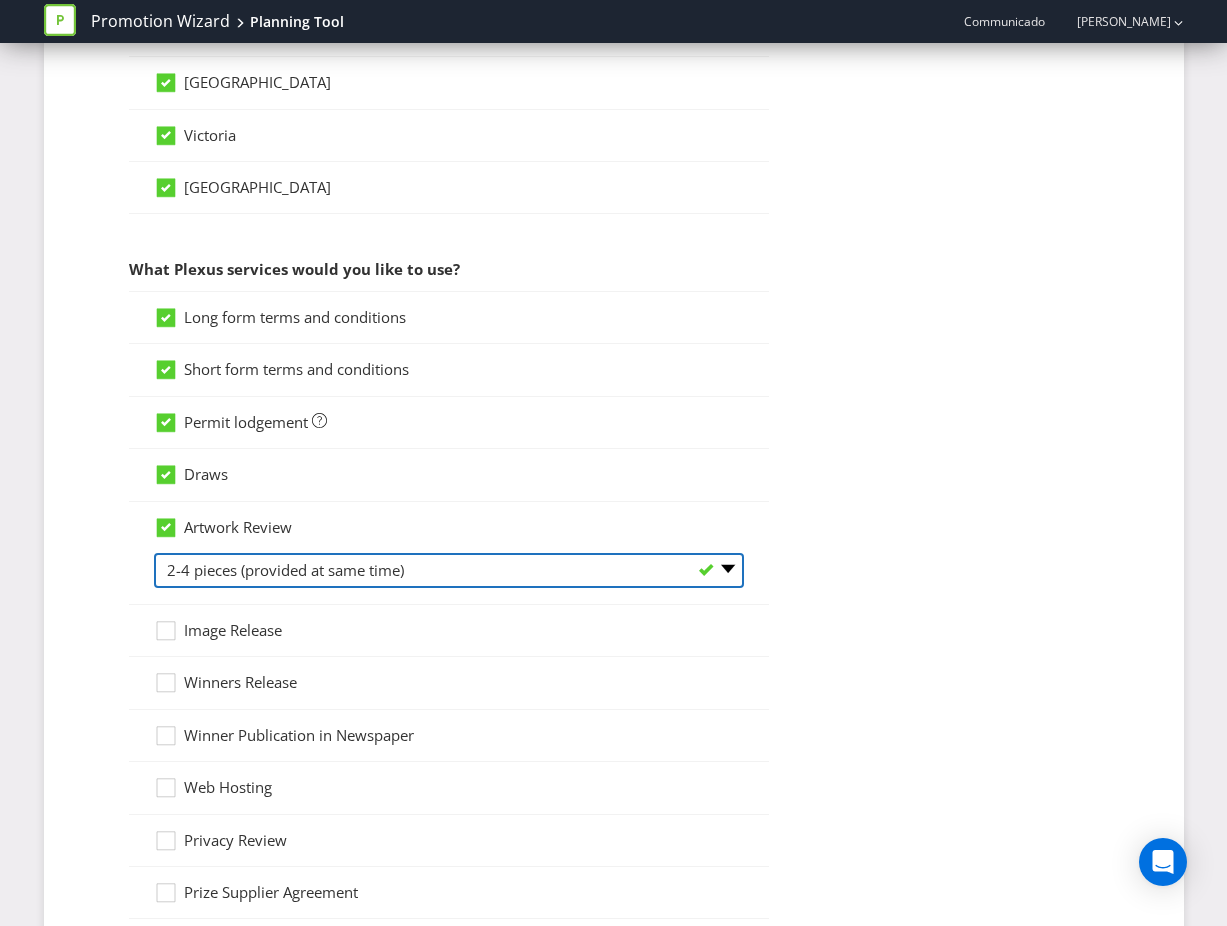 click on "-- Please select -- 1 piece 2-4 pieces (provided at same time) 5-7 pieces (provided at same time) For more than 7 pieces, please contact us for a quote" at bounding box center (449, 570) 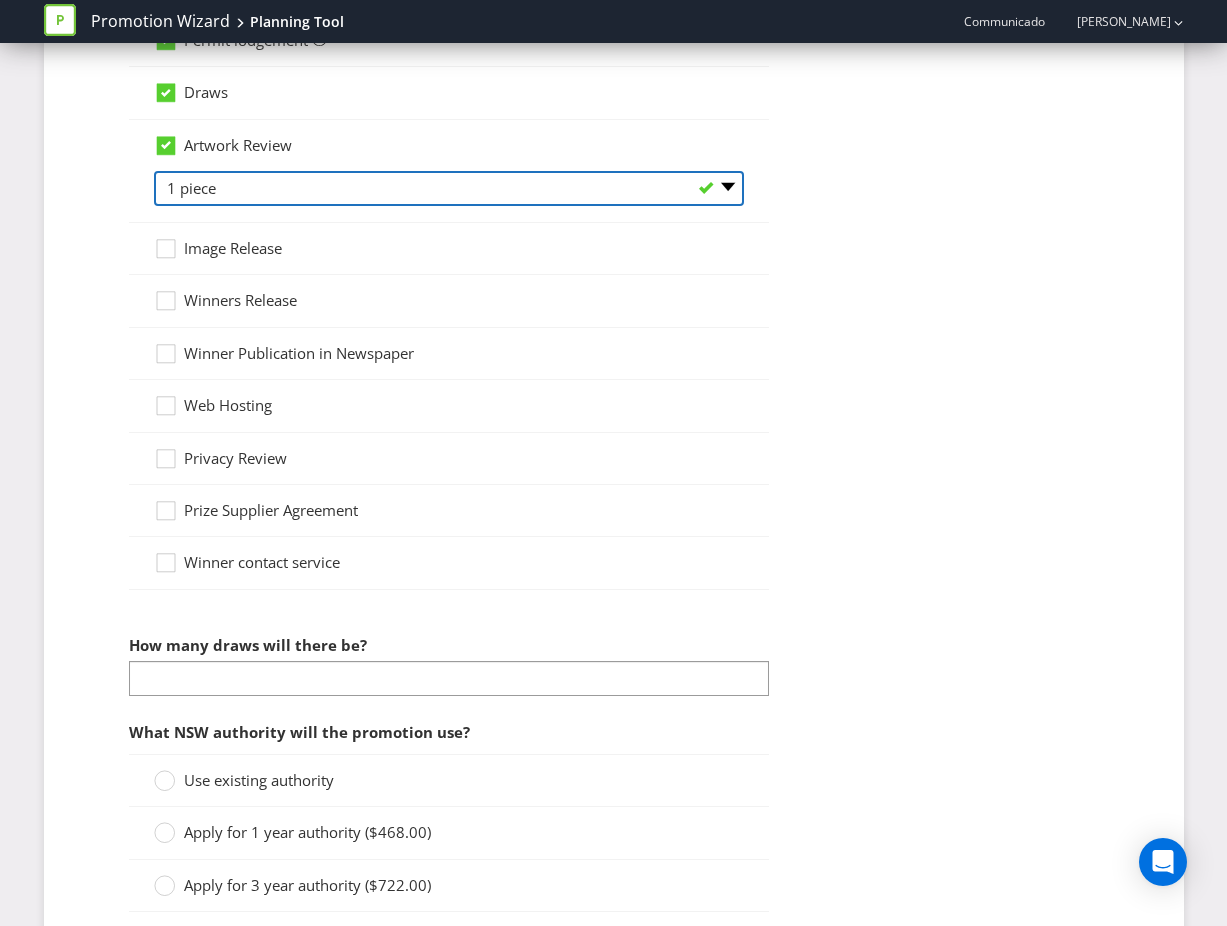 scroll, scrollTop: 1884, scrollLeft: 0, axis: vertical 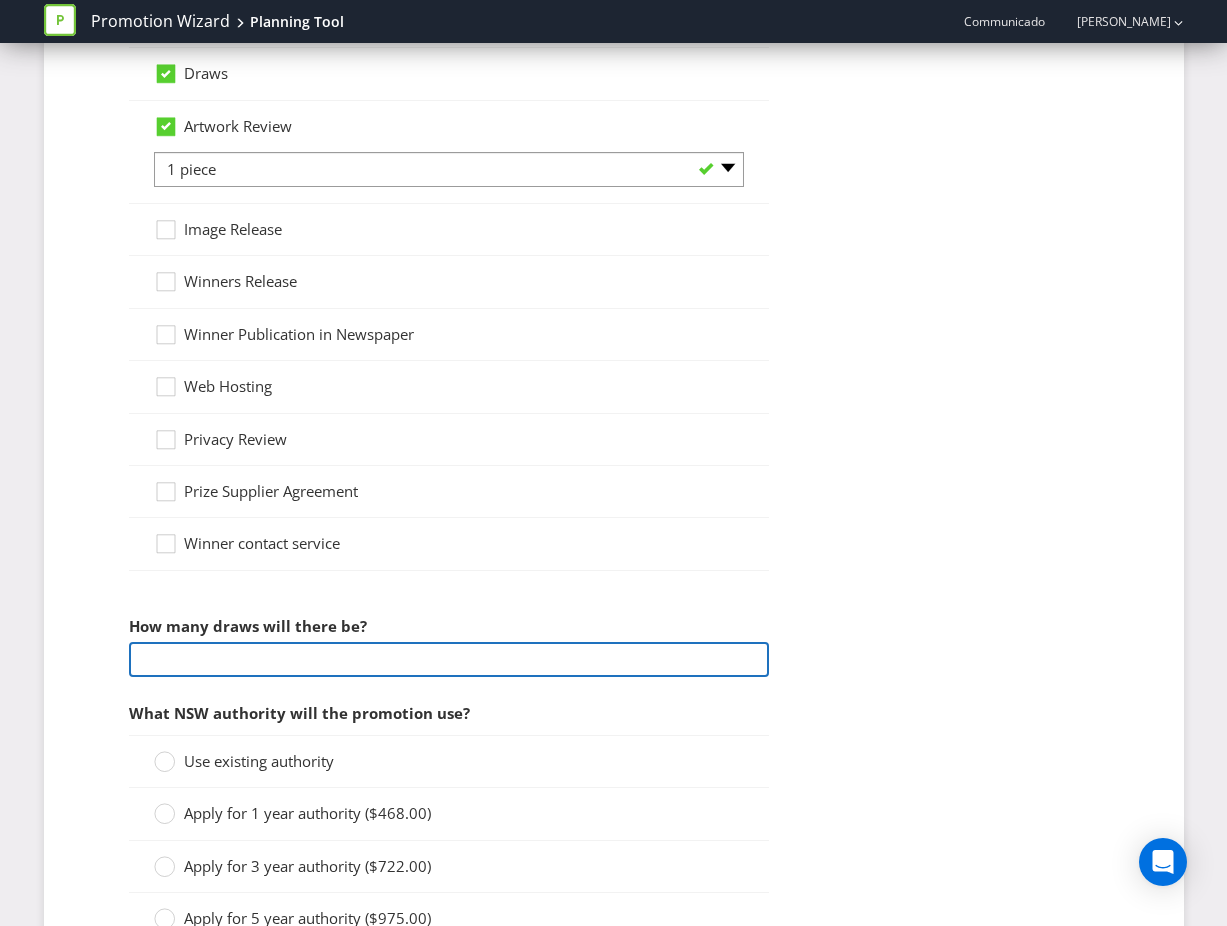 click at bounding box center (449, 659) 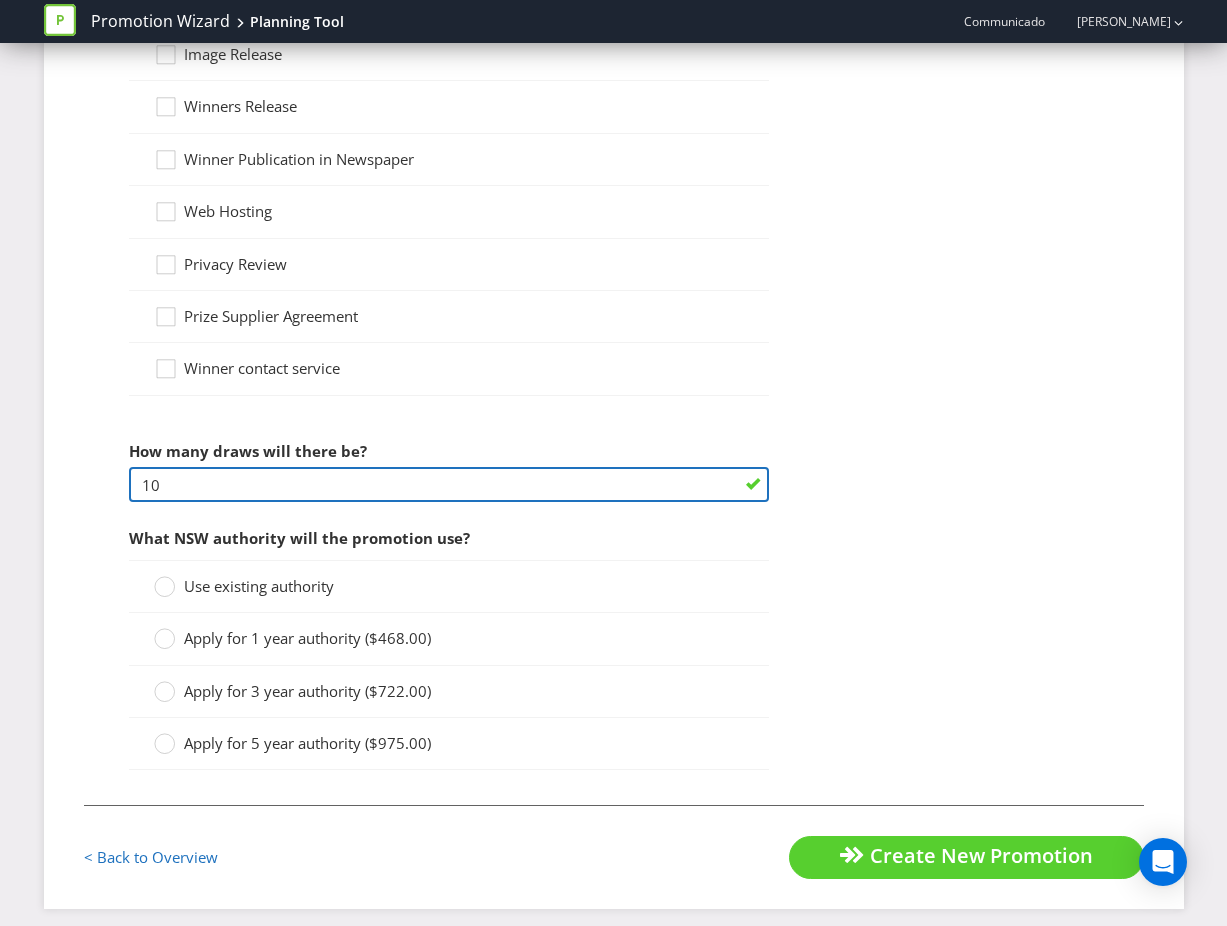 scroll, scrollTop: 2072, scrollLeft: 0, axis: vertical 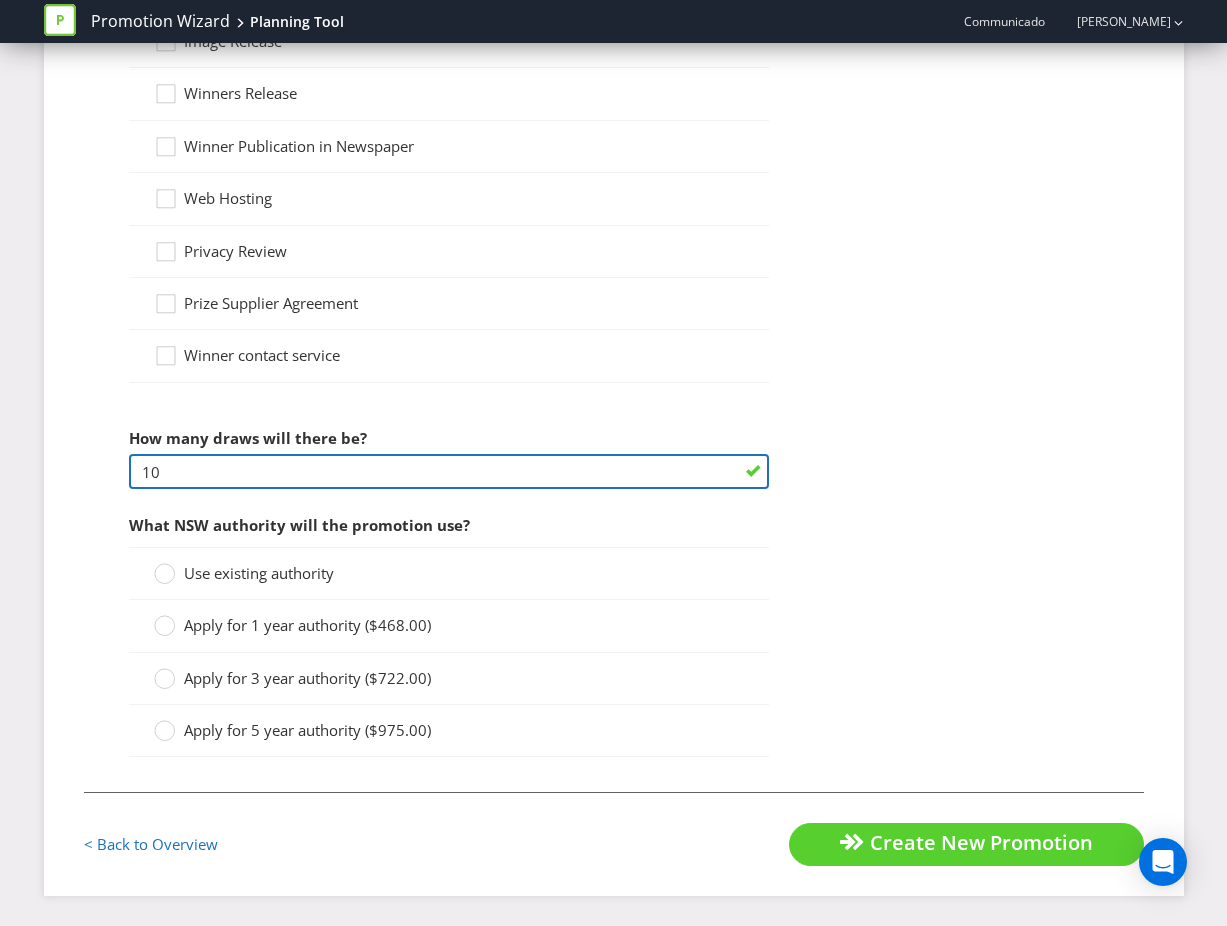 type on "10" 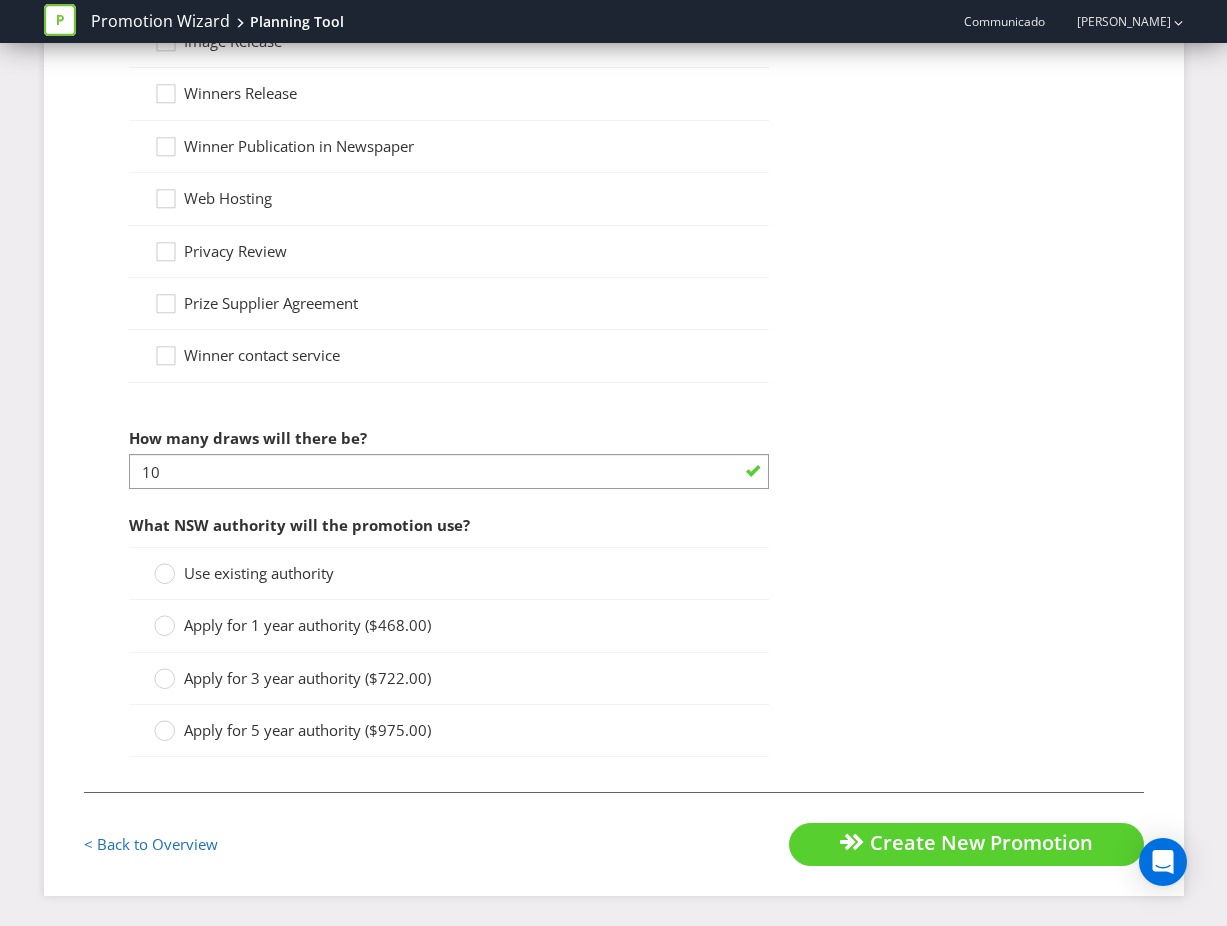 click on "Apply for 1 year authority ($468.00)" at bounding box center (307, 625) 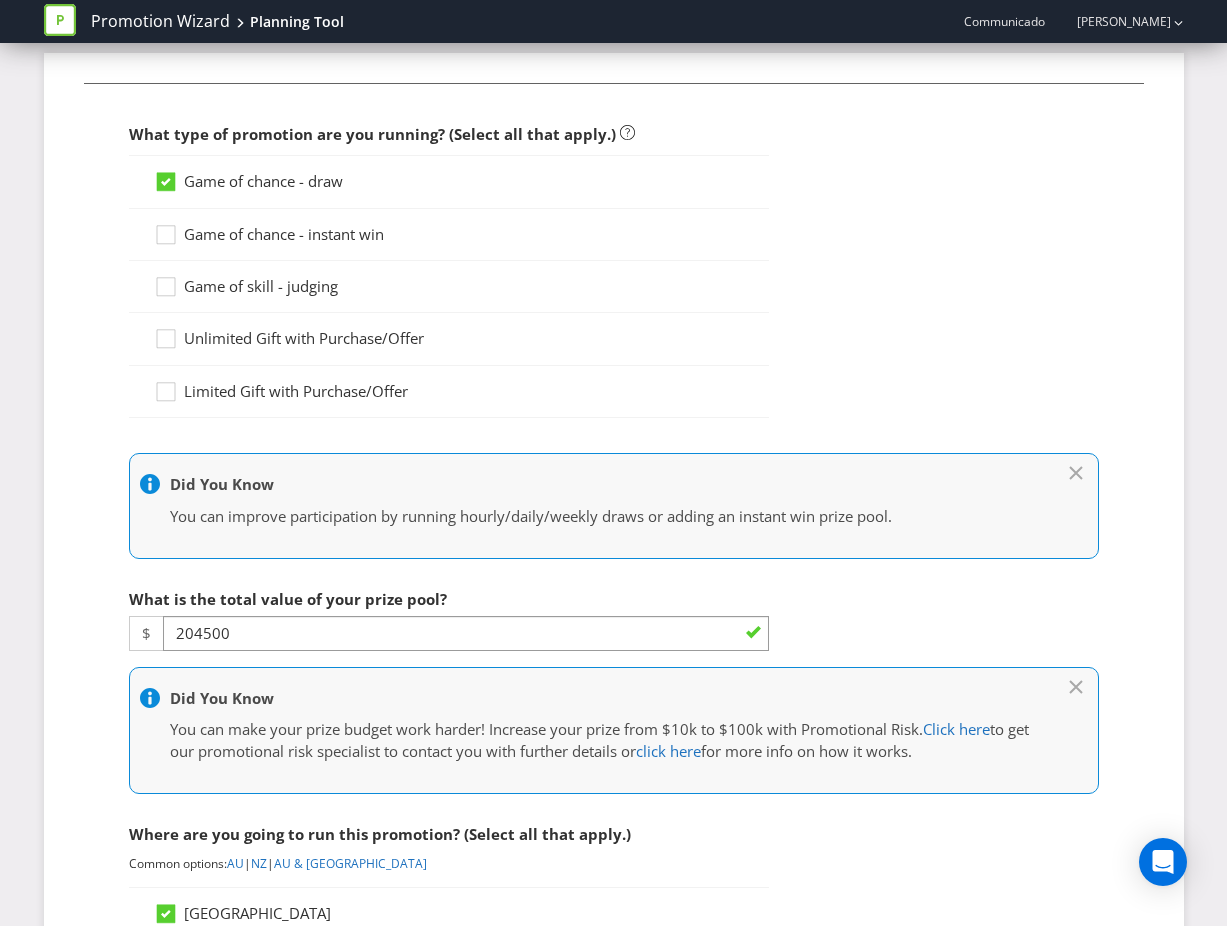 scroll, scrollTop: 0, scrollLeft: 0, axis: both 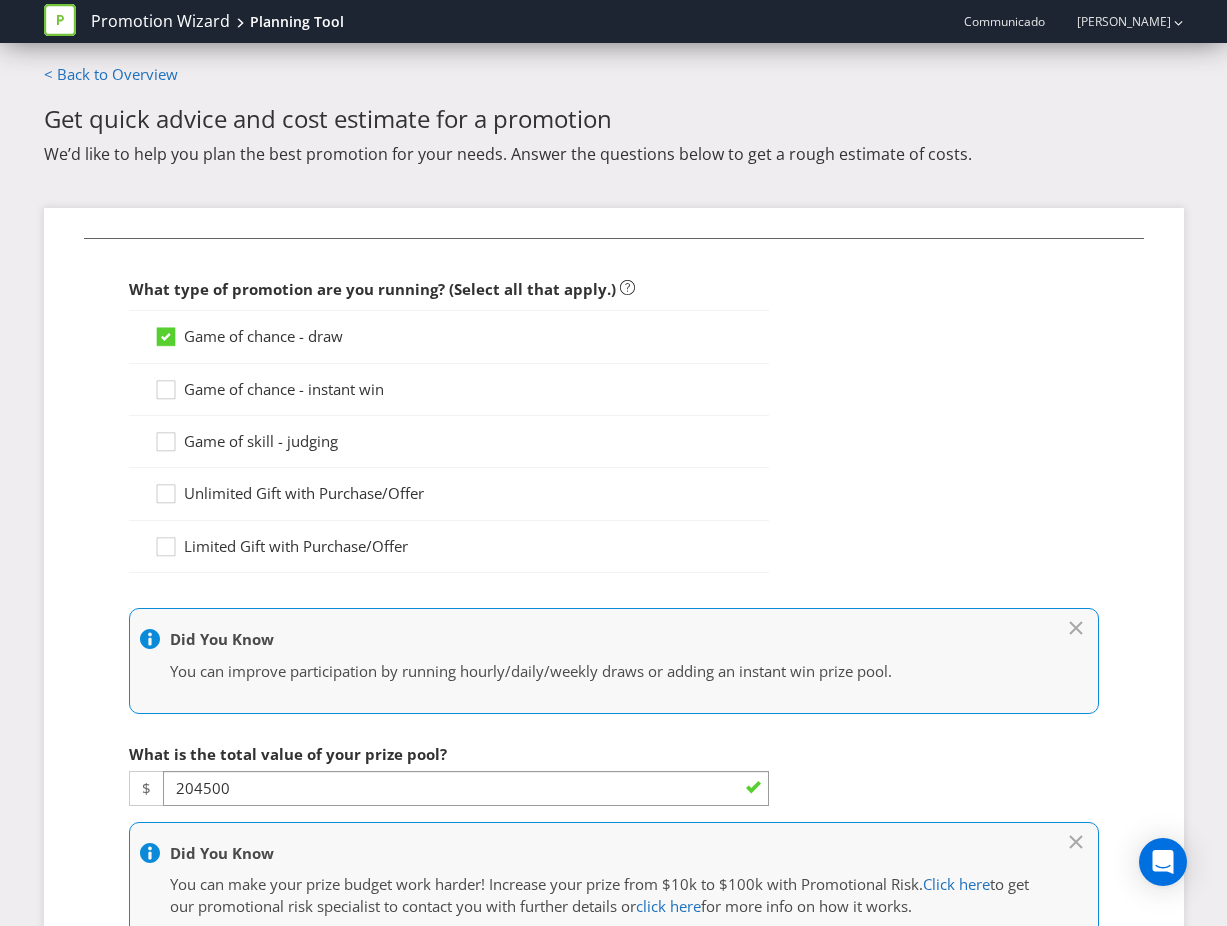 click 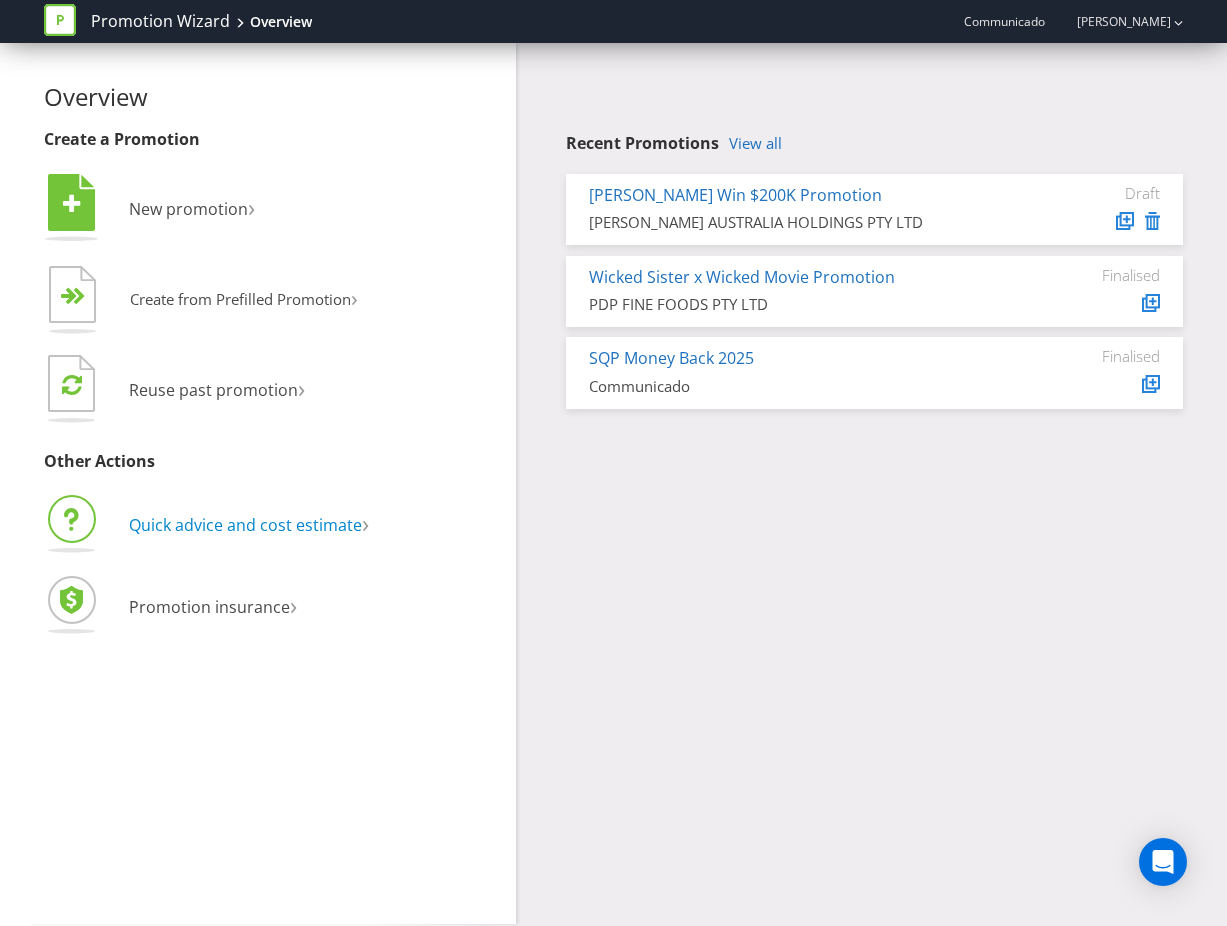 click on "Quick advice and cost estimate" at bounding box center (245, 525) 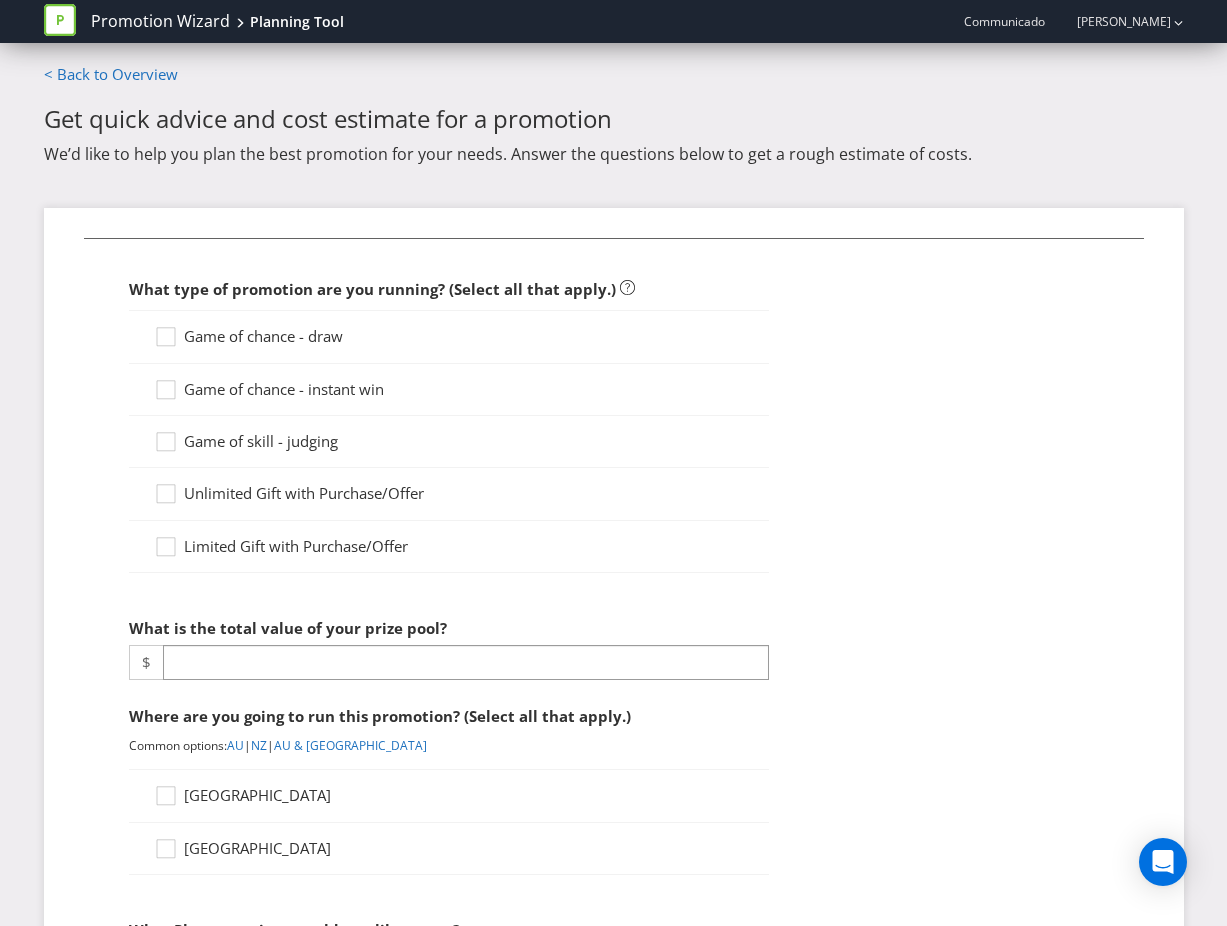 click on "Game of chance - draw" at bounding box center (263, 336) 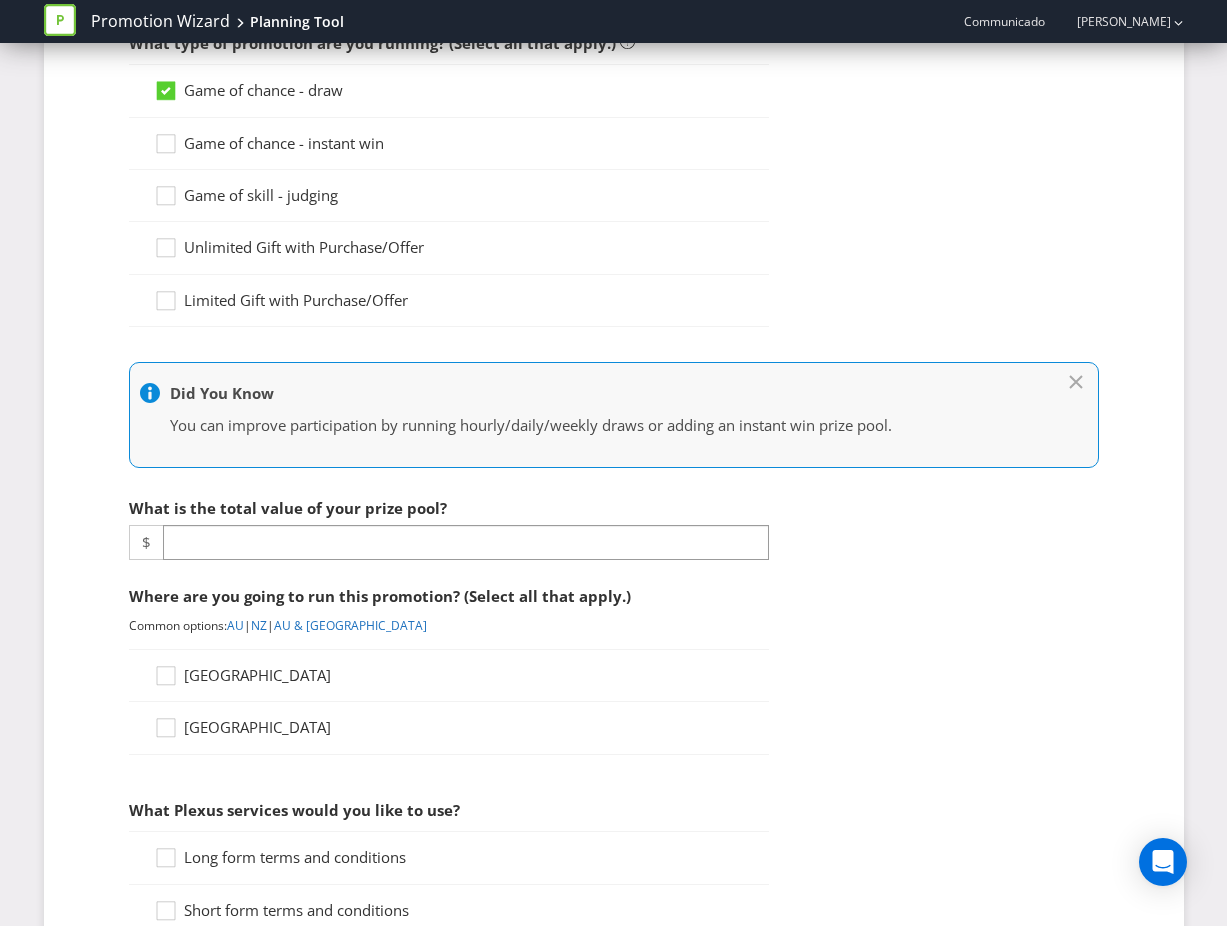 scroll, scrollTop: 286, scrollLeft: 0, axis: vertical 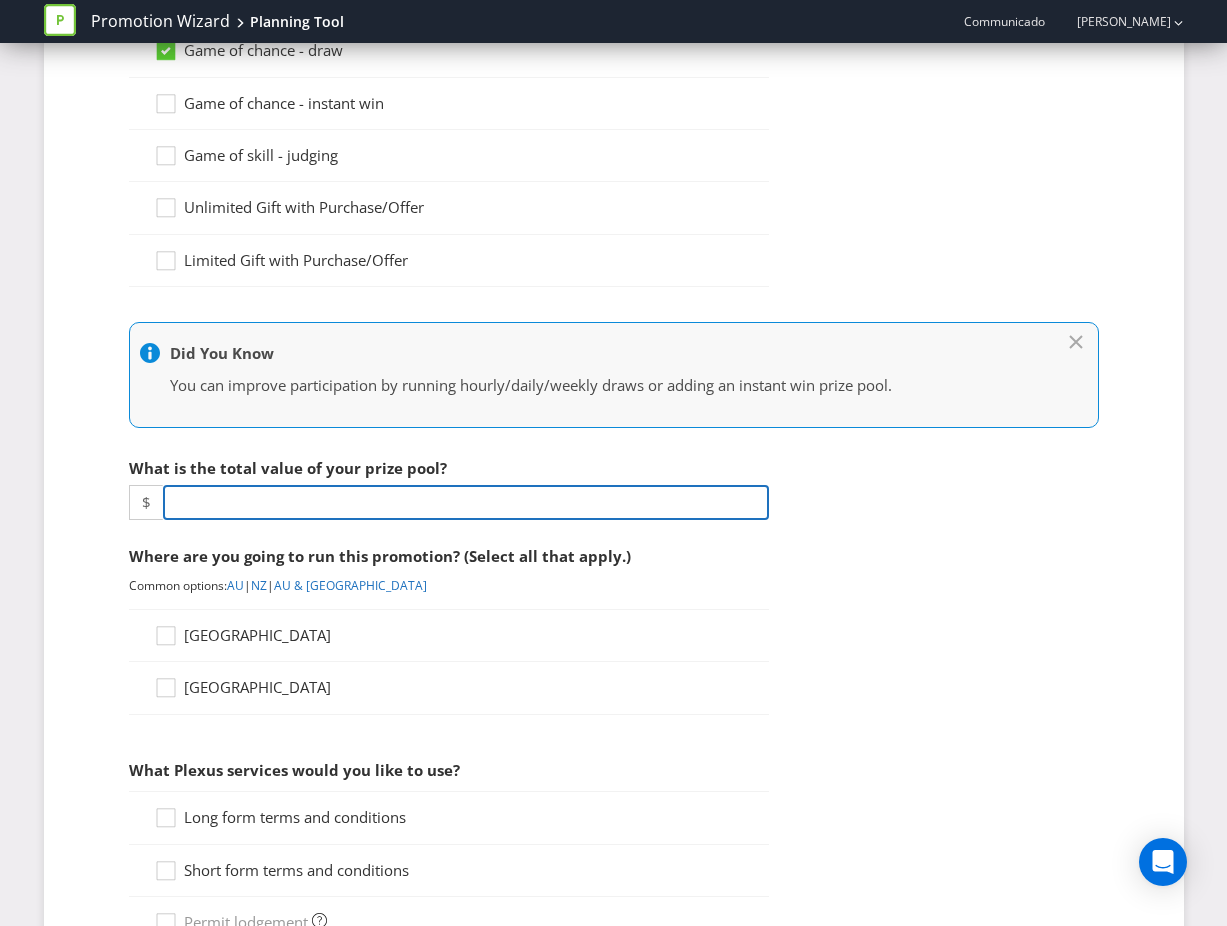 click at bounding box center (466, 502) 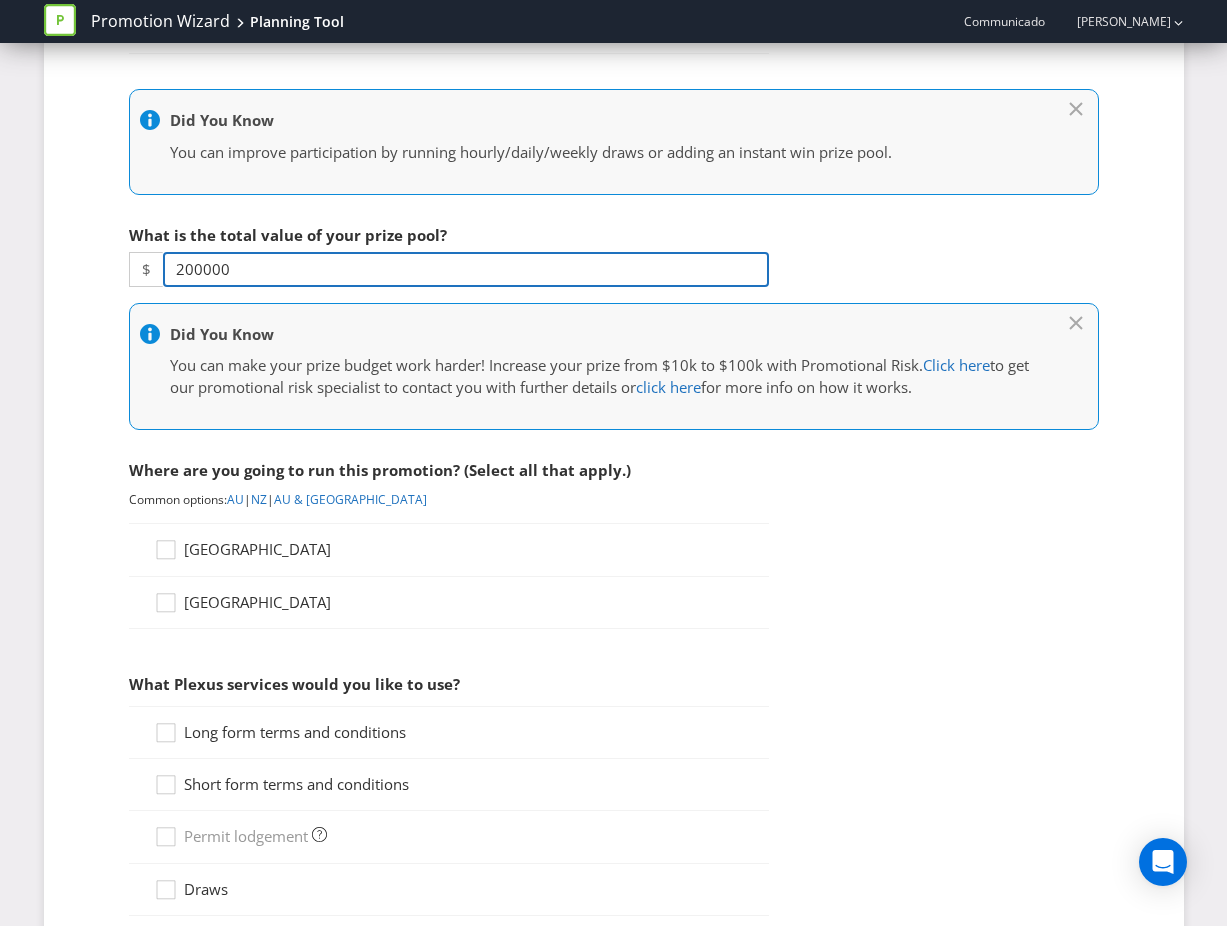 scroll, scrollTop: 526, scrollLeft: 0, axis: vertical 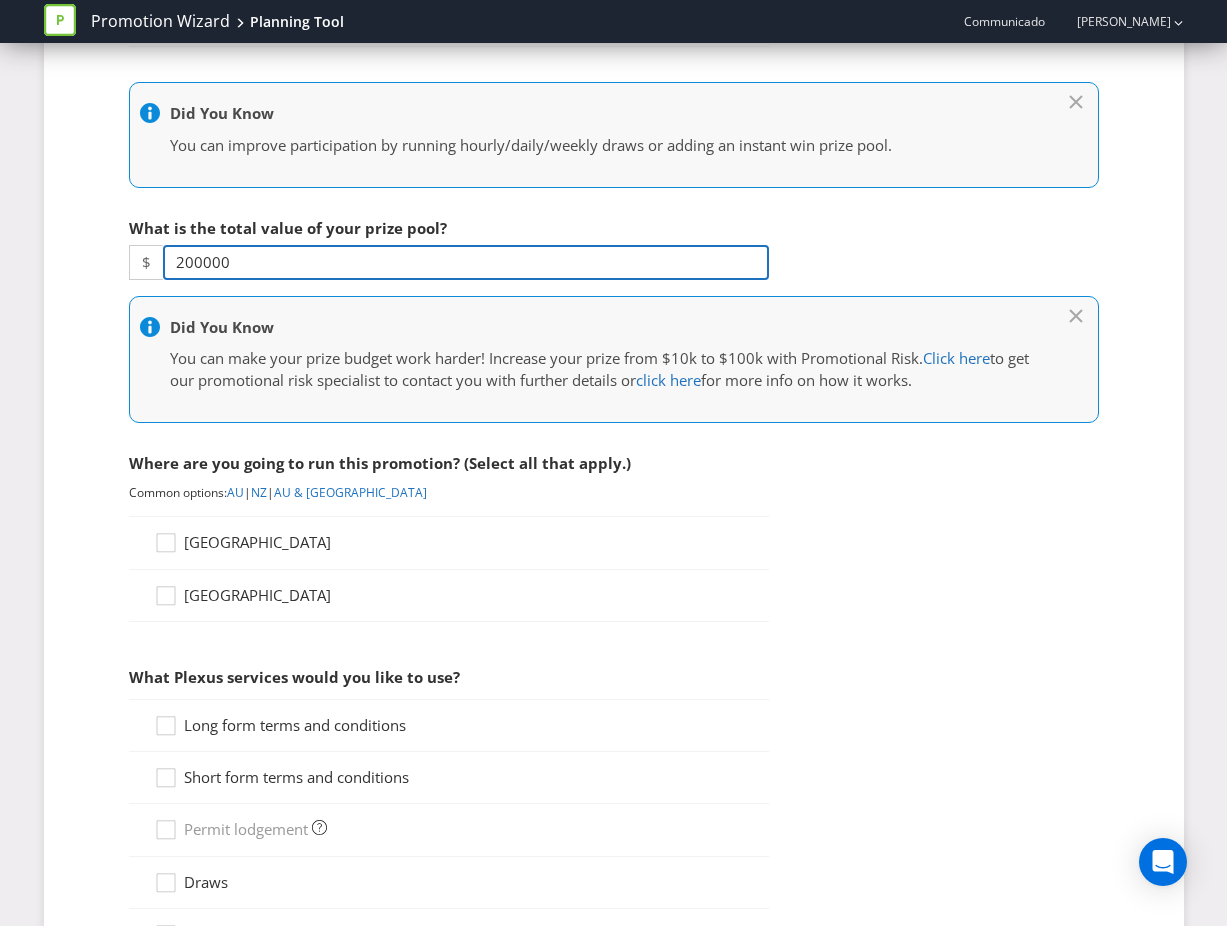 type on "200000" 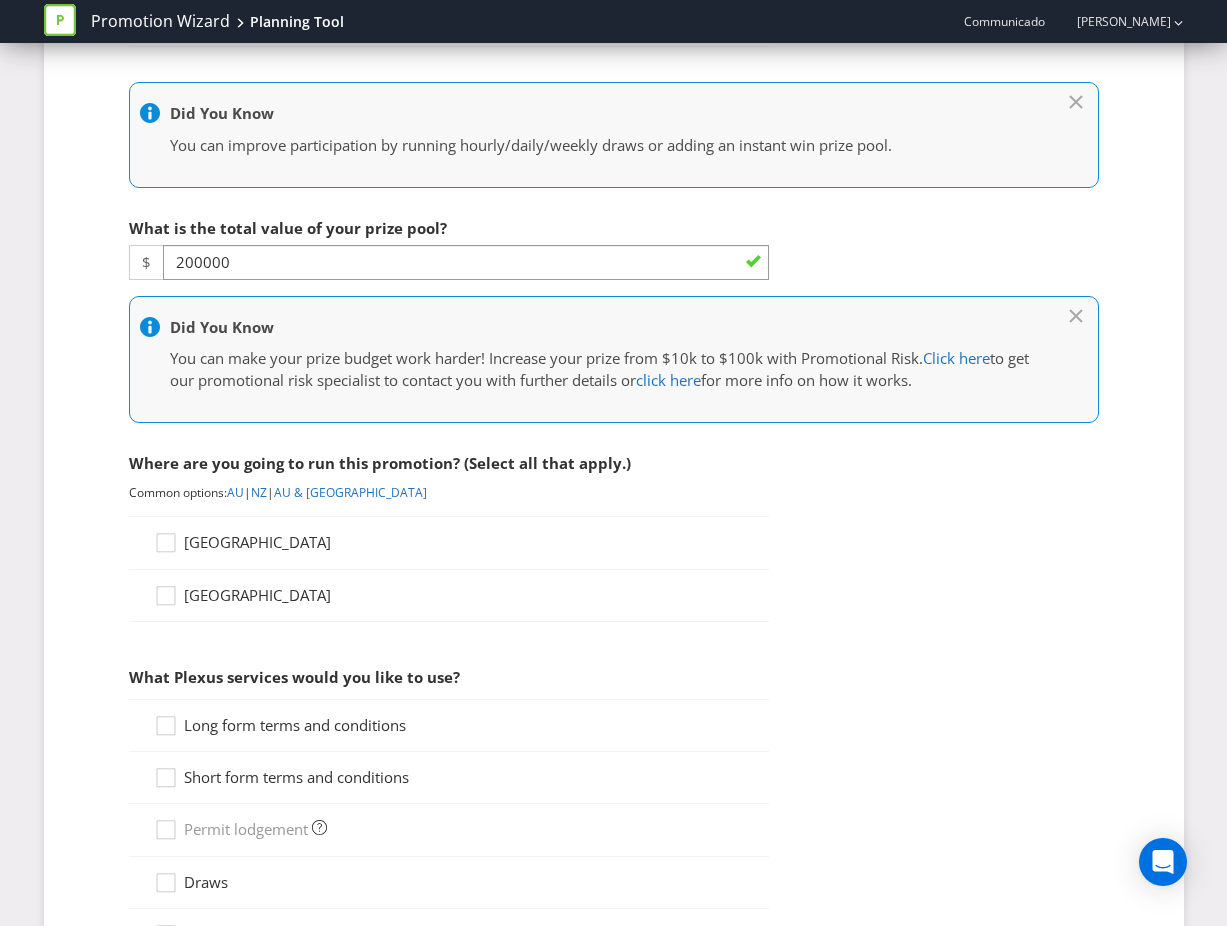 click on "[GEOGRAPHIC_DATA]" at bounding box center [257, 542] 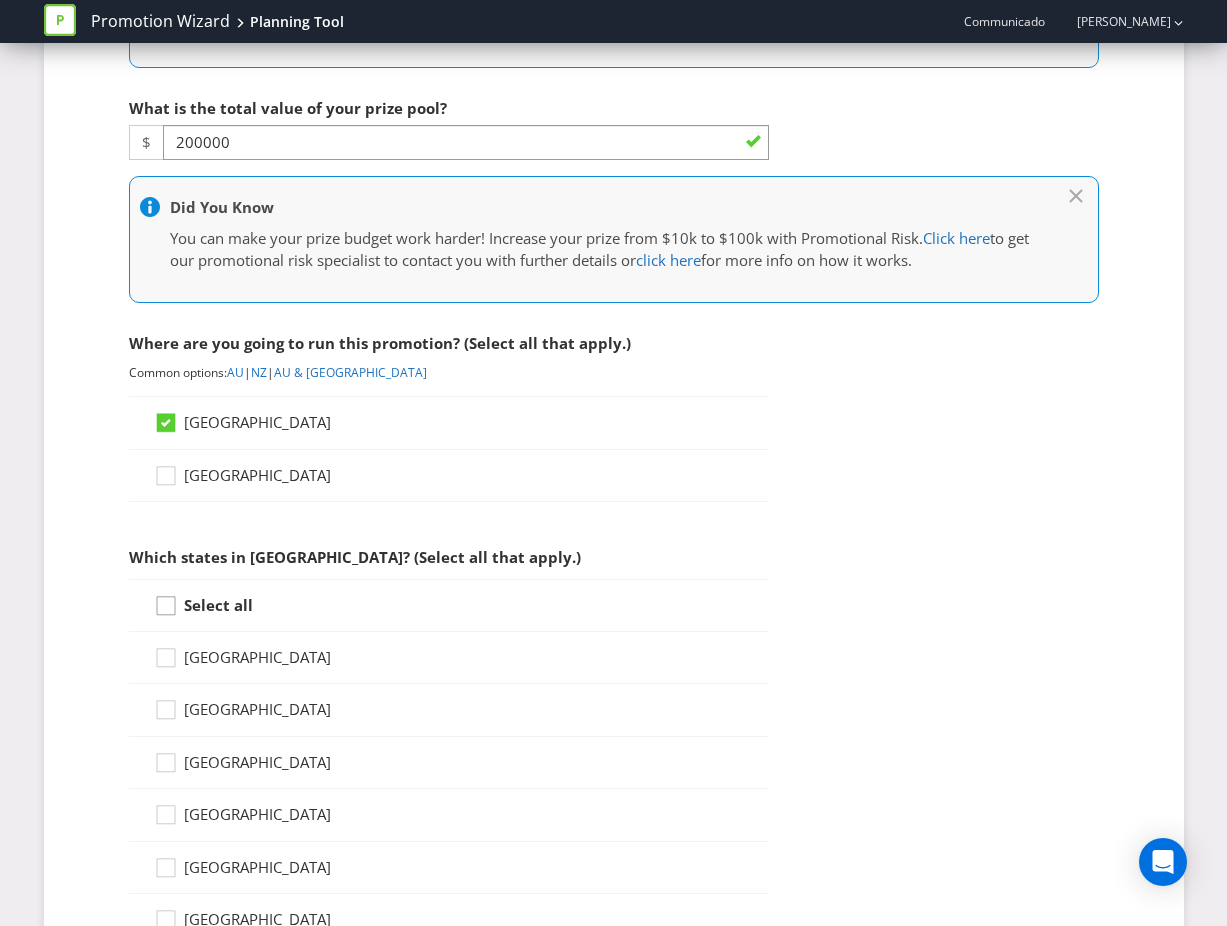 scroll, scrollTop: 699, scrollLeft: 0, axis: vertical 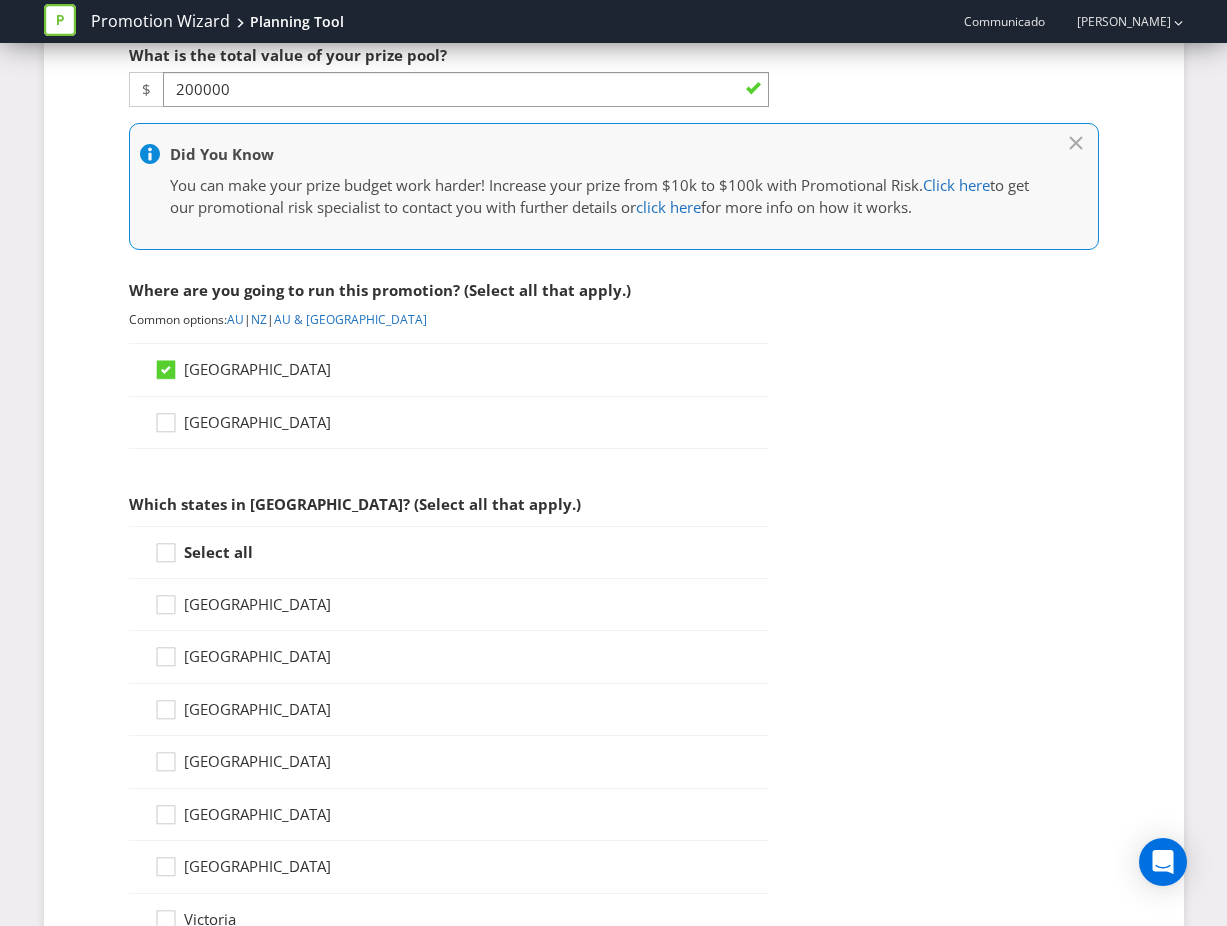 click on "Select all" at bounding box center (218, 552) 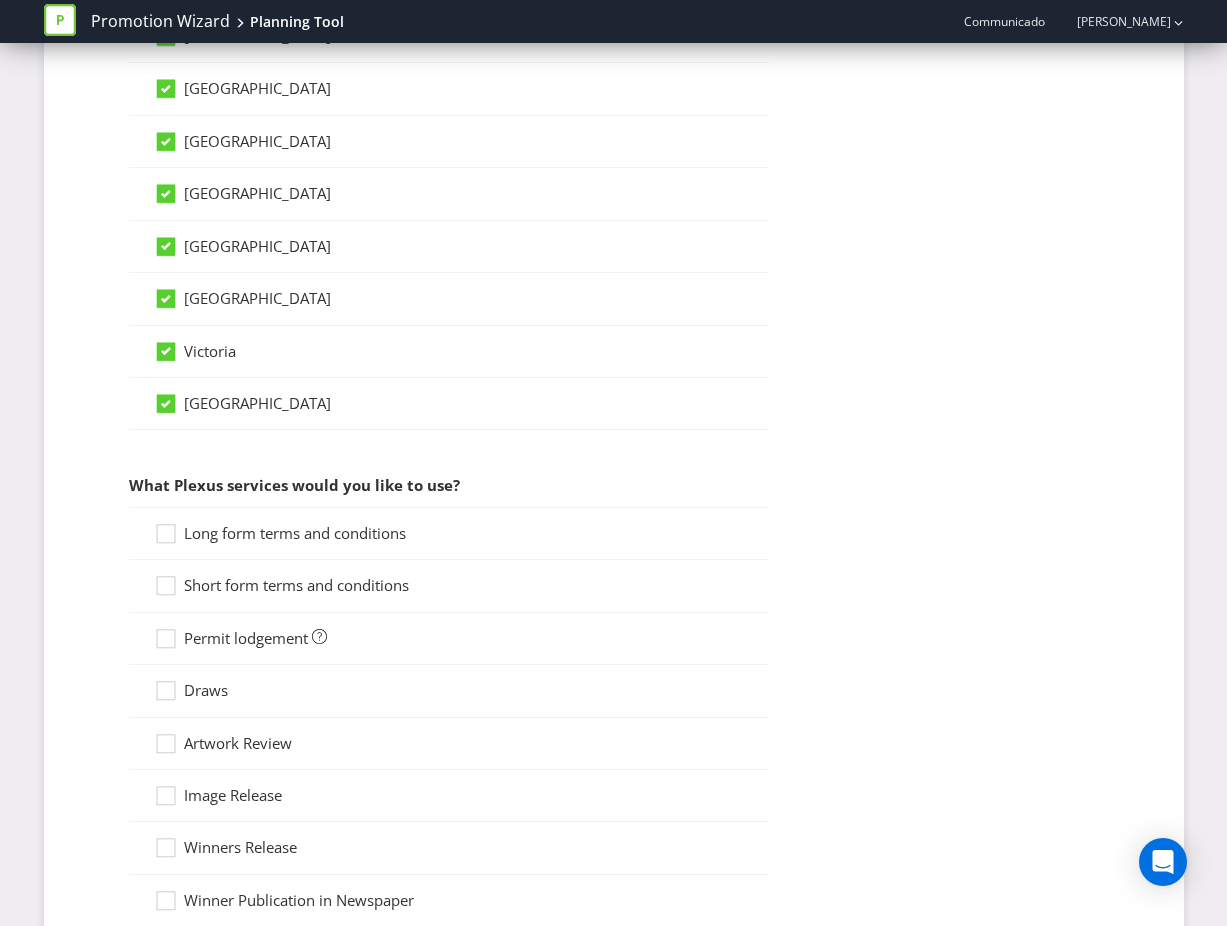 scroll, scrollTop: 1271, scrollLeft: 0, axis: vertical 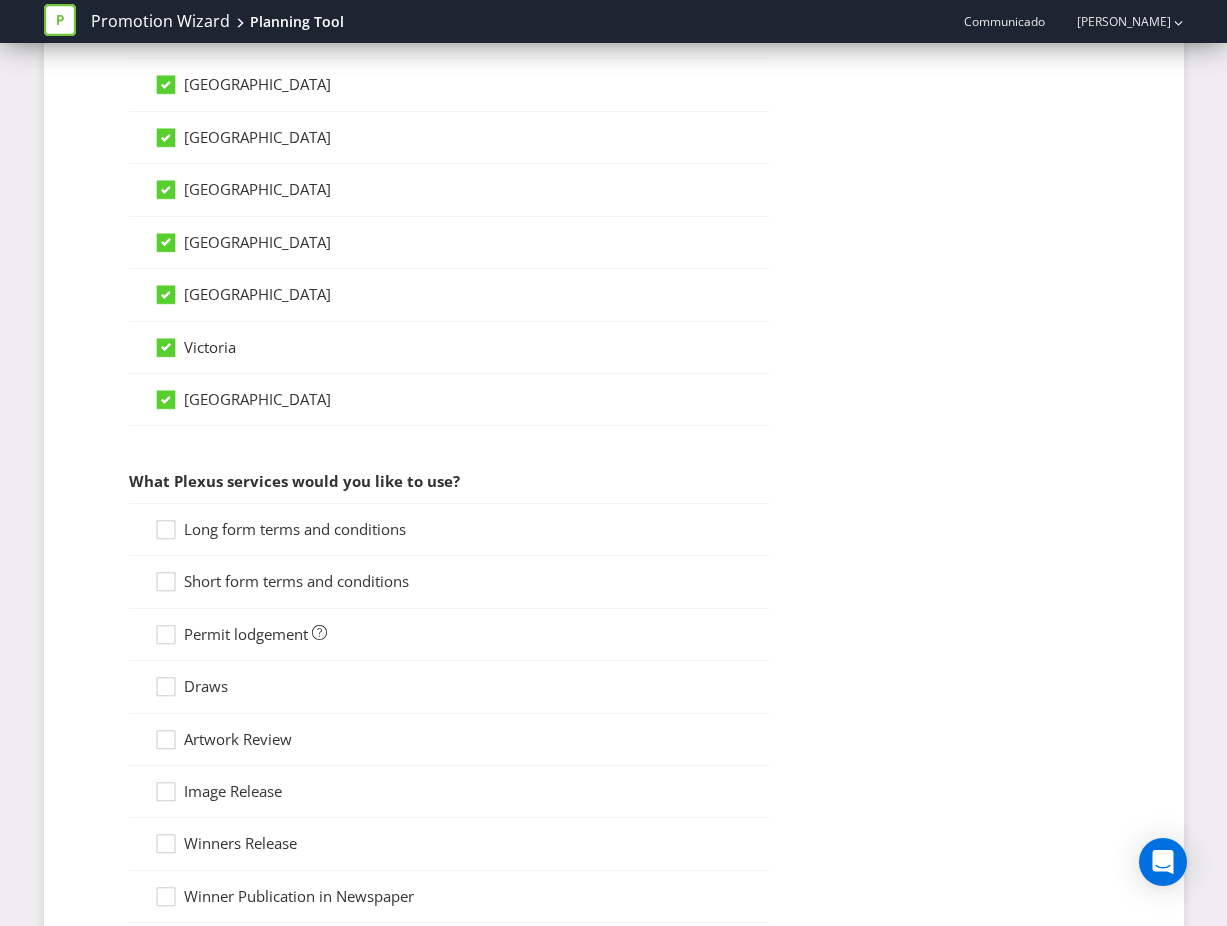 click on "Long form terms and conditions" at bounding box center [449, 529] 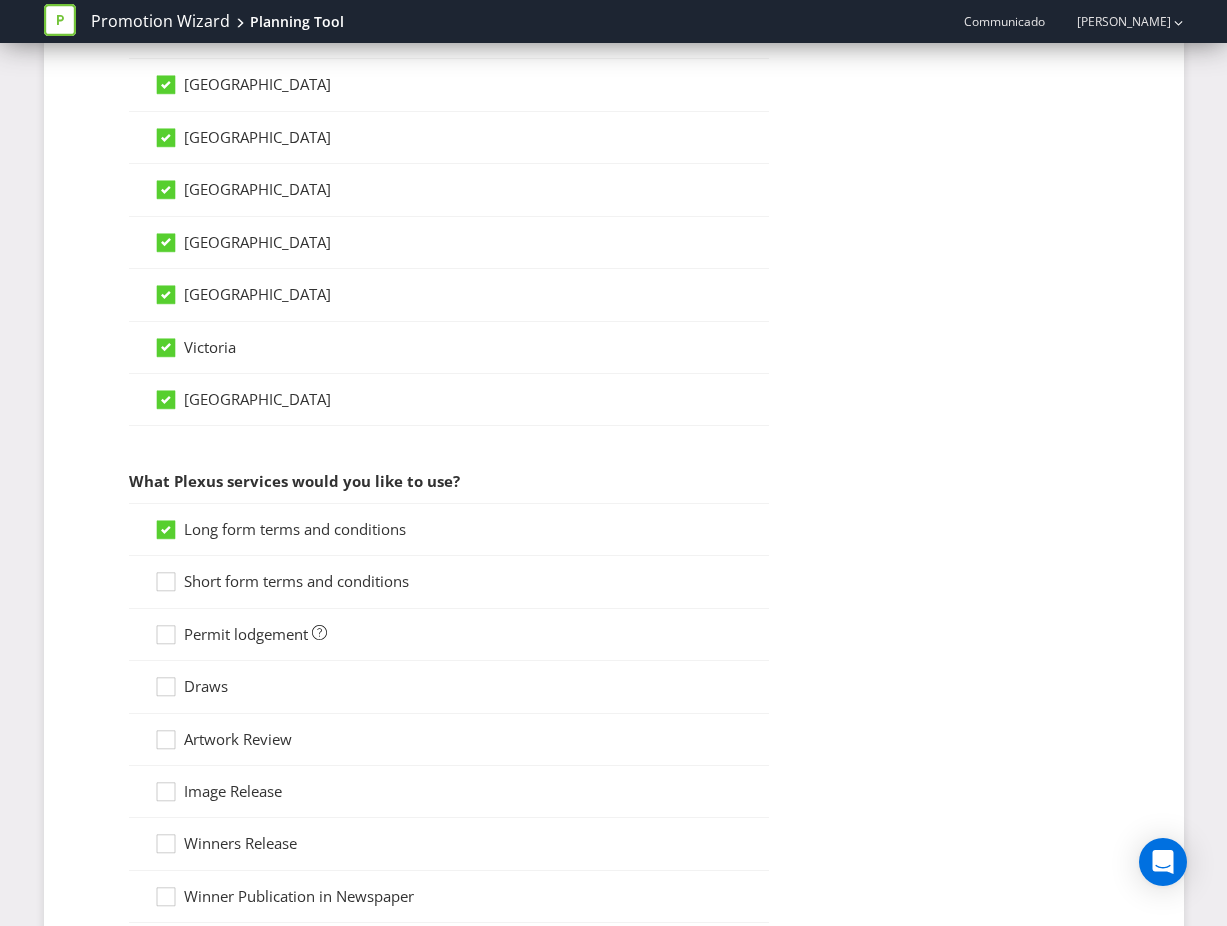 click on "Short form terms and conditions" at bounding box center [296, 581] 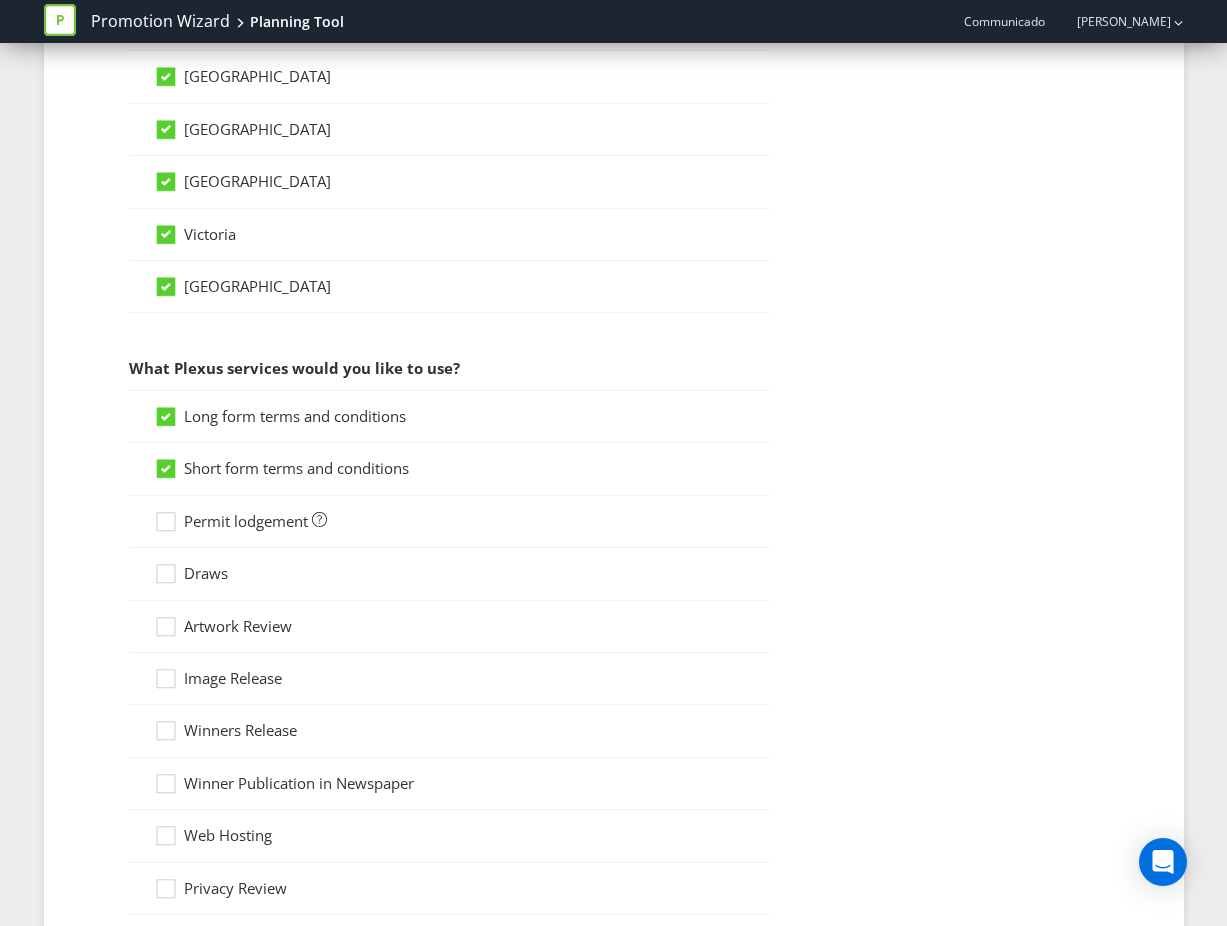 scroll, scrollTop: 1390, scrollLeft: 0, axis: vertical 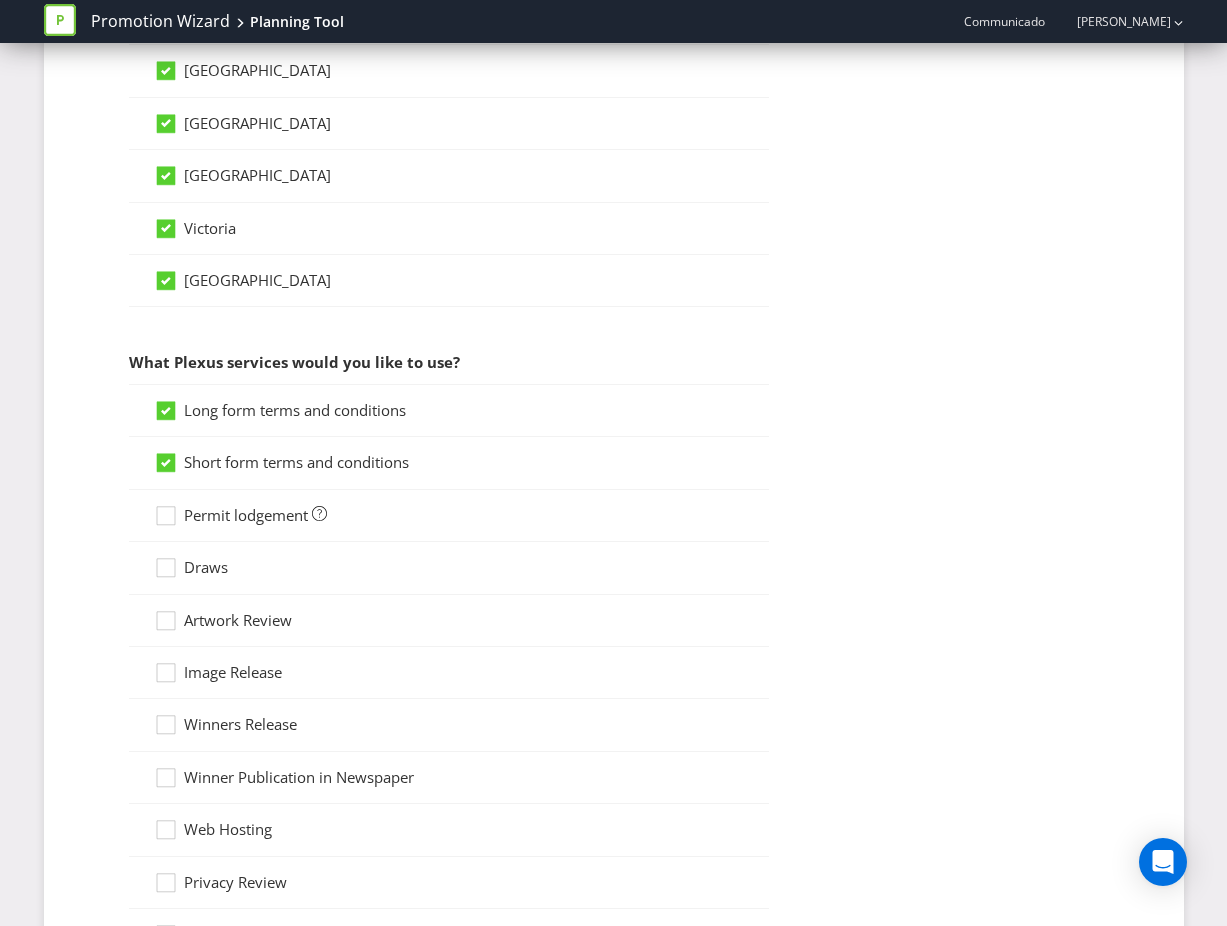 click on "Permit lodgement" at bounding box center [246, 515] 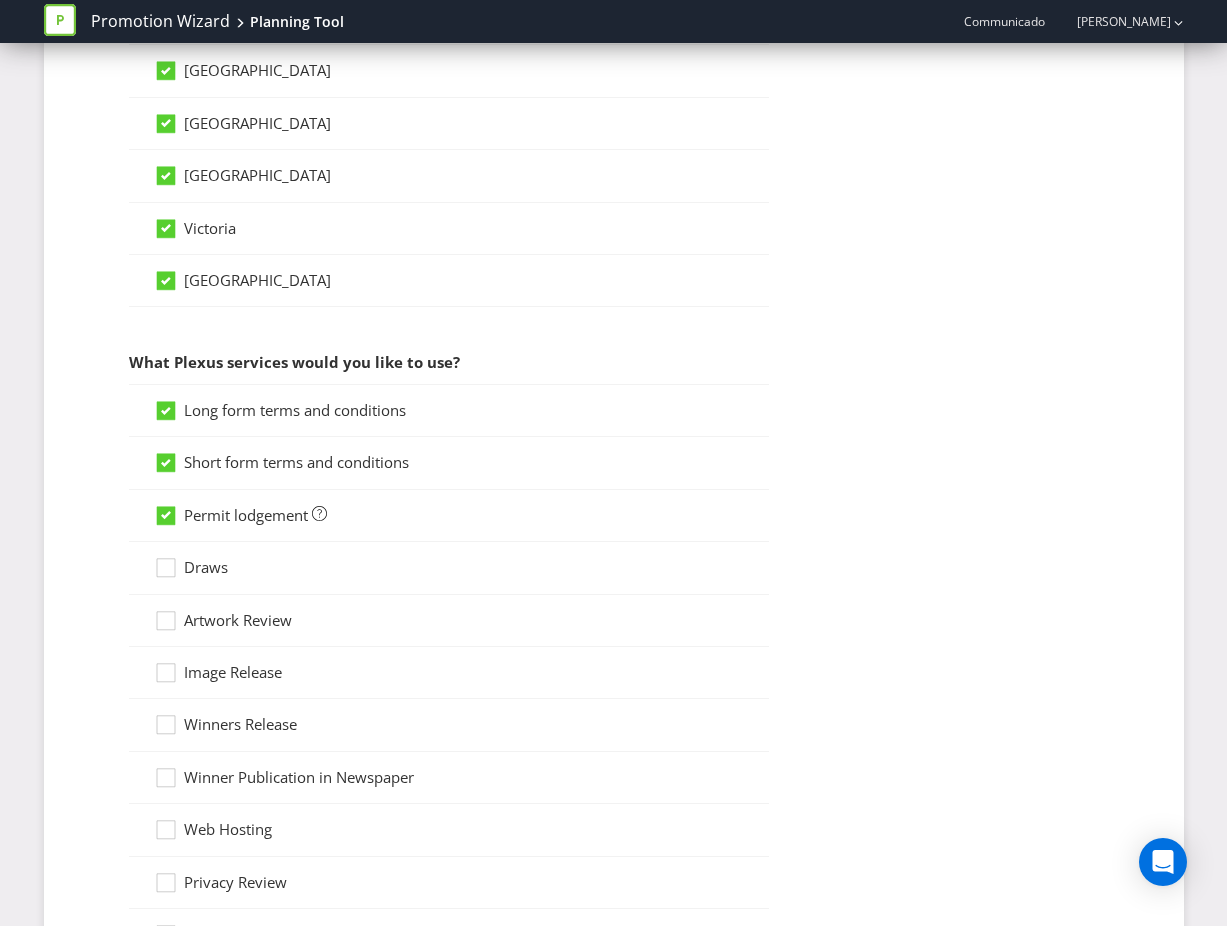 click on "Draws" at bounding box center [206, 567] 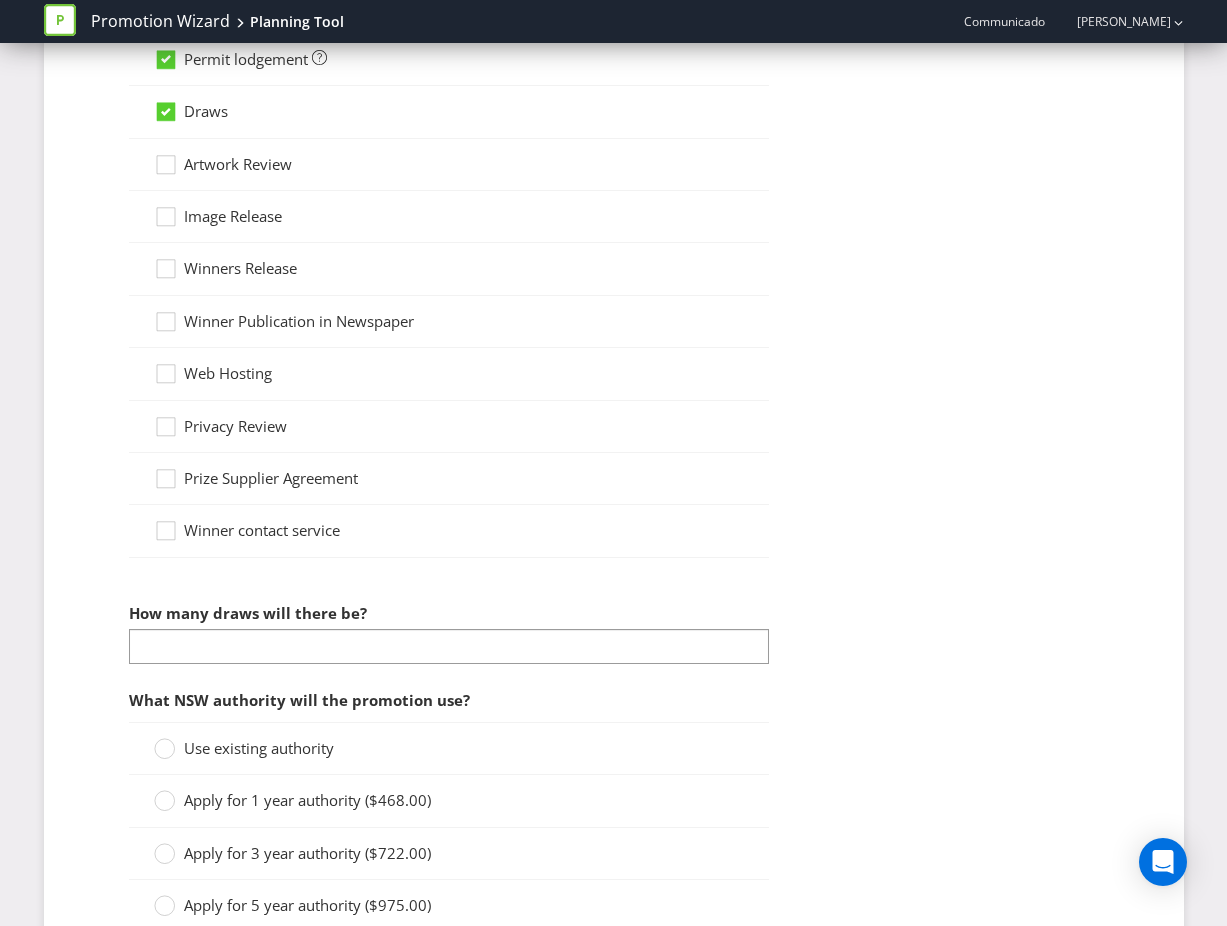 scroll, scrollTop: 2003, scrollLeft: 0, axis: vertical 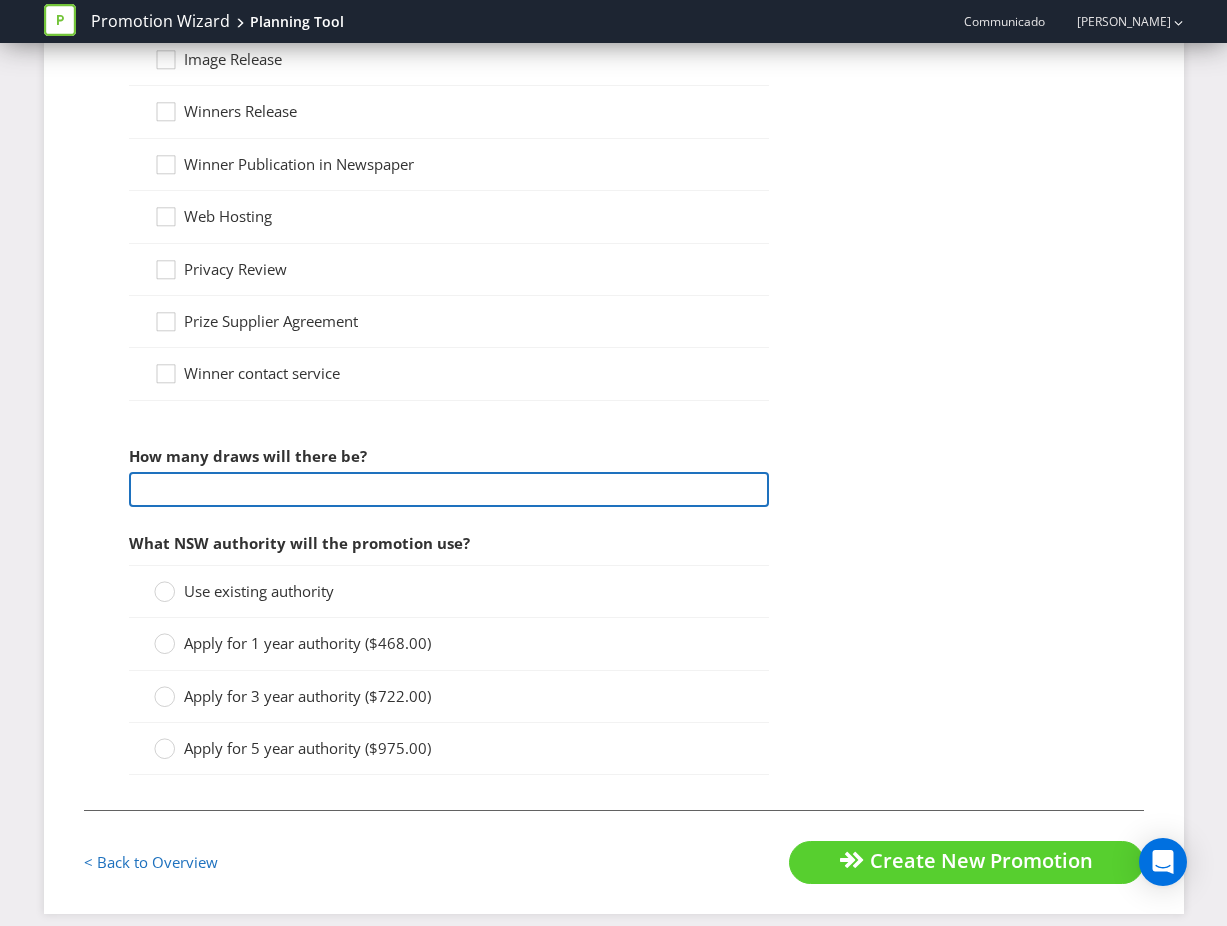 click at bounding box center [449, 489] 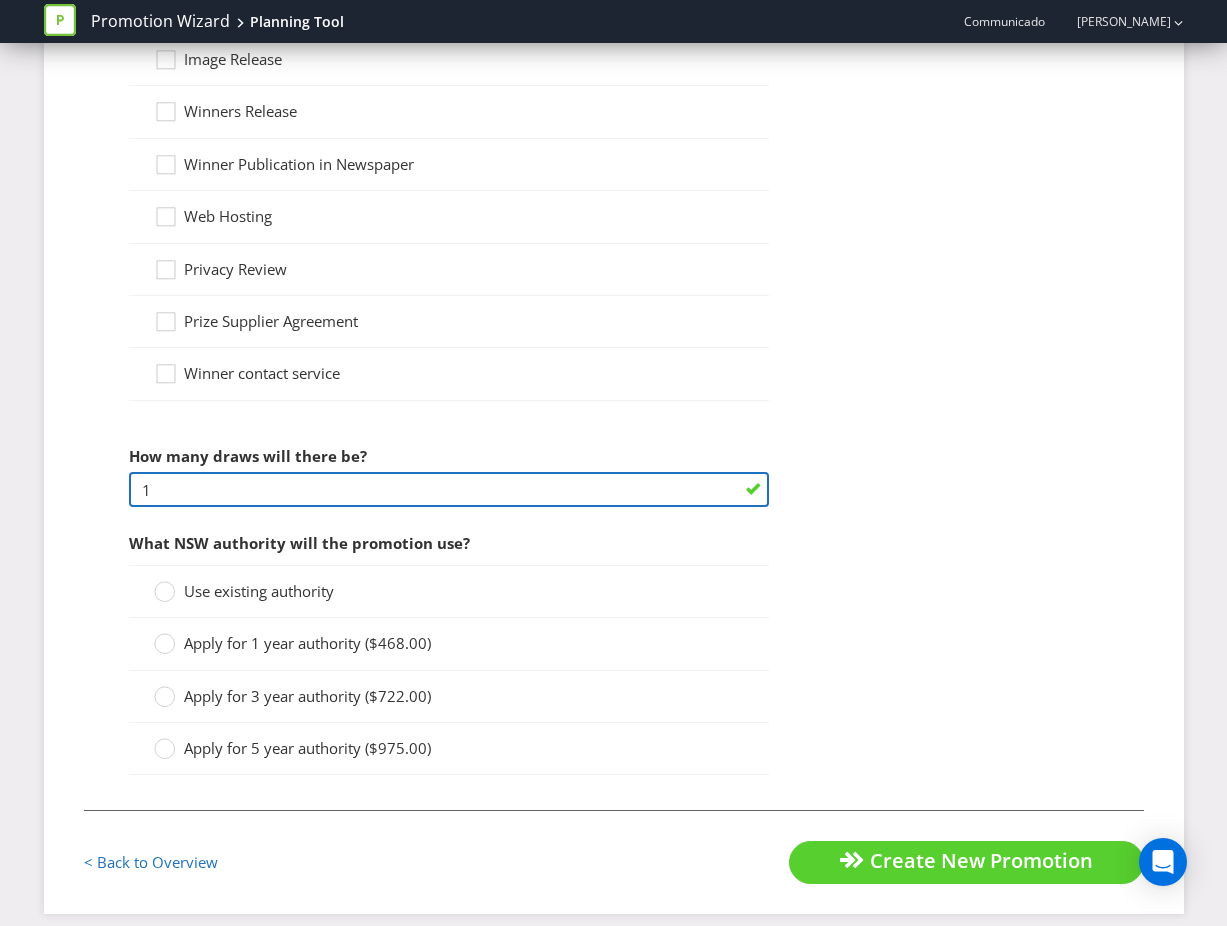 scroll, scrollTop: 2021, scrollLeft: 0, axis: vertical 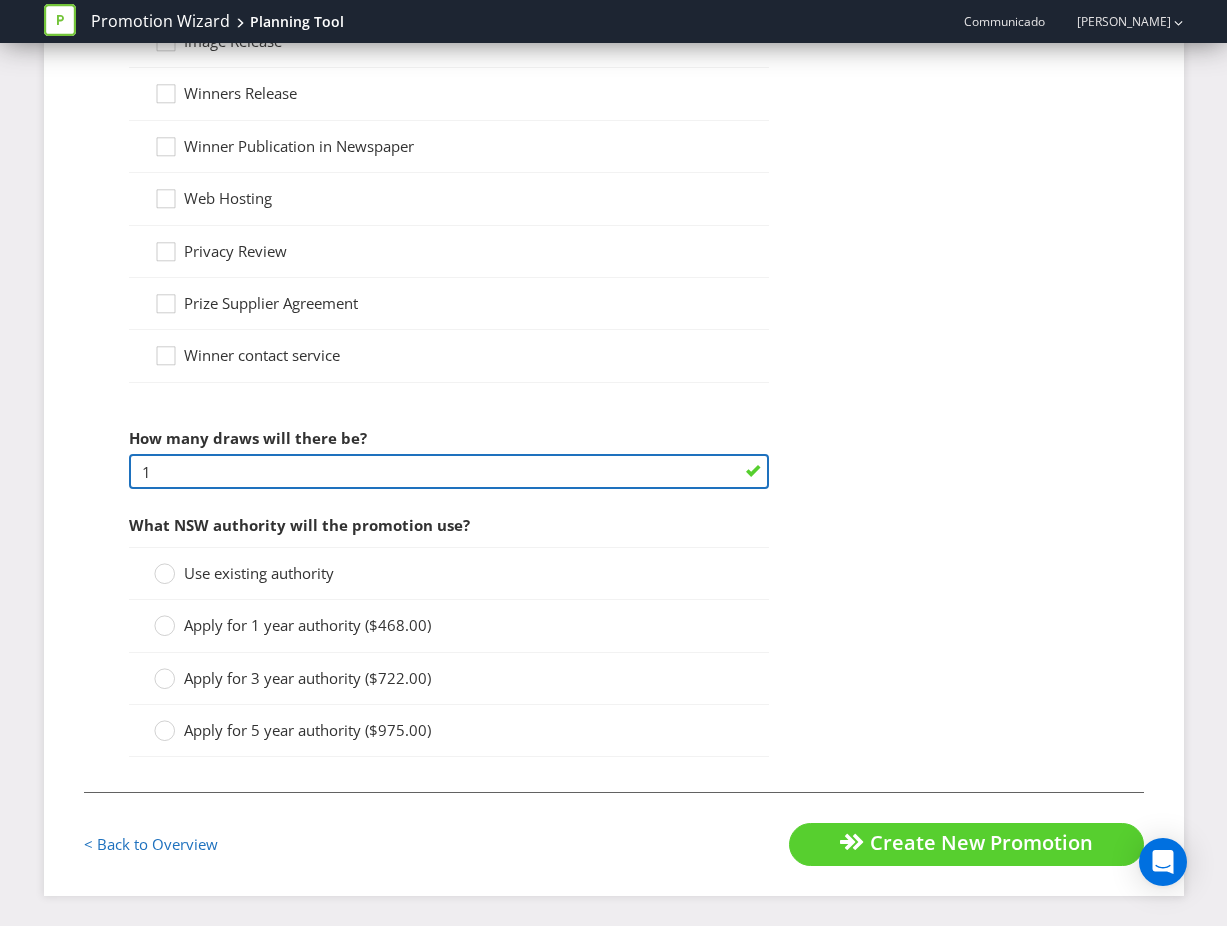 type on "1" 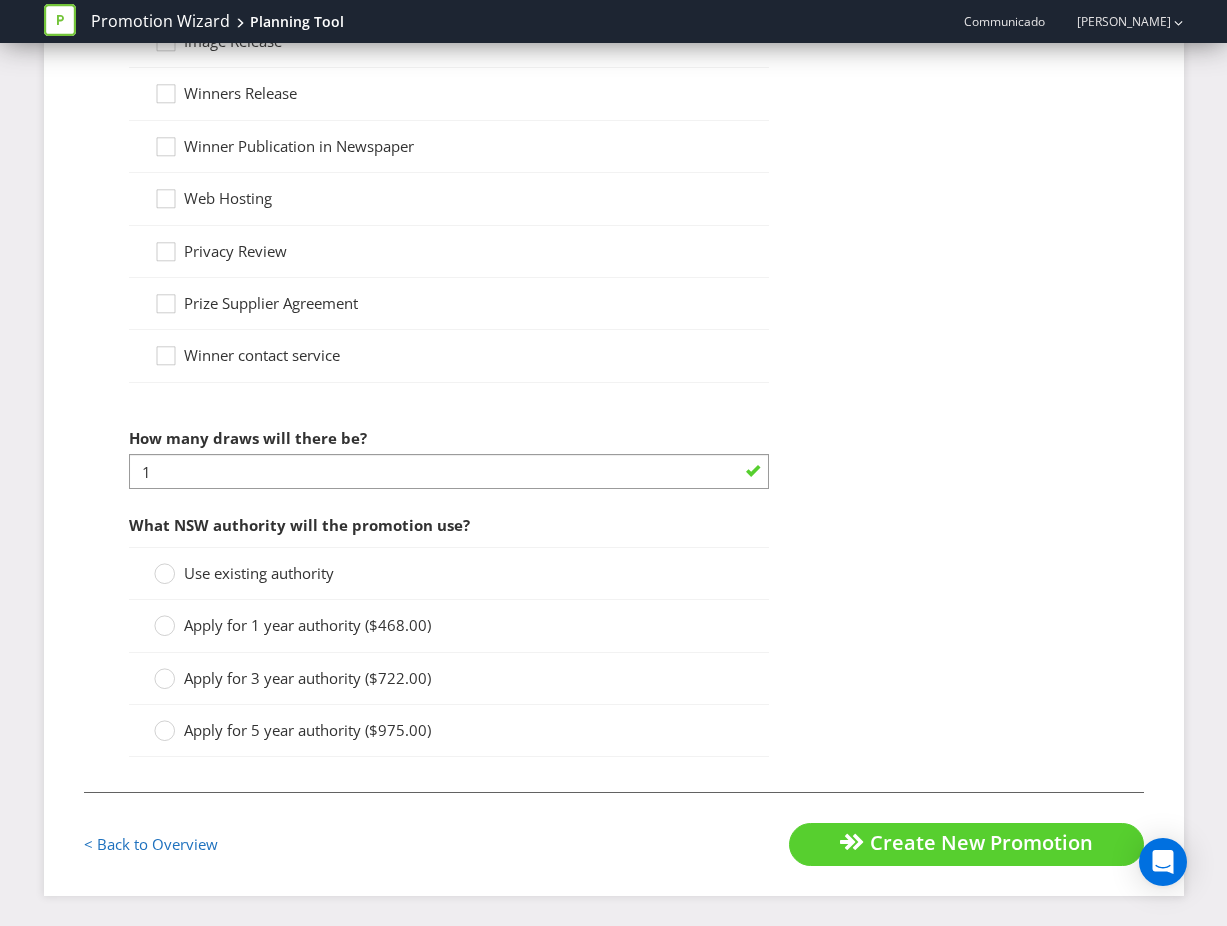 click on "Apply for 1 year authority ($468.00)" at bounding box center (307, 625) 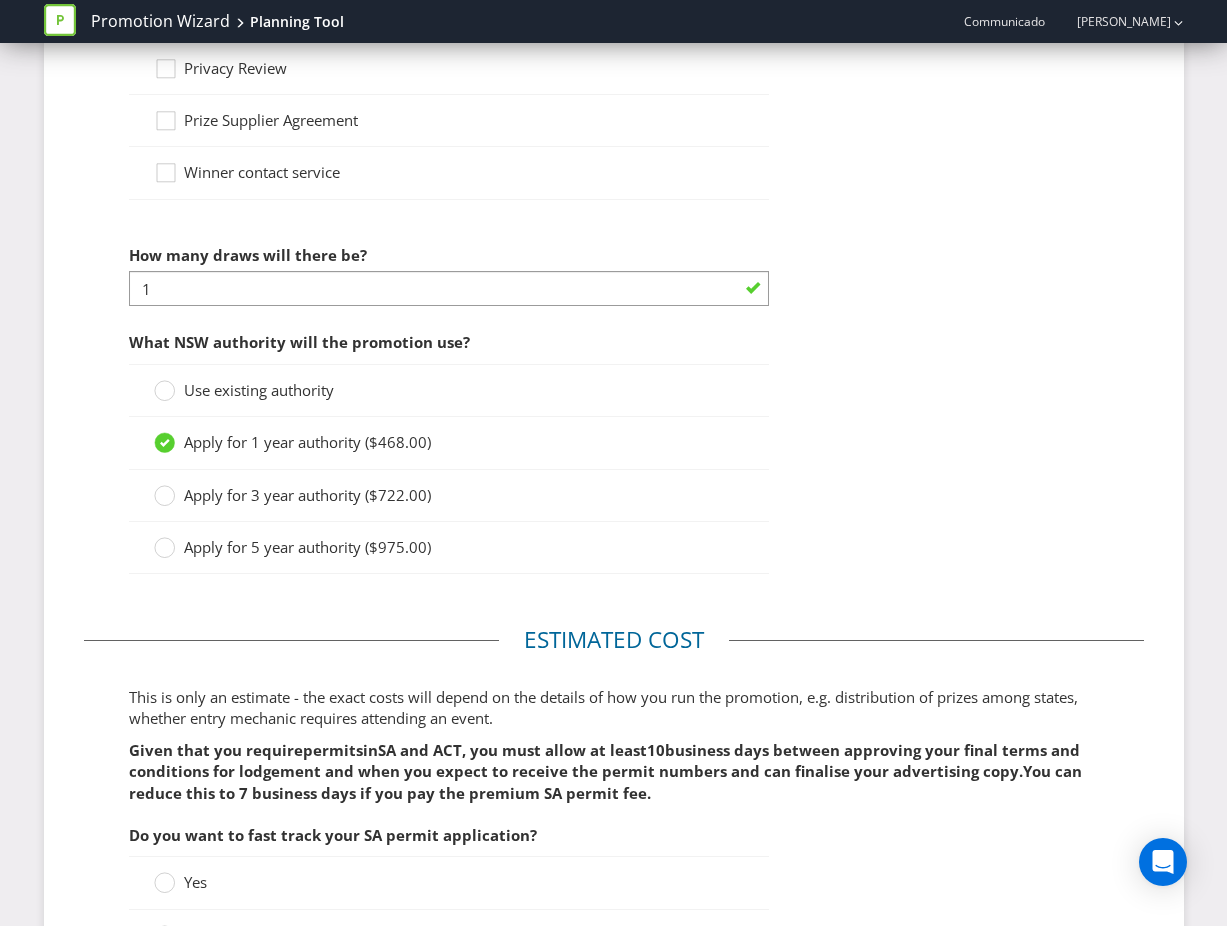 scroll, scrollTop: 2217, scrollLeft: 0, axis: vertical 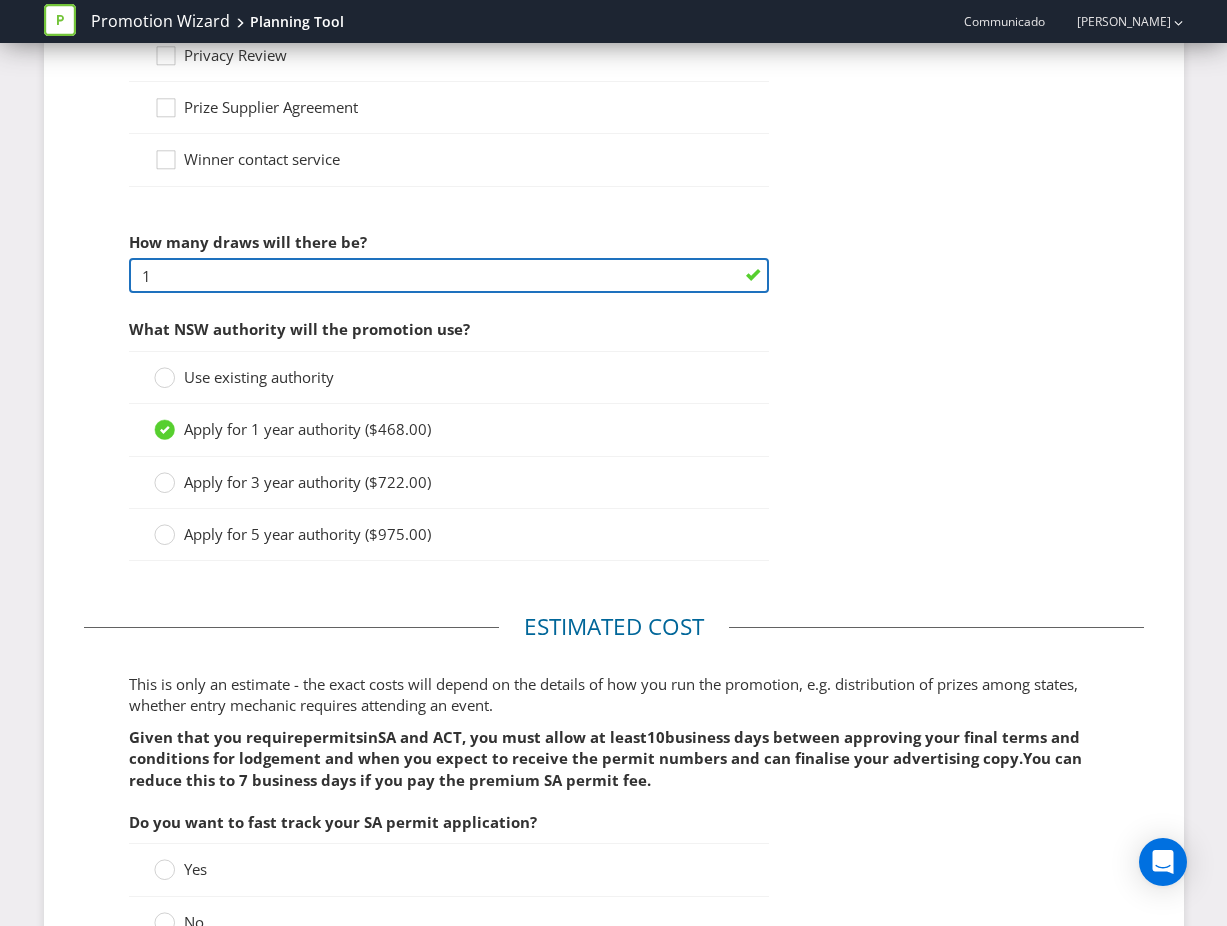 click on "1" at bounding box center [449, 275] 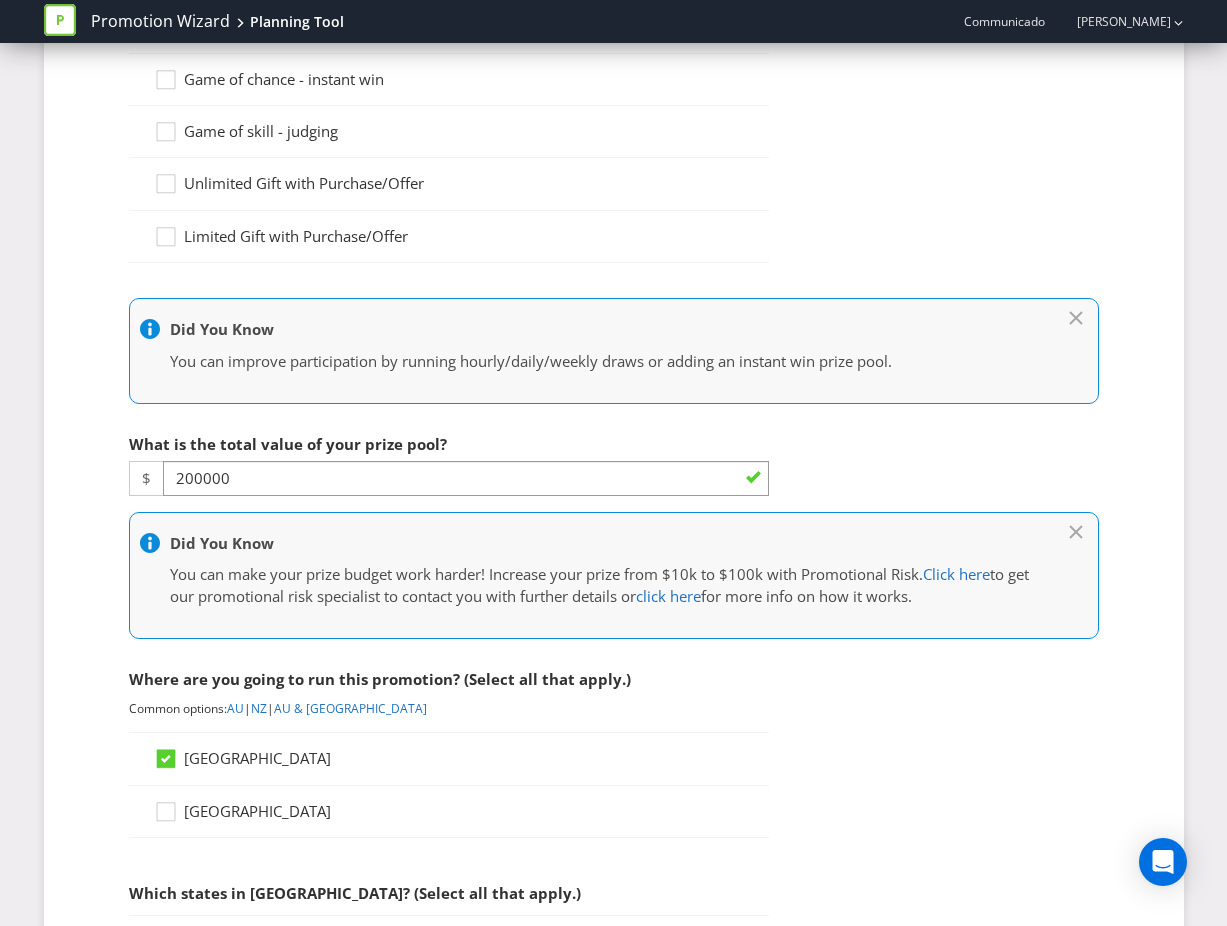 scroll, scrollTop: 292, scrollLeft: 0, axis: vertical 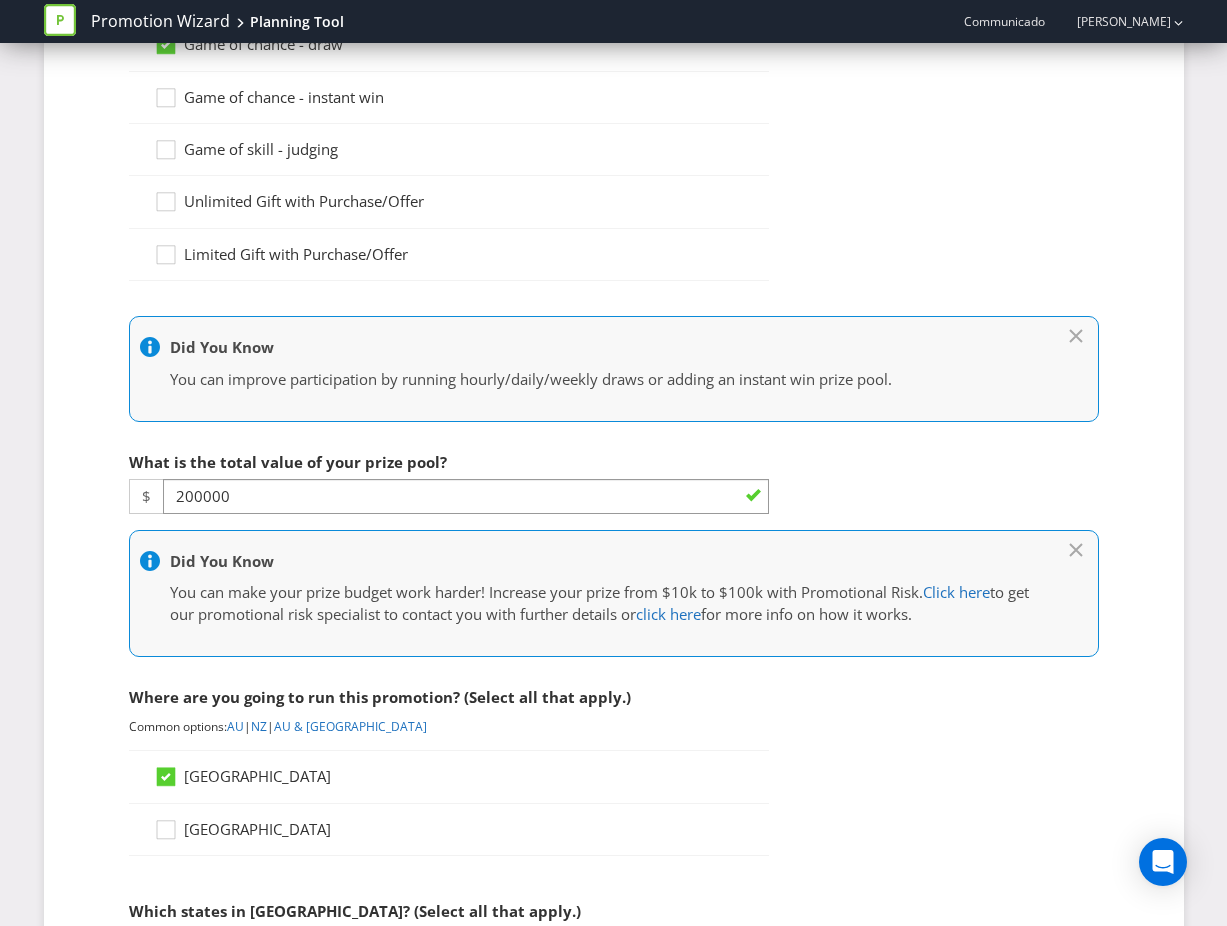 type on "10" 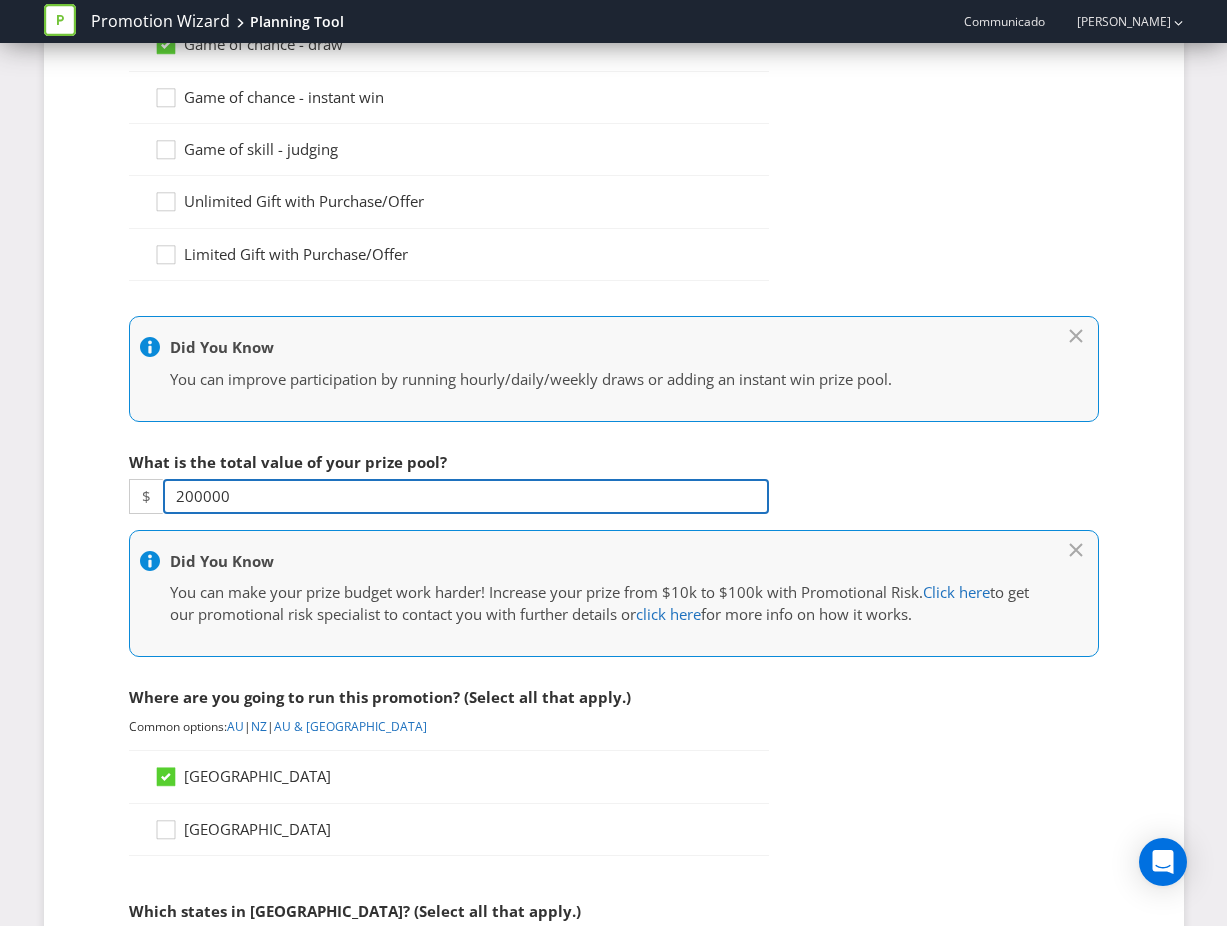 click on "200000" at bounding box center [466, 496] 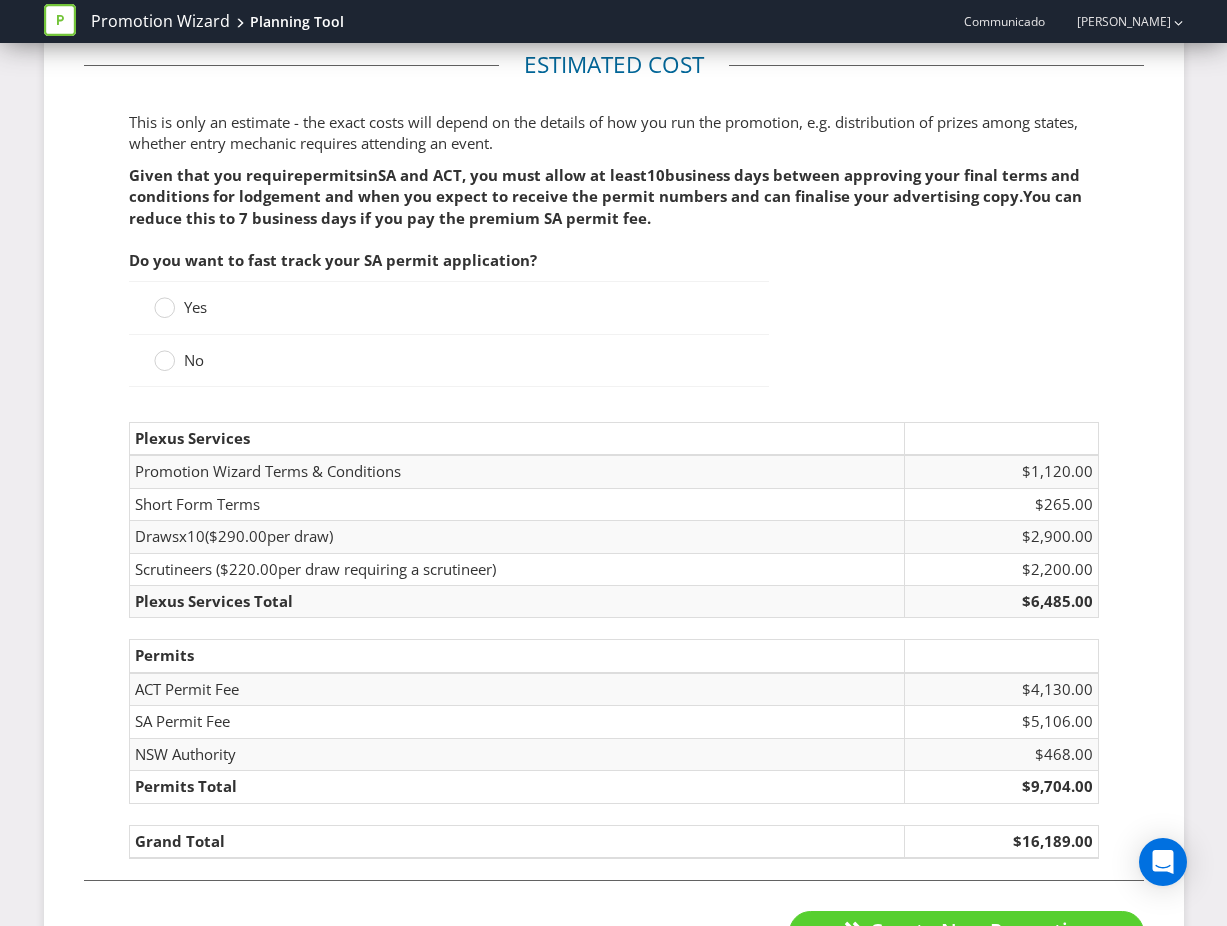 scroll, scrollTop: 2867, scrollLeft: 0, axis: vertical 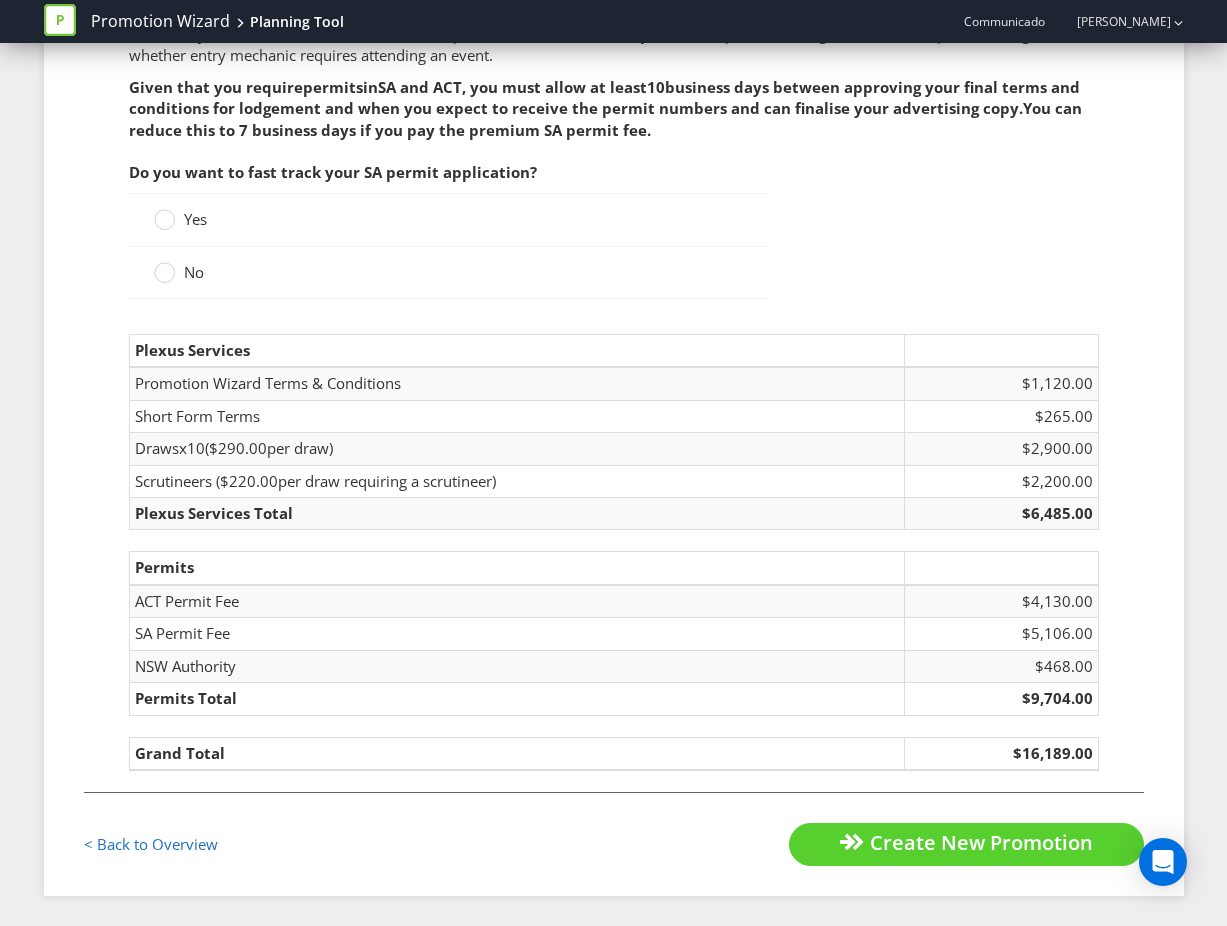 click on "< Back to Overview  Create New Promotion" at bounding box center (614, 829) 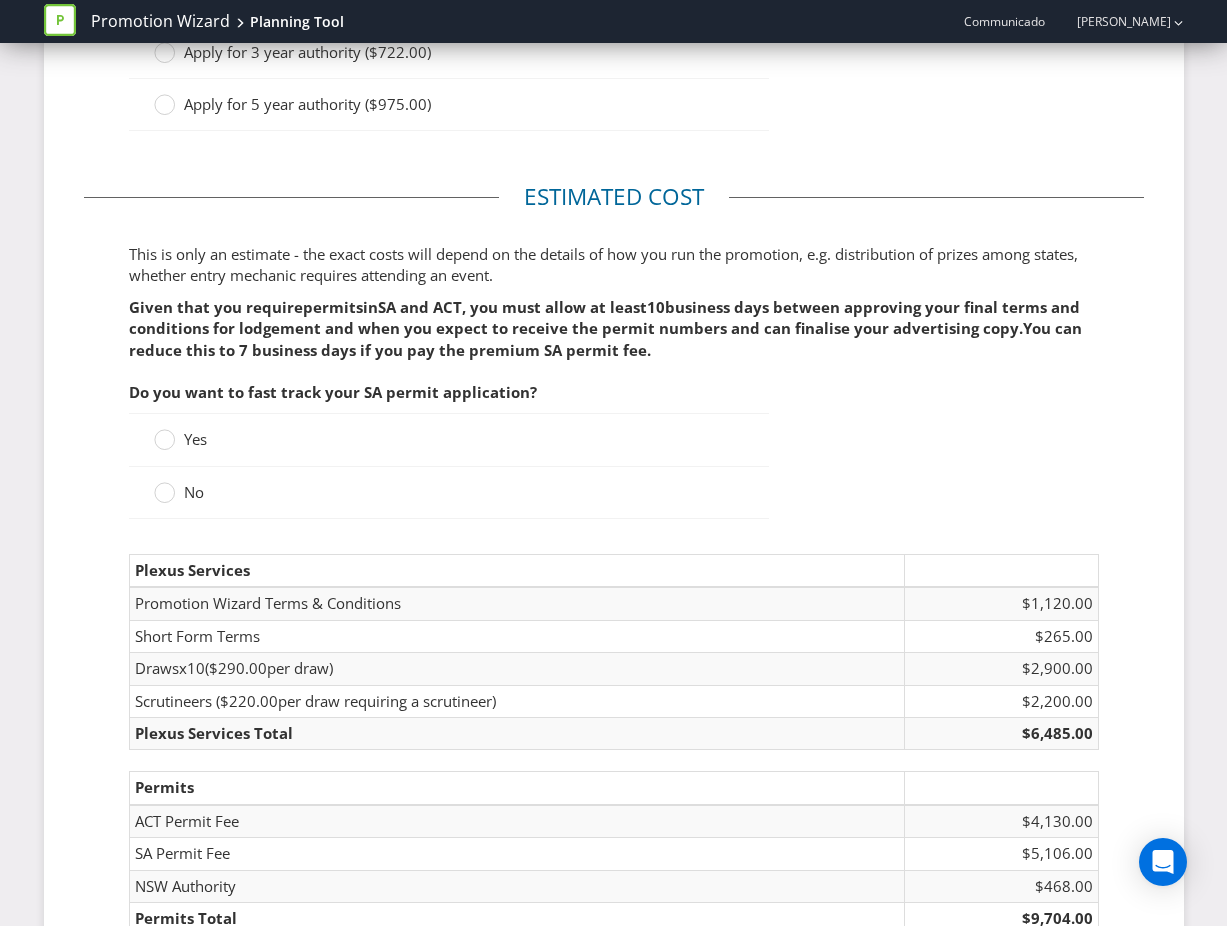 scroll, scrollTop: 2575, scrollLeft: 0, axis: vertical 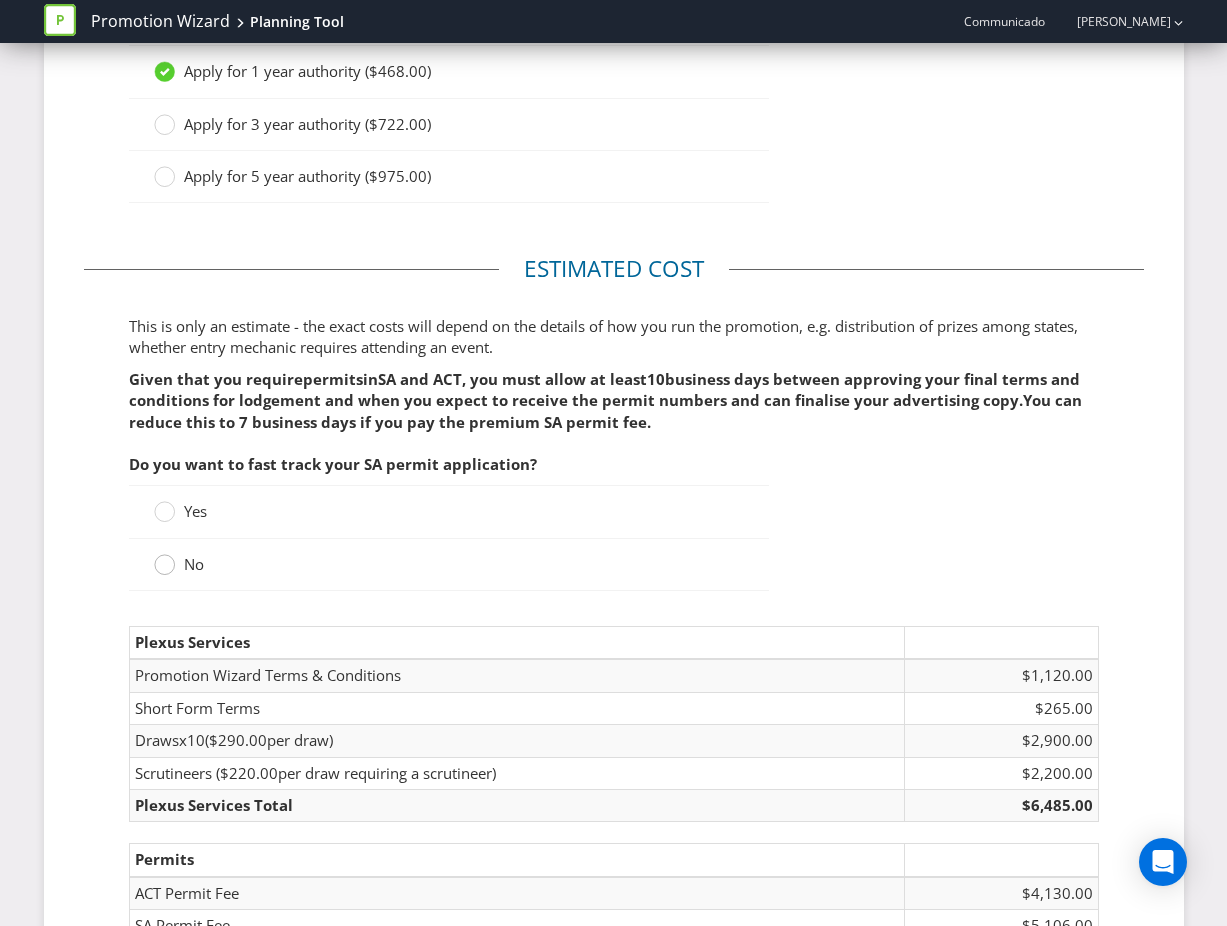 click 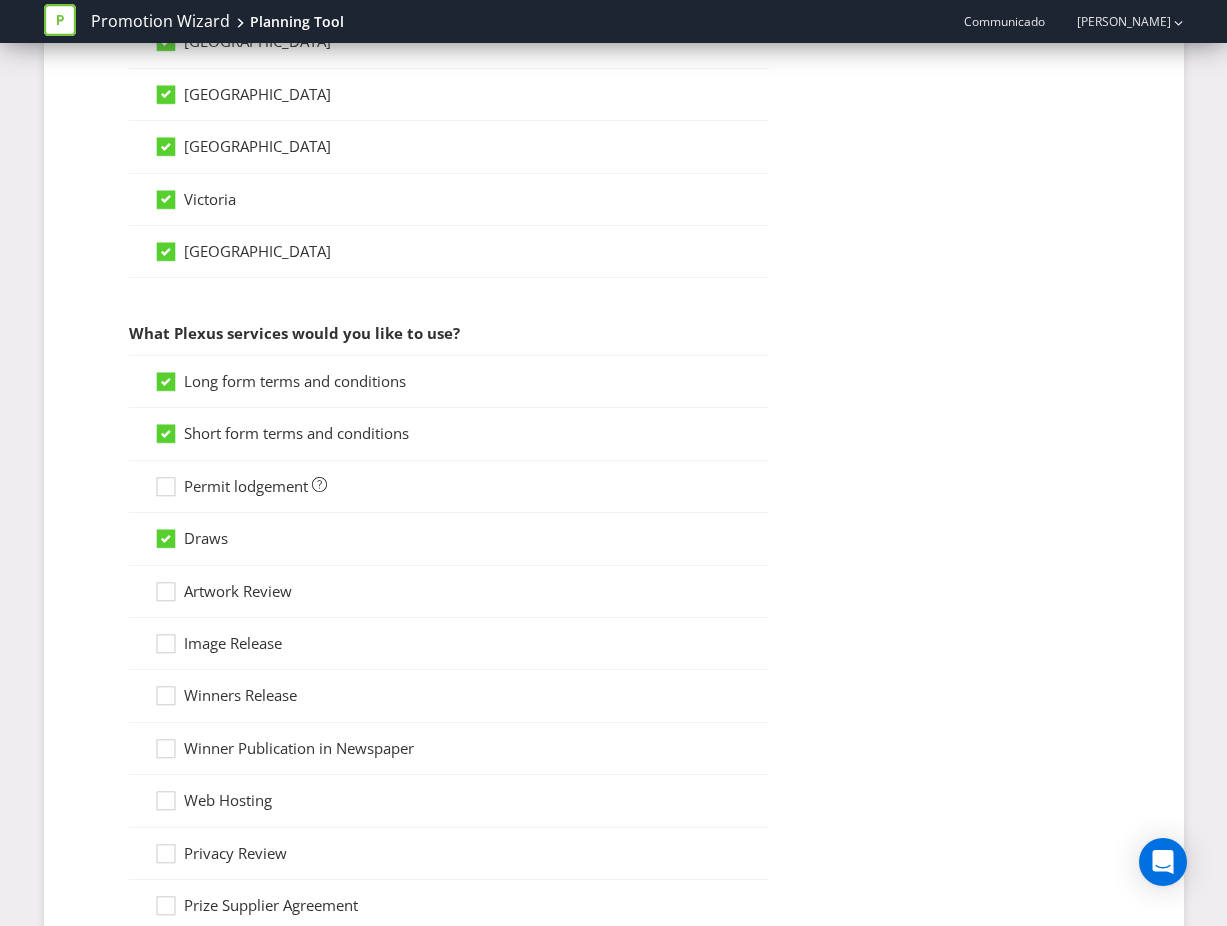 scroll, scrollTop: 1287, scrollLeft: 0, axis: vertical 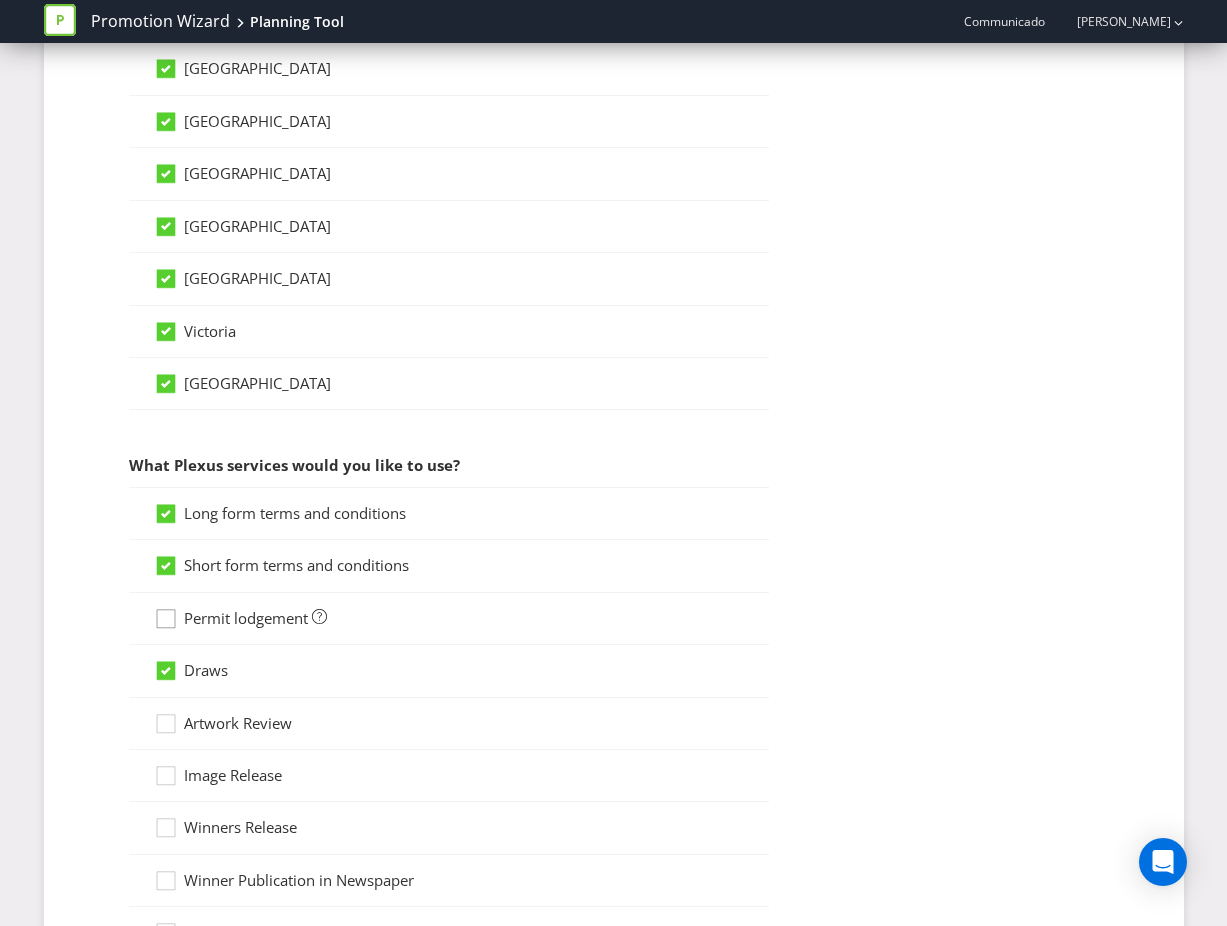 click 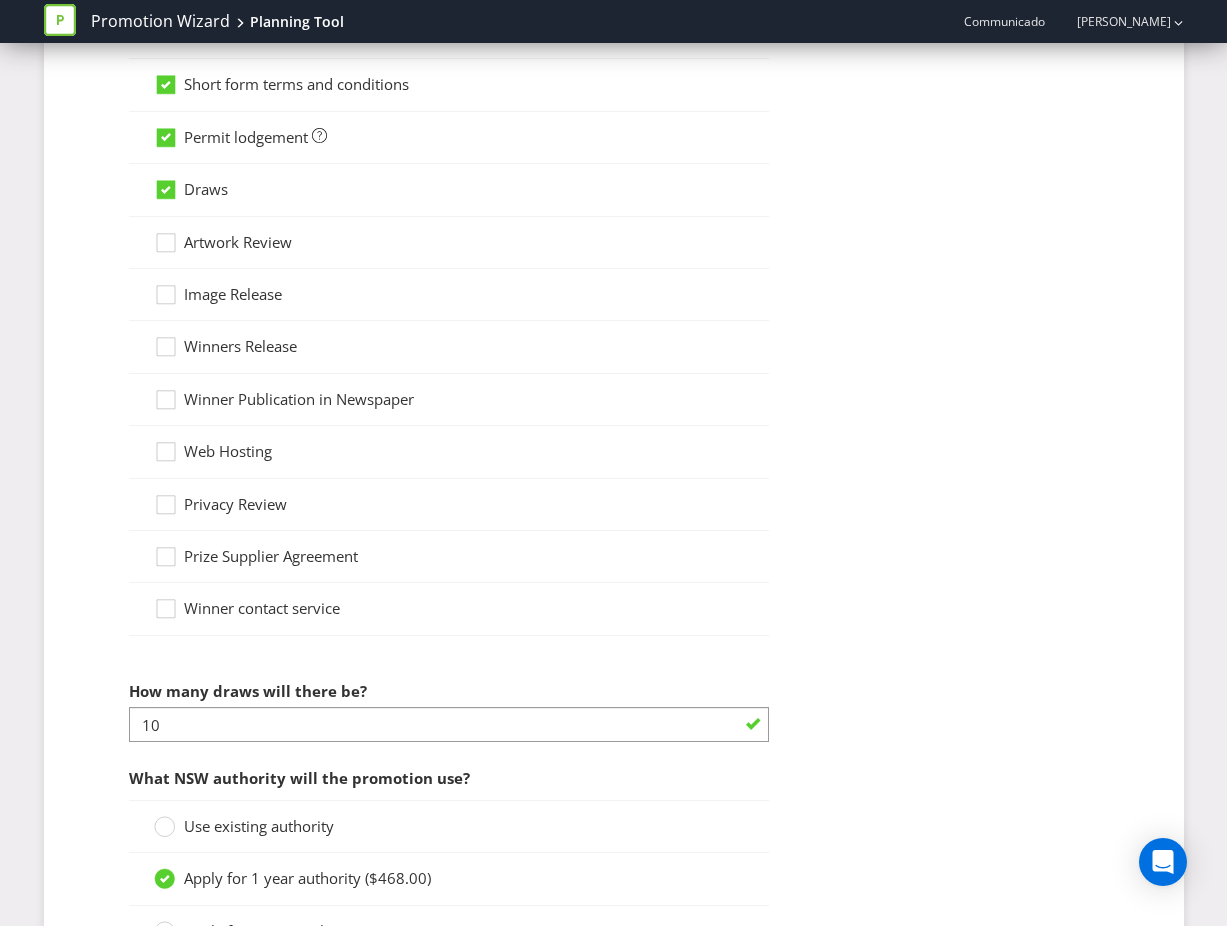 scroll, scrollTop: 1765, scrollLeft: 0, axis: vertical 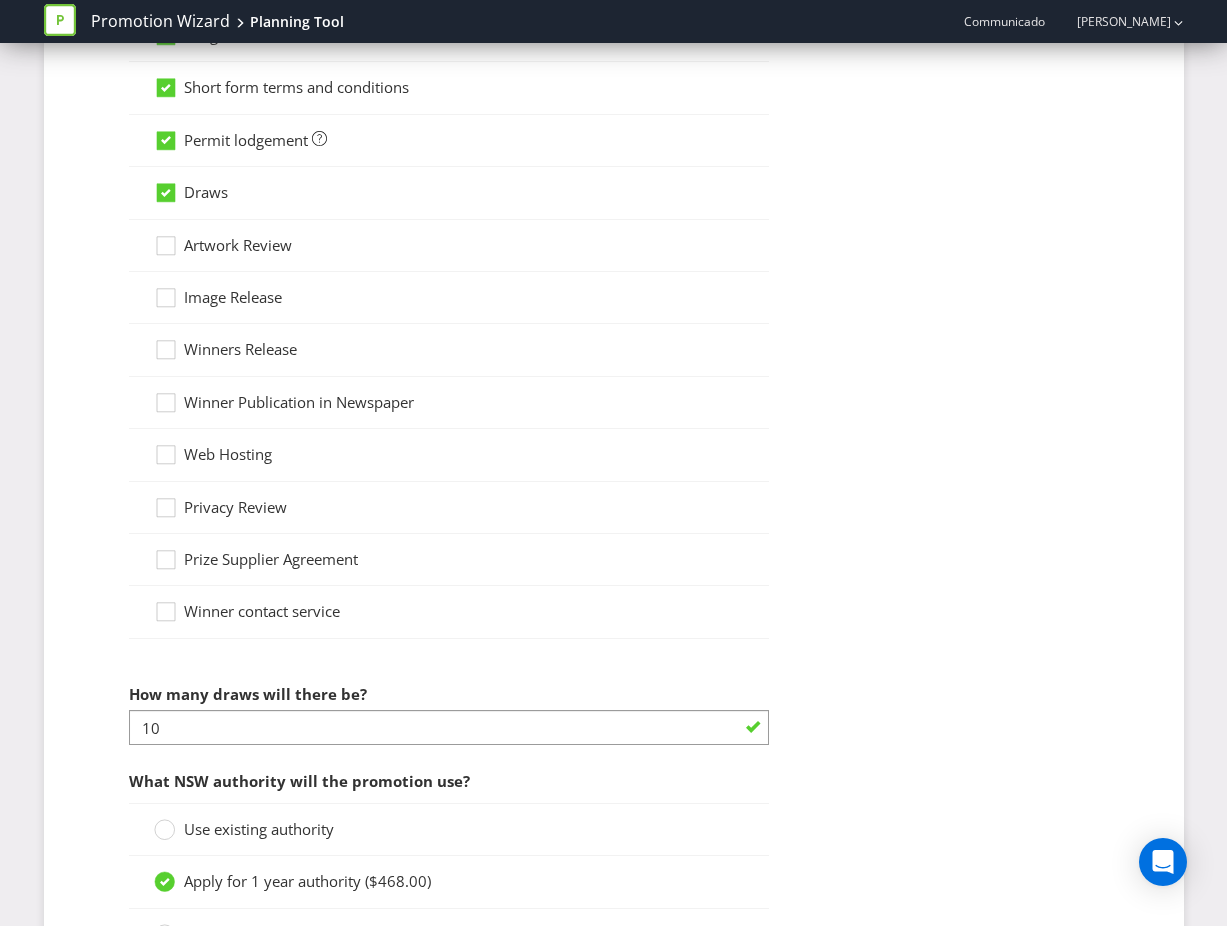 click 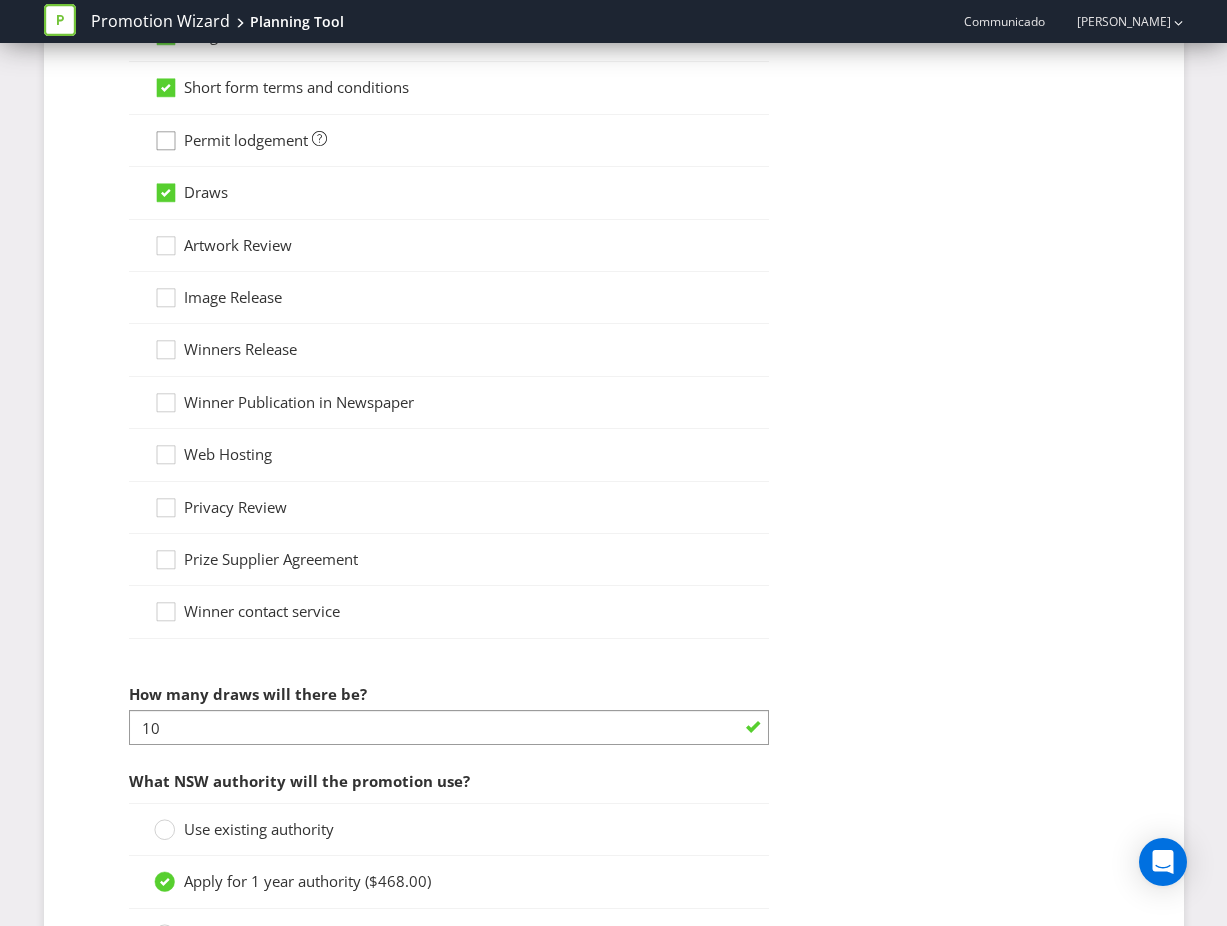 click 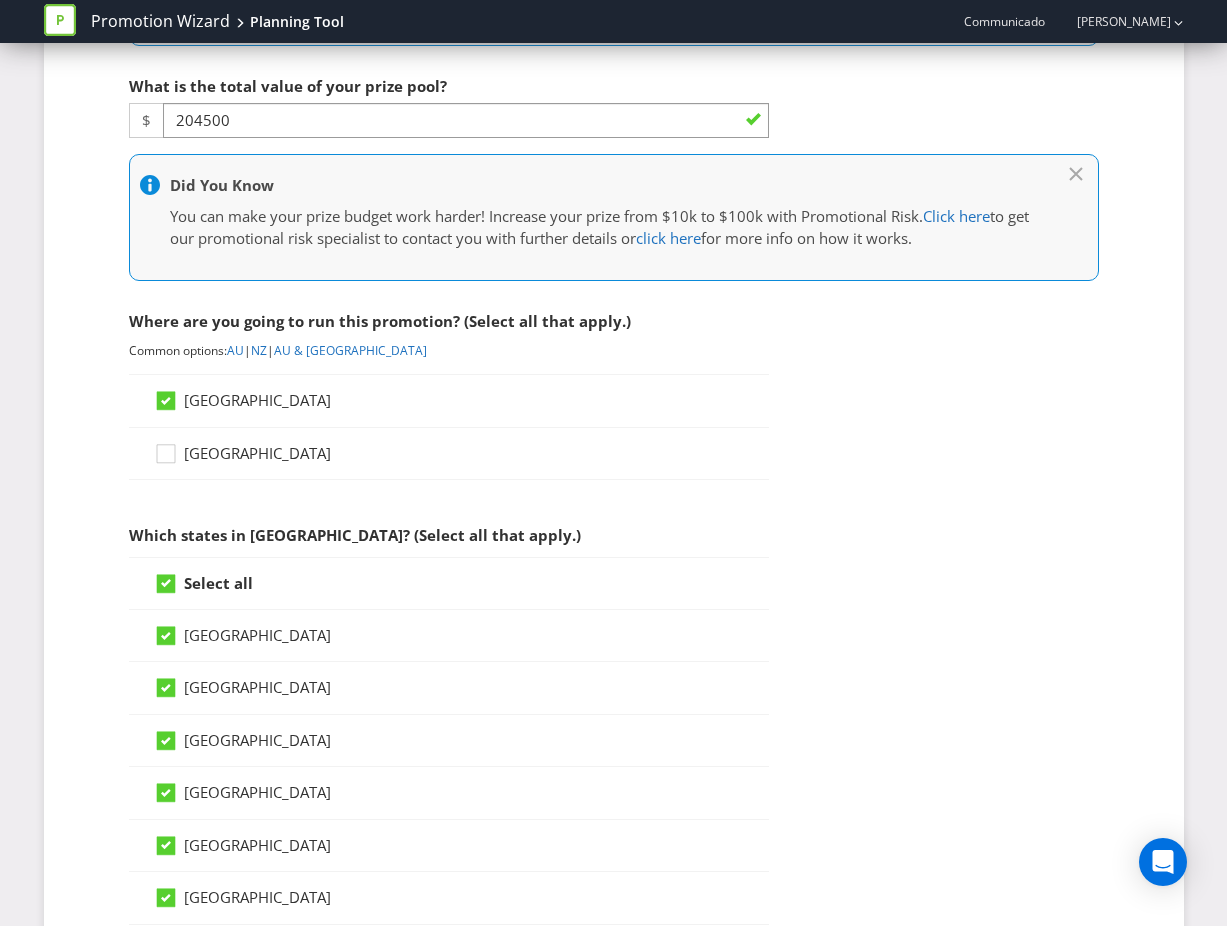 scroll, scrollTop: 629, scrollLeft: 0, axis: vertical 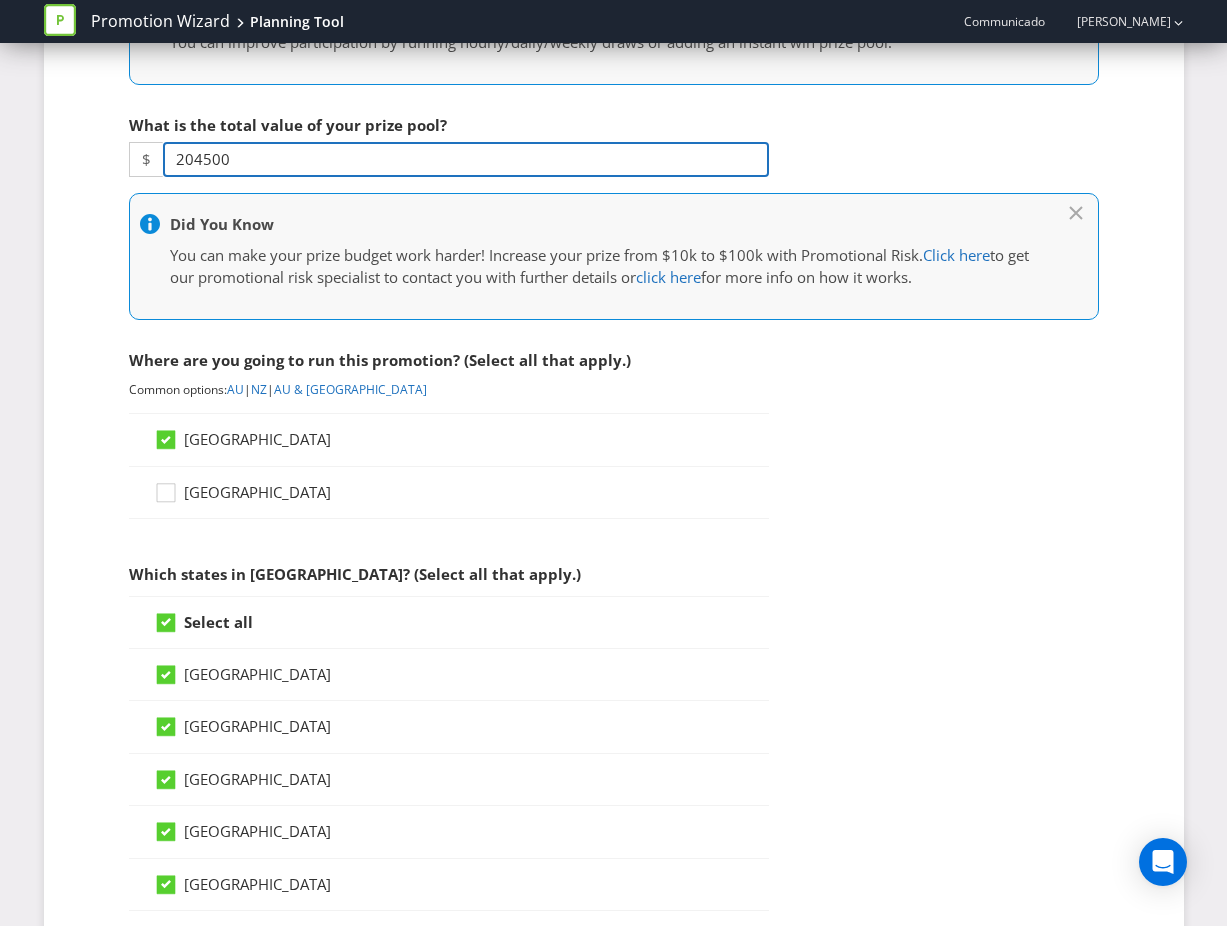 click on "204500" at bounding box center [466, 159] 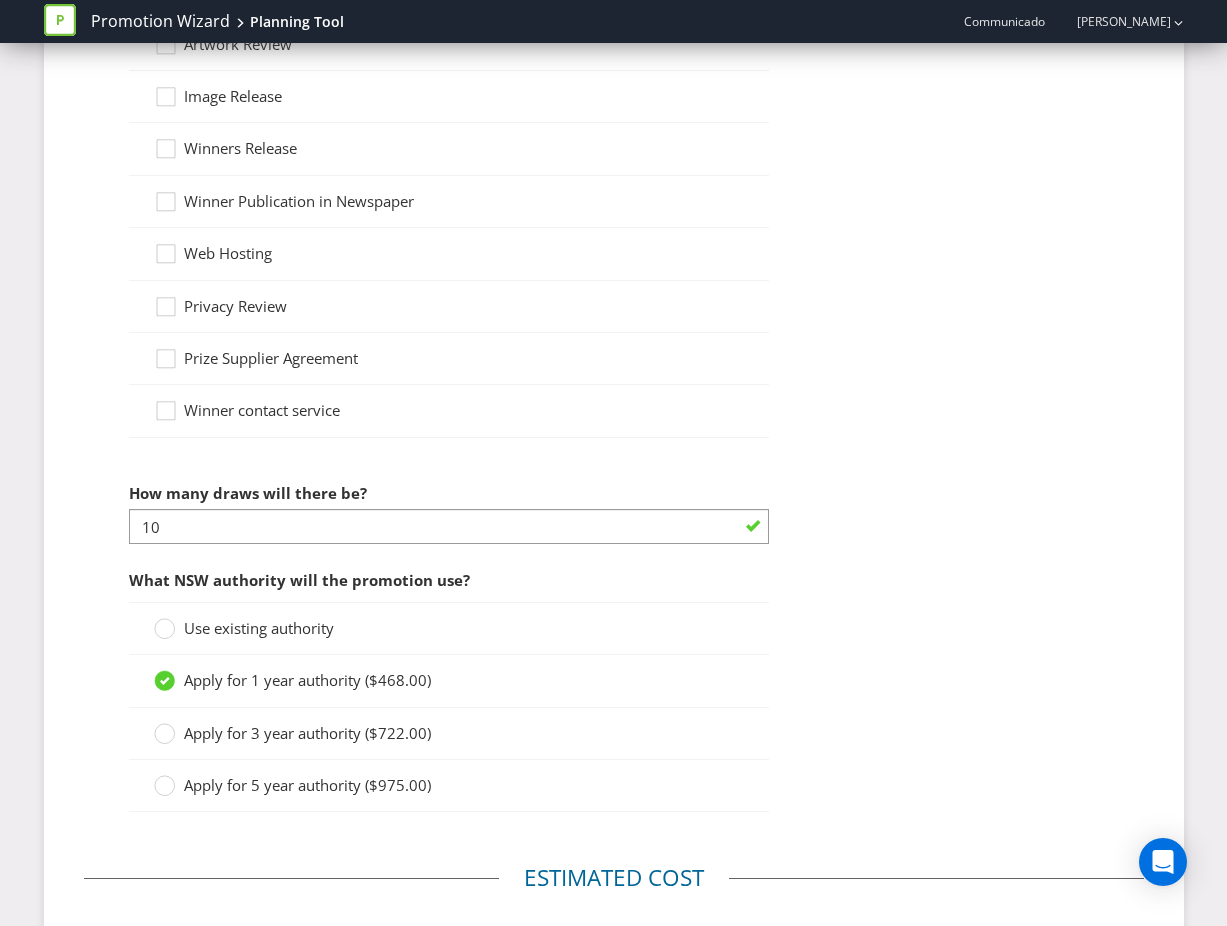 scroll, scrollTop: 2000, scrollLeft: 0, axis: vertical 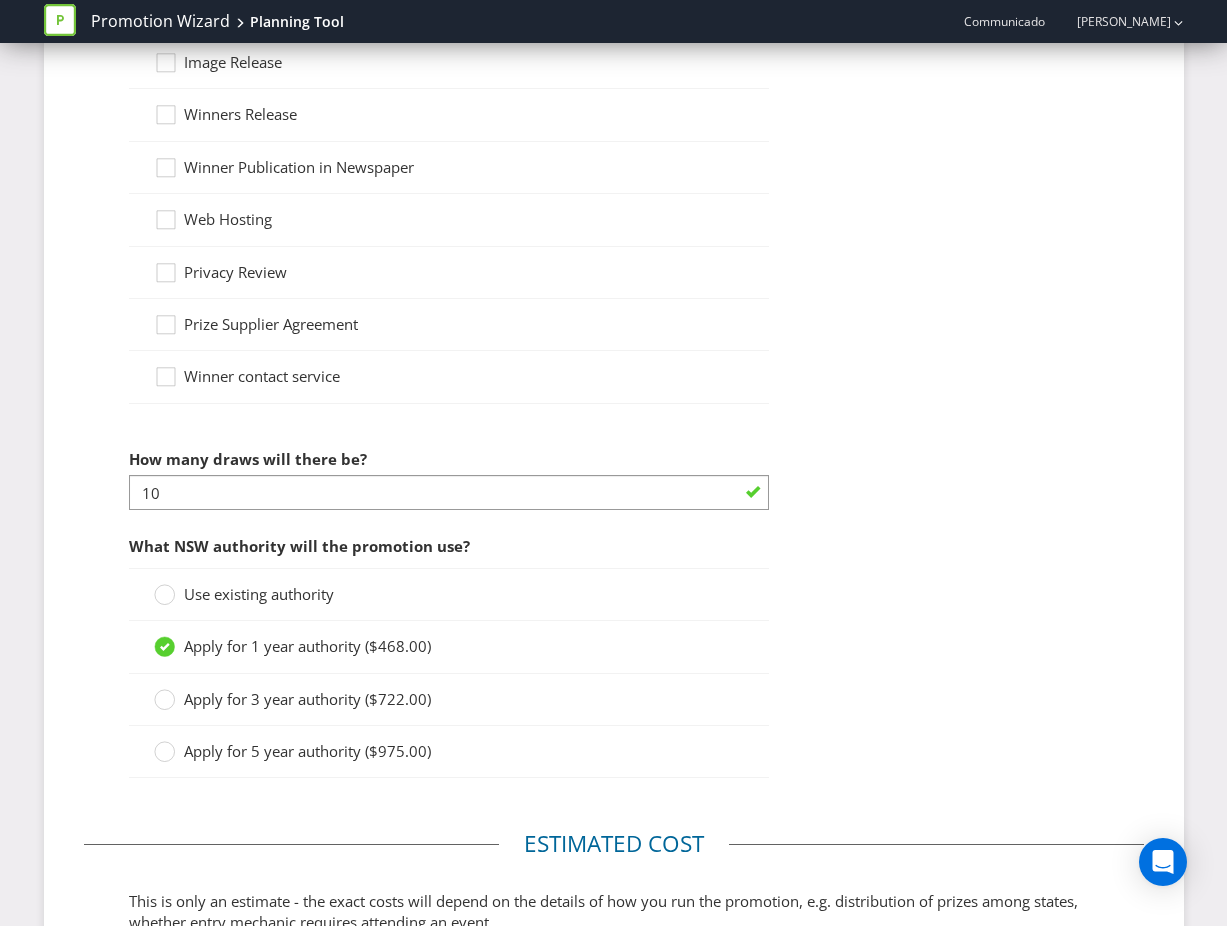 type on "200000" 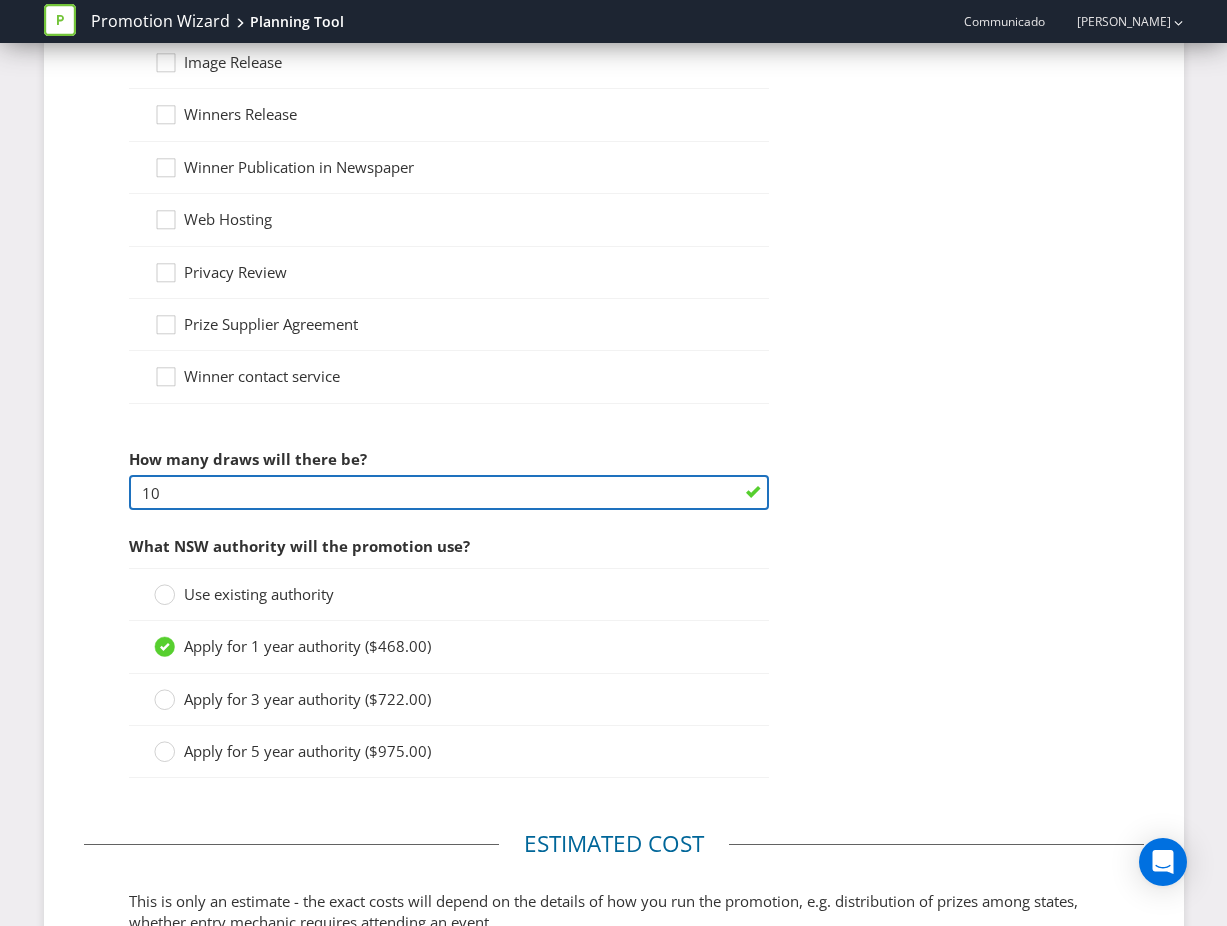 click on "10" at bounding box center [449, 492] 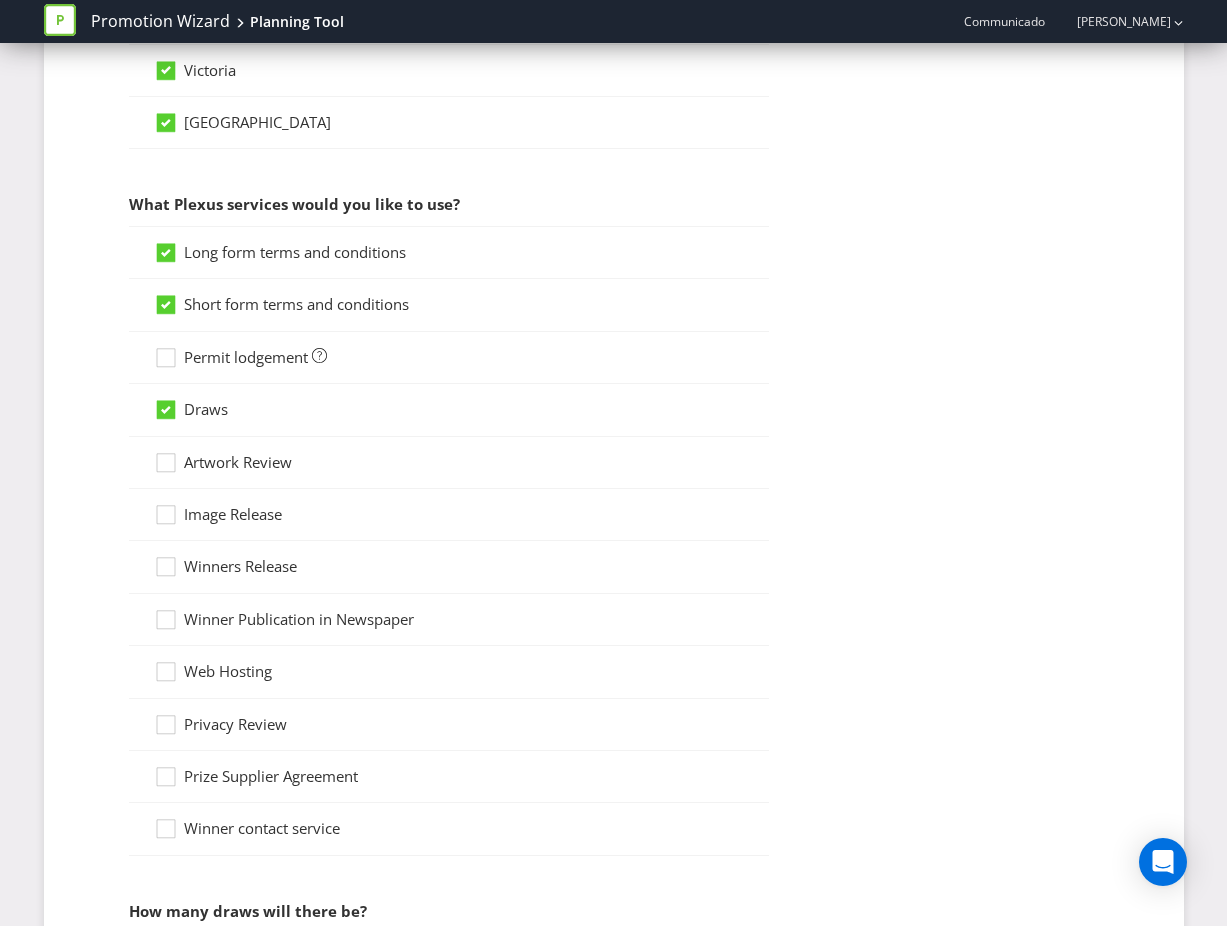 scroll, scrollTop: 1540, scrollLeft: 0, axis: vertical 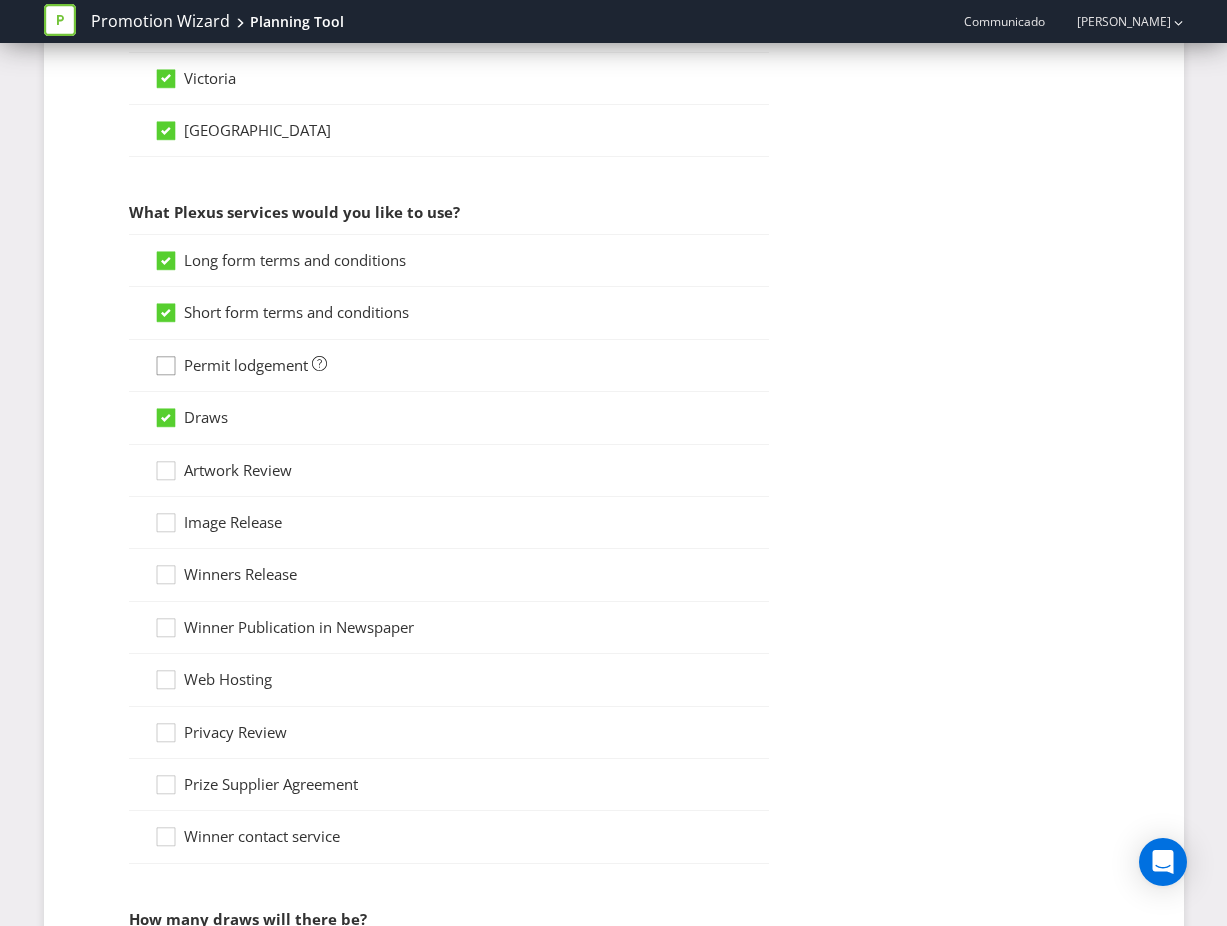 type on "1" 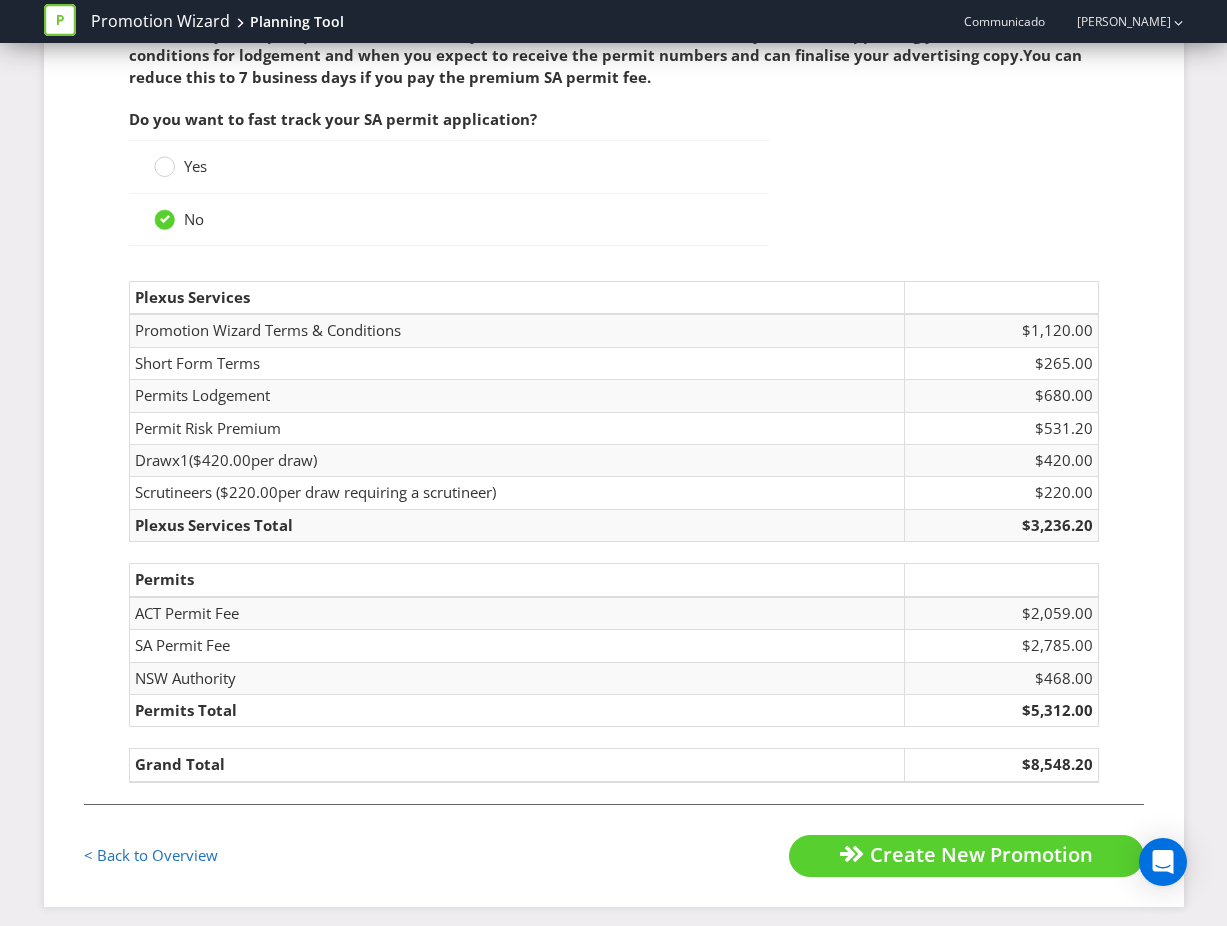 scroll, scrollTop: 2921, scrollLeft: 0, axis: vertical 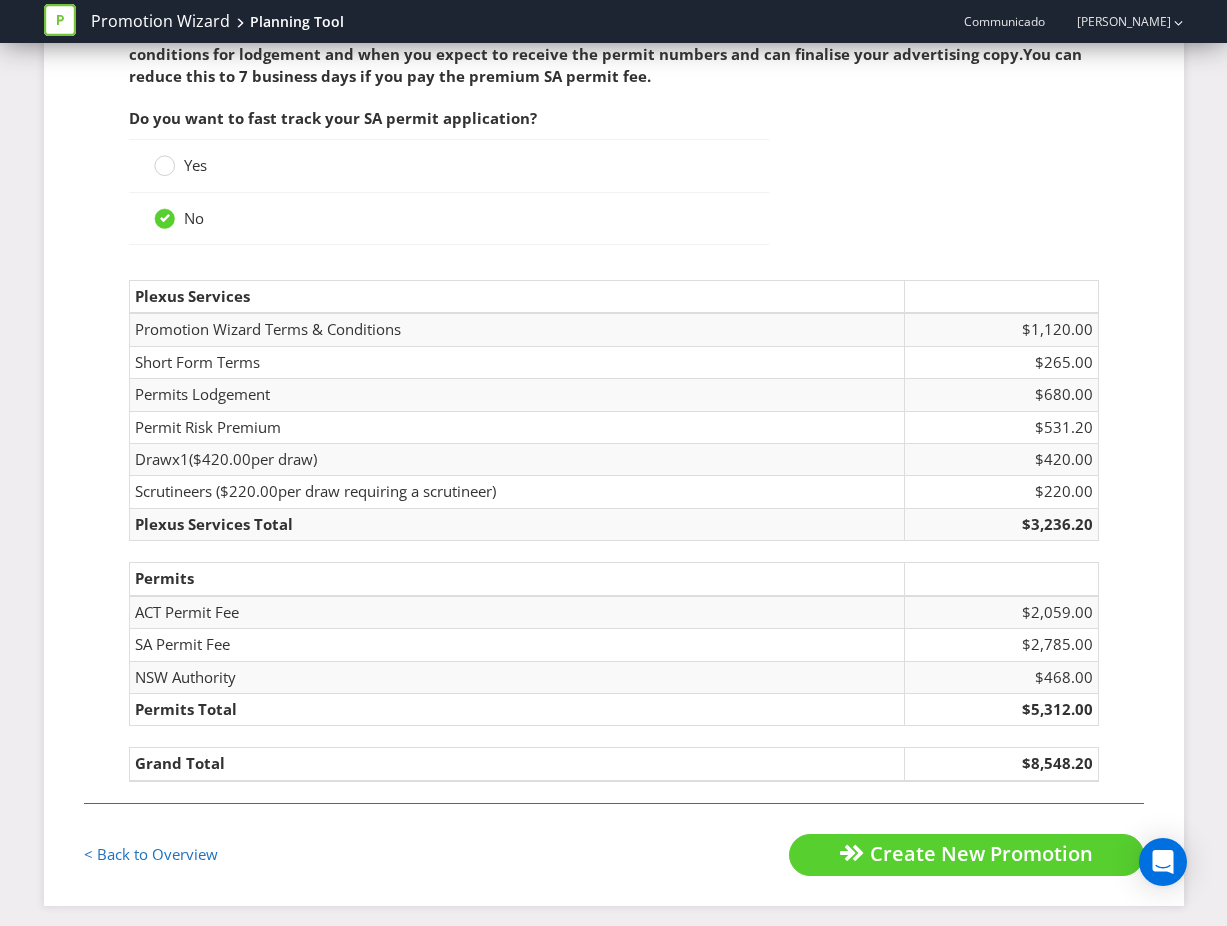 click on "Estimated cost This is only an estimate - the exact costs will depend on the details of how you run the promotion, e.g. distribution of prizes among states, whether entry mechanic requires attending an event. Given that you require  permits  in  SA and ACT , you must allow at least  10  business days between approving your final terms and conditions for lodgement and when you expect to receive the permit numbers and can finalise your advertising copy. You can reduce this to 7 business days if you pay the premium SA permit fee. Do you want to fast track your SA permit application?   Yes   No       Plexus Services Promotion Wizard Terms & Conditions $1,120.00 Short Form Terms $265.00 Permits Lodgement $680.00 Permit Risk Premium $531.20 Draw  x  1  ( $420.00  per draw) $420.00 Scrutineers ( $220.00  per draw requiring a scrutineer) $220.00 Plexus Services Total $3,236.20 Permits ACT Permit Fee $2,059.00 SA Permit Fee $2,785.00 NSW Authority $468.00 Permits Total $5,312.00 Grand Total $8,548.20" at bounding box center [614, 354] 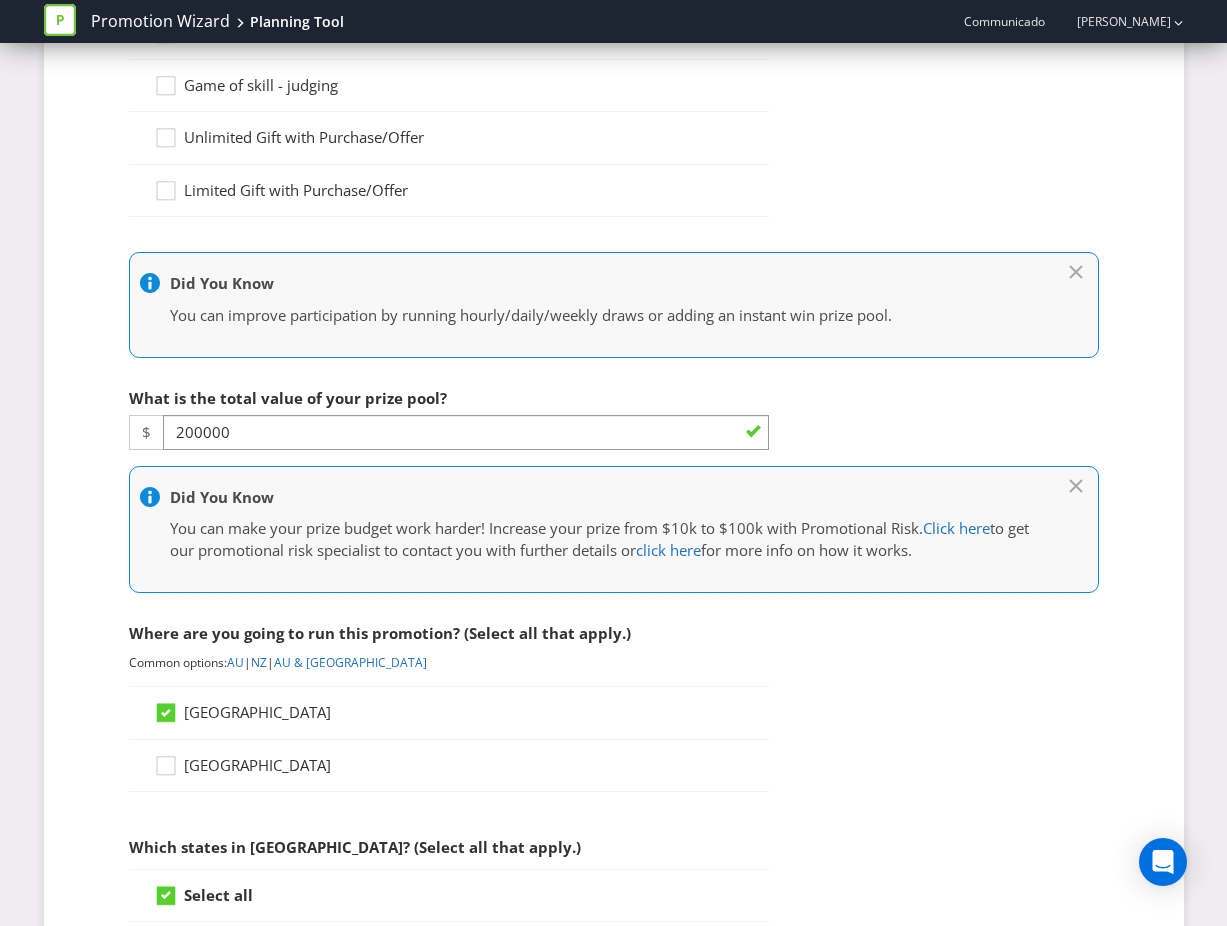scroll, scrollTop: 383, scrollLeft: 0, axis: vertical 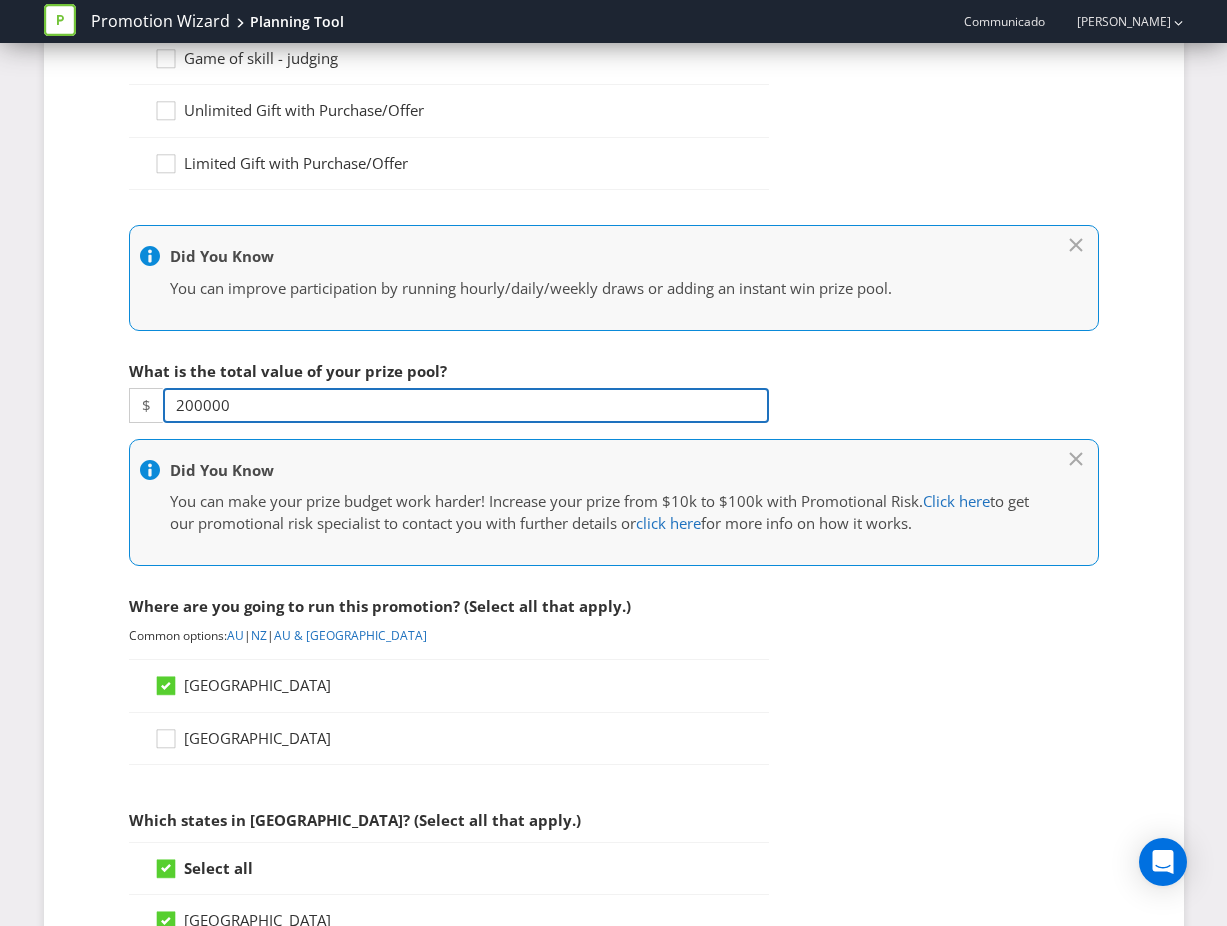 click on "200000" at bounding box center (466, 405) 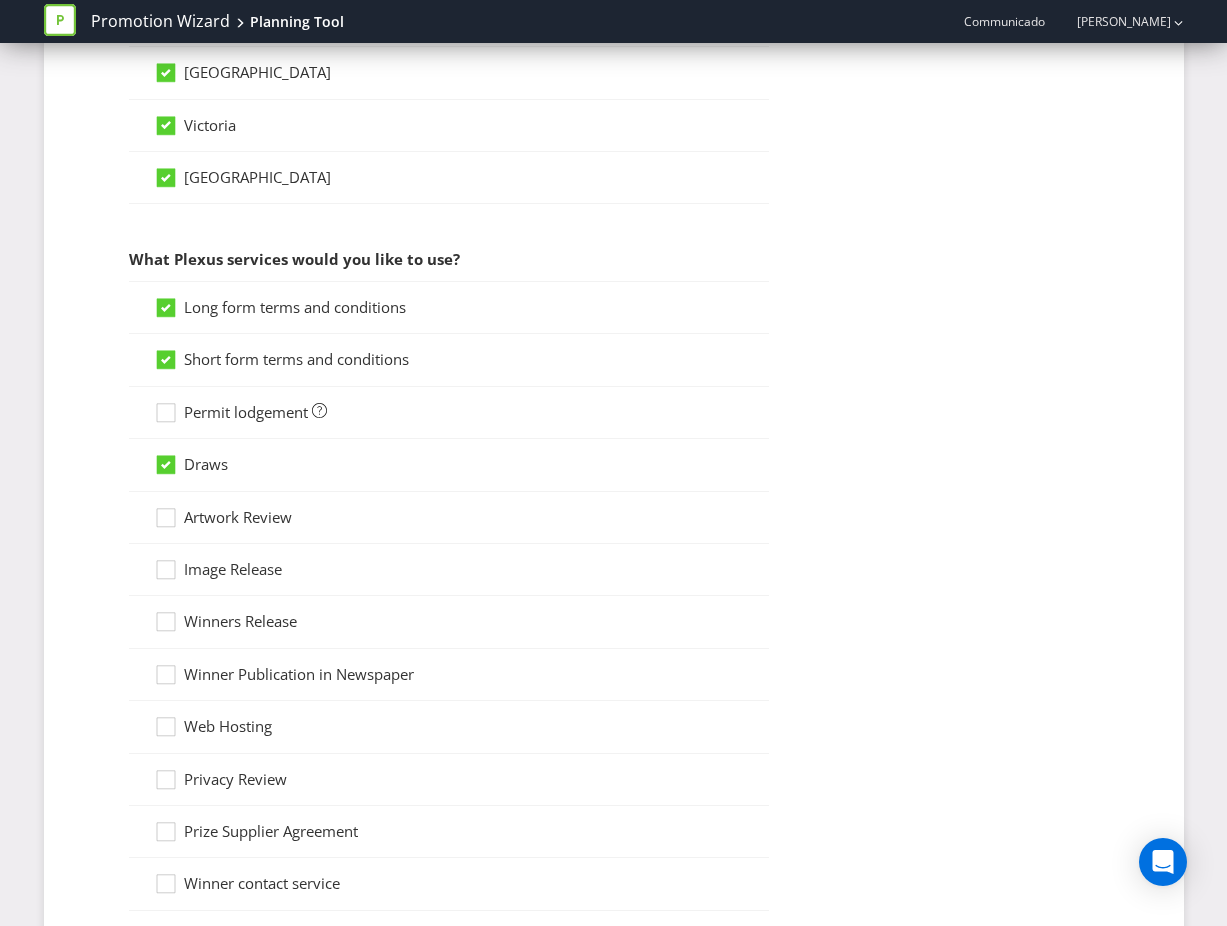 scroll, scrollTop: 1513, scrollLeft: 0, axis: vertical 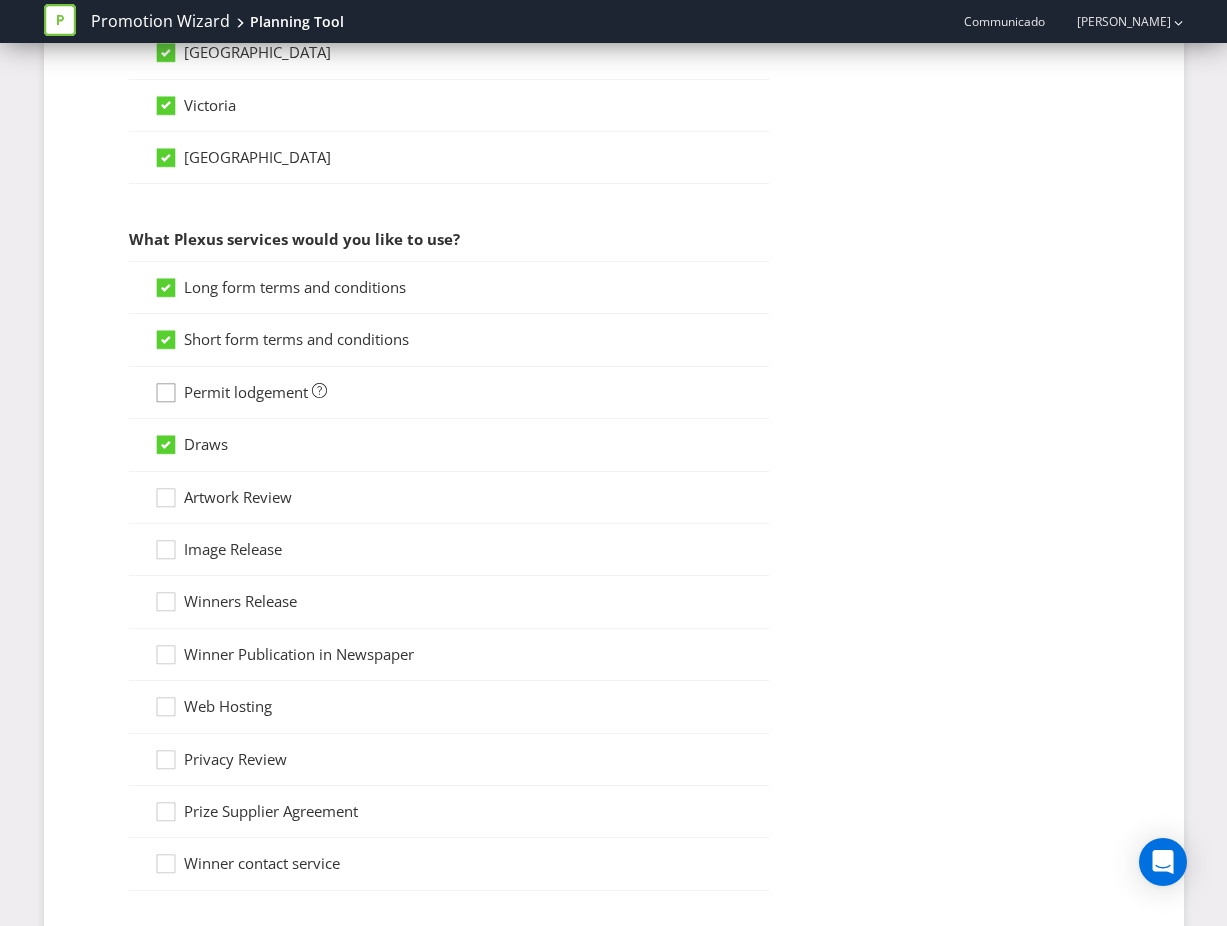 type on "204500" 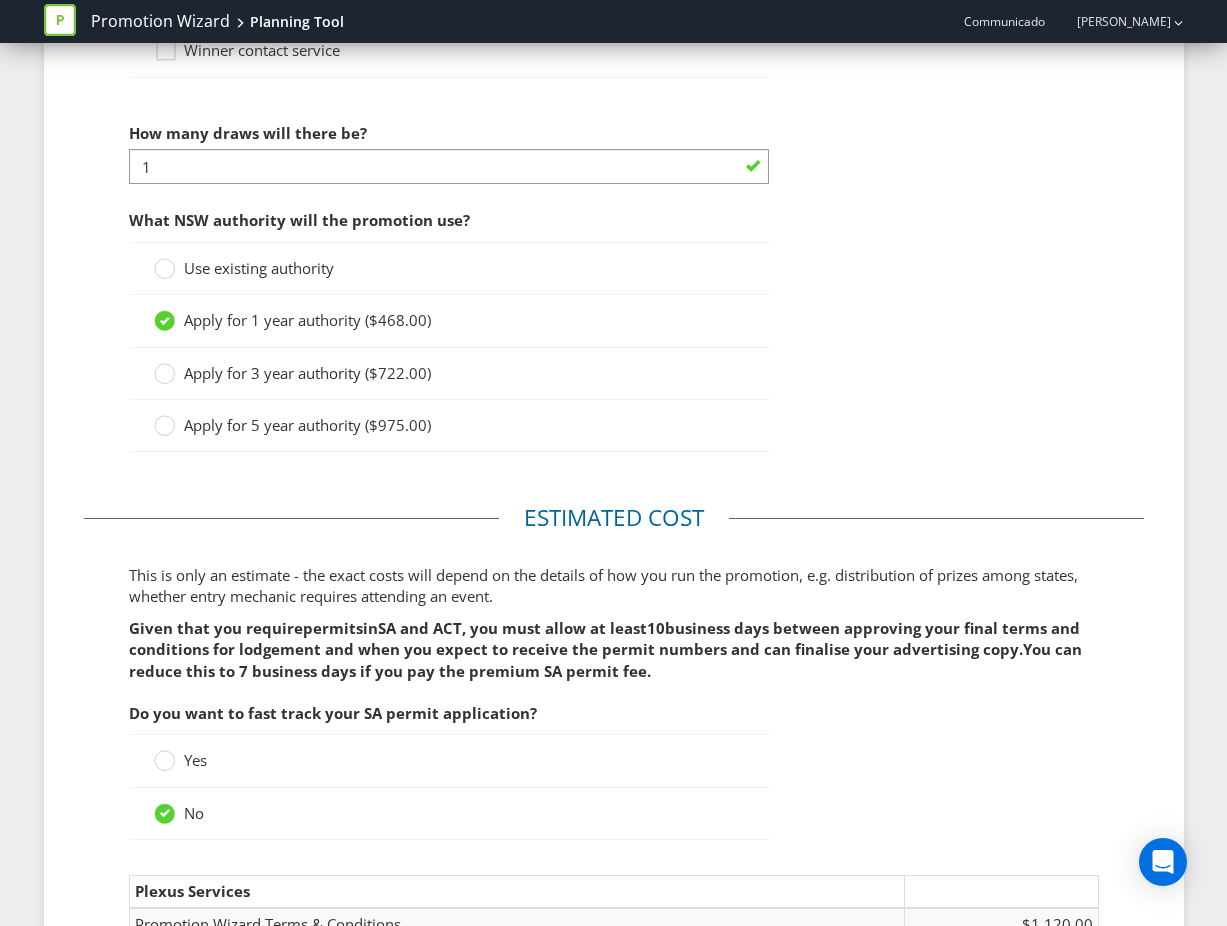 scroll, scrollTop: 2328, scrollLeft: 0, axis: vertical 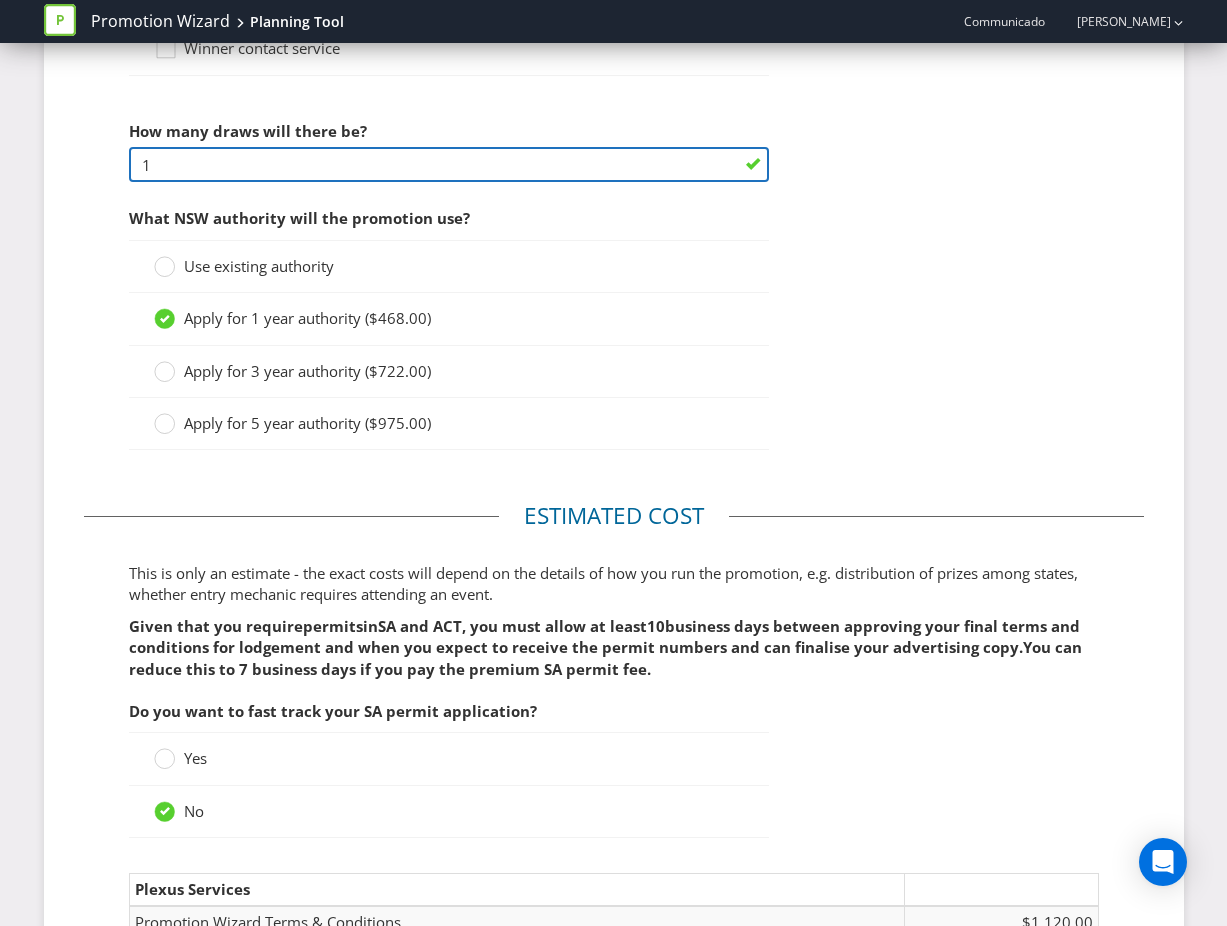 click on "1" at bounding box center (449, 164) 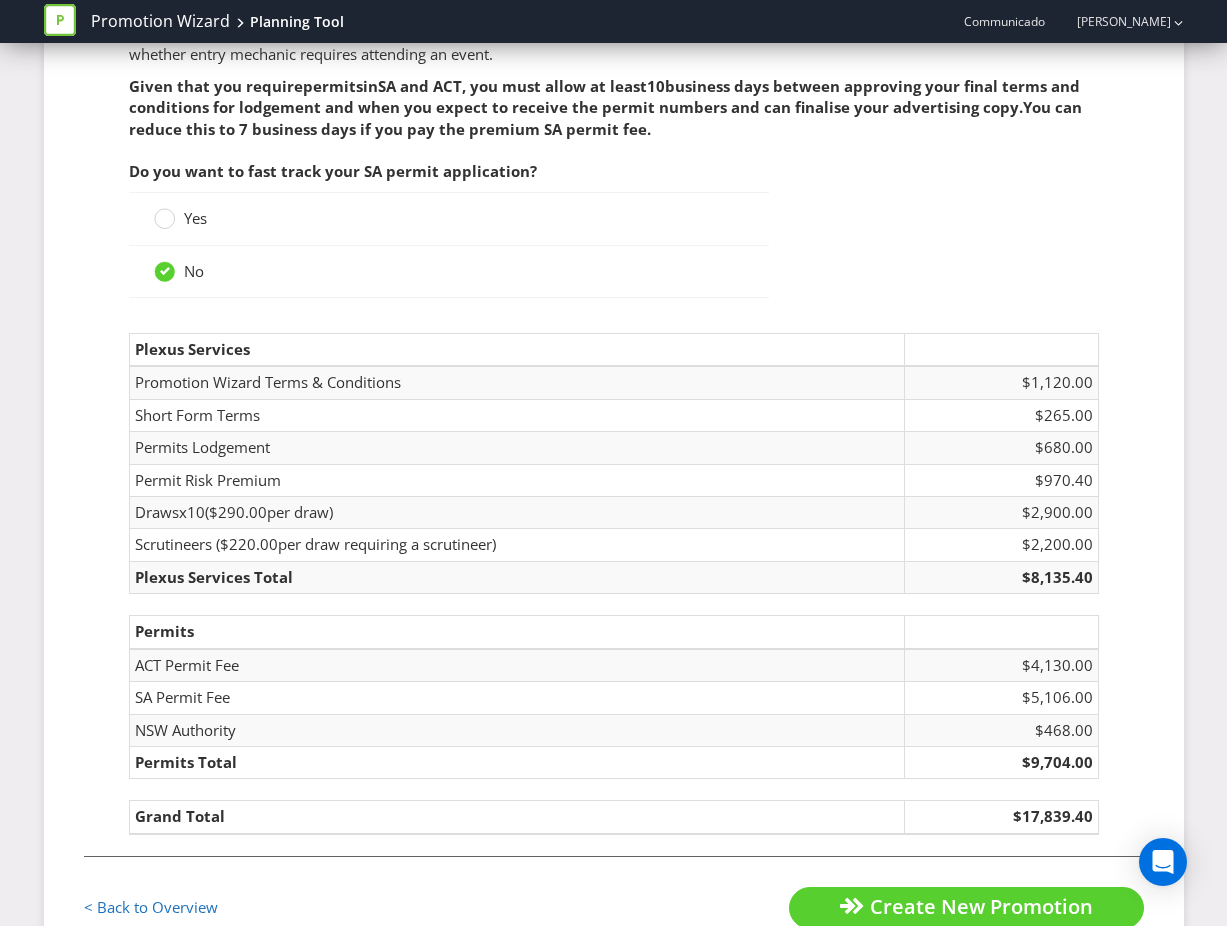 scroll, scrollTop: 2931, scrollLeft: 0, axis: vertical 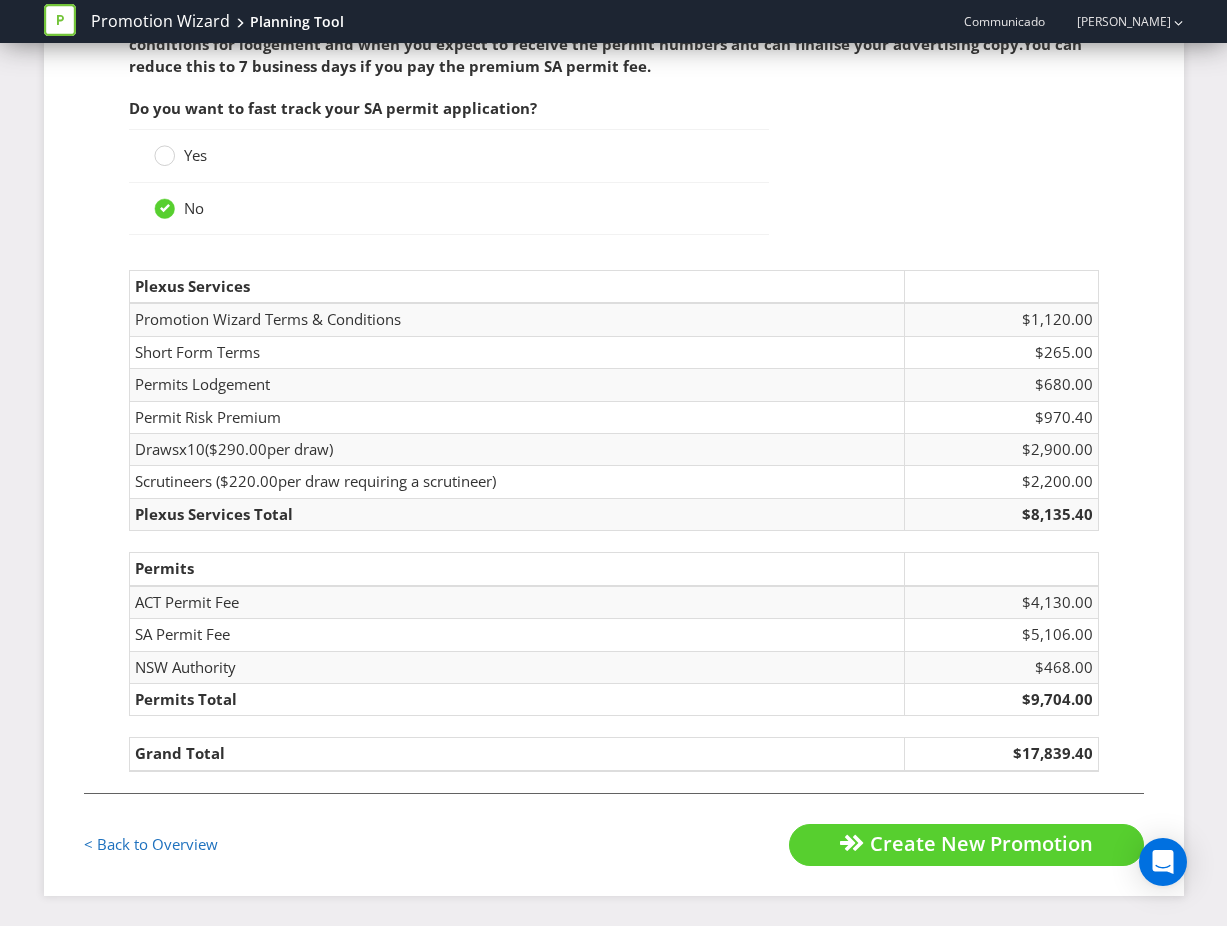 type on "10" 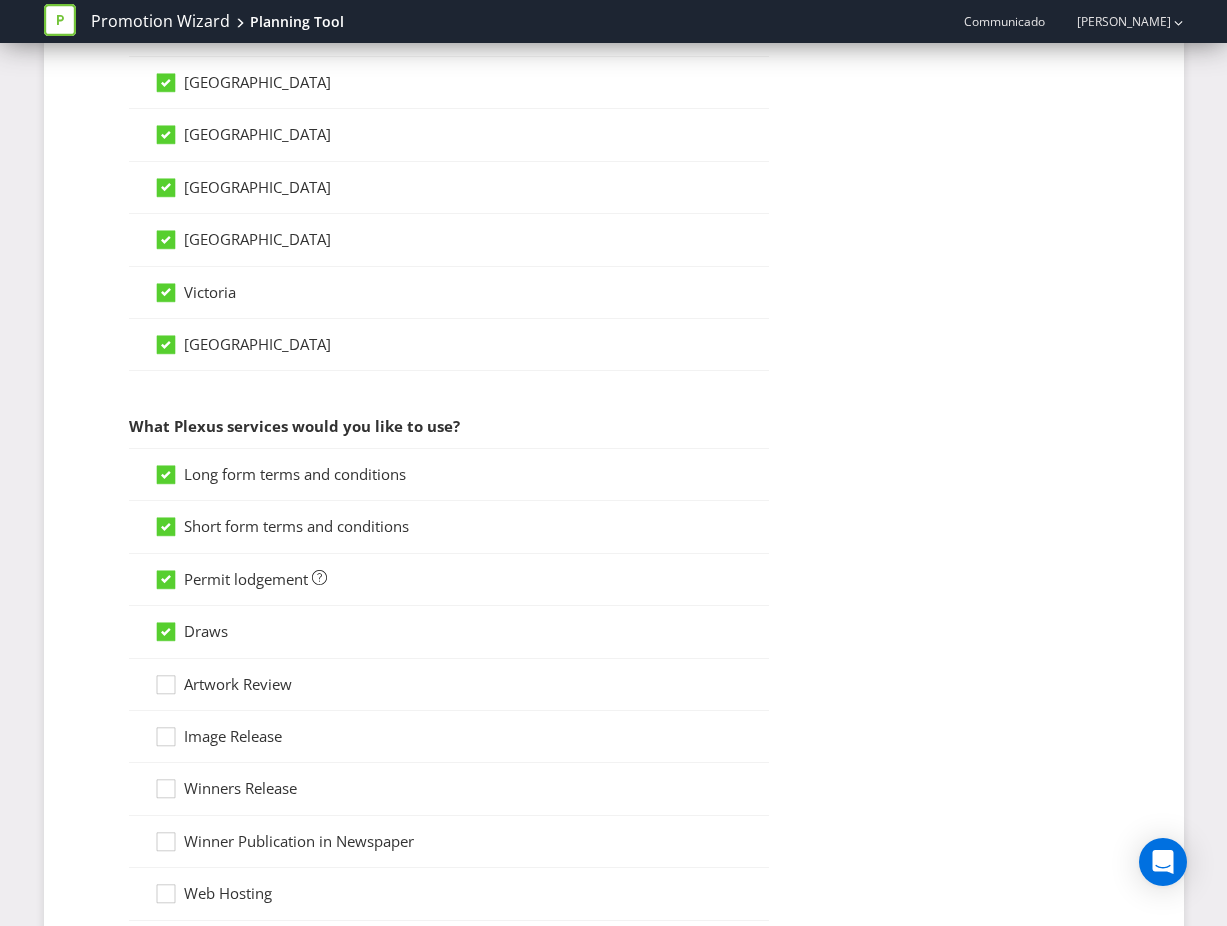 scroll, scrollTop: 1669, scrollLeft: 0, axis: vertical 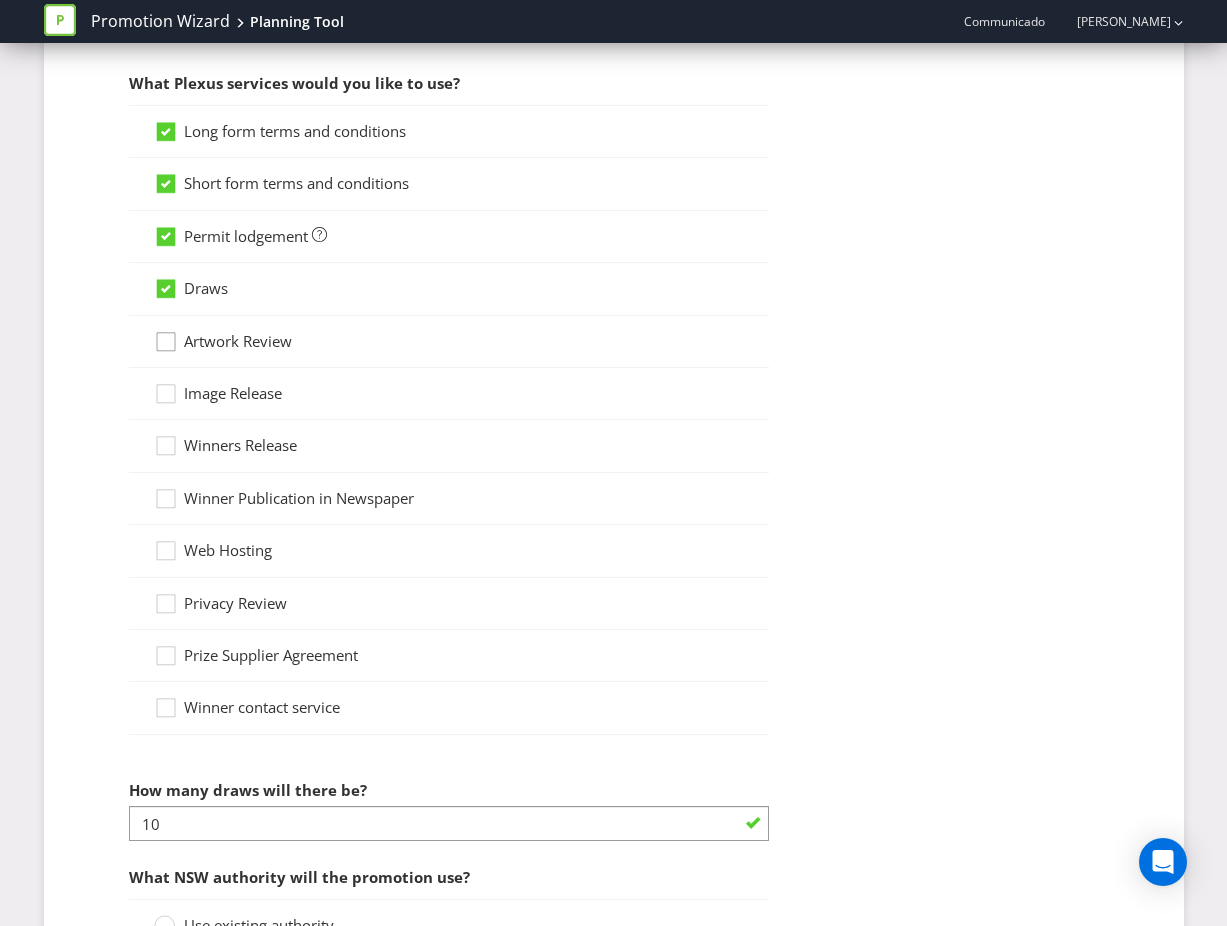 click at bounding box center (166, 335) 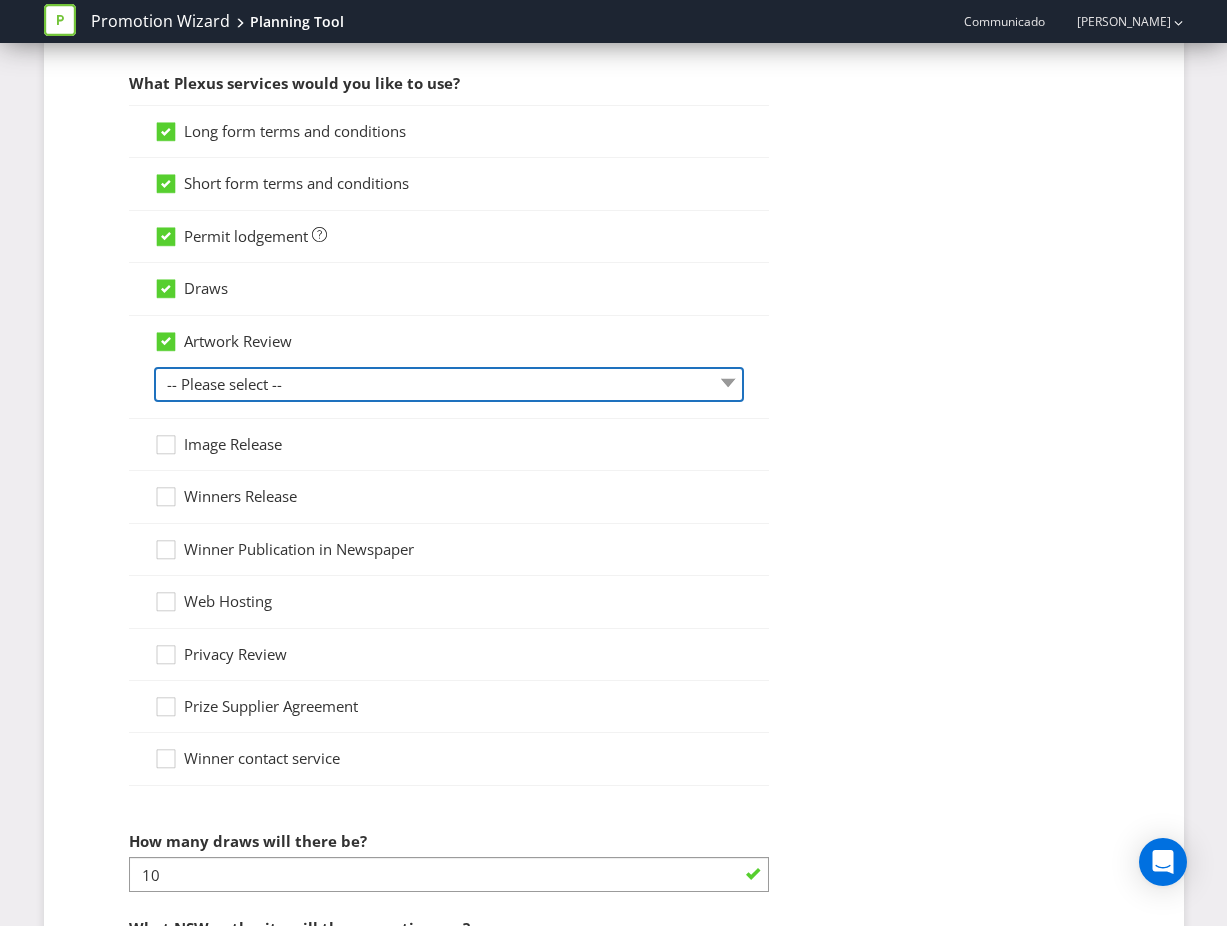 click on "-- Please select -- 1 piece 2-4 pieces (provided at same time) 5-7 pieces (provided at same time) For more than 7 pieces, please contact us for a quote" at bounding box center [449, 384] 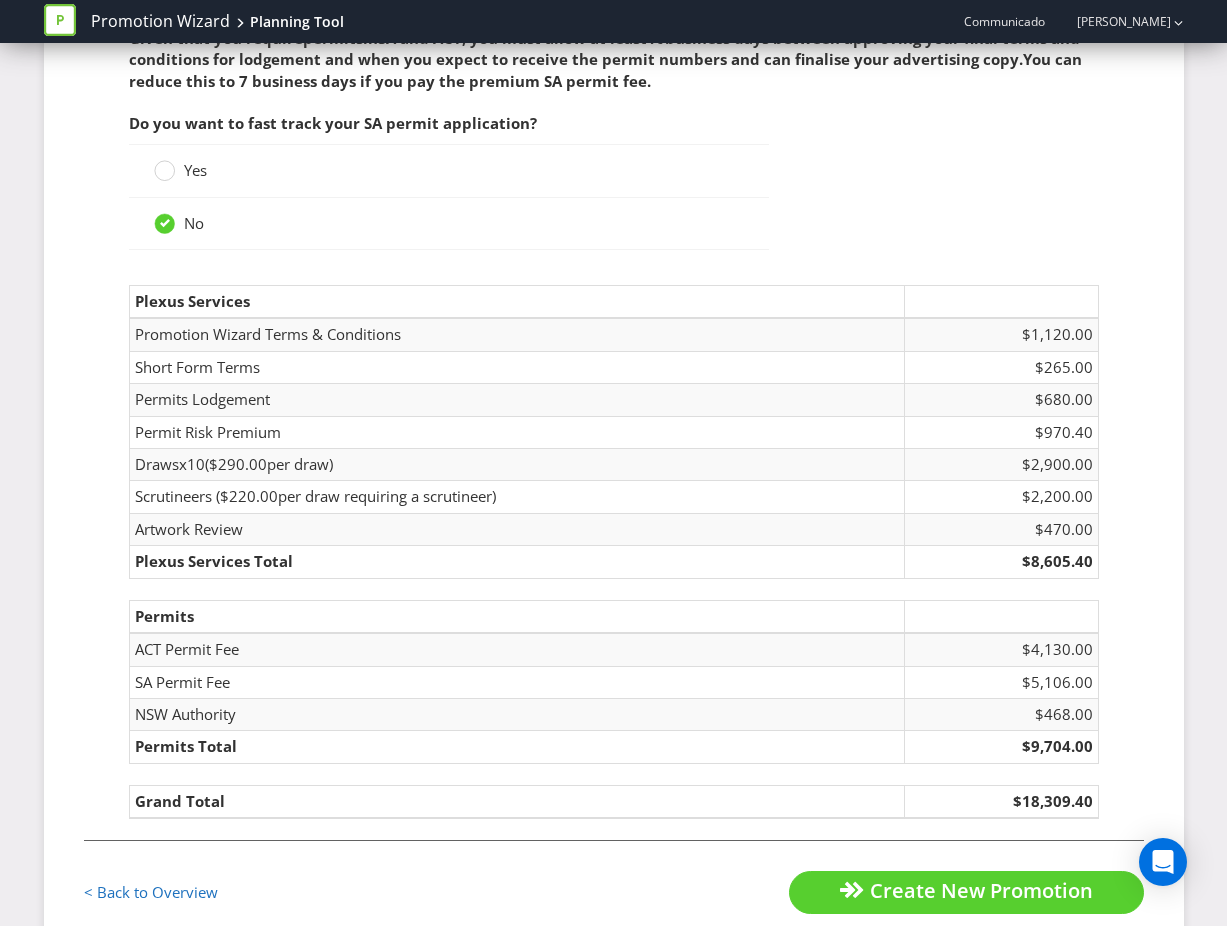 scroll, scrollTop: 3015, scrollLeft: 0, axis: vertical 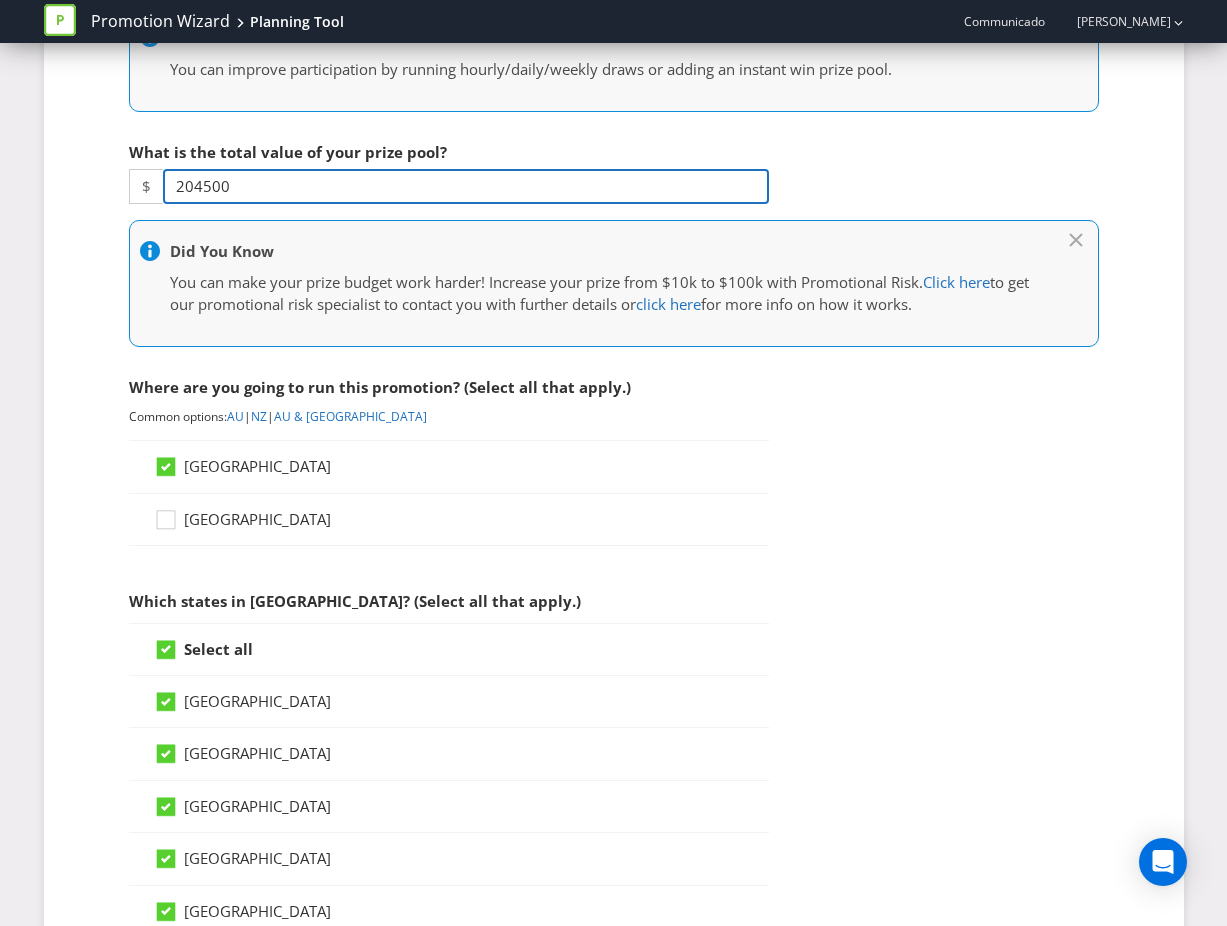 click on "204500" at bounding box center (466, 186) 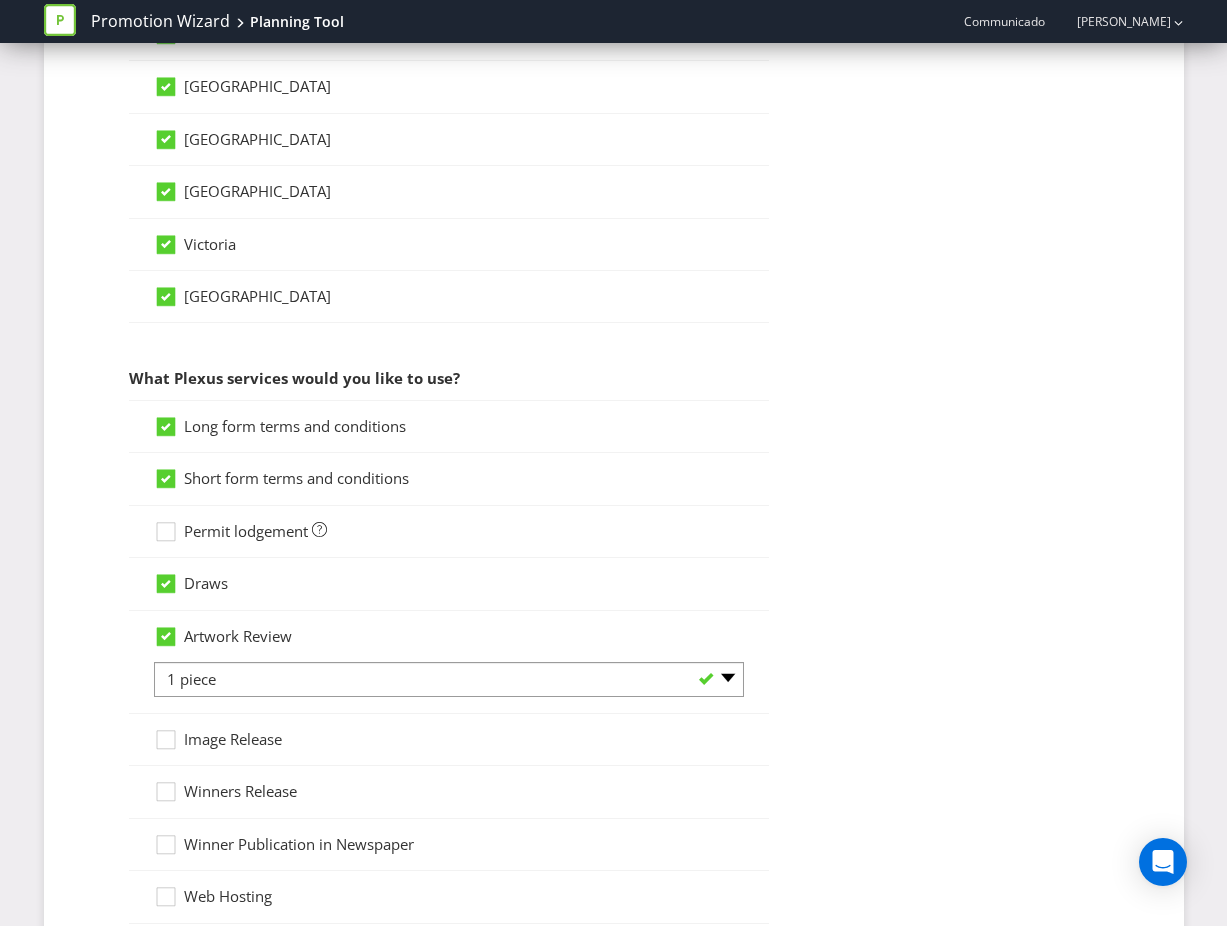 scroll, scrollTop: 1432, scrollLeft: 0, axis: vertical 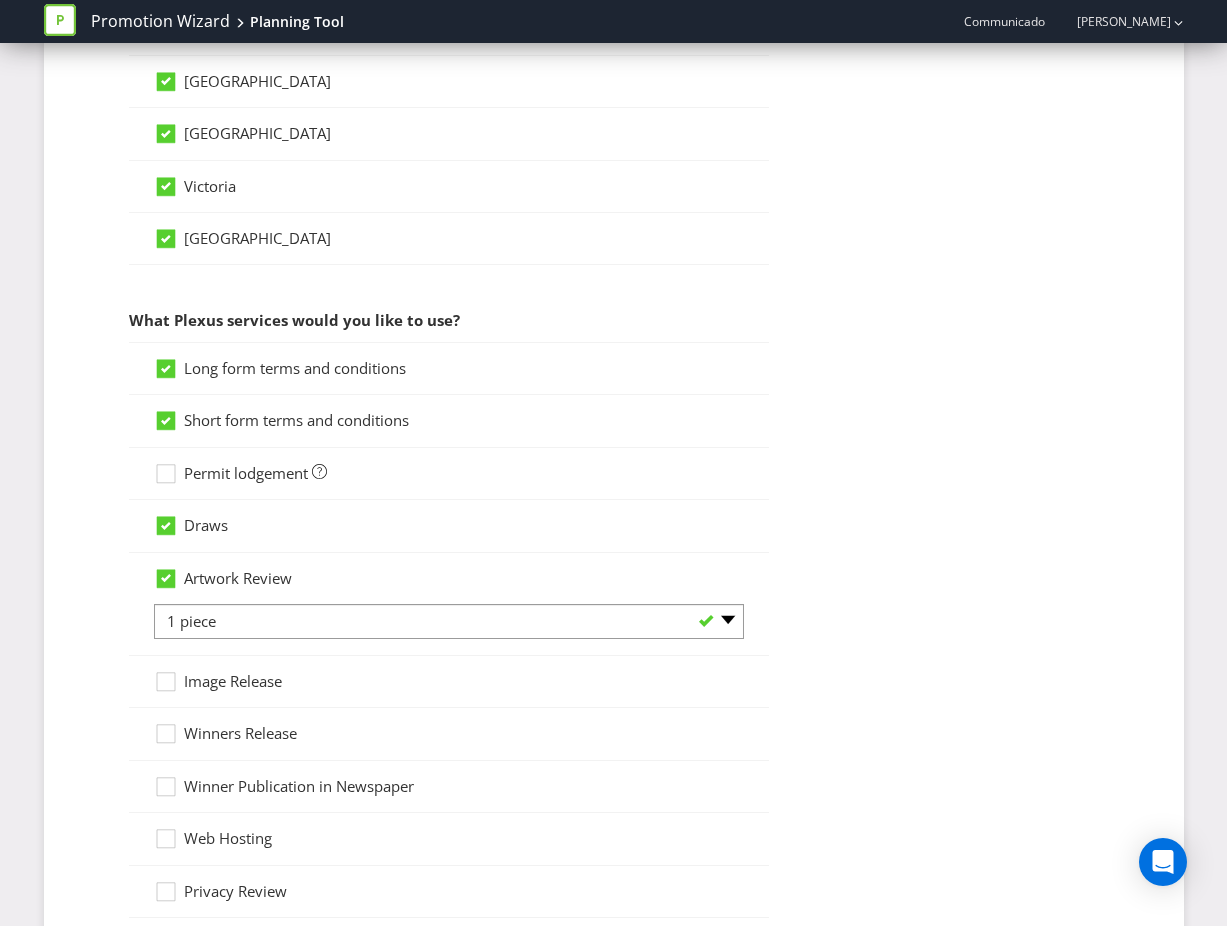 type on "200000" 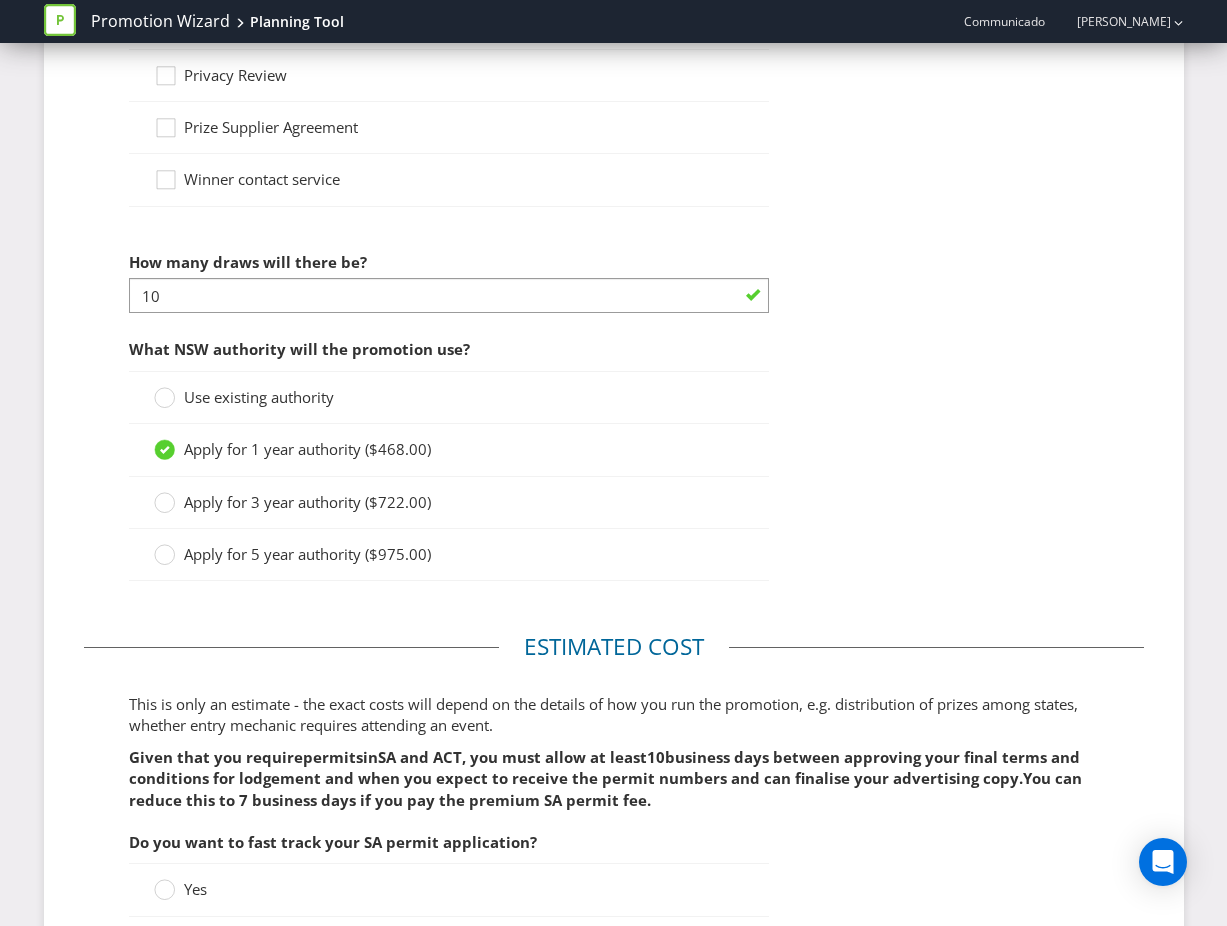 scroll, scrollTop: 2249, scrollLeft: 0, axis: vertical 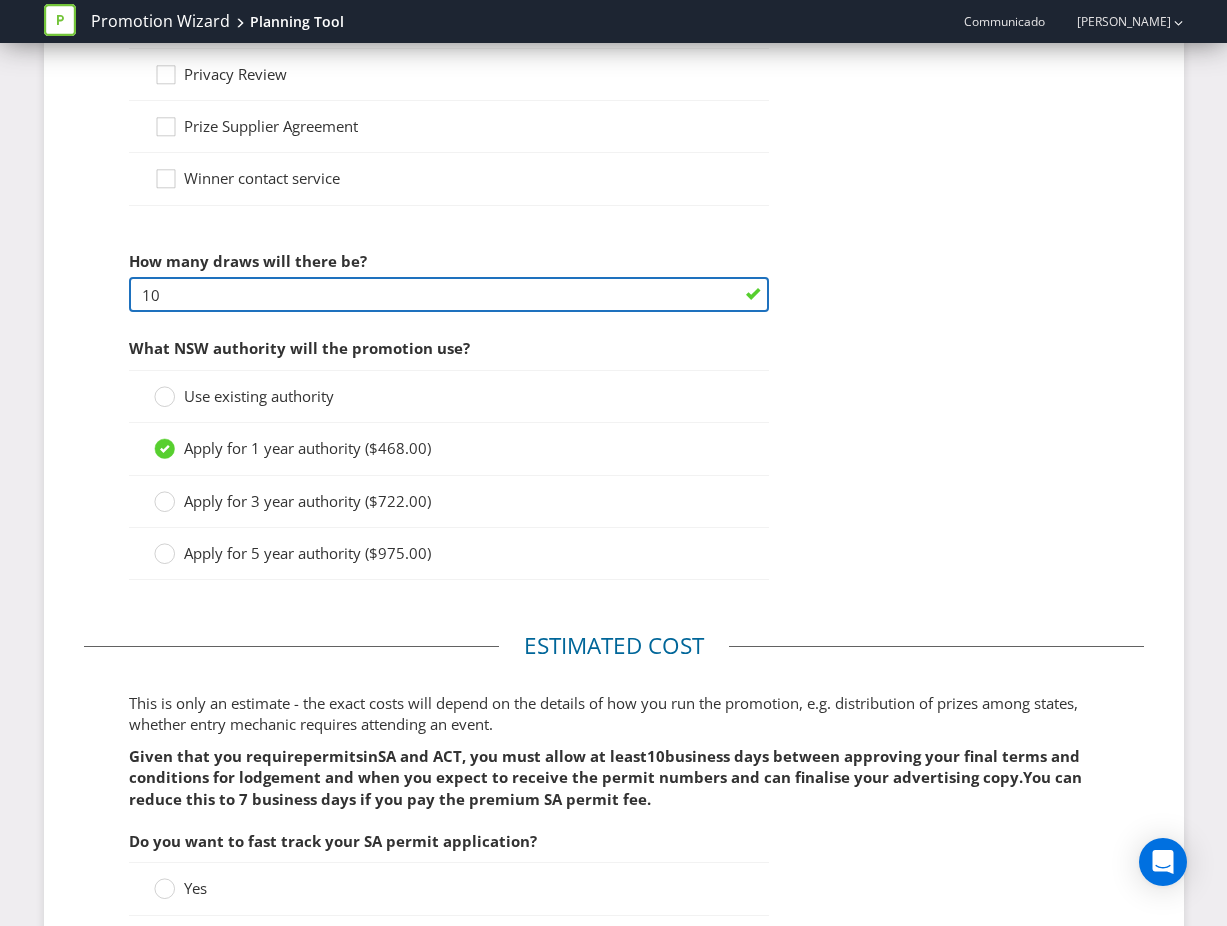 click on "10" at bounding box center (449, 294) 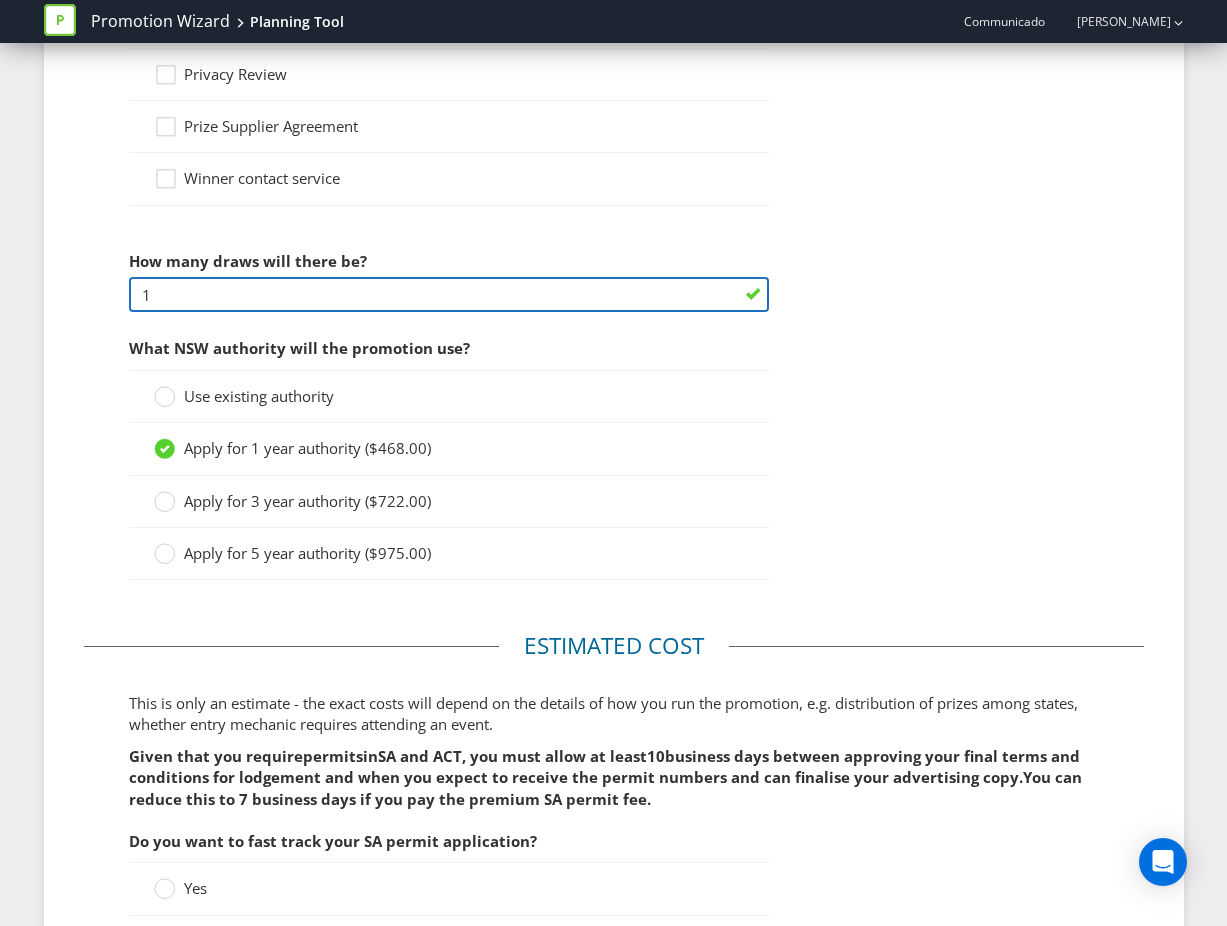 type on "1" 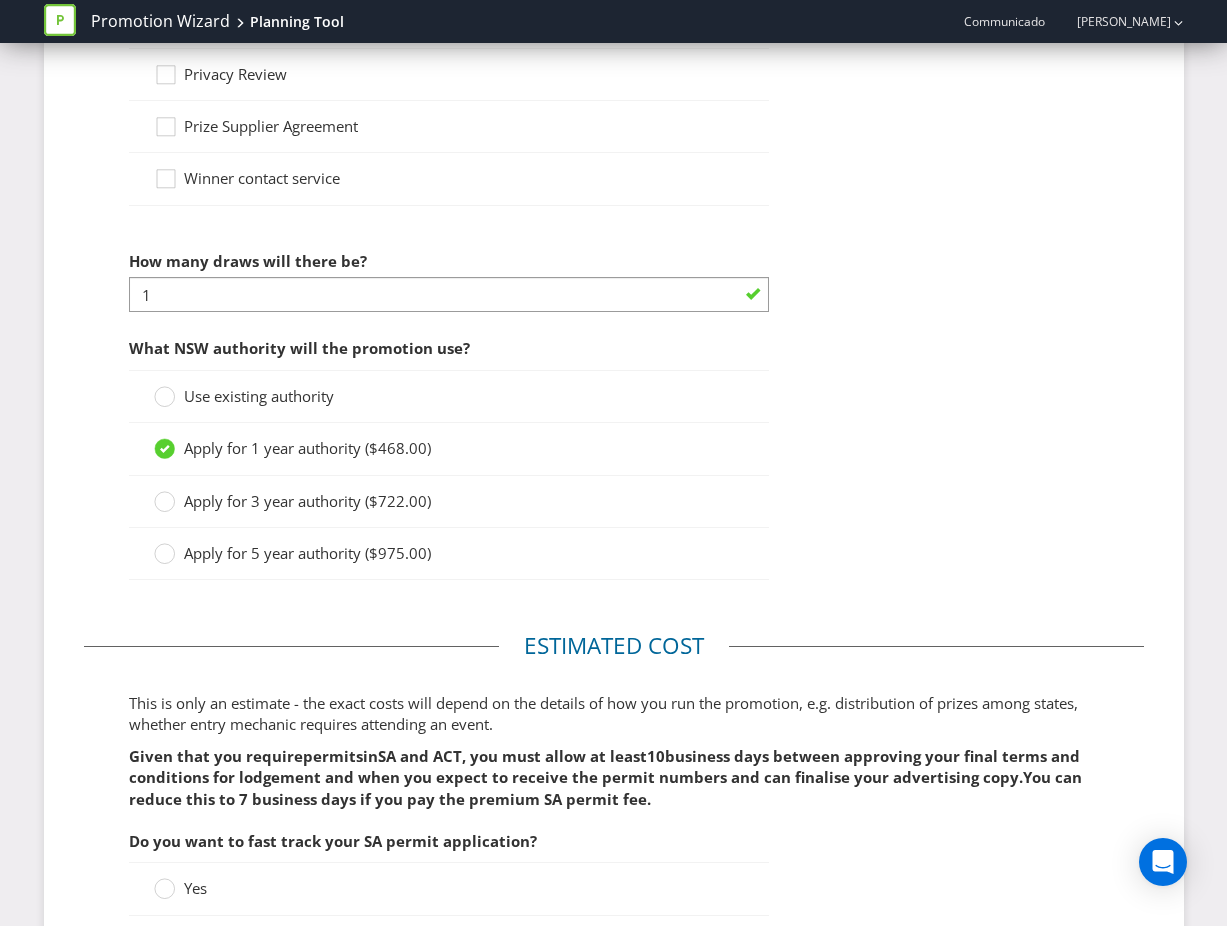 click on "What NSW authority will the promotion use?" at bounding box center (449, 348) 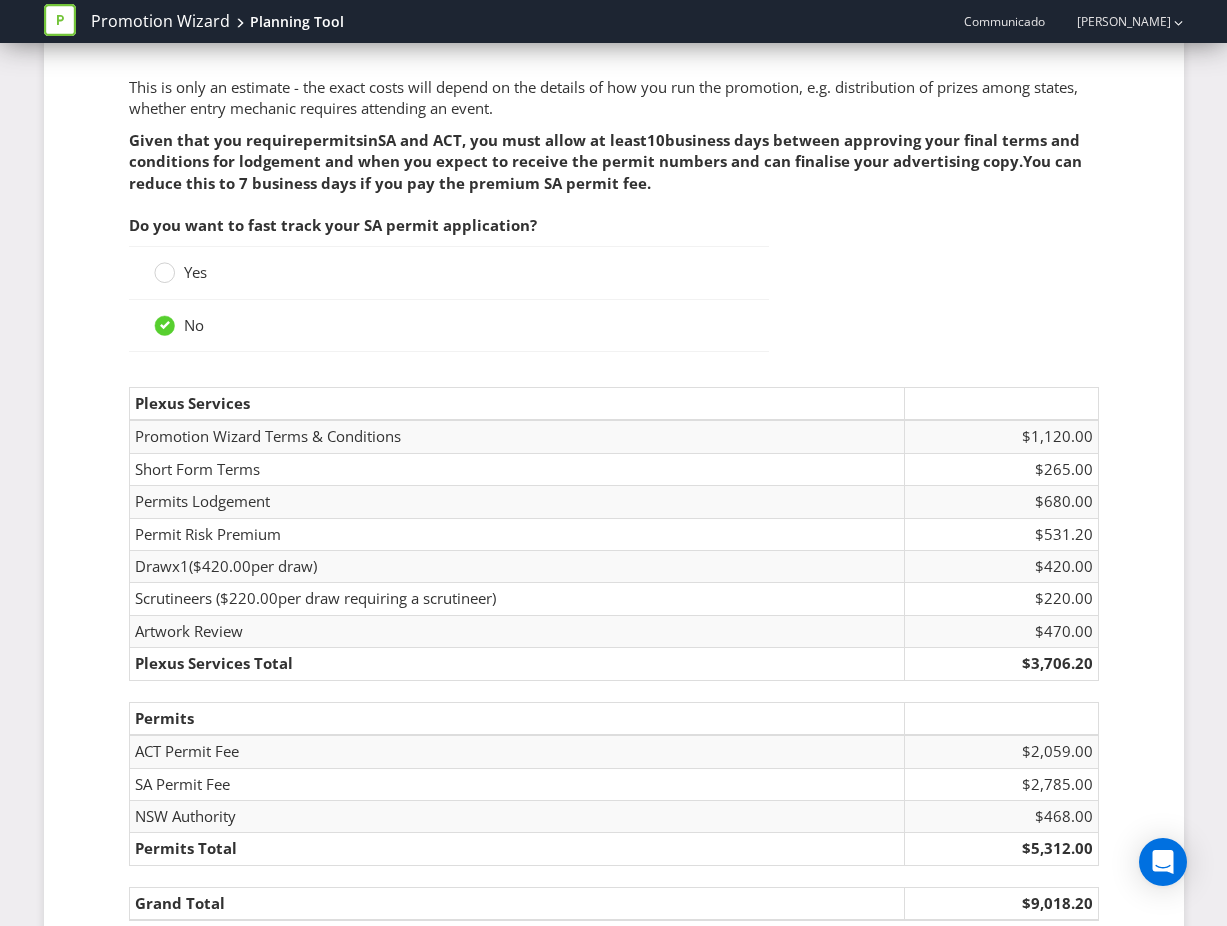 scroll, scrollTop: 3015, scrollLeft: 0, axis: vertical 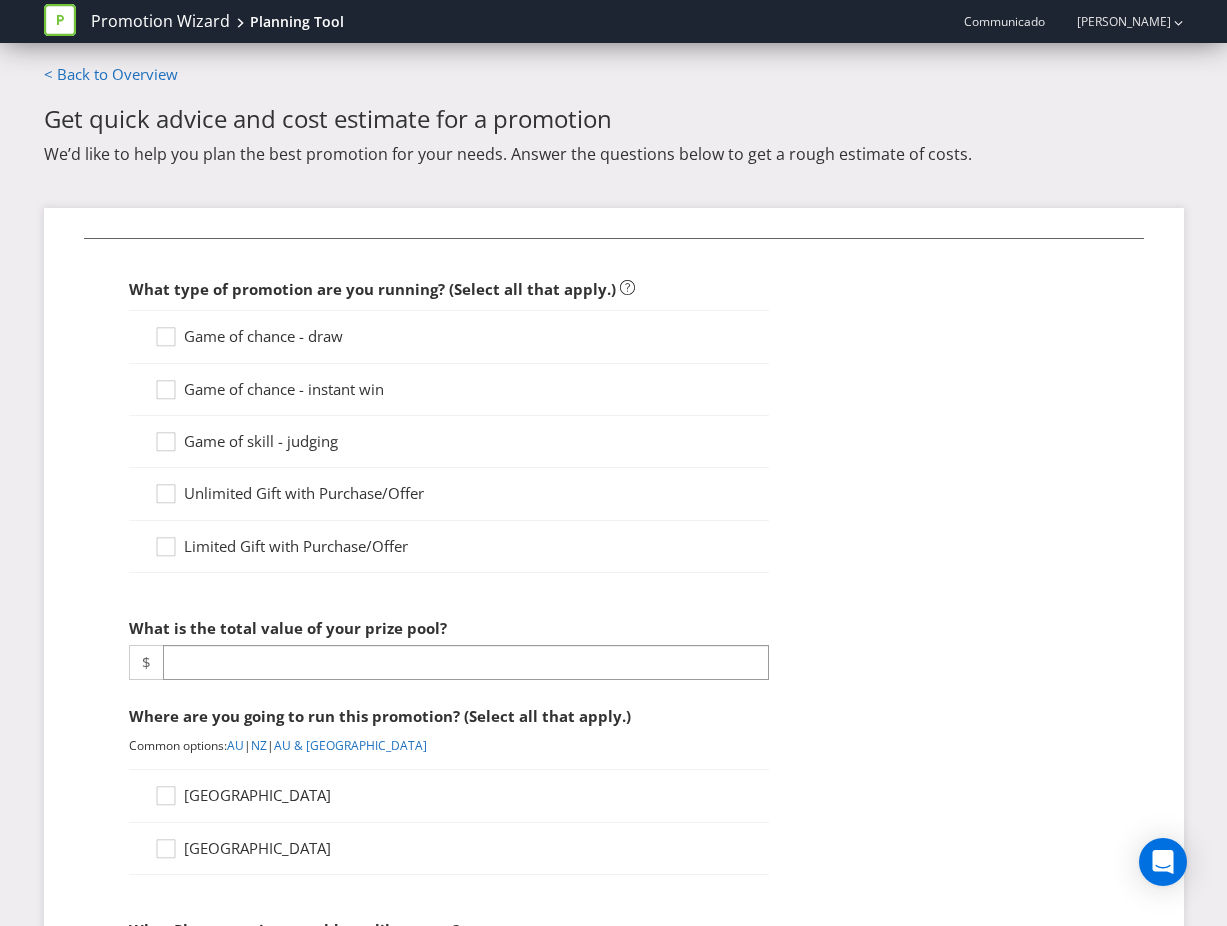 click on "Game of chance - draw" at bounding box center [263, 336] 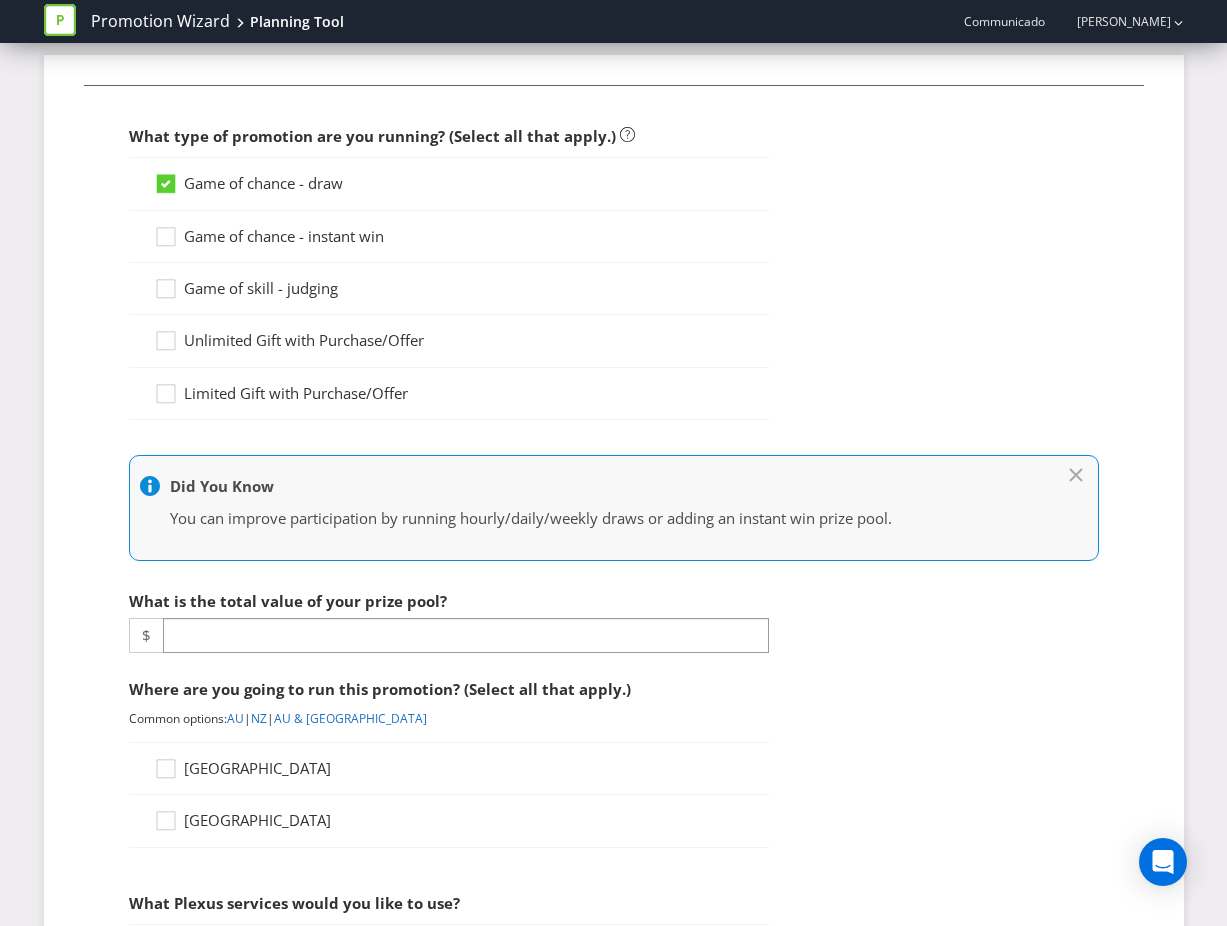 scroll, scrollTop: 195, scrollLeft: 0, axis: vertical 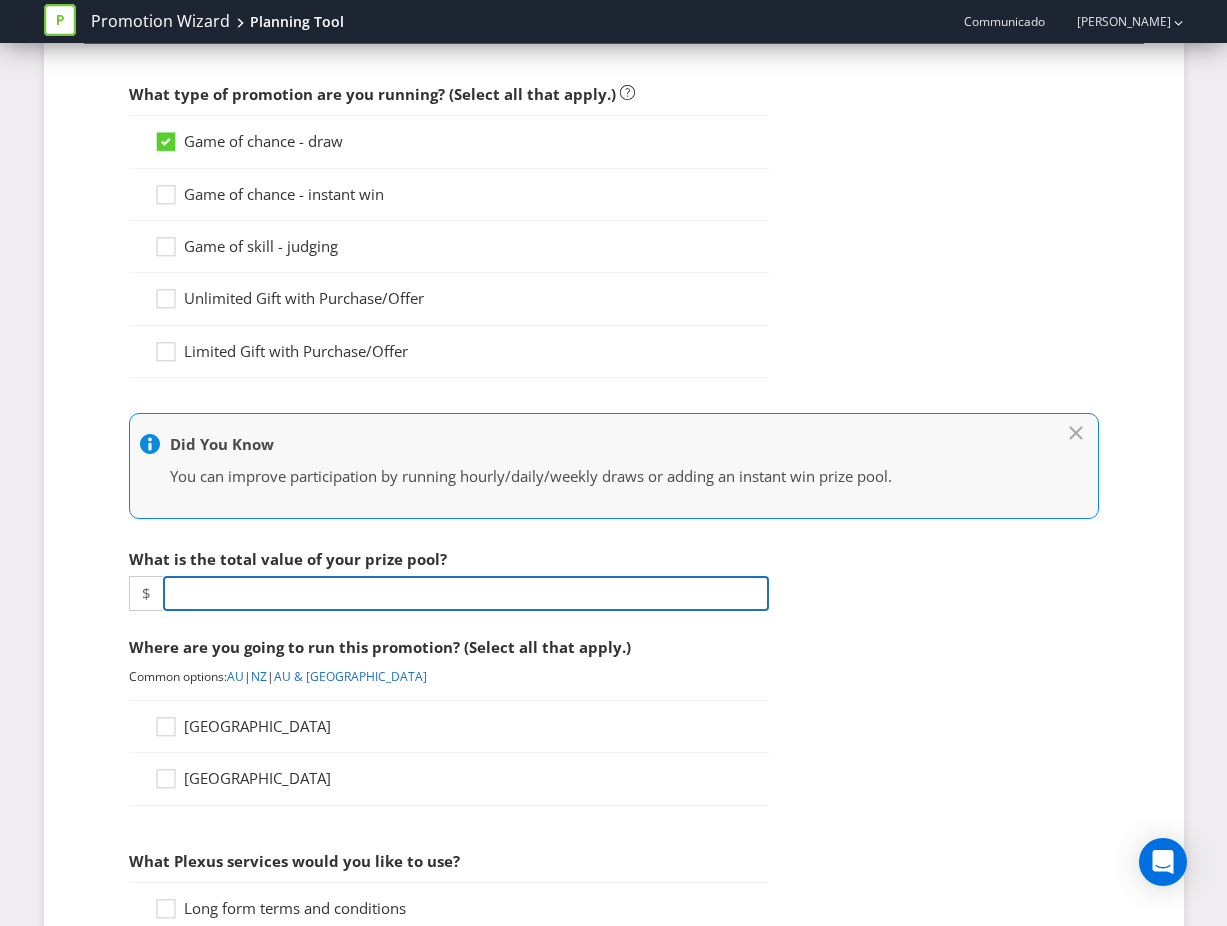 click at bounding box center (466, 593) 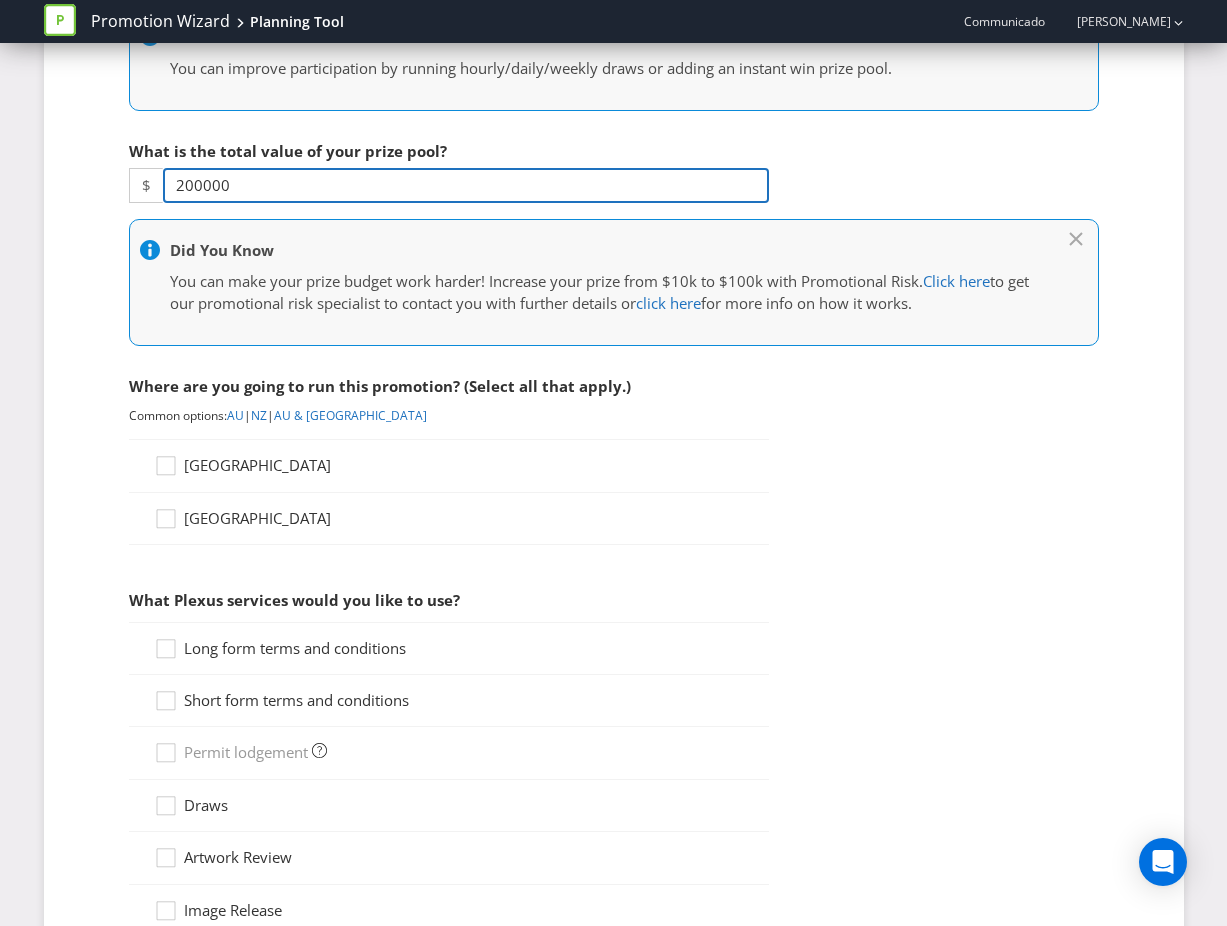 scroll, scrollTop: 730, scrollLeft: 0, axis: vertical 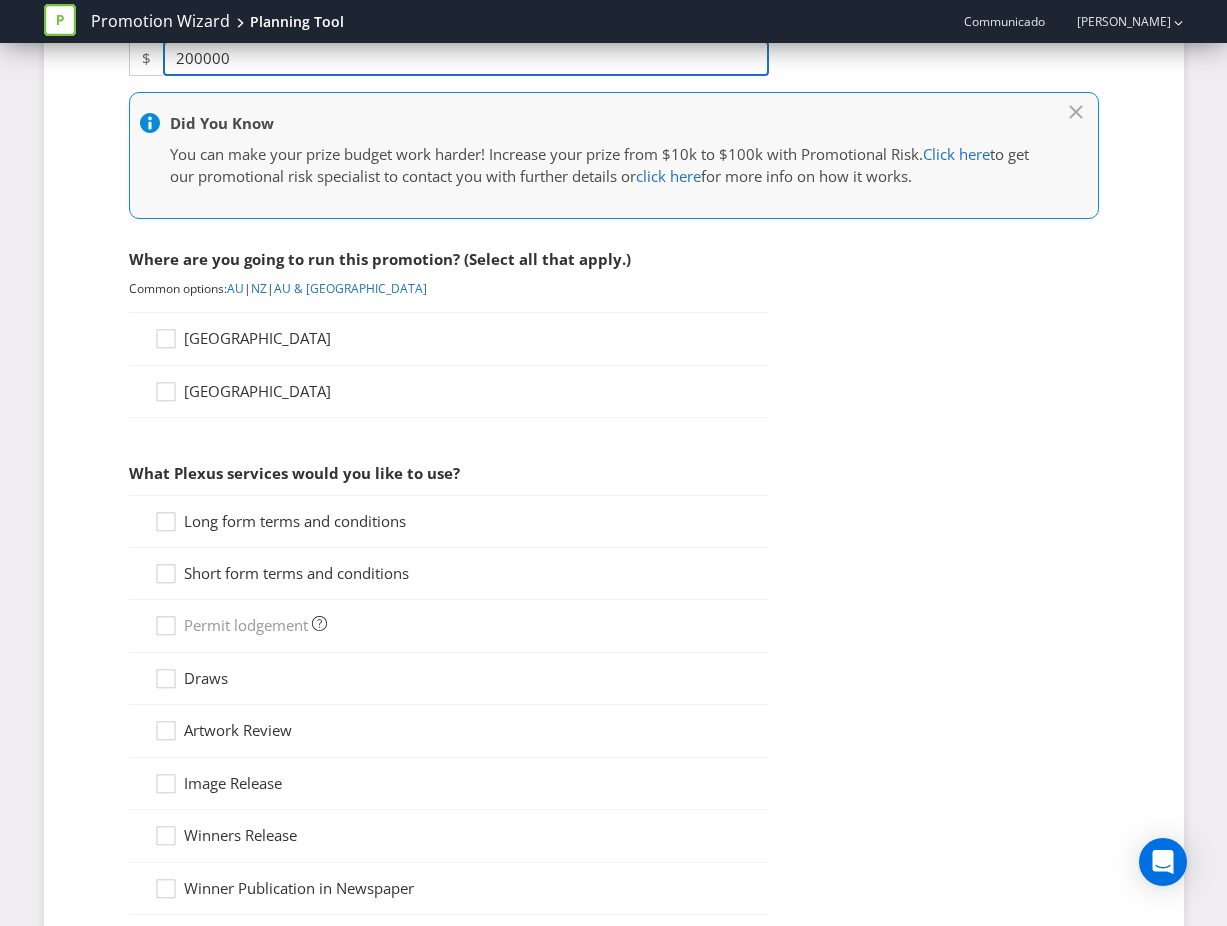 type on "200000" 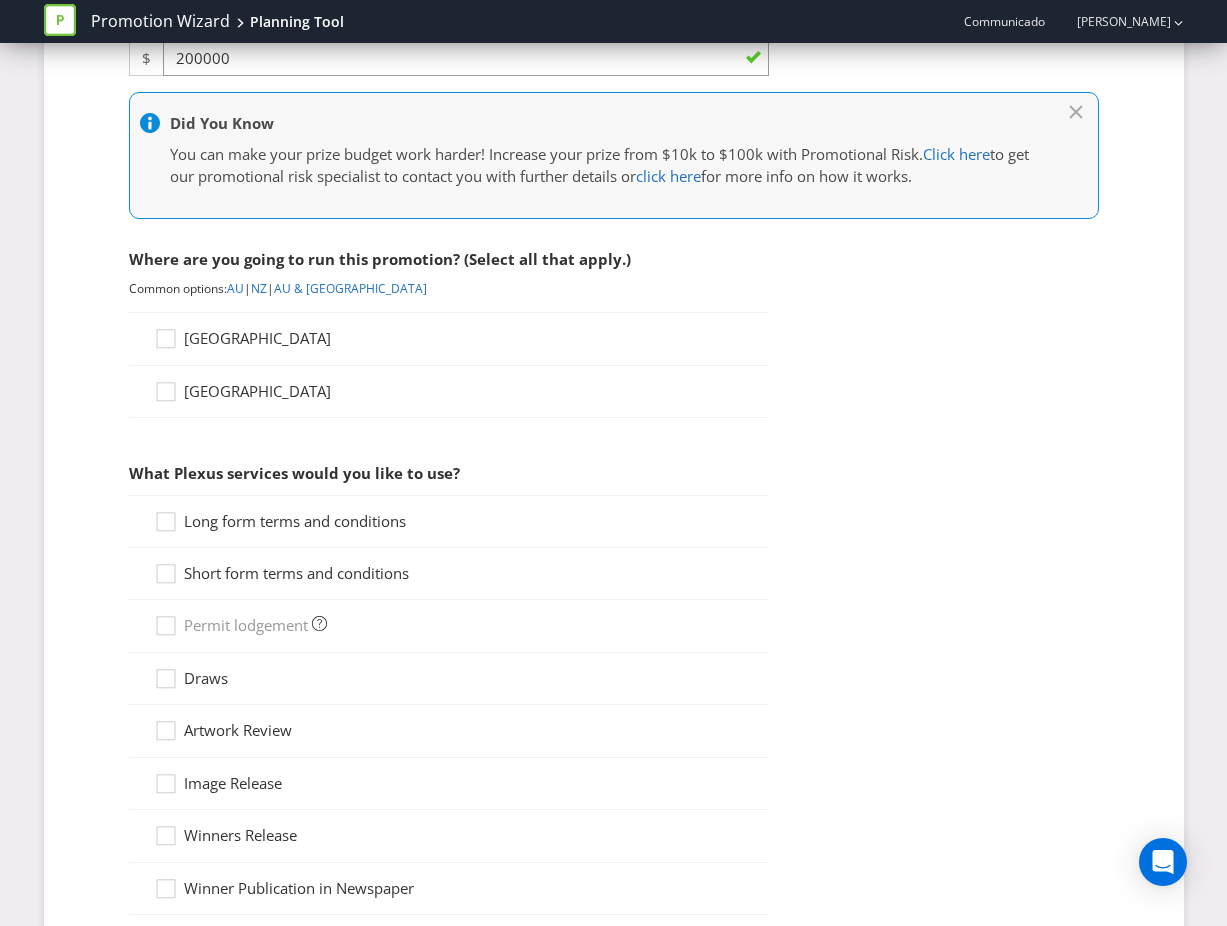 click on "[GEOGRAPHIC_DATA]" at bounding box center [257, 338] 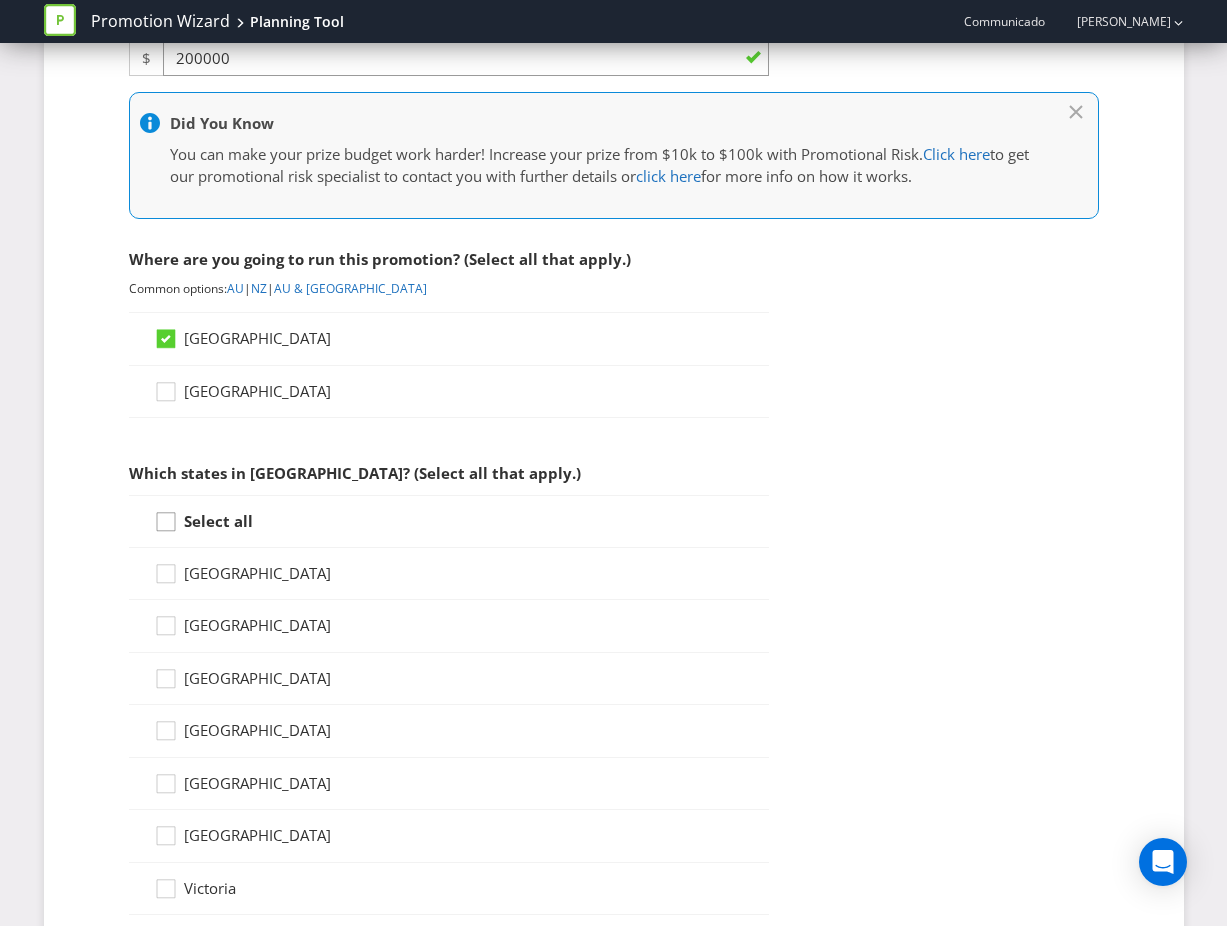 click 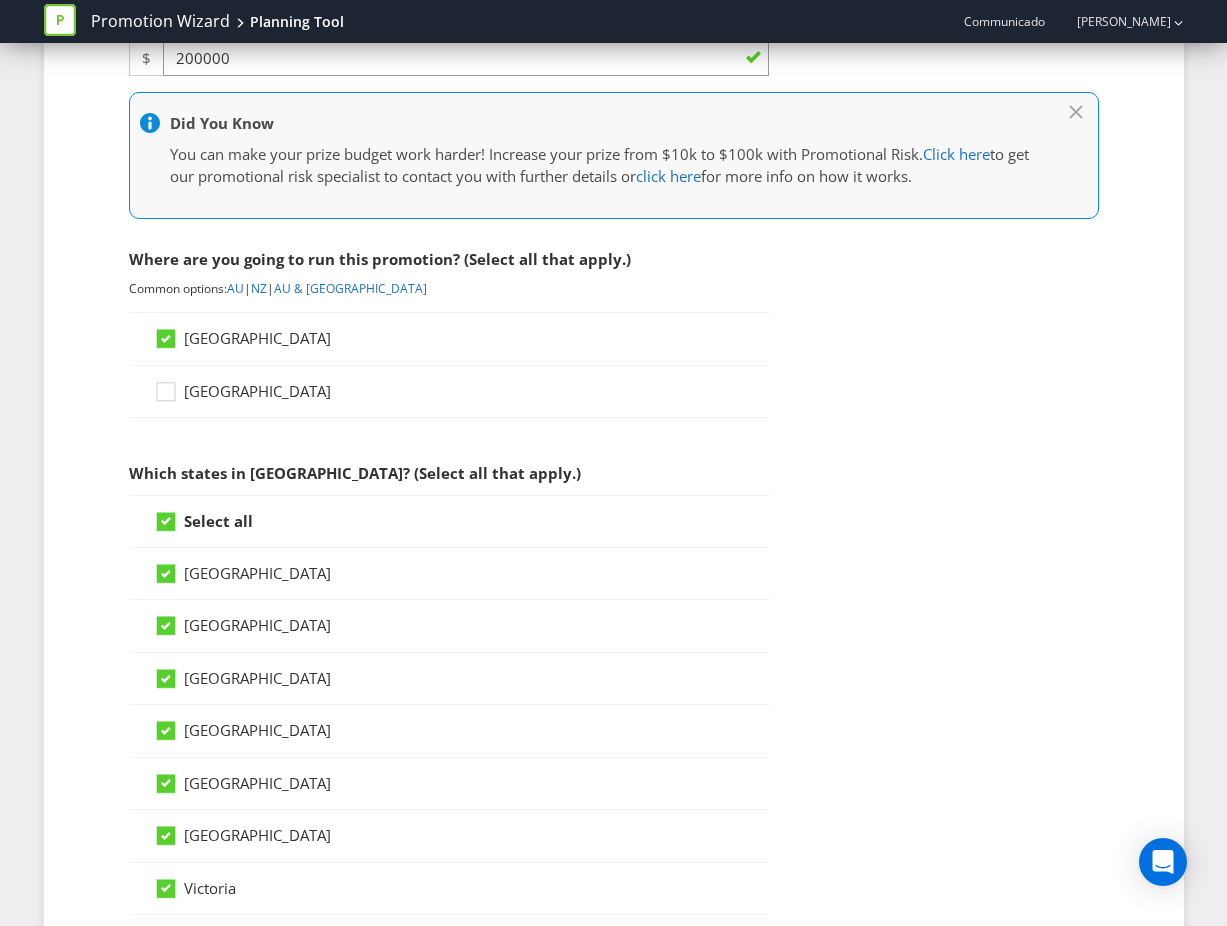 scroll, scrollTop: 1389, scrollLeft: 0, axis: vertical 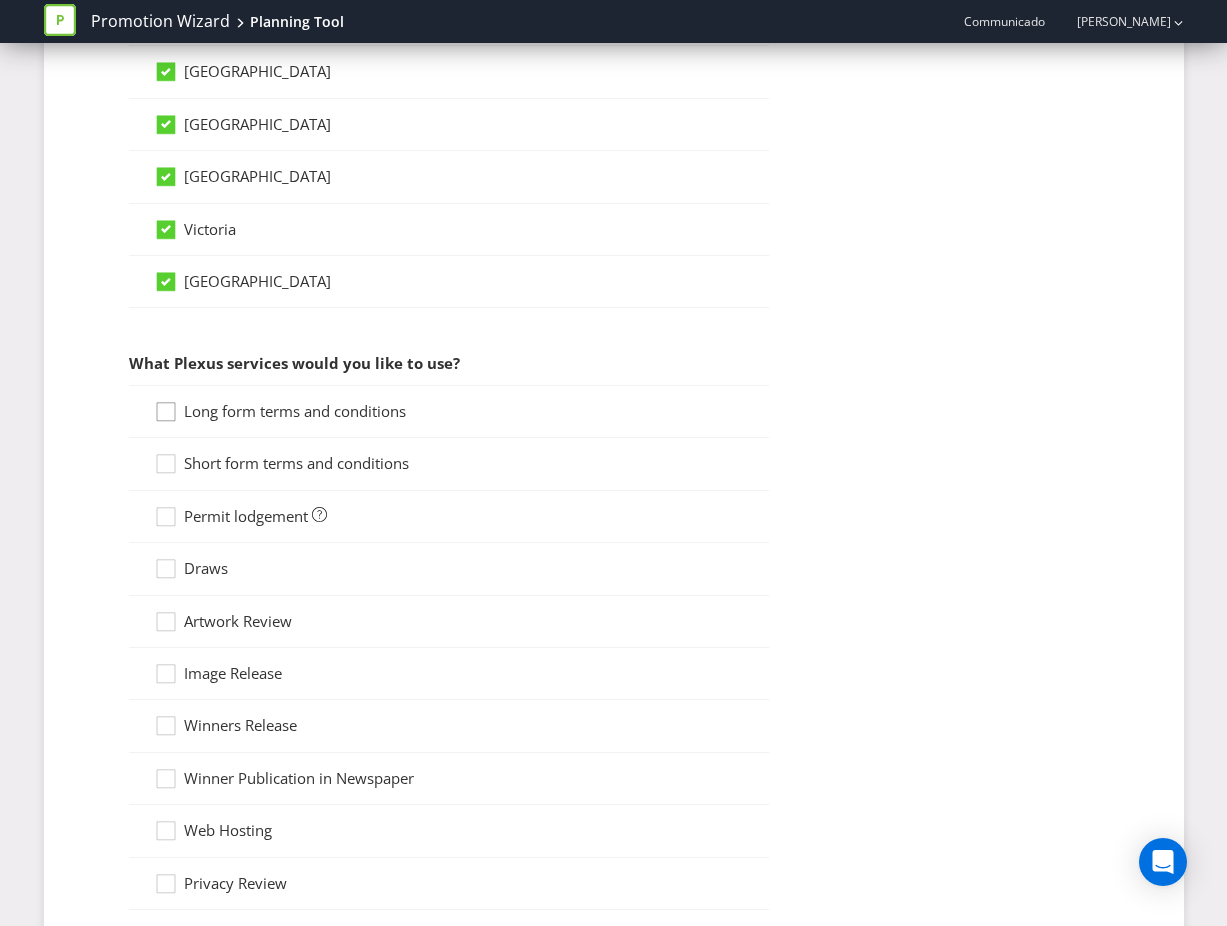 click 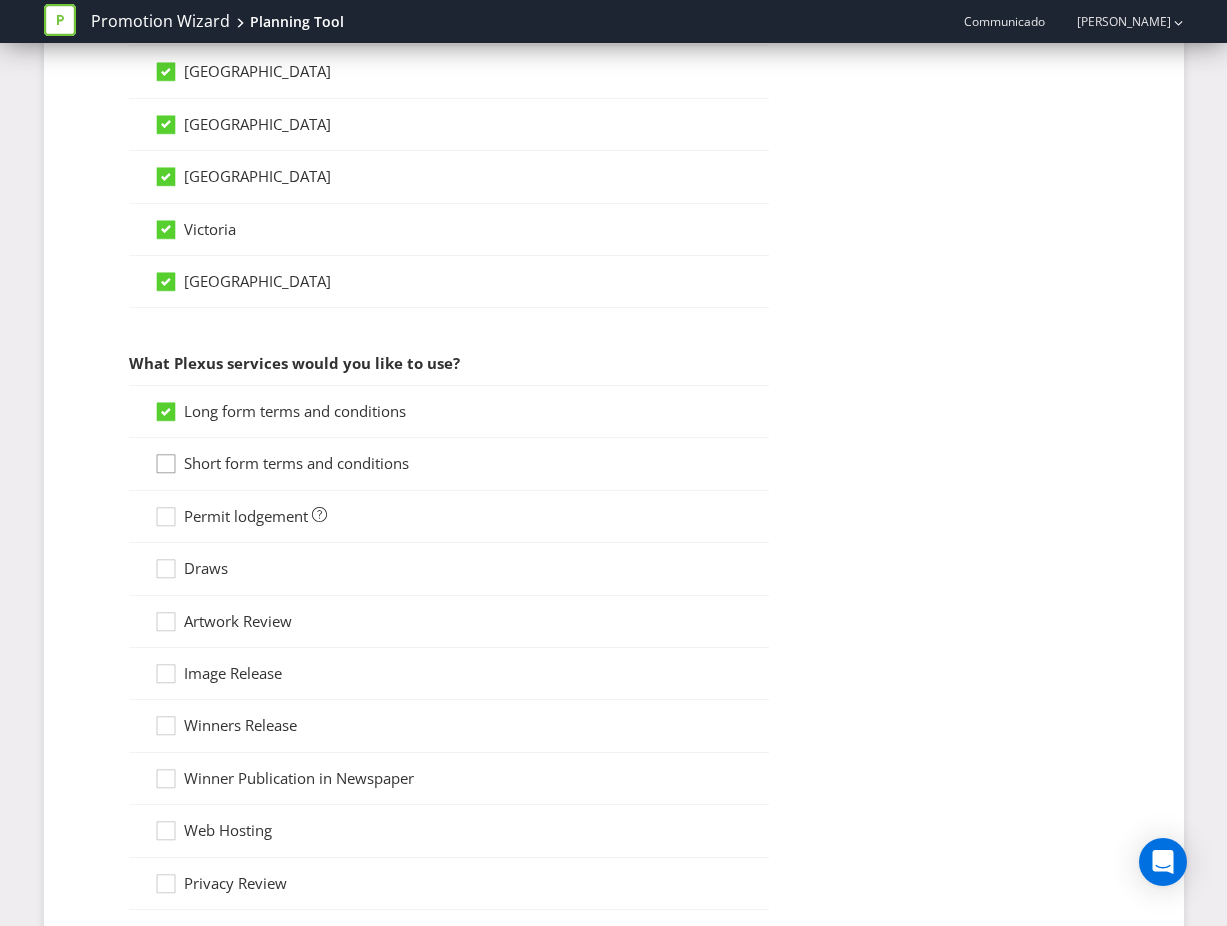 click 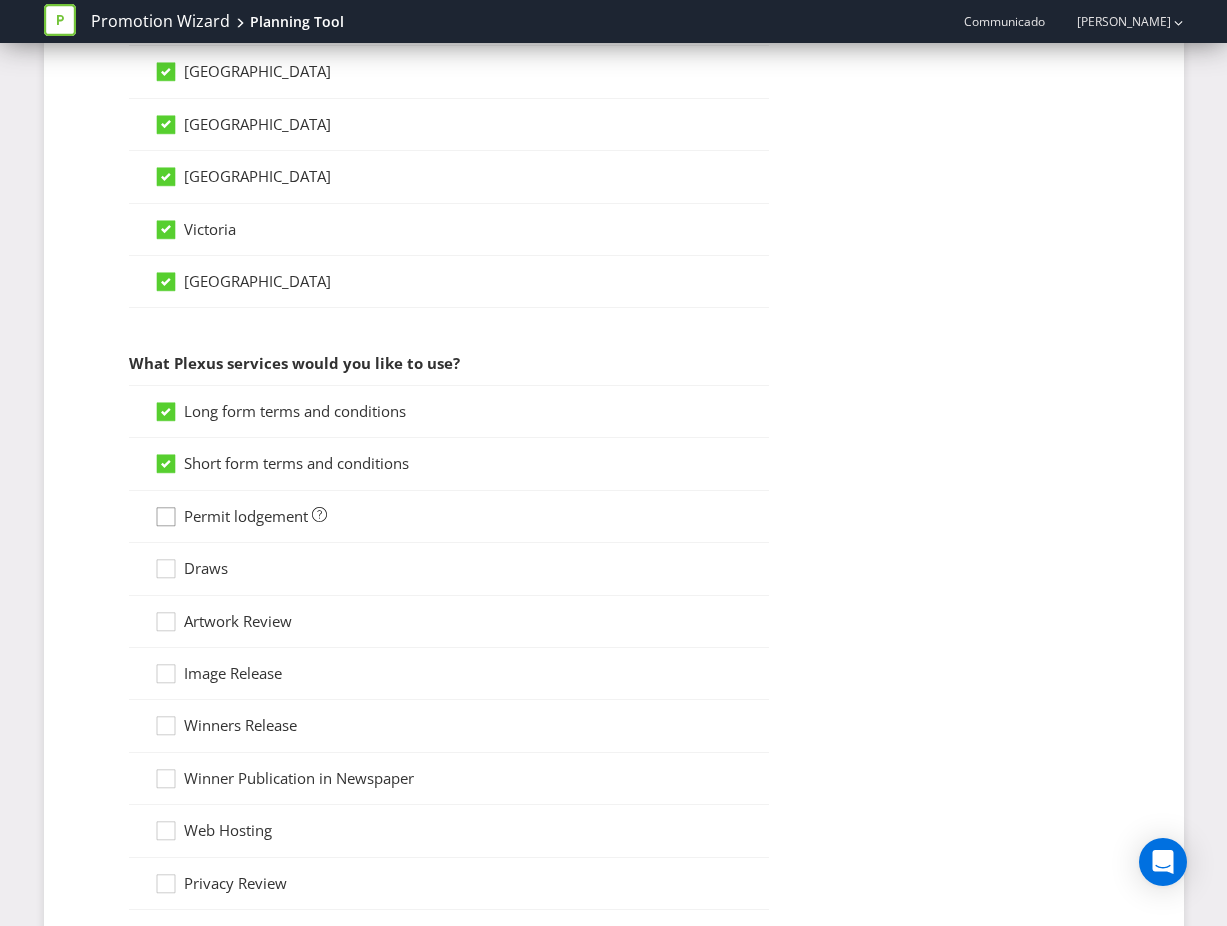 click 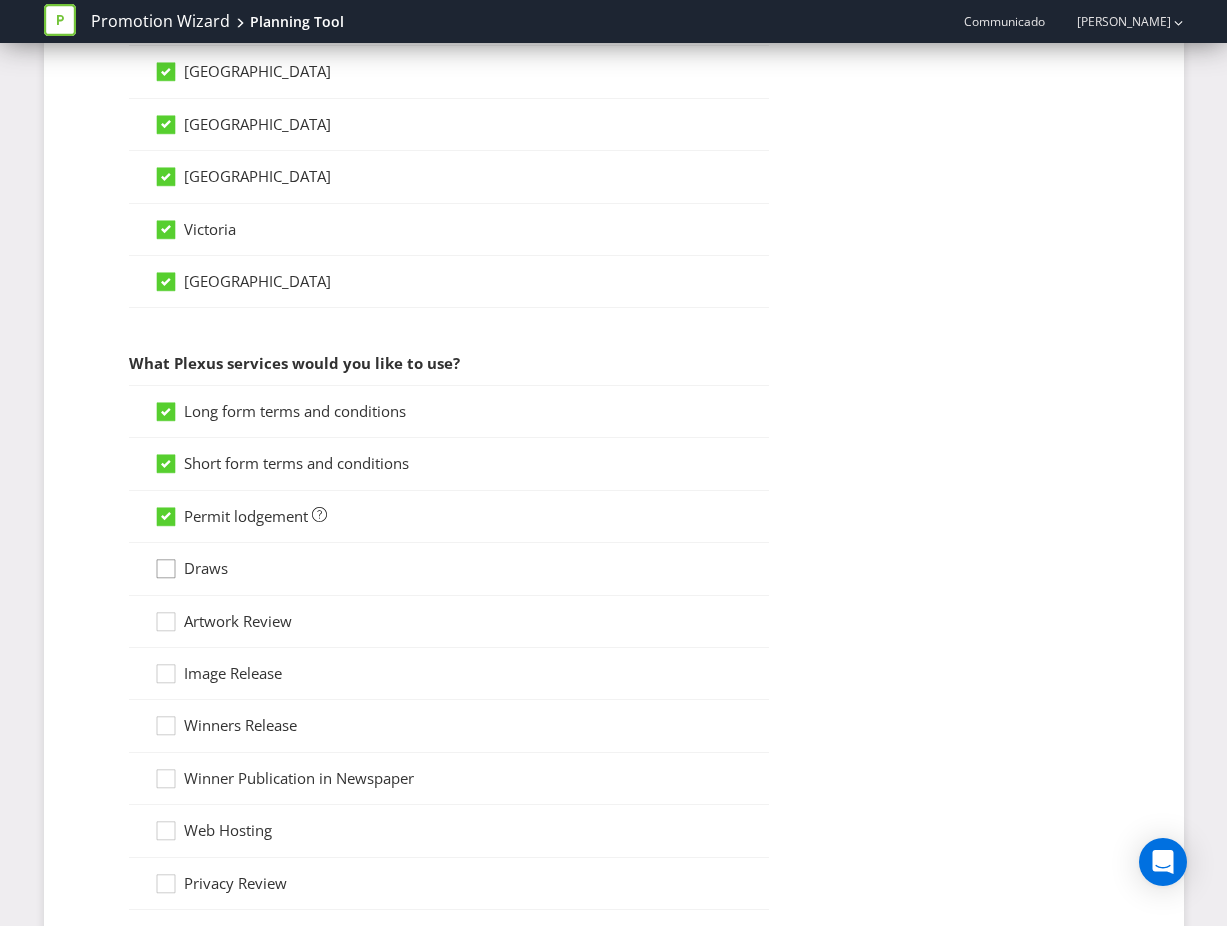 click 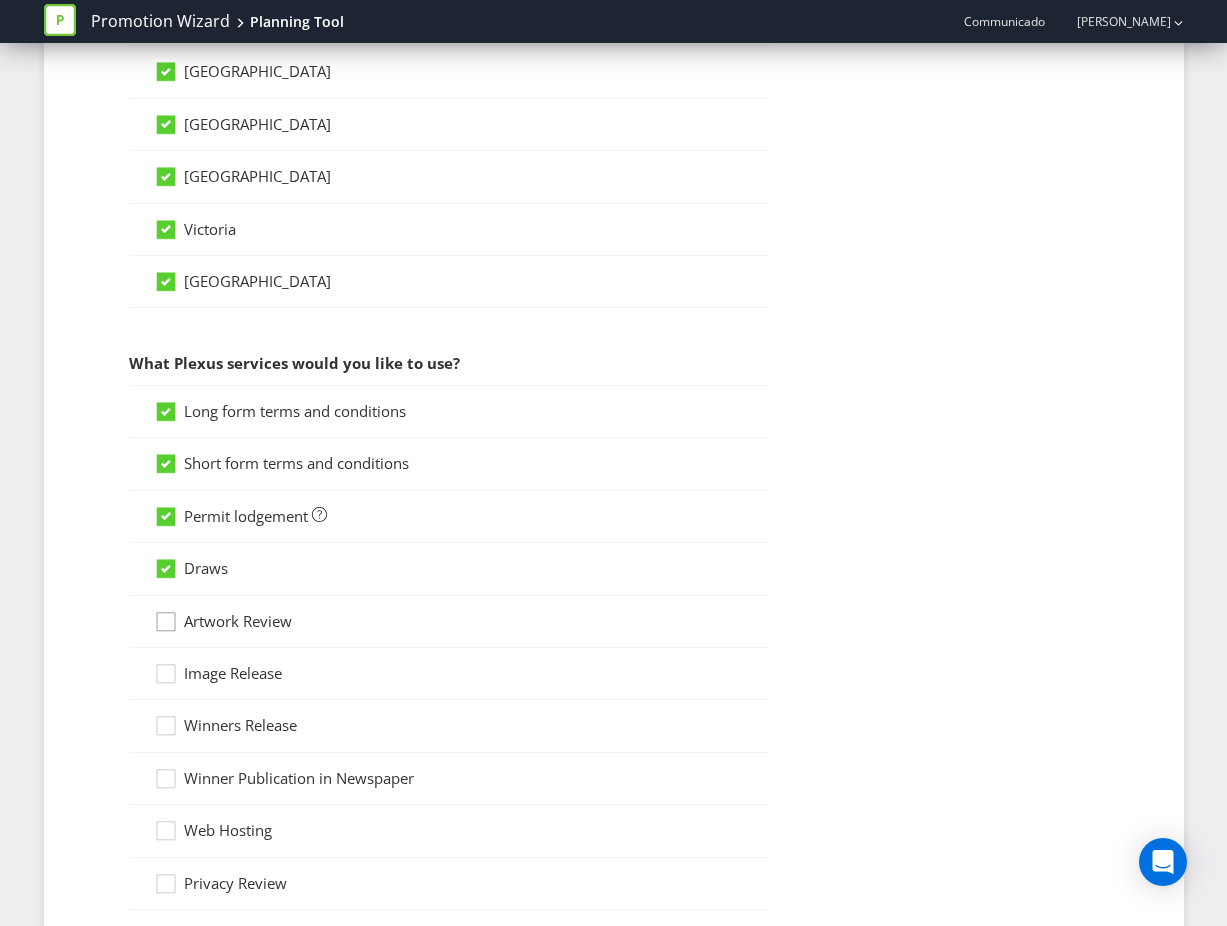 click 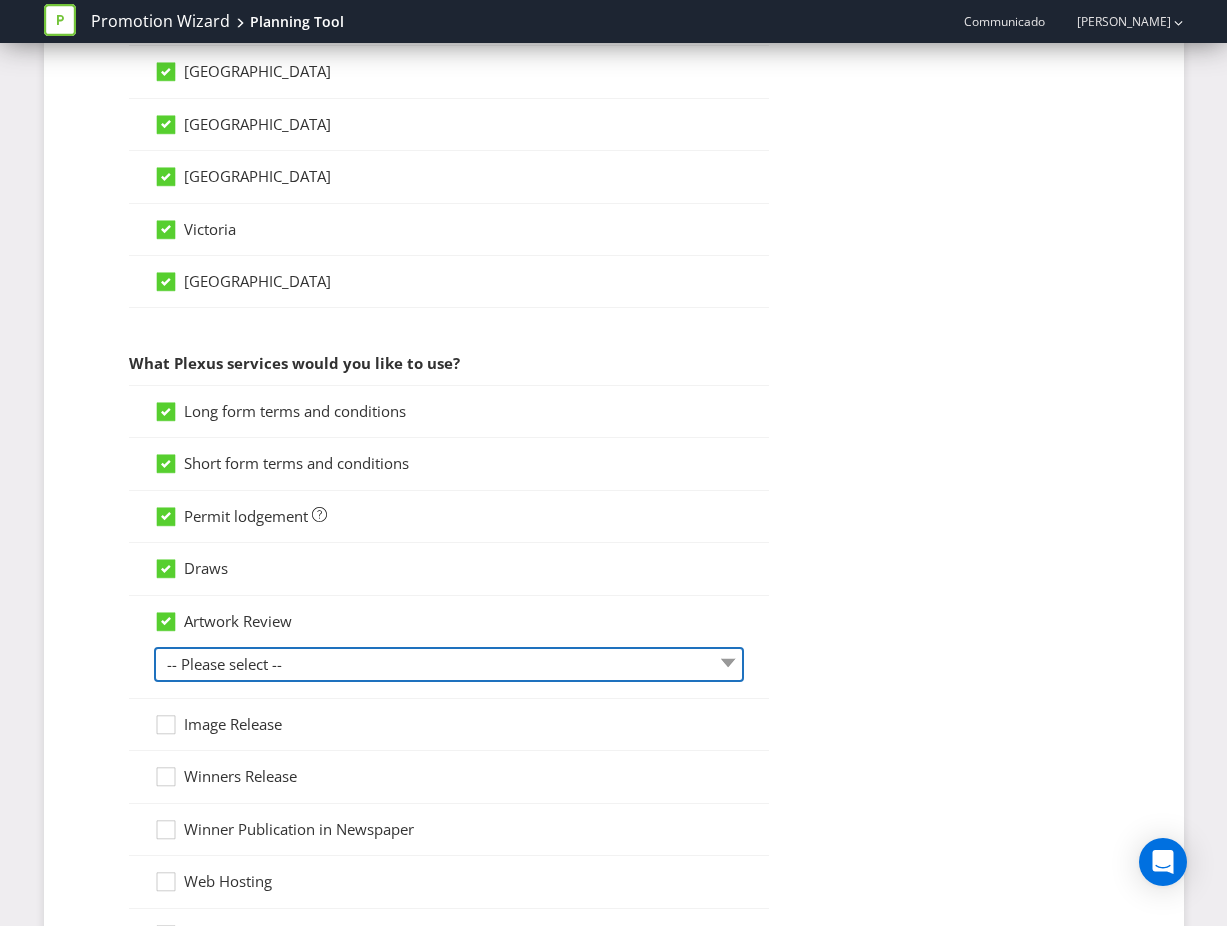click on "-- Please select -- 1 piece 2-4 pieces (provided at same time) 5-7 pieces (provided at same time) For more than 7 pieces, please contact us for a quote" at bounding box center [449, 664] 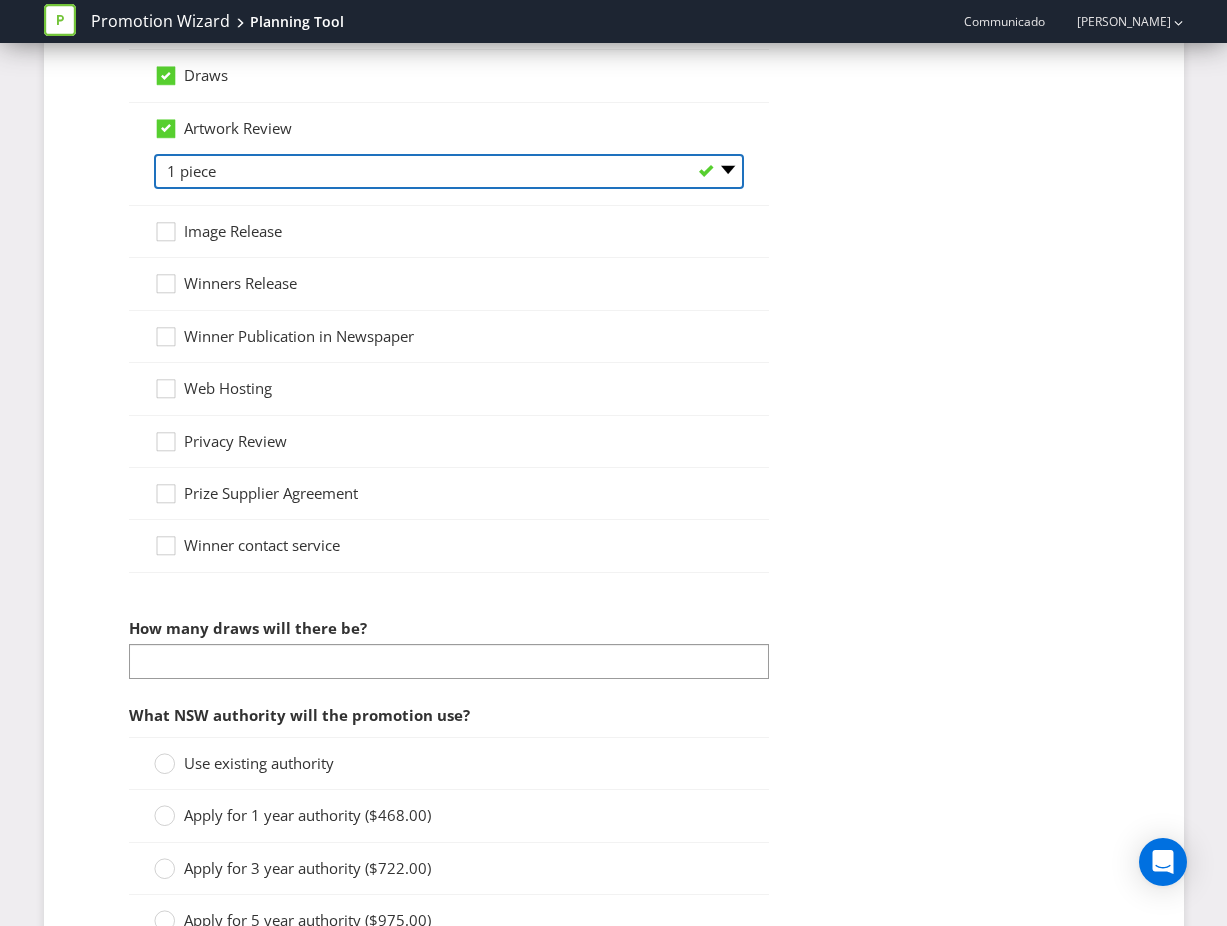 scroll, scrollTop: 1896, scrollLeft: 0, axis: vertical 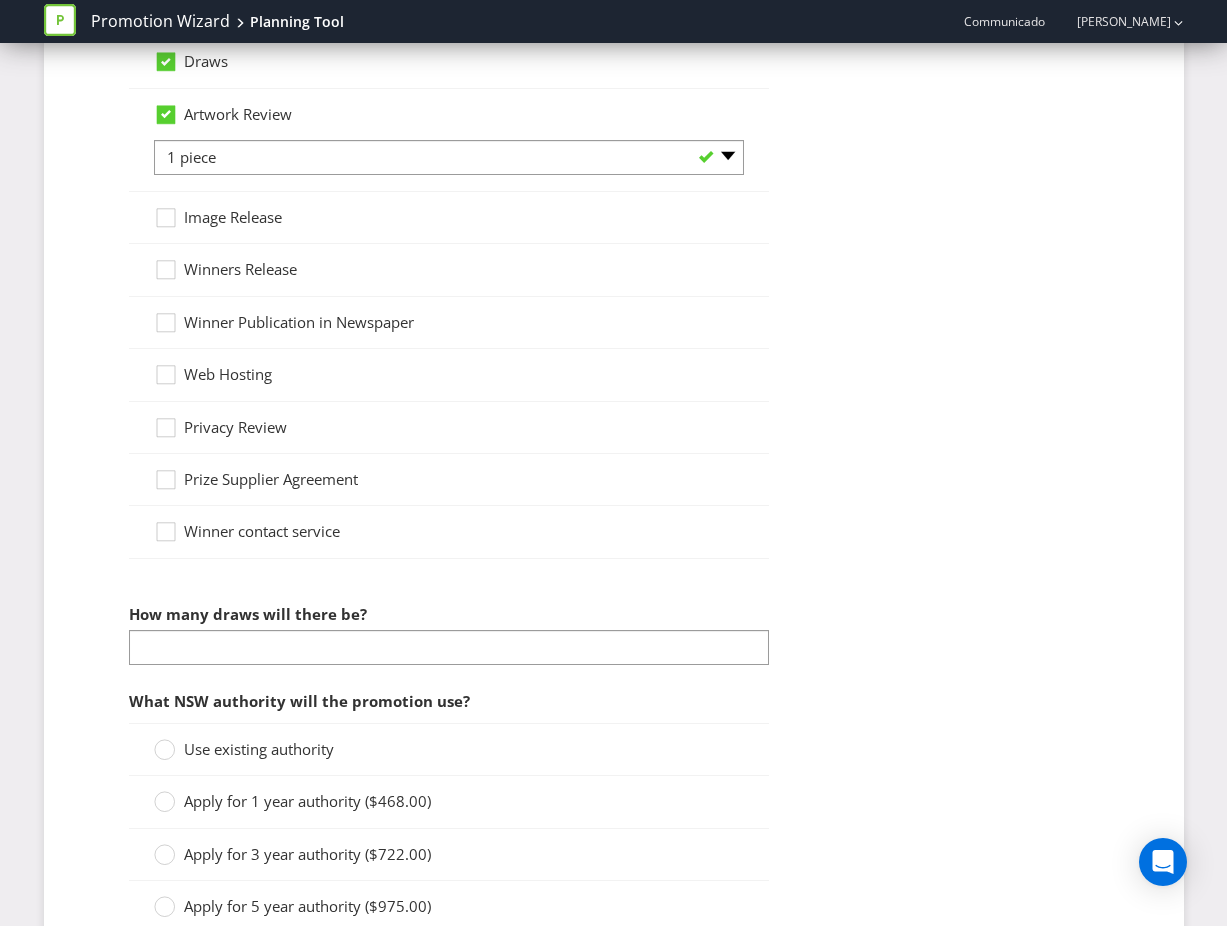 click at bounding box center [449, 665] 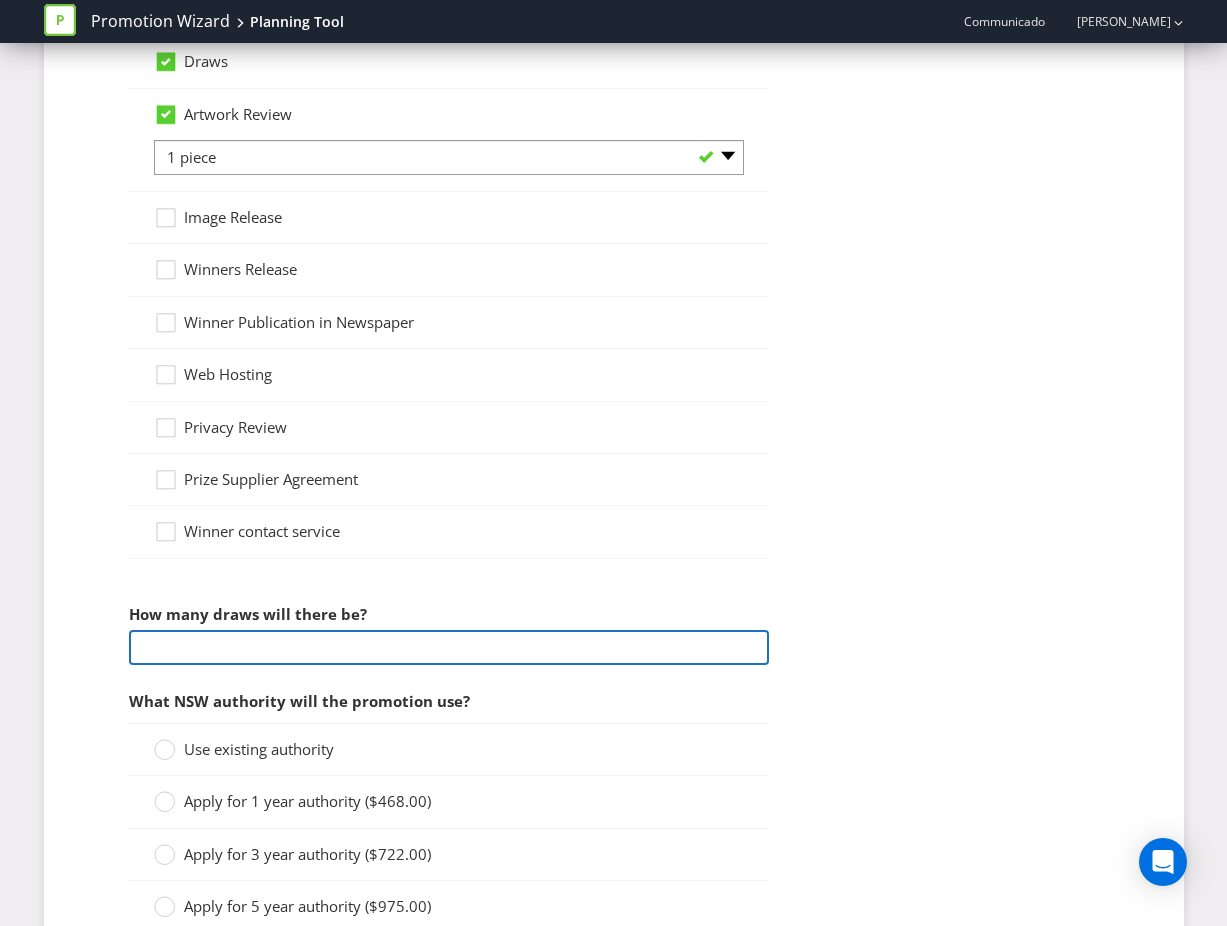 click at bounding box center (449, 647) 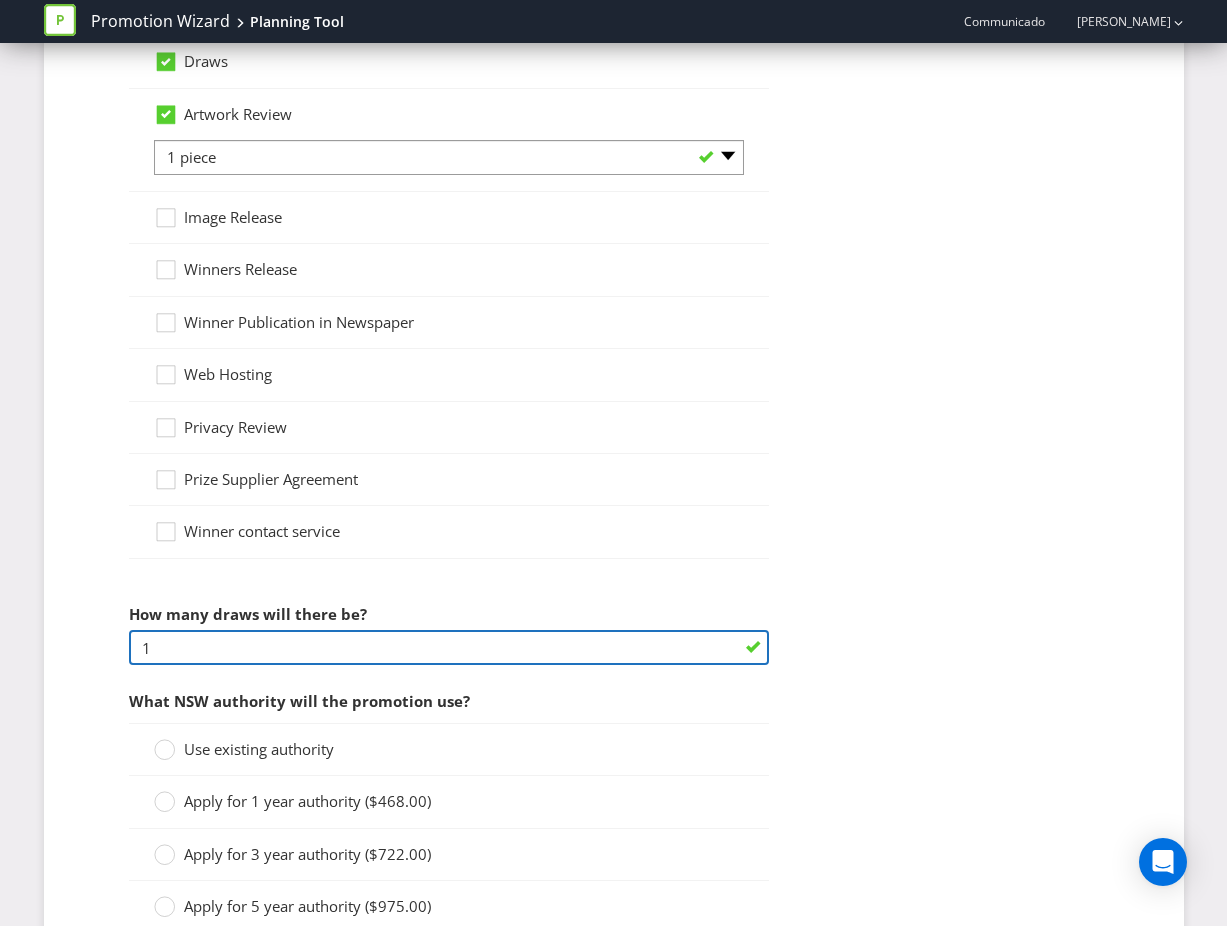 type on "1" 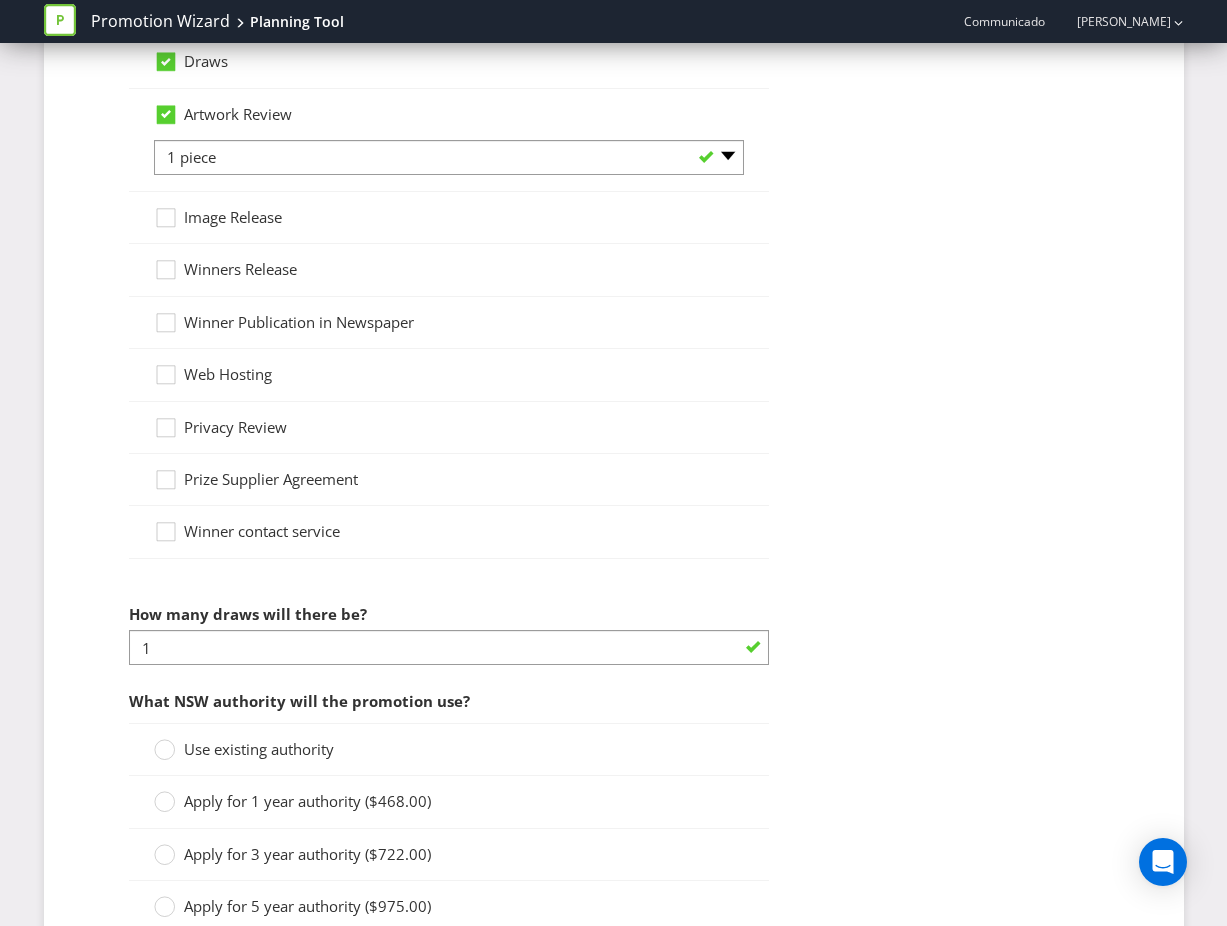 click on "Apply for 1 year authority ($468.00)" at bounding box center (307, 801) 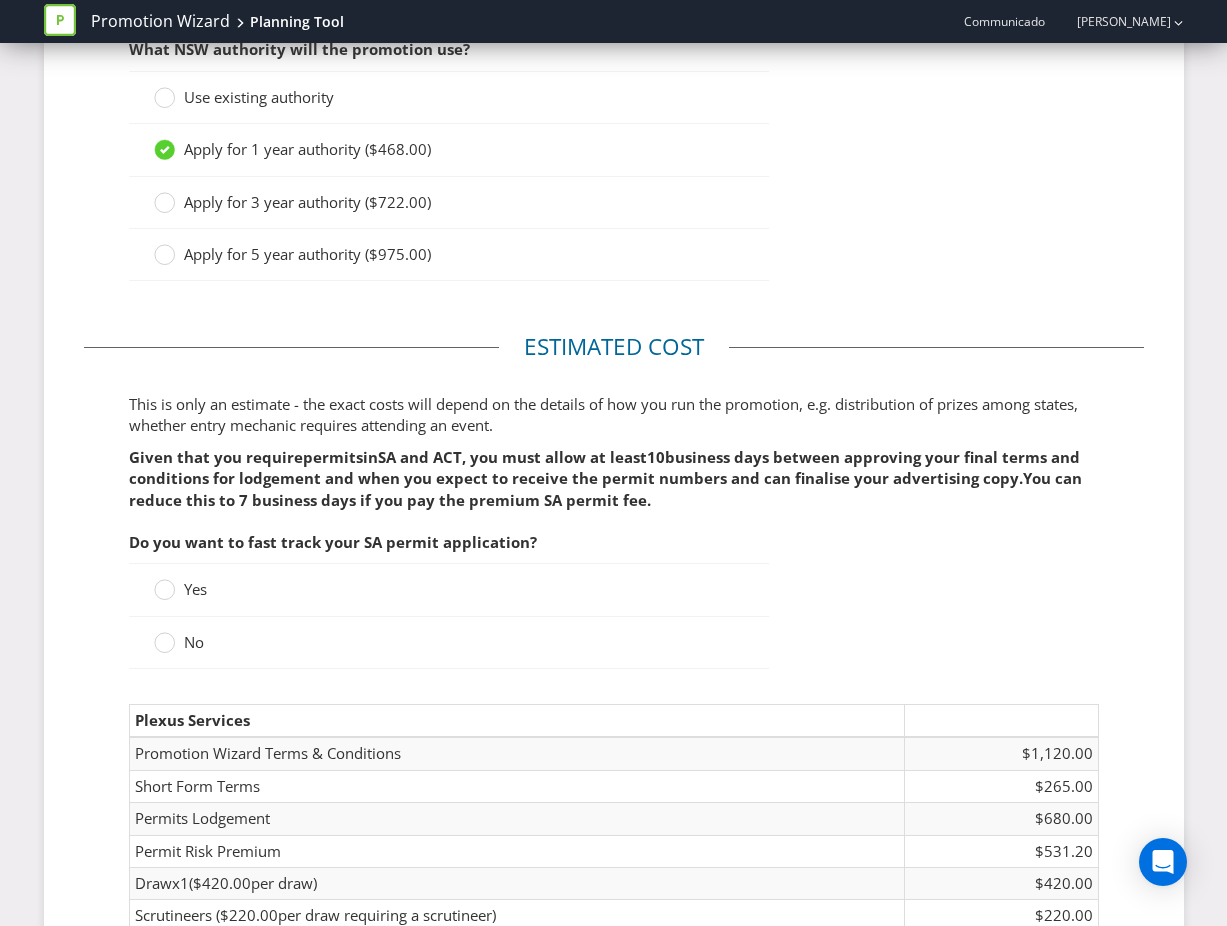 scroll, scrollTop: 2561, scrollLeft: 0, axis: vertical 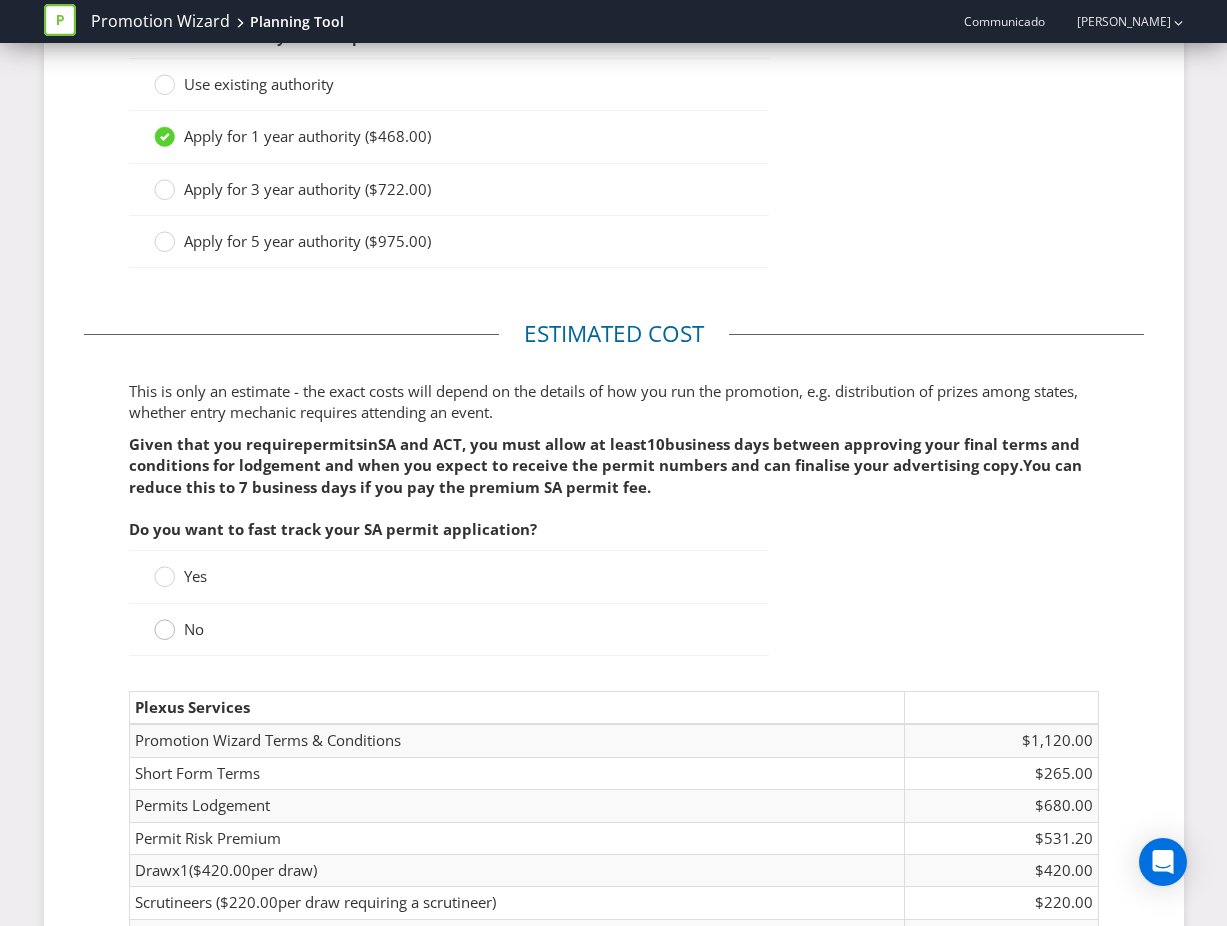 click 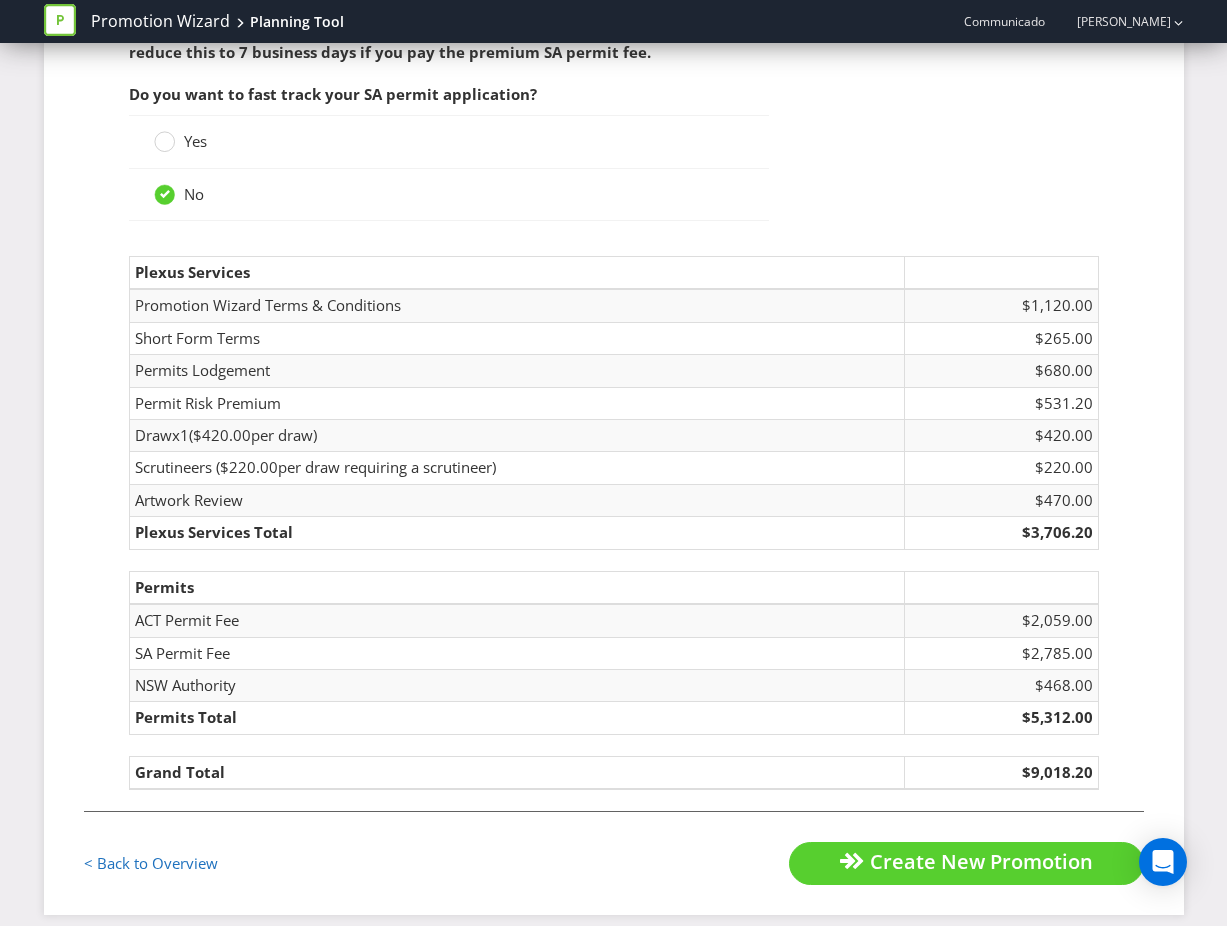 scroll, scrollTop: 2999, scrollLeft: 0, axis: vertical 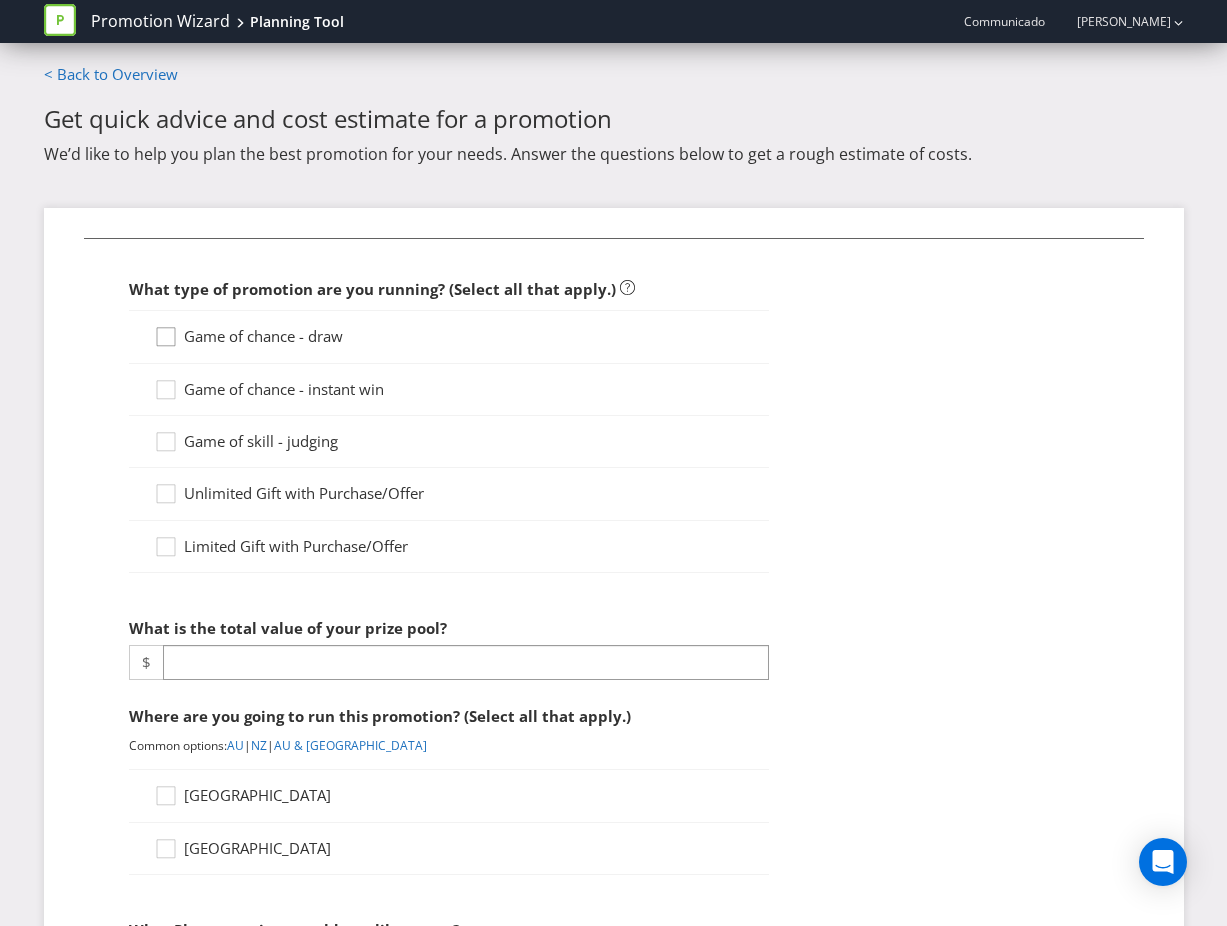 click at bounding box center (166, 330) 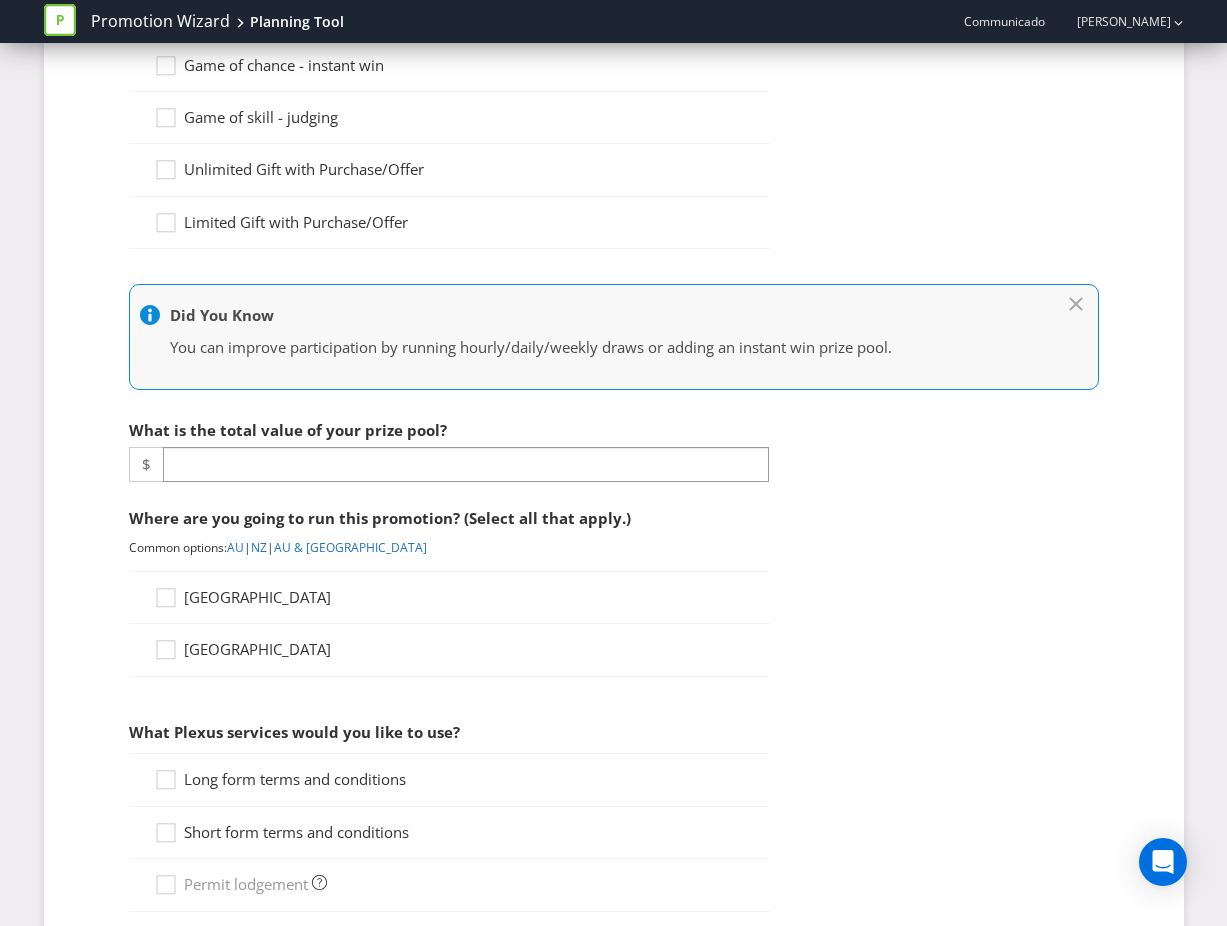 scroll, scrollTop: 394, scrollLeft: 0, axis: vertical 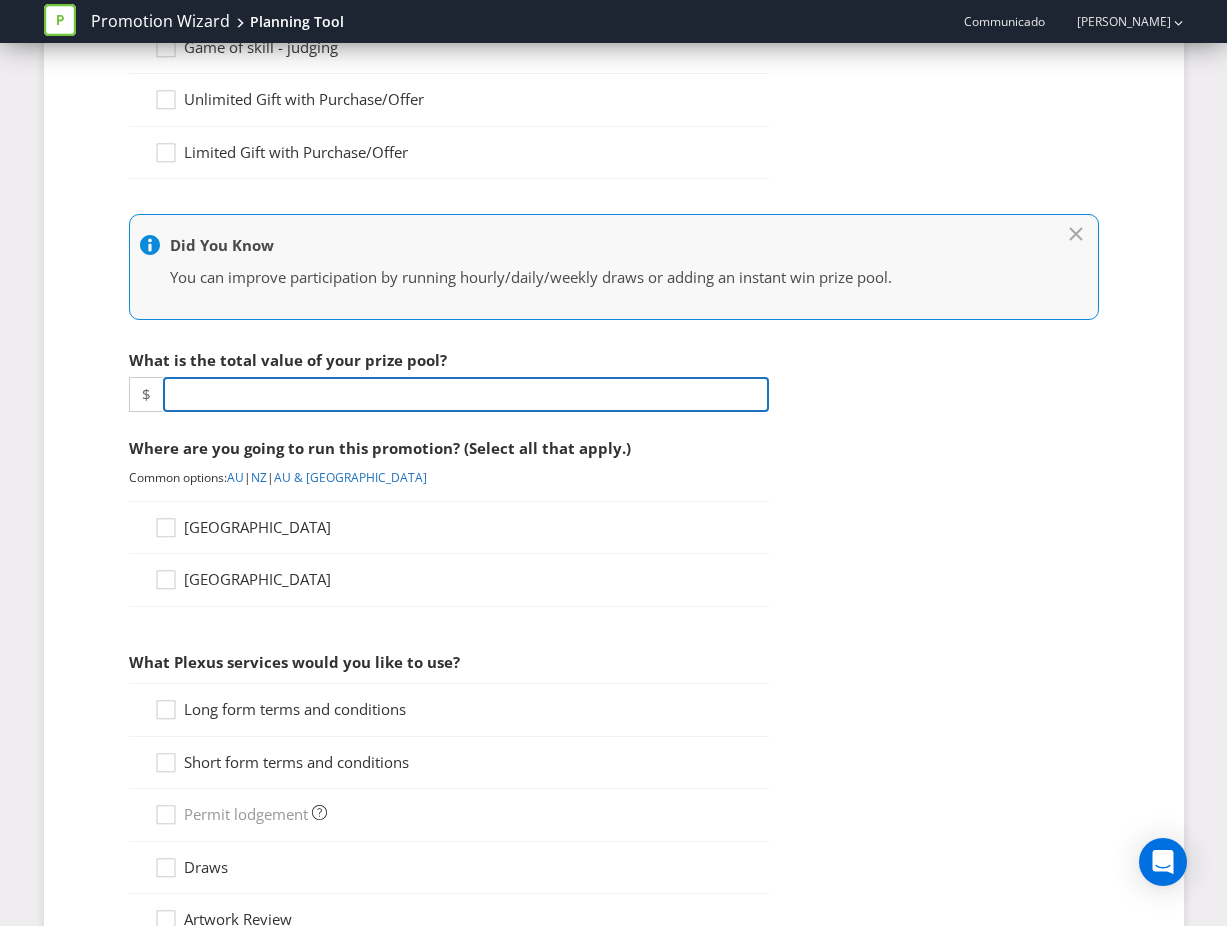 click at bounding box center (466, 394) 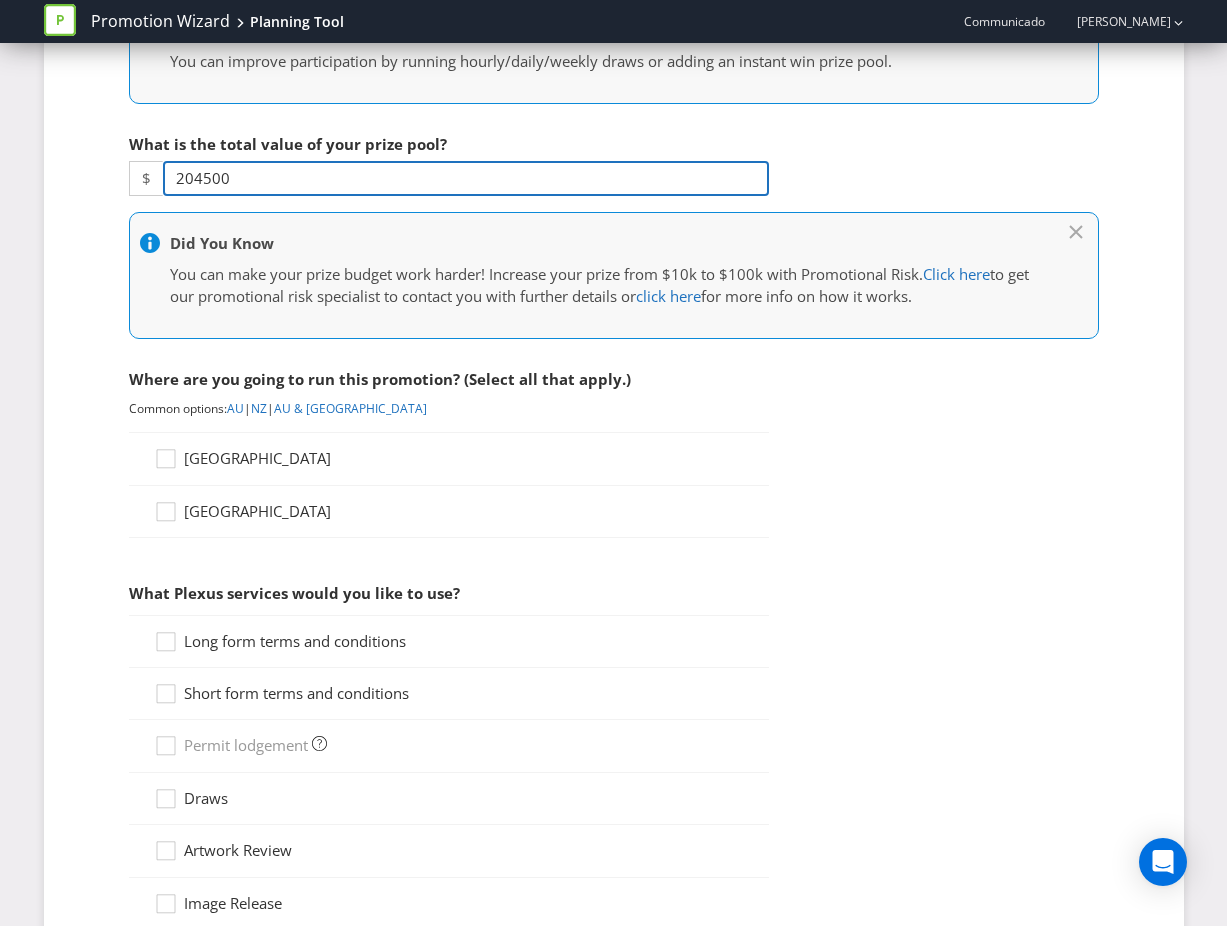 scroll, scrollTop: 633, scrollLeft: 0, axis: vertical 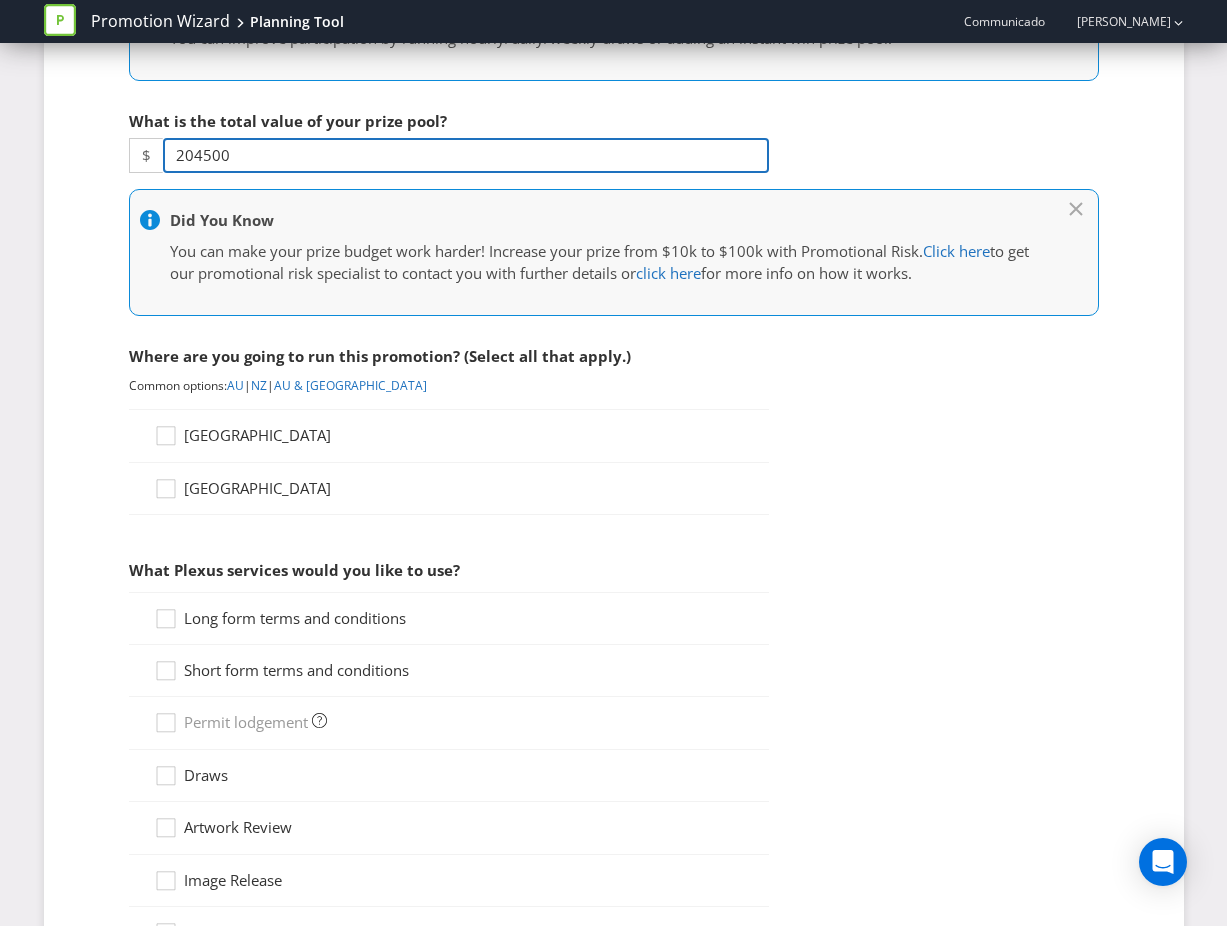 type on "204500" 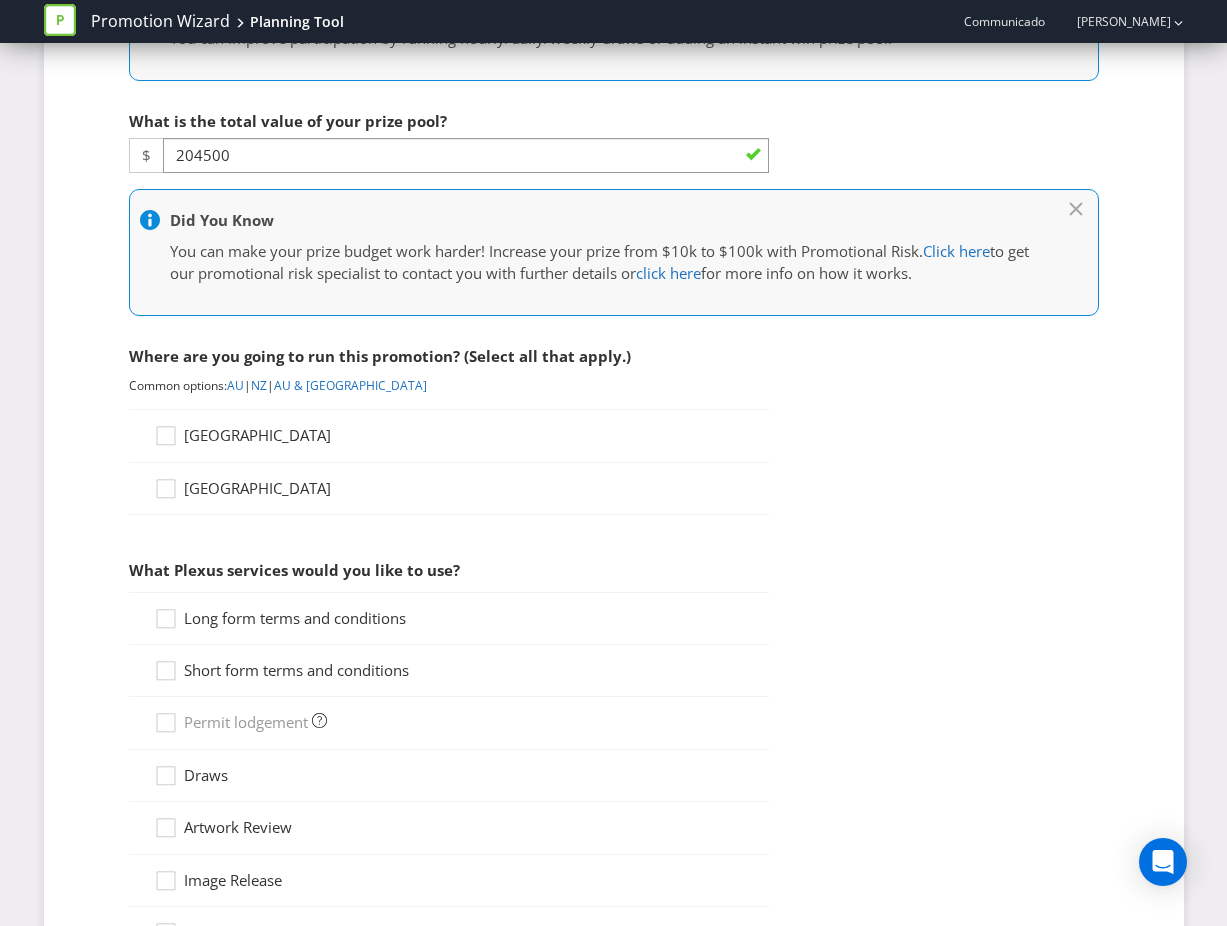 click on "[GEOGRAPHIC_DATA]" at bounding box center (257, 435) 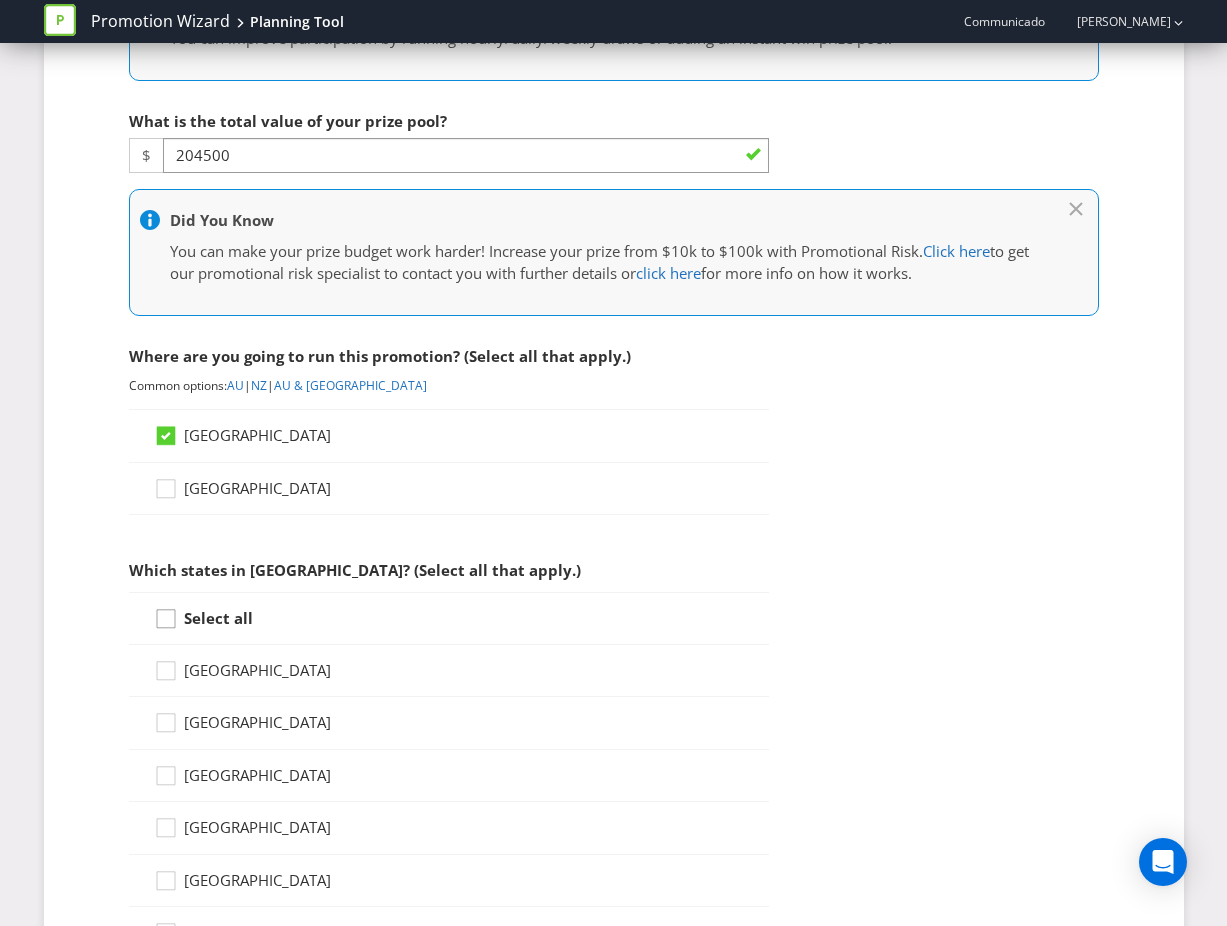 click 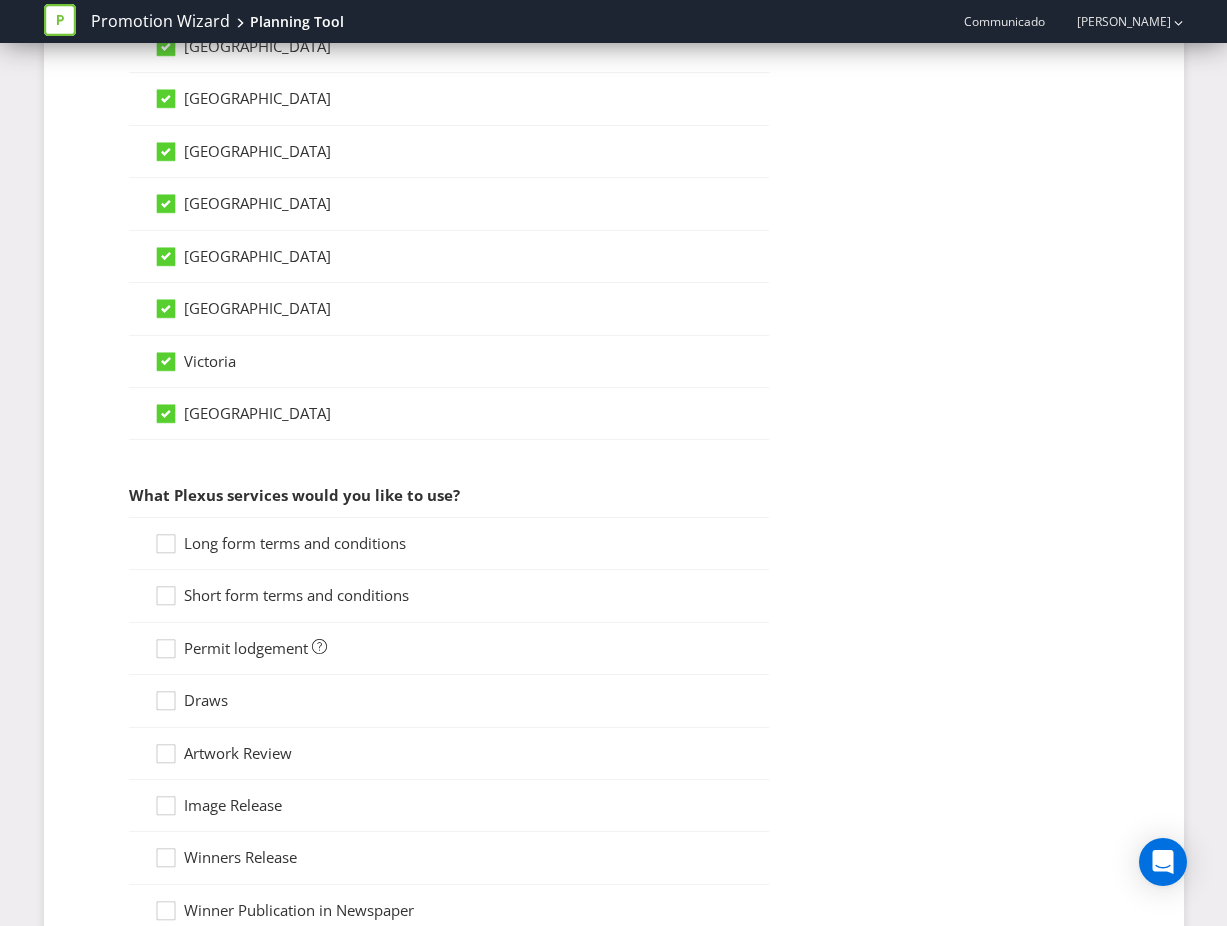 scroll, scrollTop: 1259, scrollLeft: 0, axis: vertical 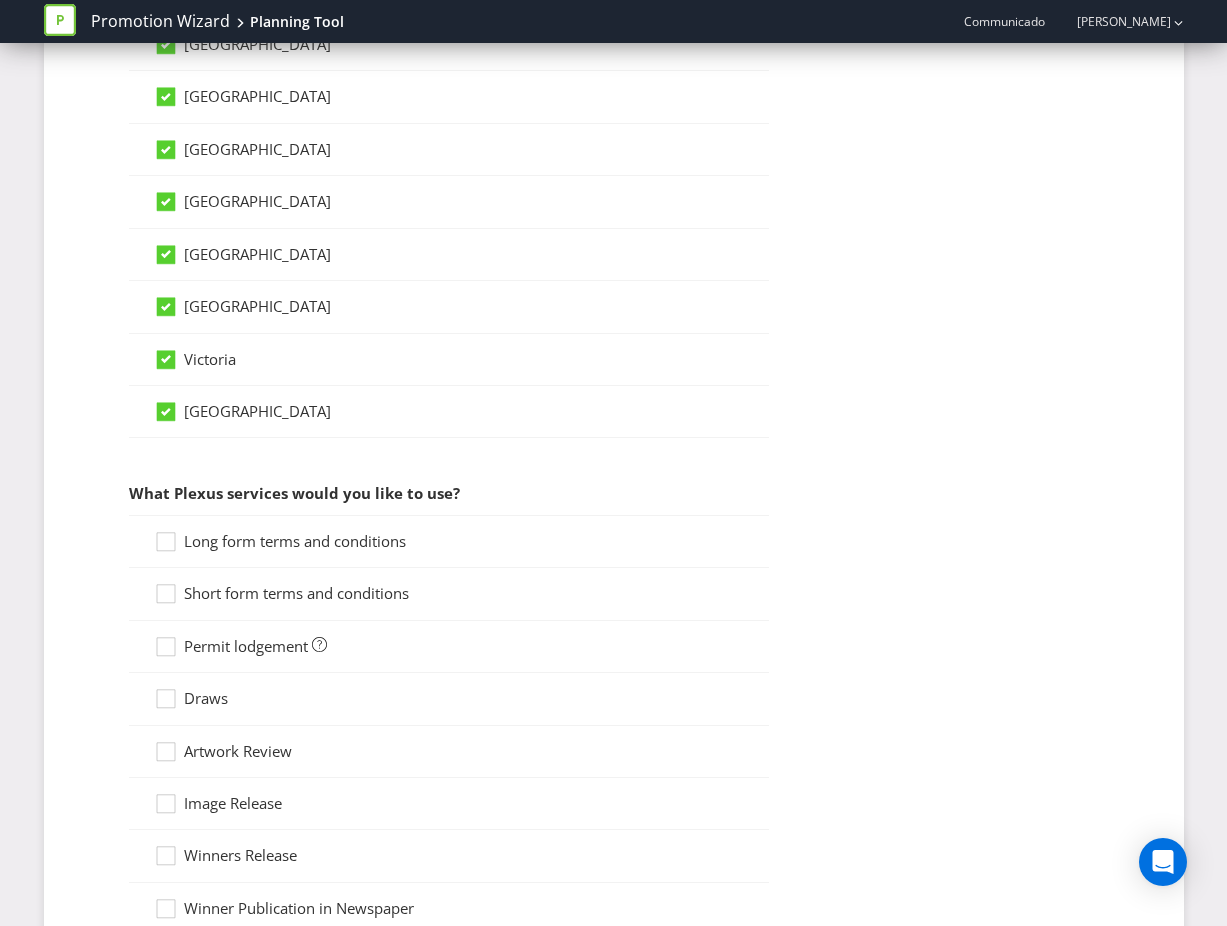 click on "Long form terms and conditions" at bounding box center [295, 541] 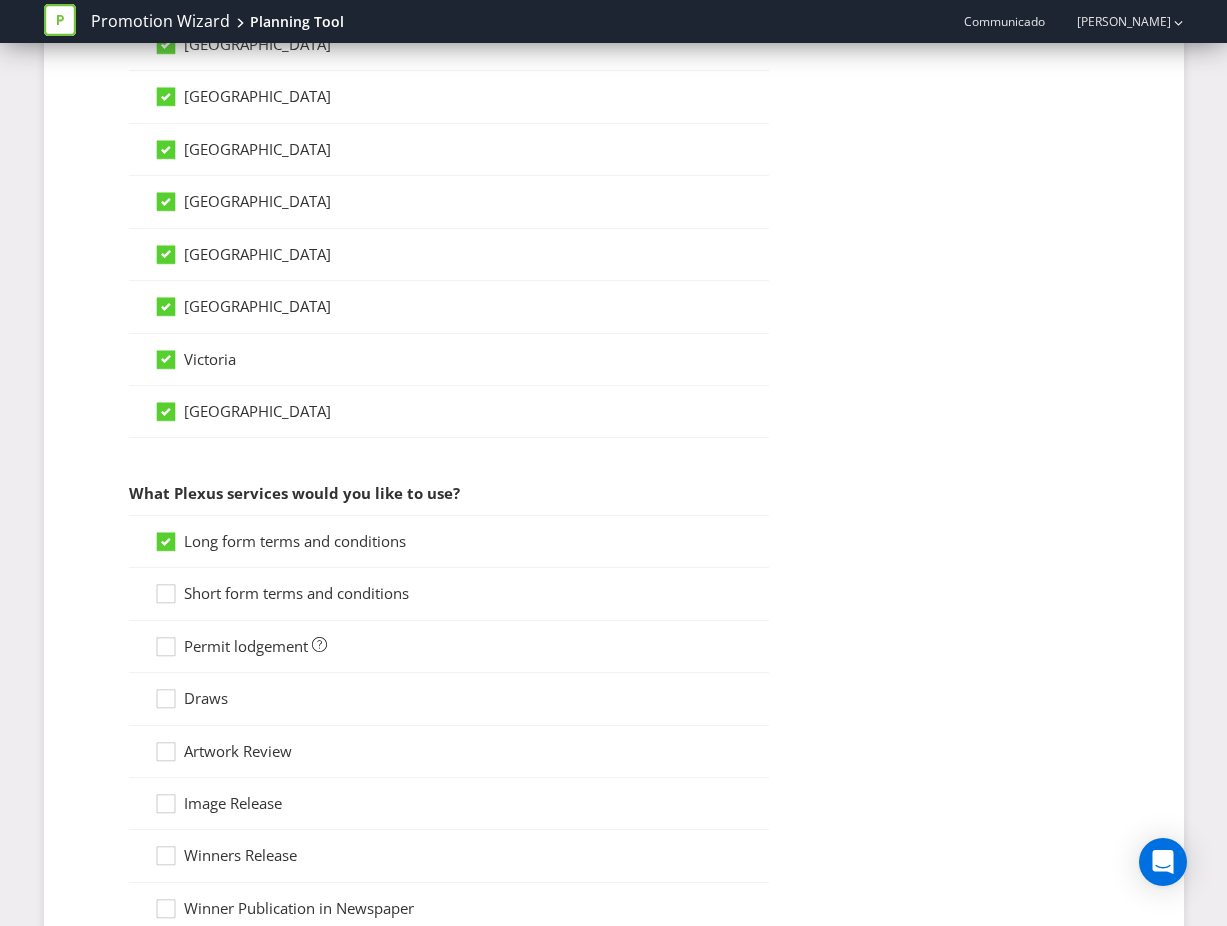 click on "Short form terms and conditions" at bounding box center [296, 593] 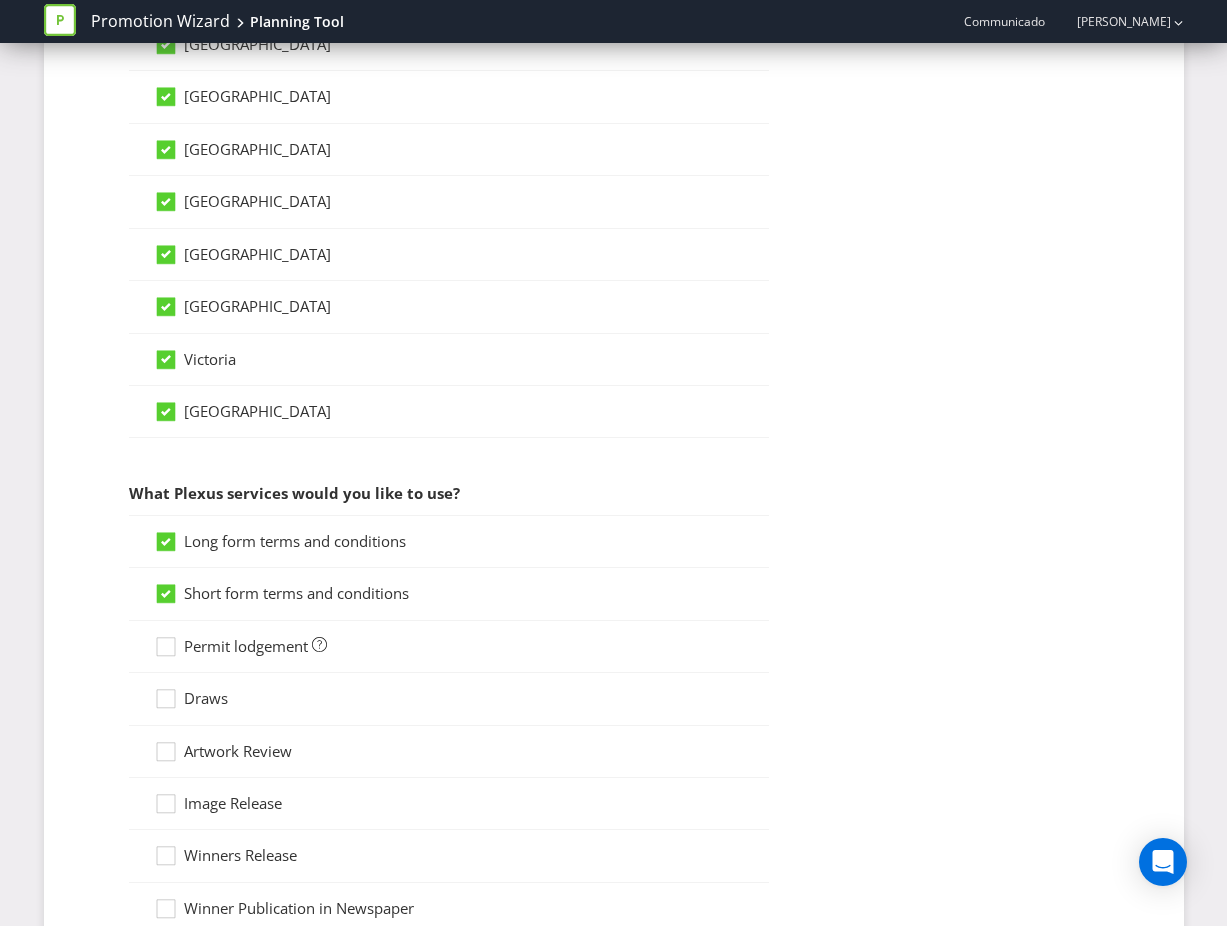 click on "Permit lodgement" at bounding box center (246, 646) 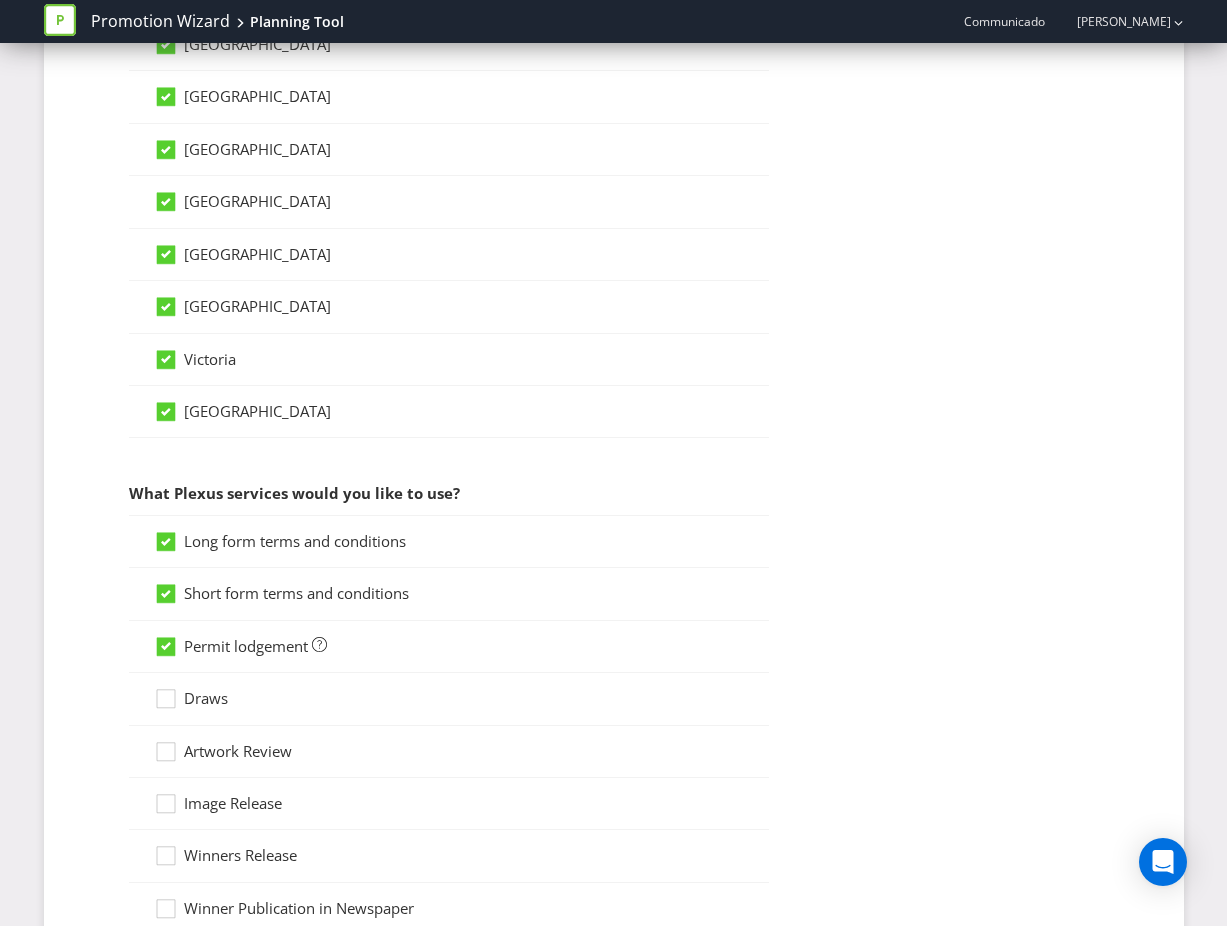 click on "Draws" at bounding box center (206, 698) 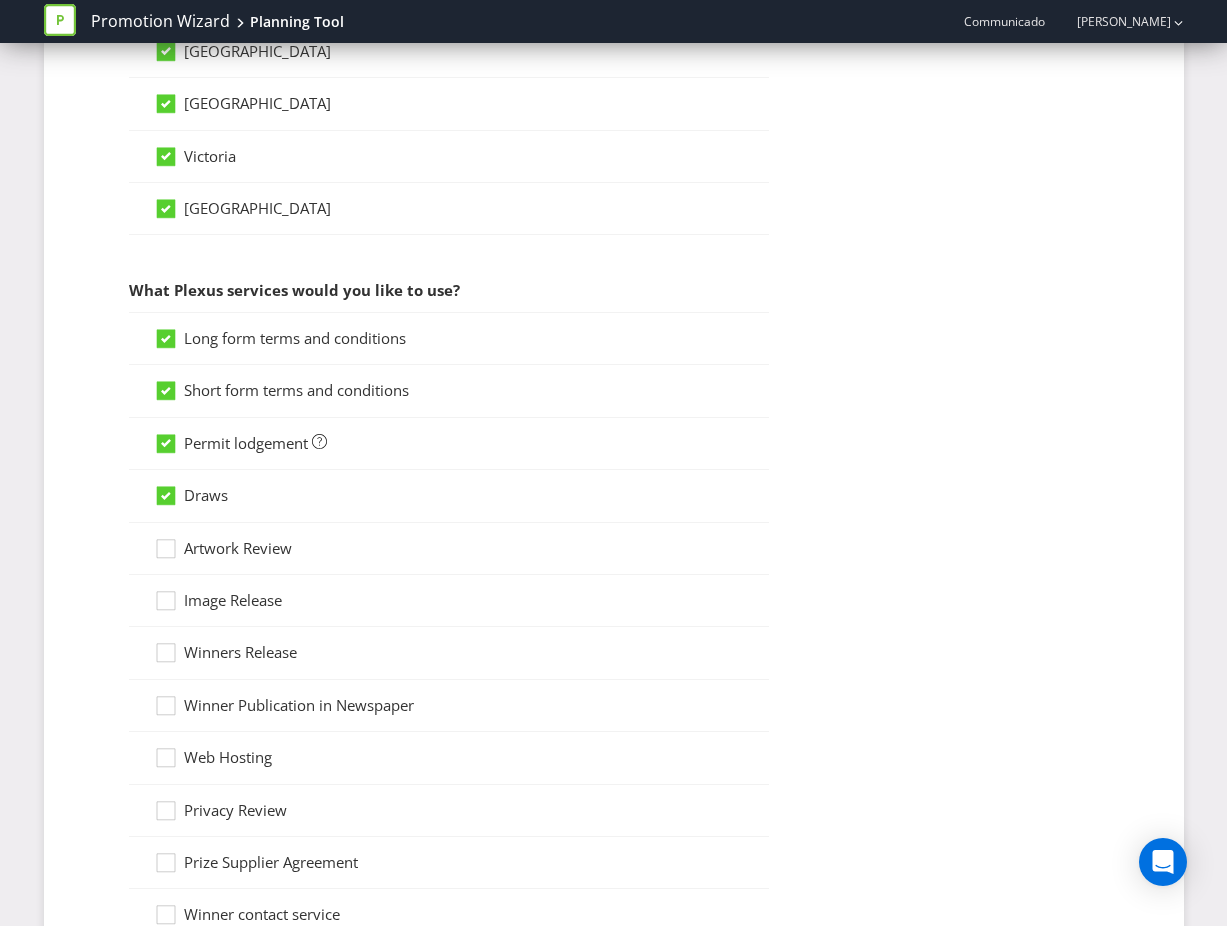 scroll, scrollTop: 1469, scrollLeft: 0, axis: vertical 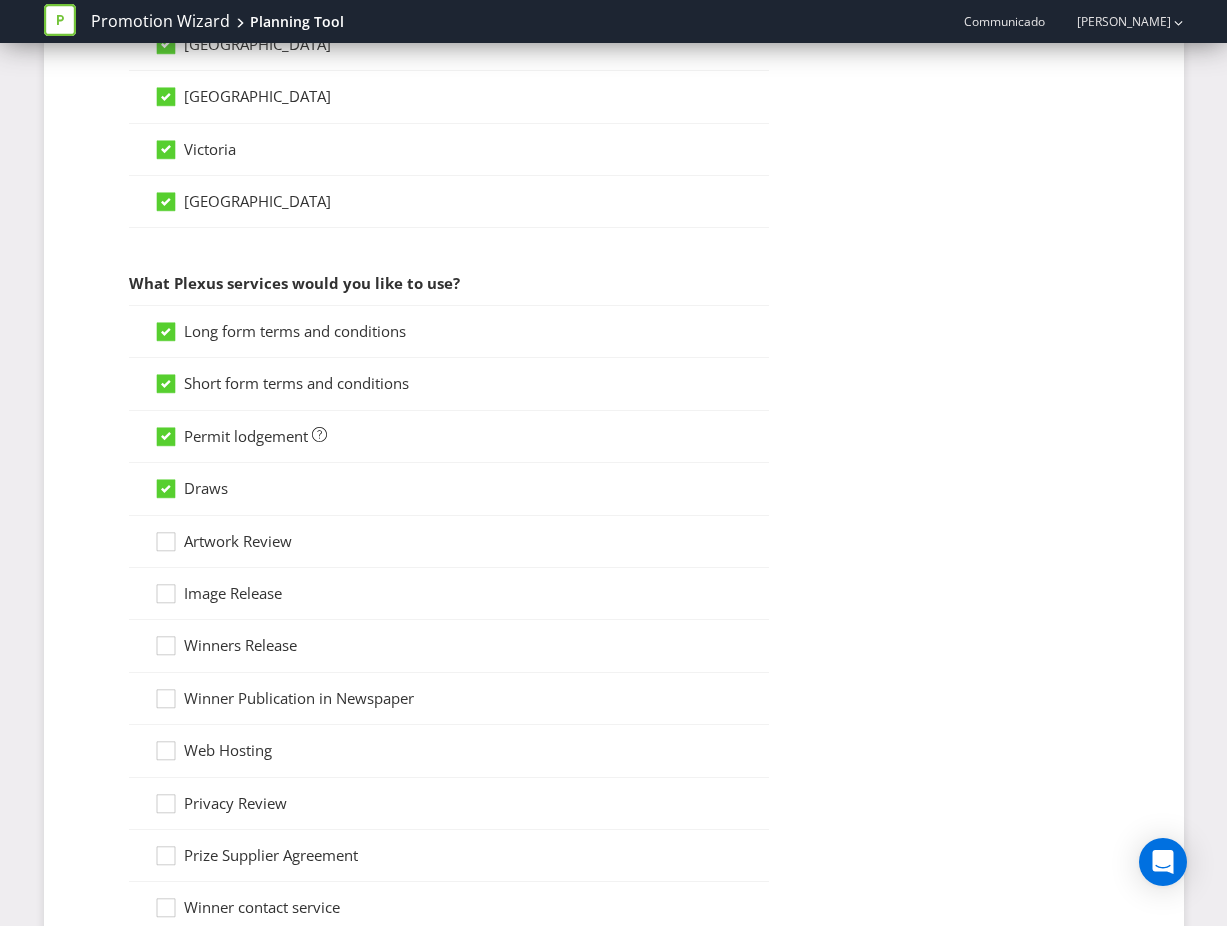 click on "Artwork Review" at bounding box center (238, 541) 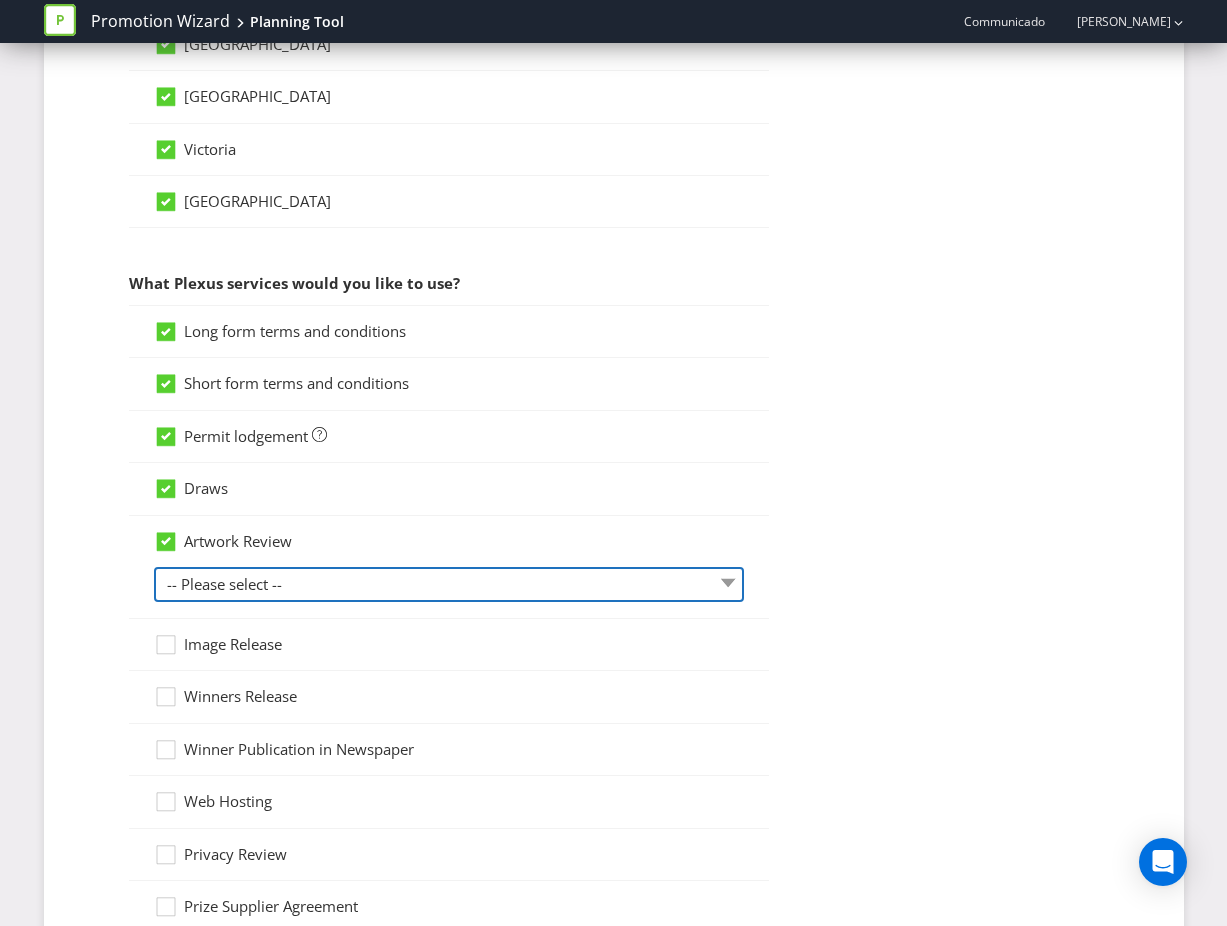 click on "-- Please select -- 1 piece 2-4 pieces (provided at same time) 5-7 pieces (provided at same time) For more than 7 pieces, please contact us for a quote" at bounding box center (449, 584) 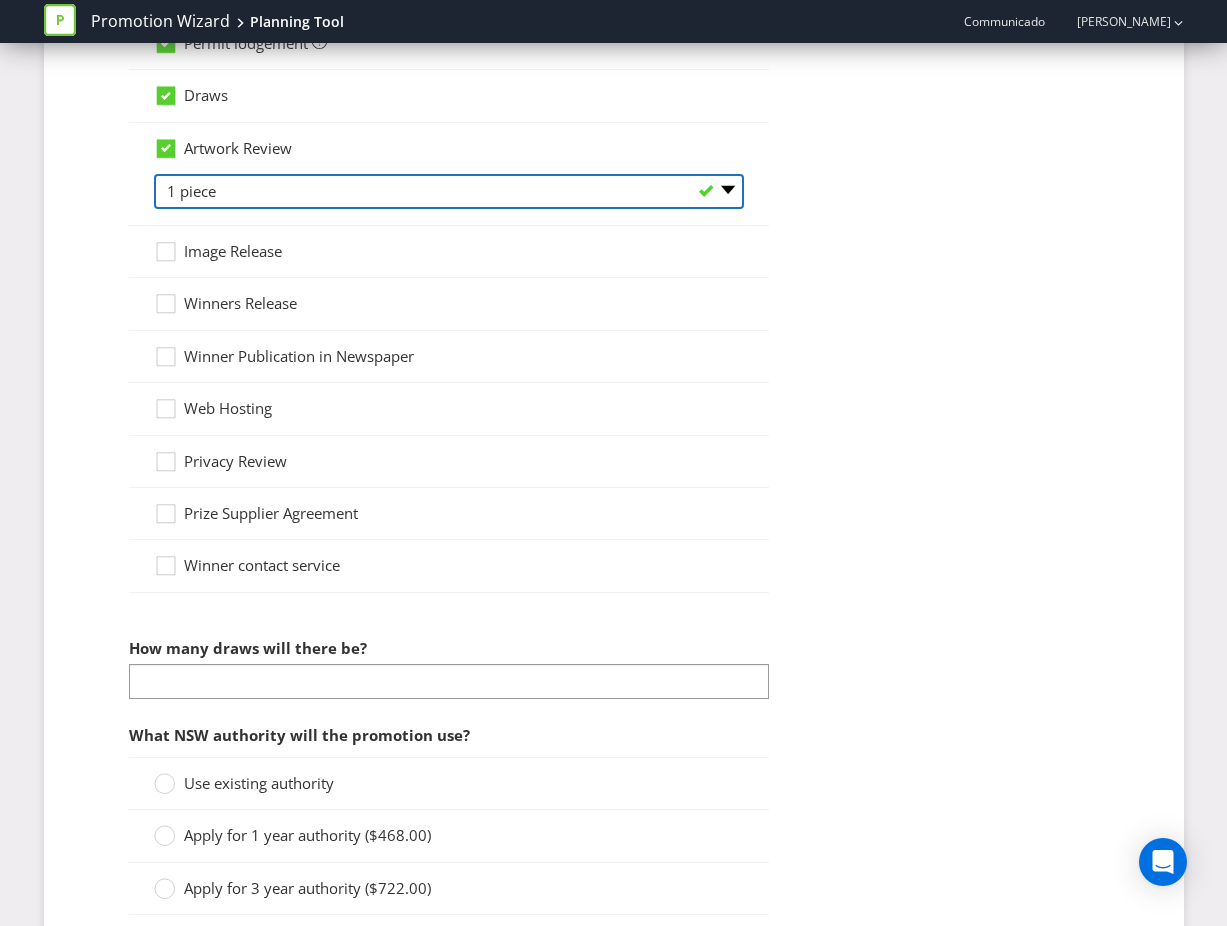 scroll, scrollTop: 2038, scrollLeft: 0, axis: vertical 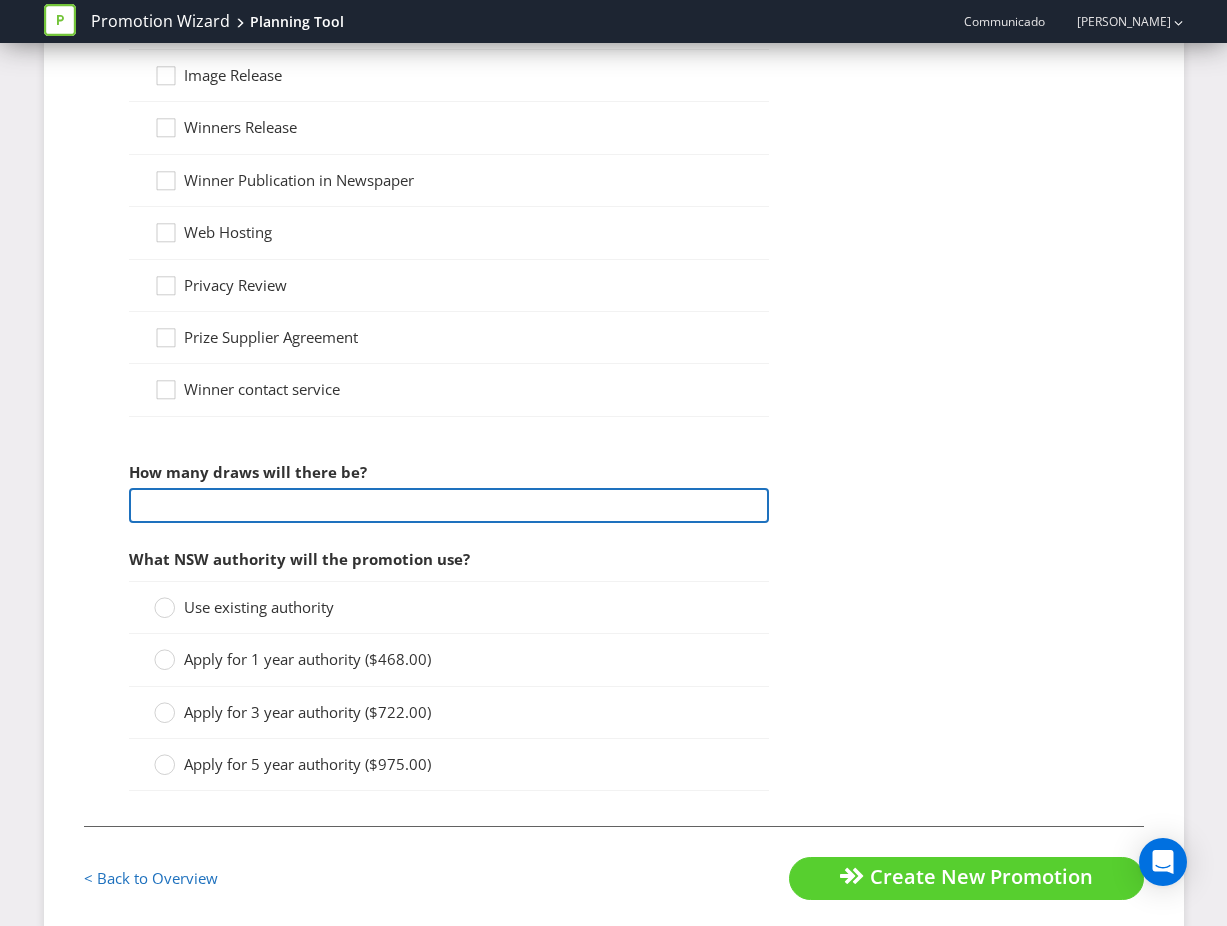 click at bounding box center (449, 505) 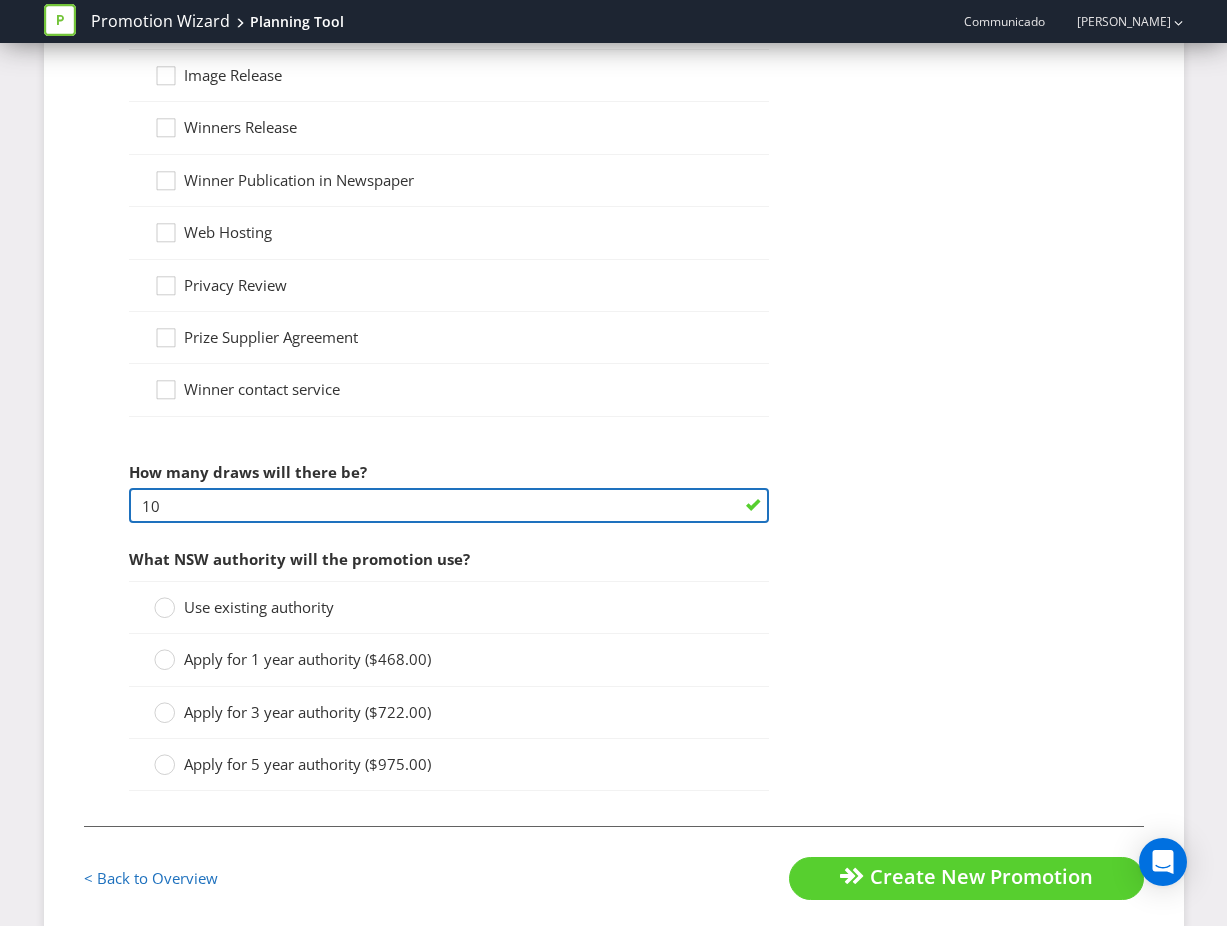 type on "10" 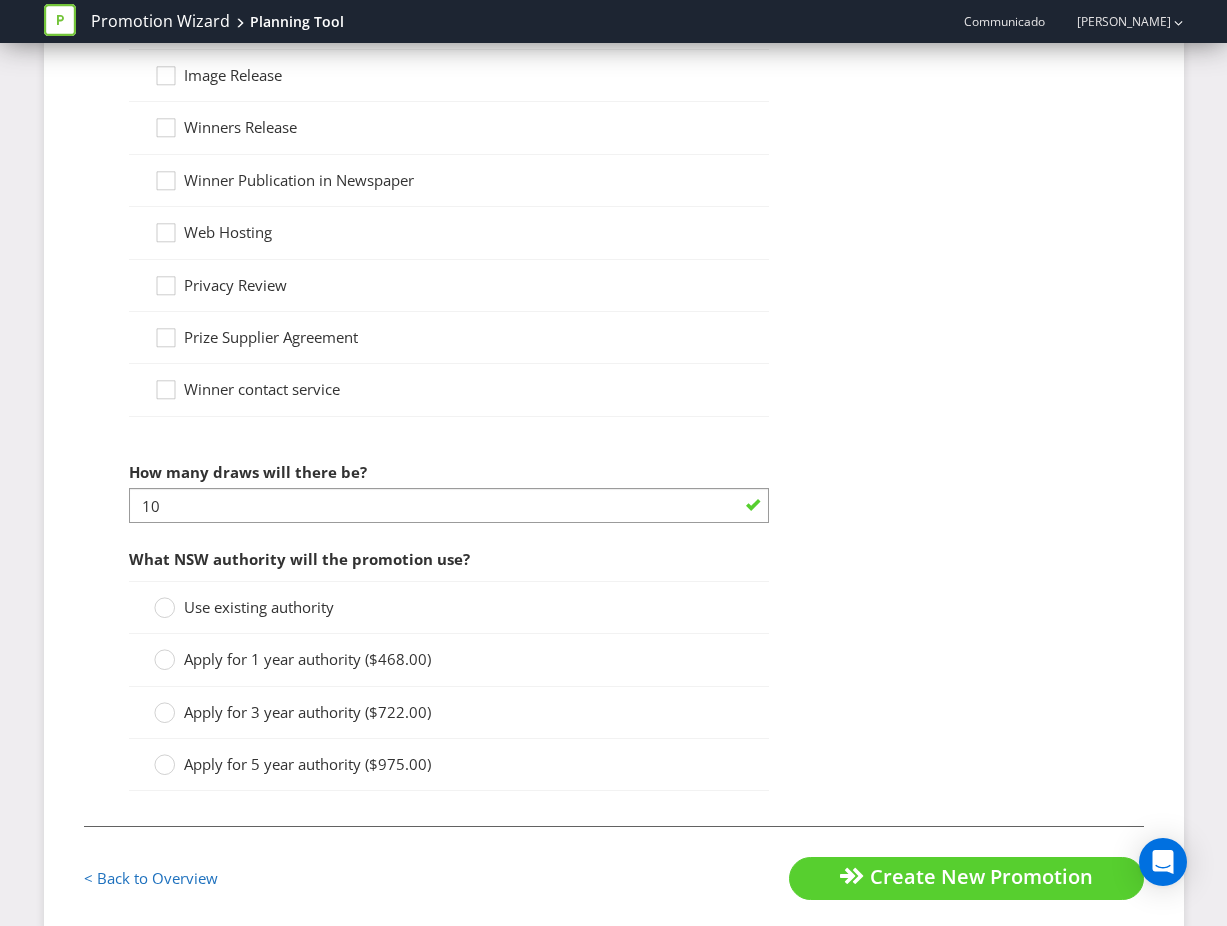 click on "Apply for 1 year authority ($468.00)" at bounding box center (307, 659) 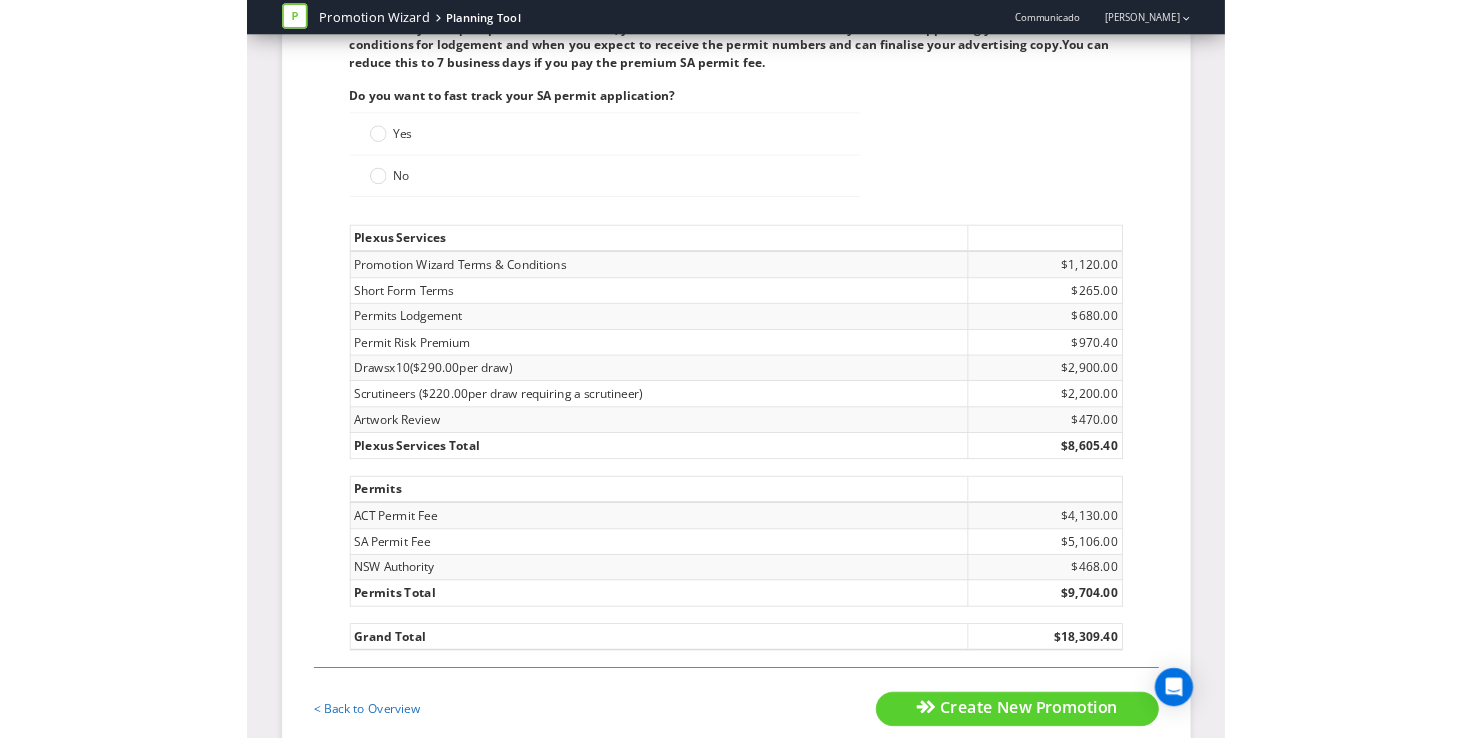 scroll, scrollTop: 3015, scrollLeft: 0, axis: vertical 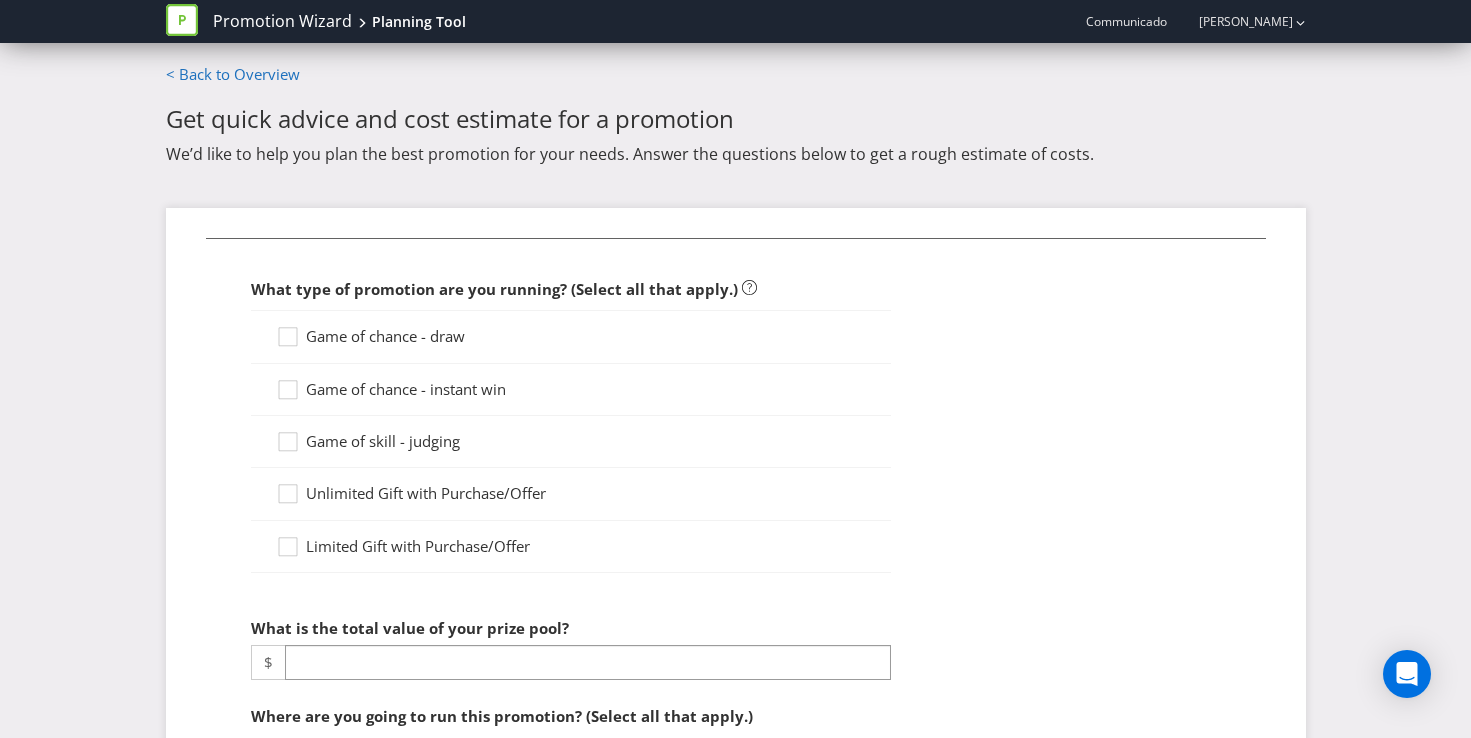 click on "Game of chance - draw" at bounding box center (385, 336) 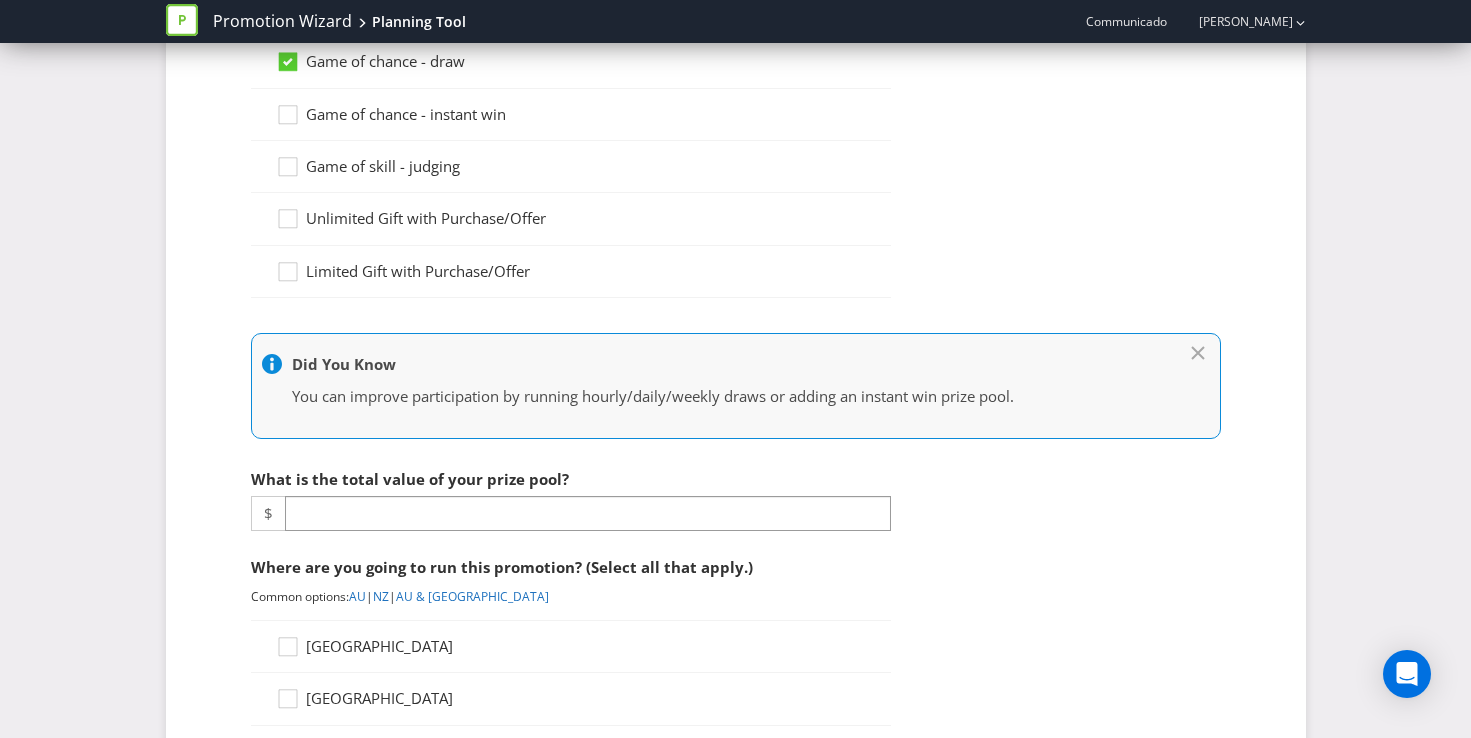 scroll, scrollTop: 276, scrollLeft: 0, axis: vertical 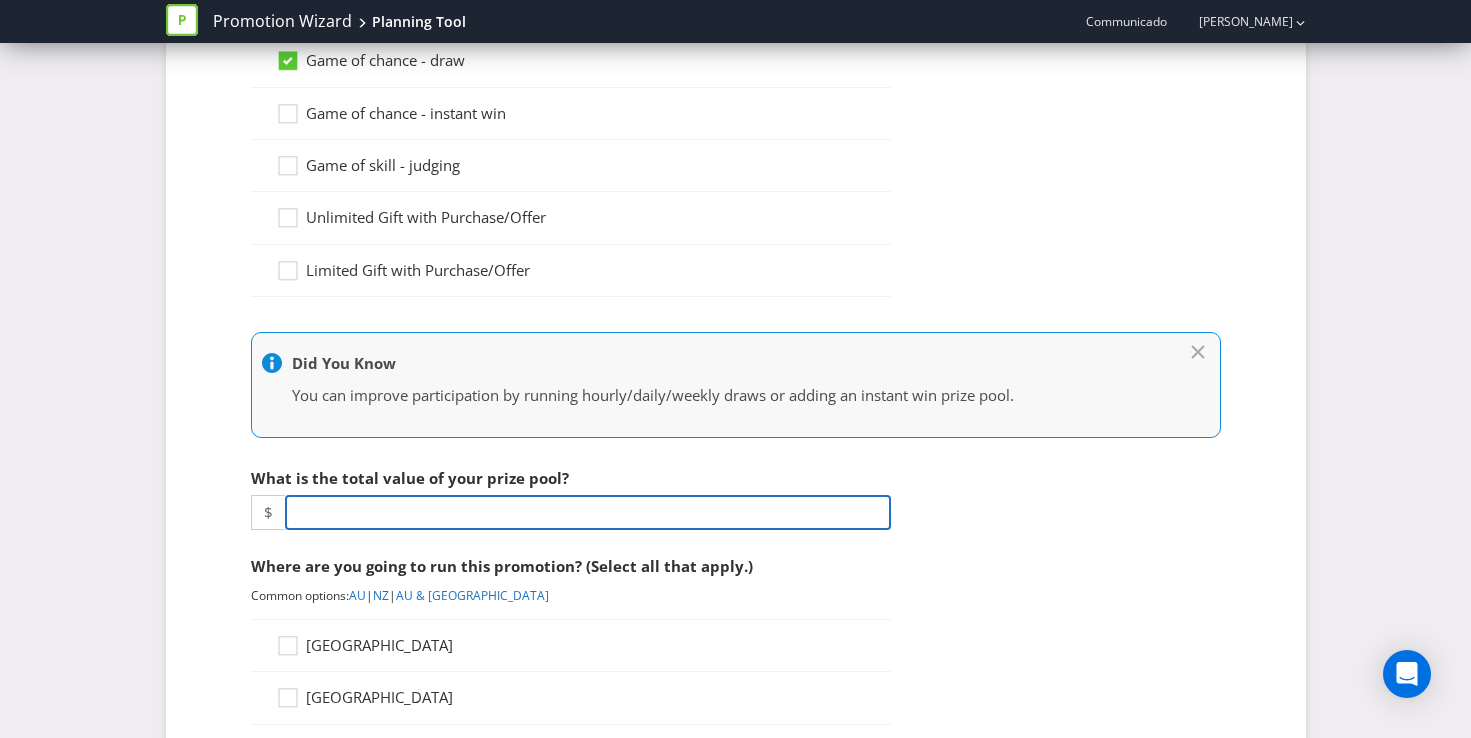 click at bounding box center [588, 512] 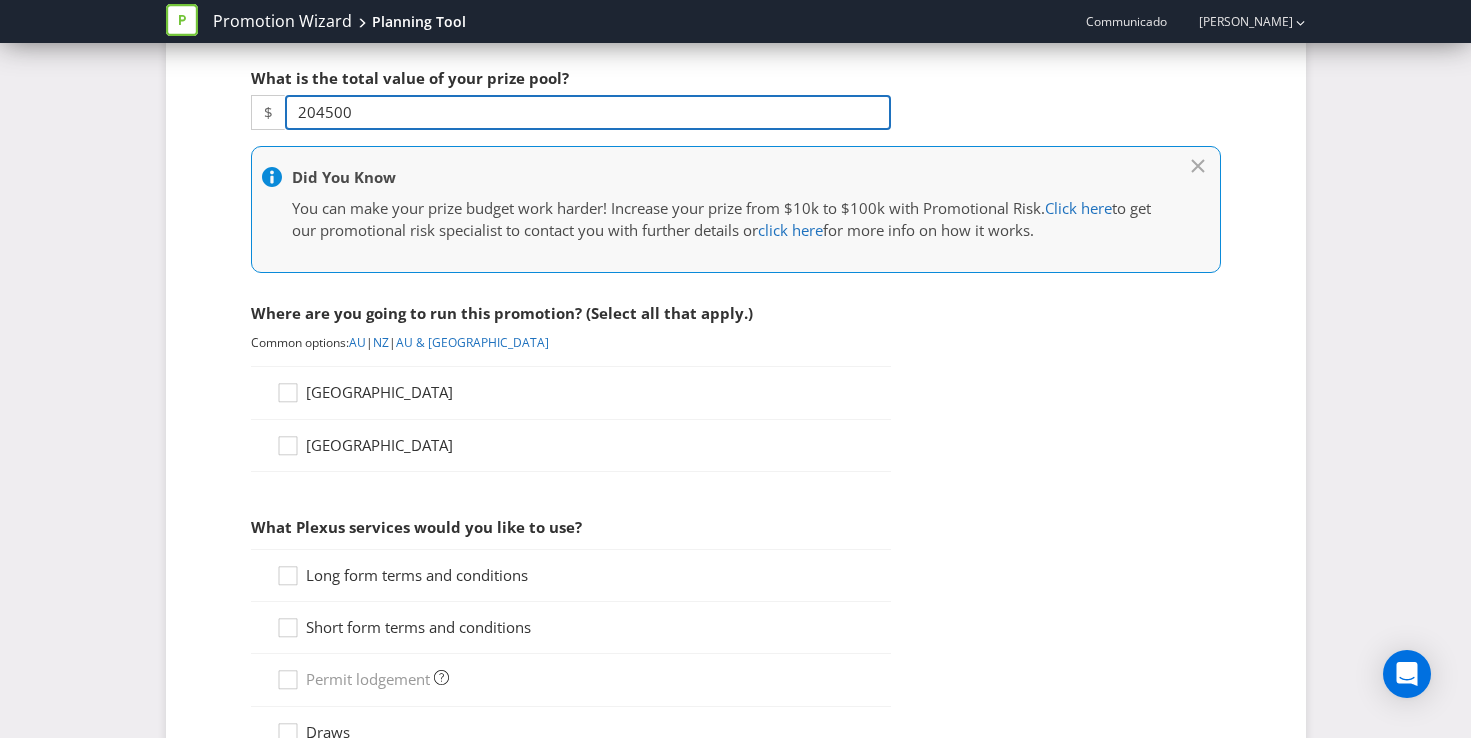 scroll, scrollTop: 684, scrollLeft: 0, axis: vertical 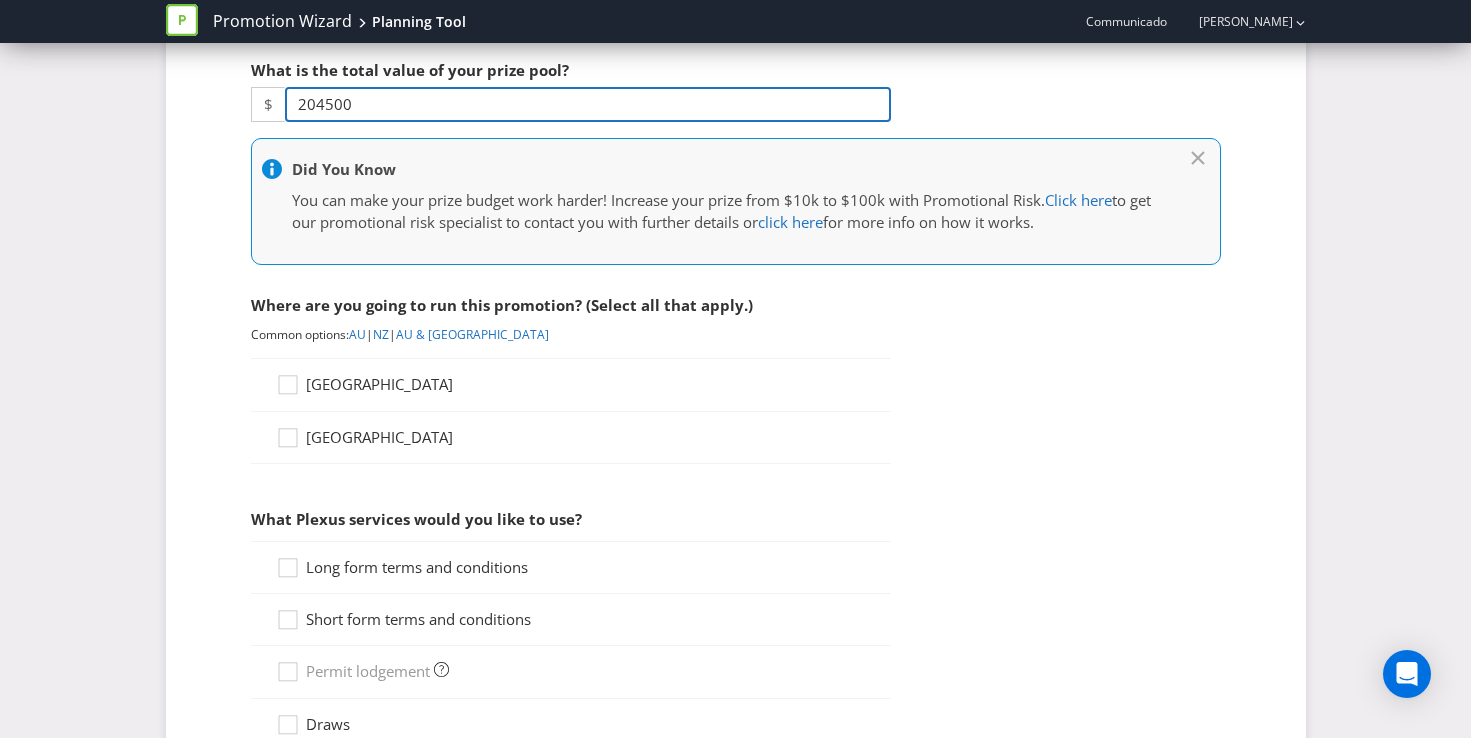 type on "204500" 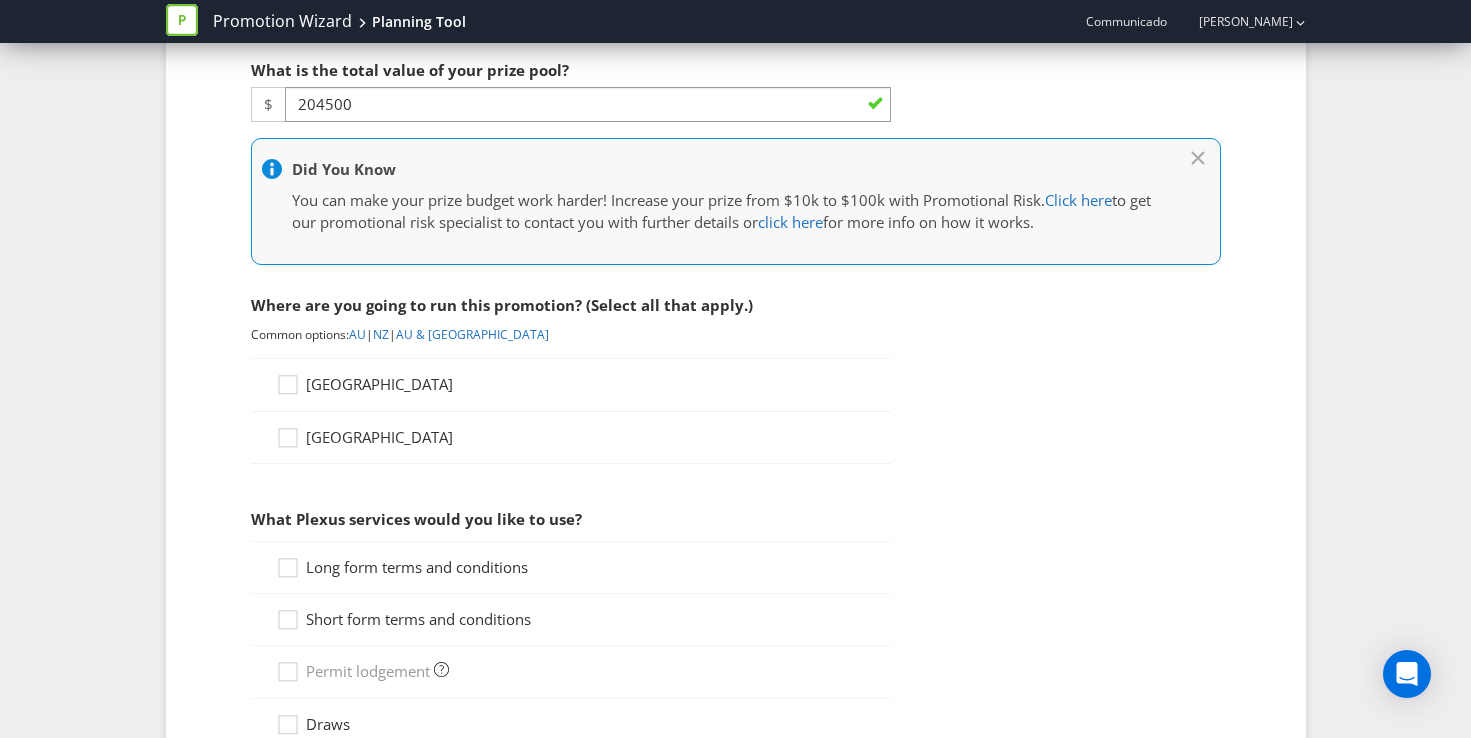 click on "[GEOGRAPHIC_DATA]" at bounding box center [379, 384] 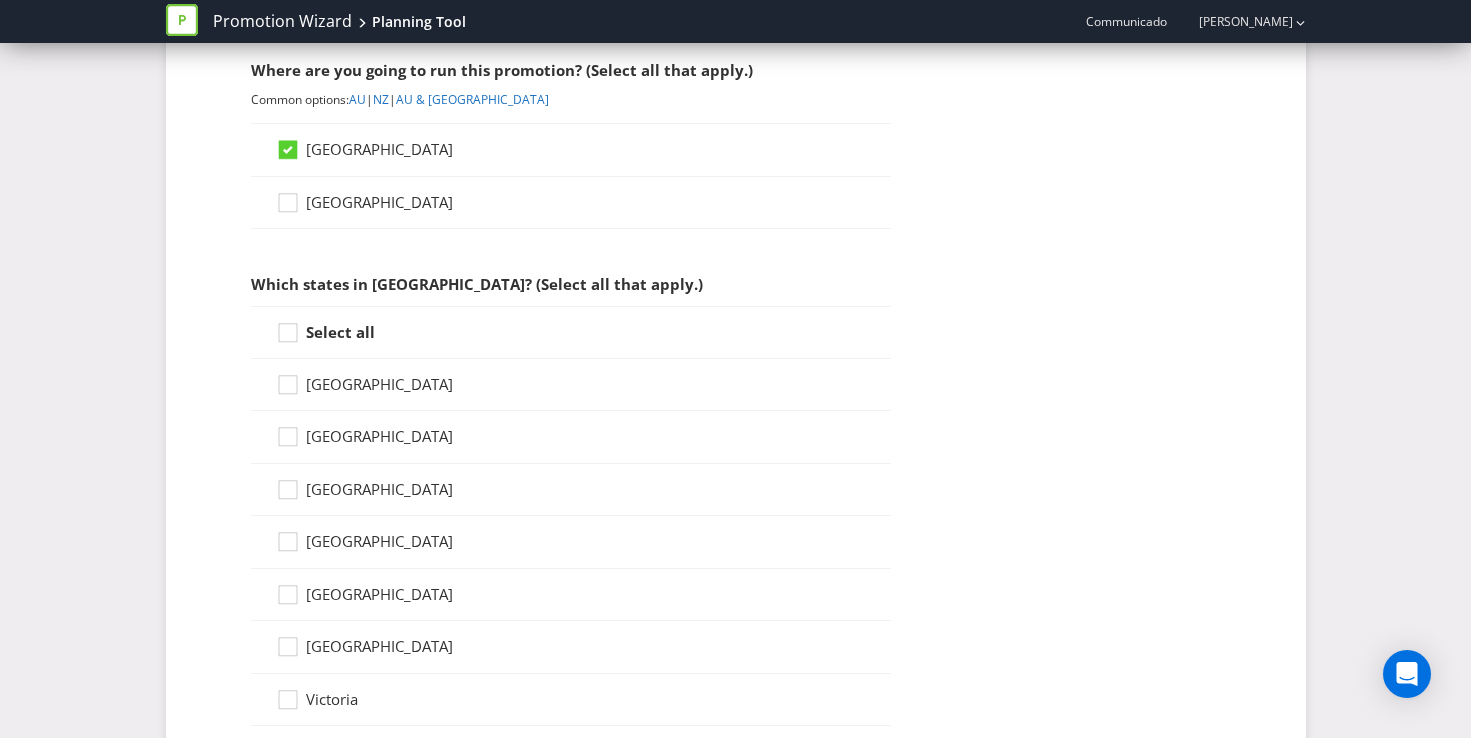 click on "Select all" at bounding box center (340, 332) 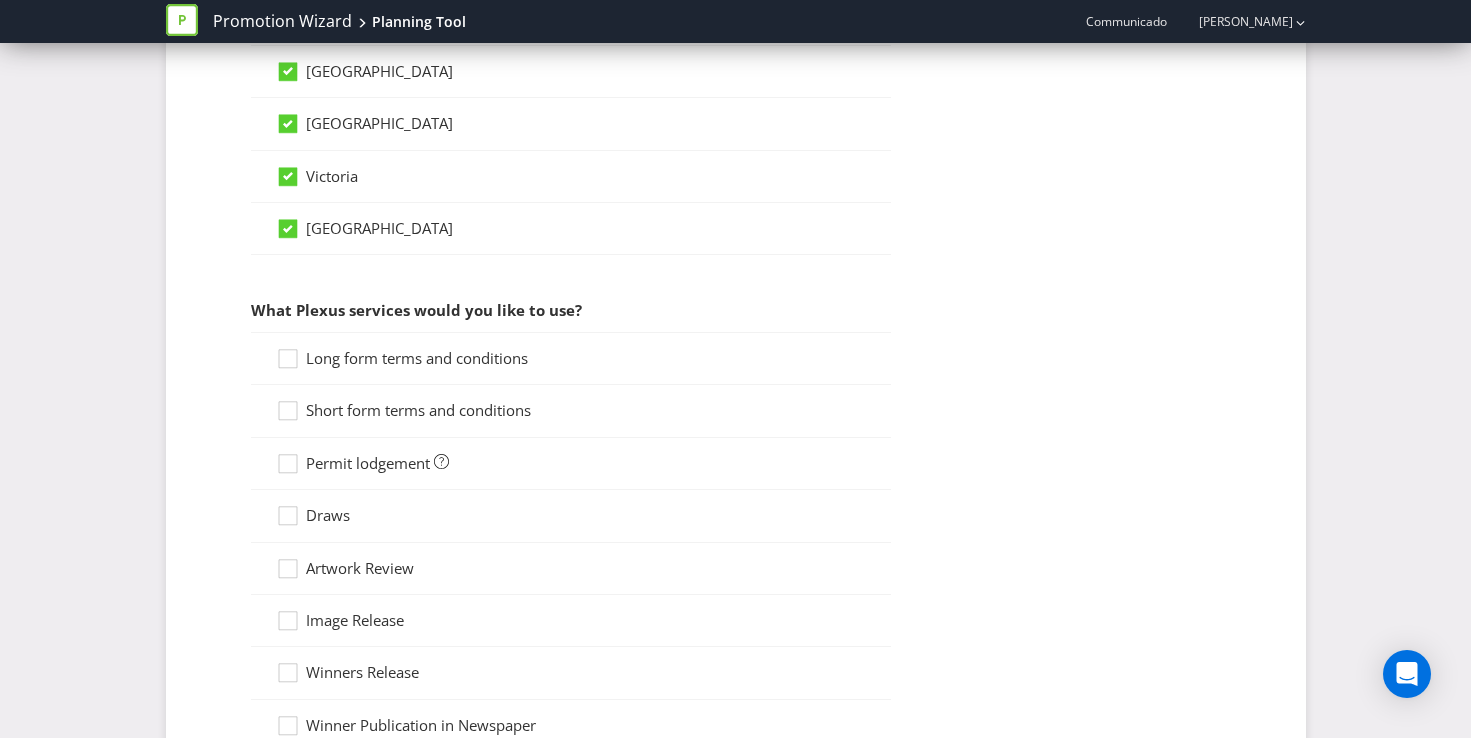 scroll, scrollTop: 1444, scrollLeft: 0, axis: vertical 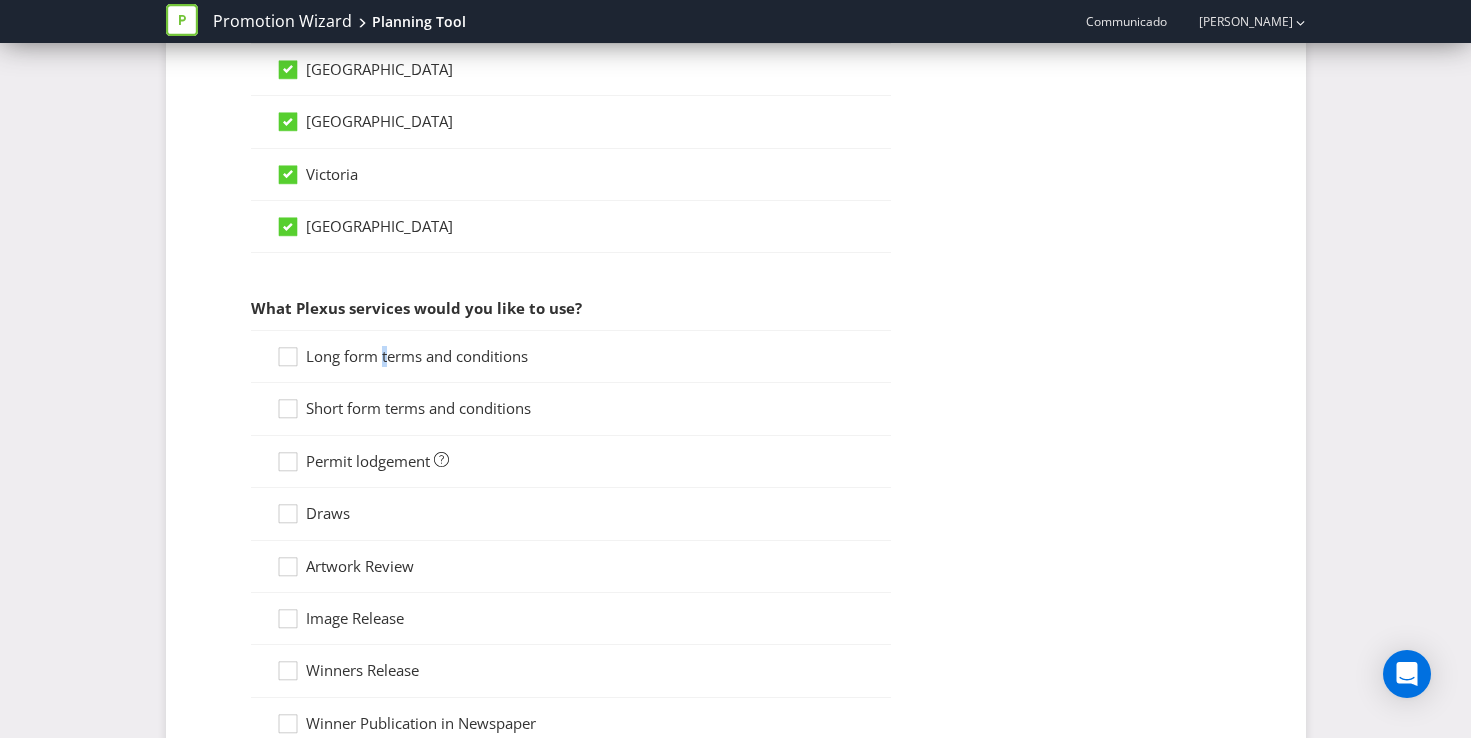 click on "Long form terms and conditions" at bounding box center [417, 356] 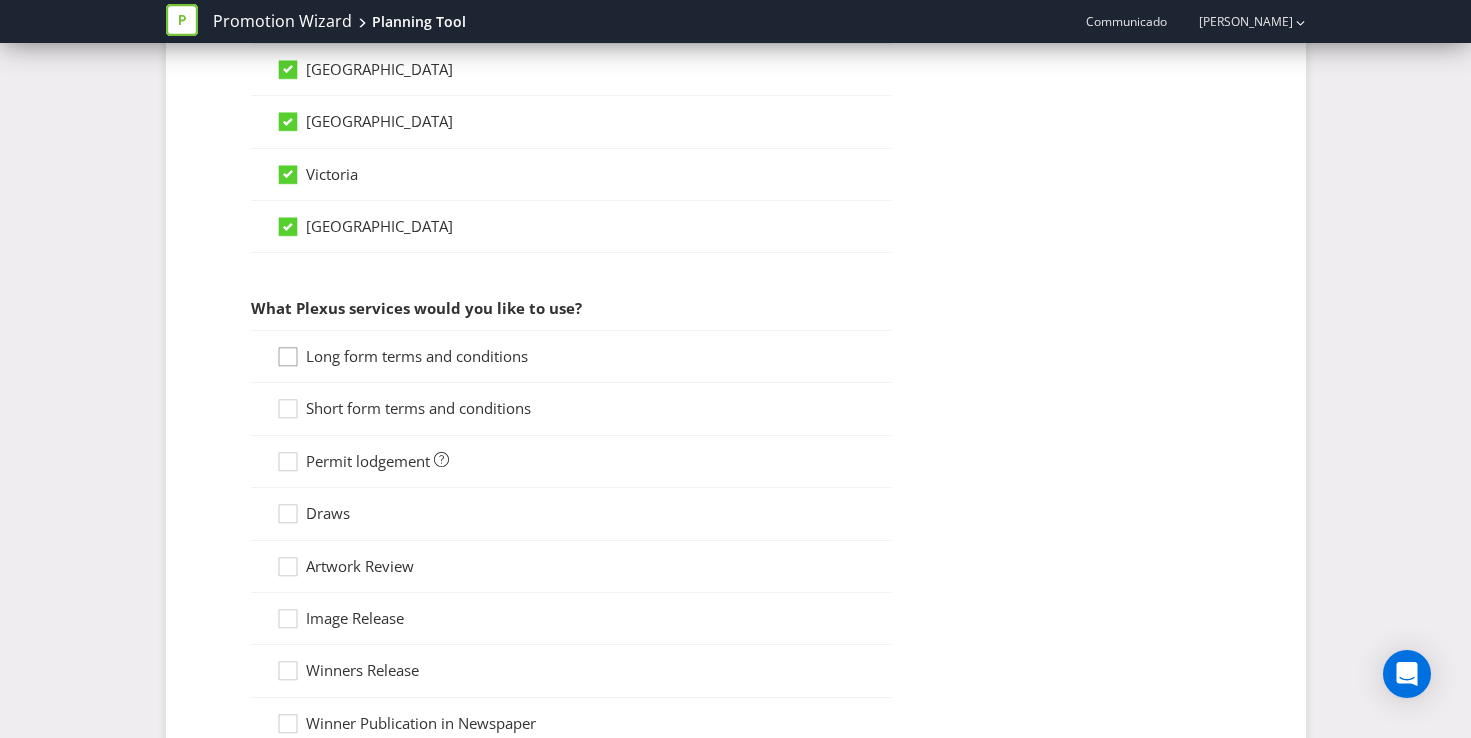 click 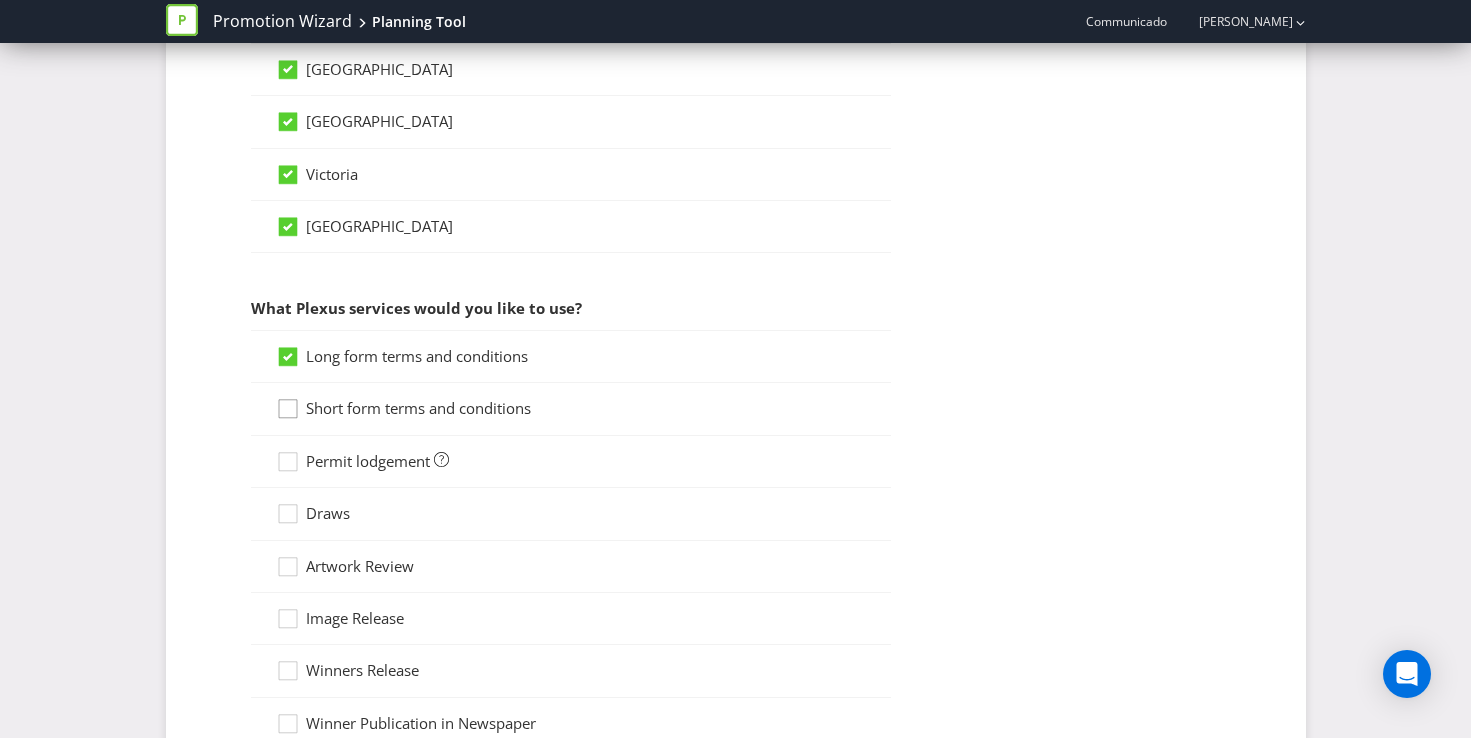 click 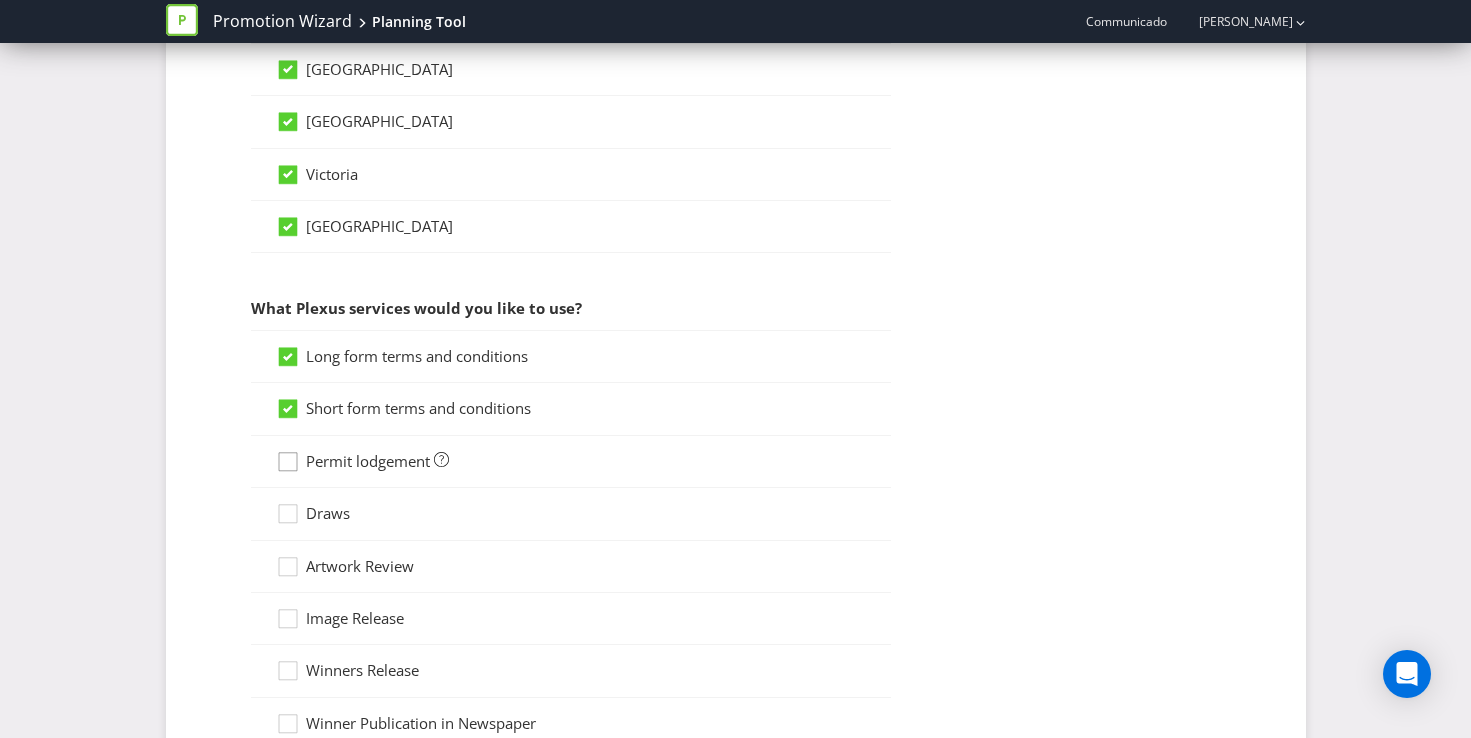click 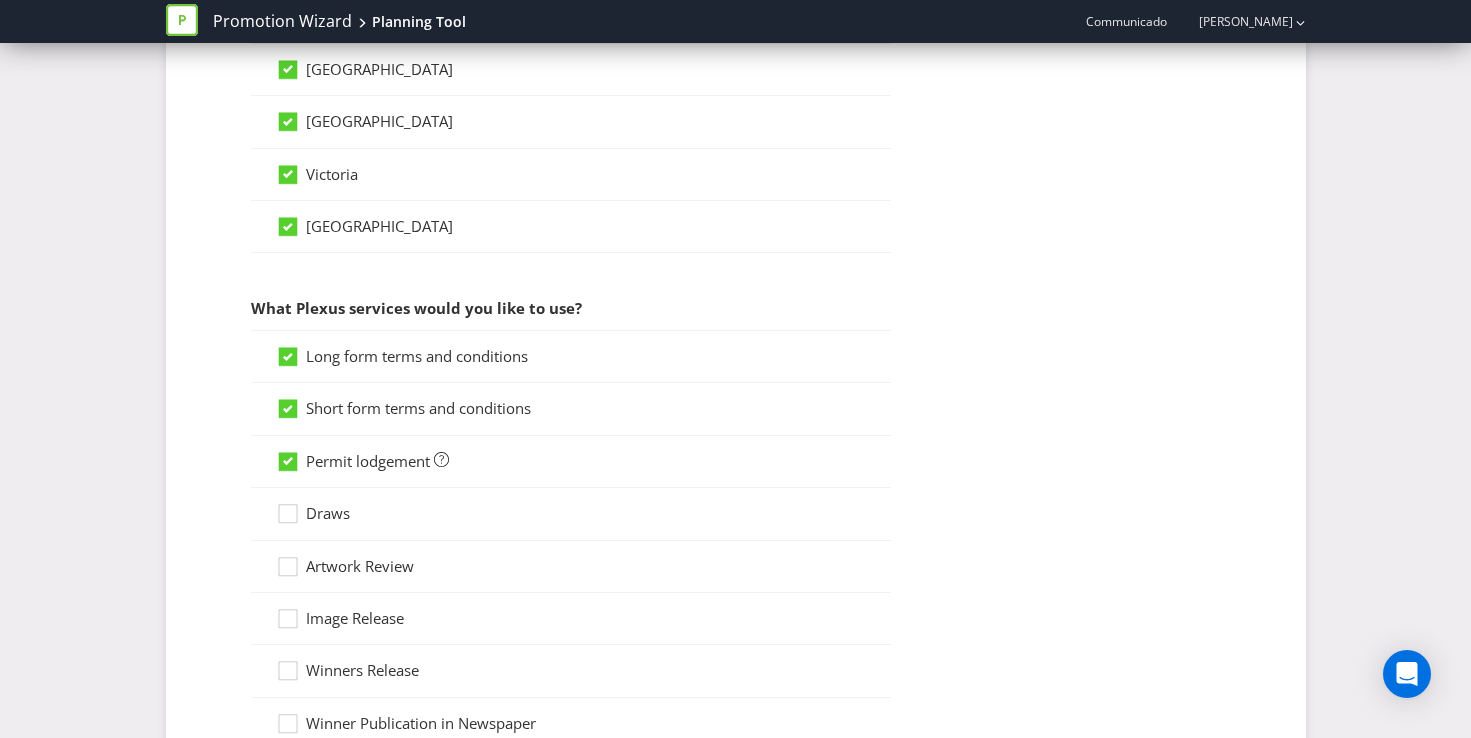 click on "Draws" at bounding box center (571, 514) 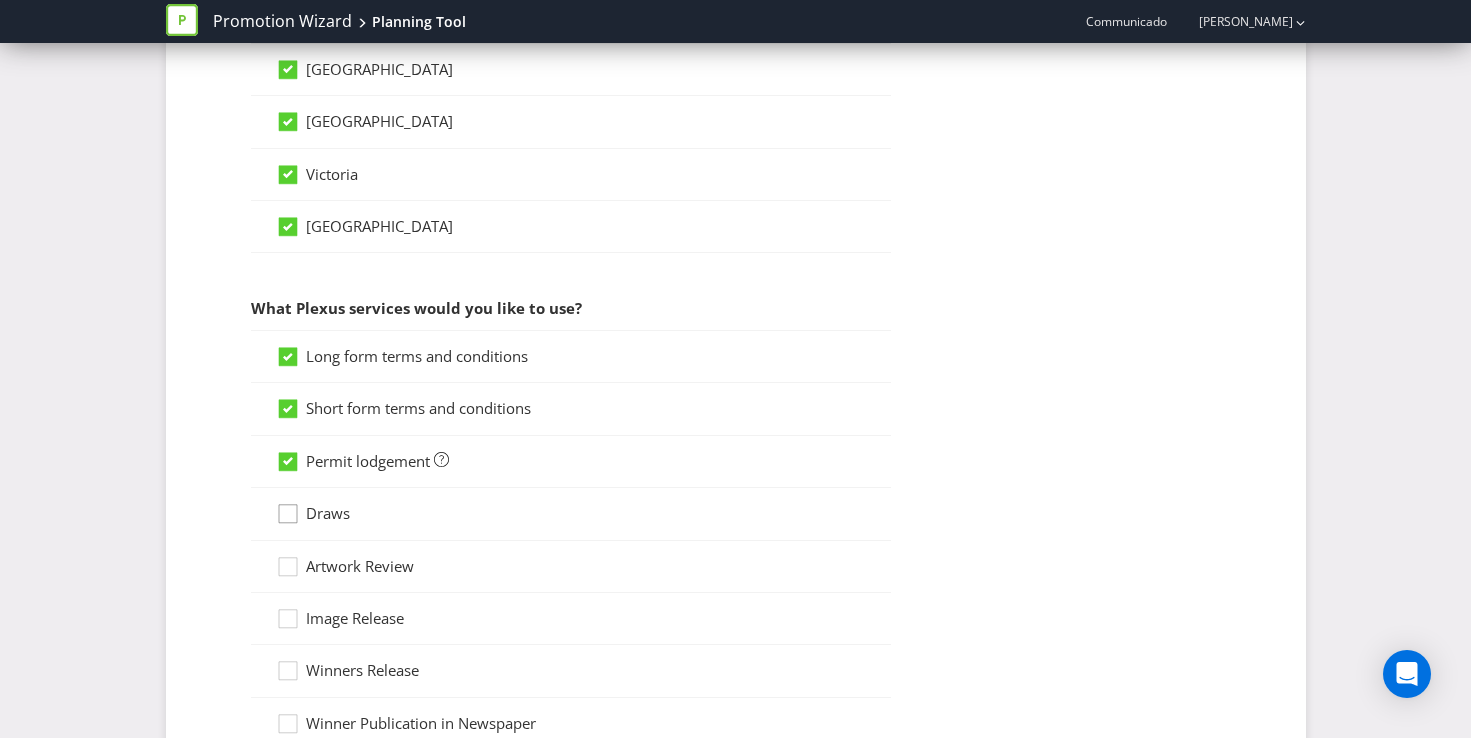 click 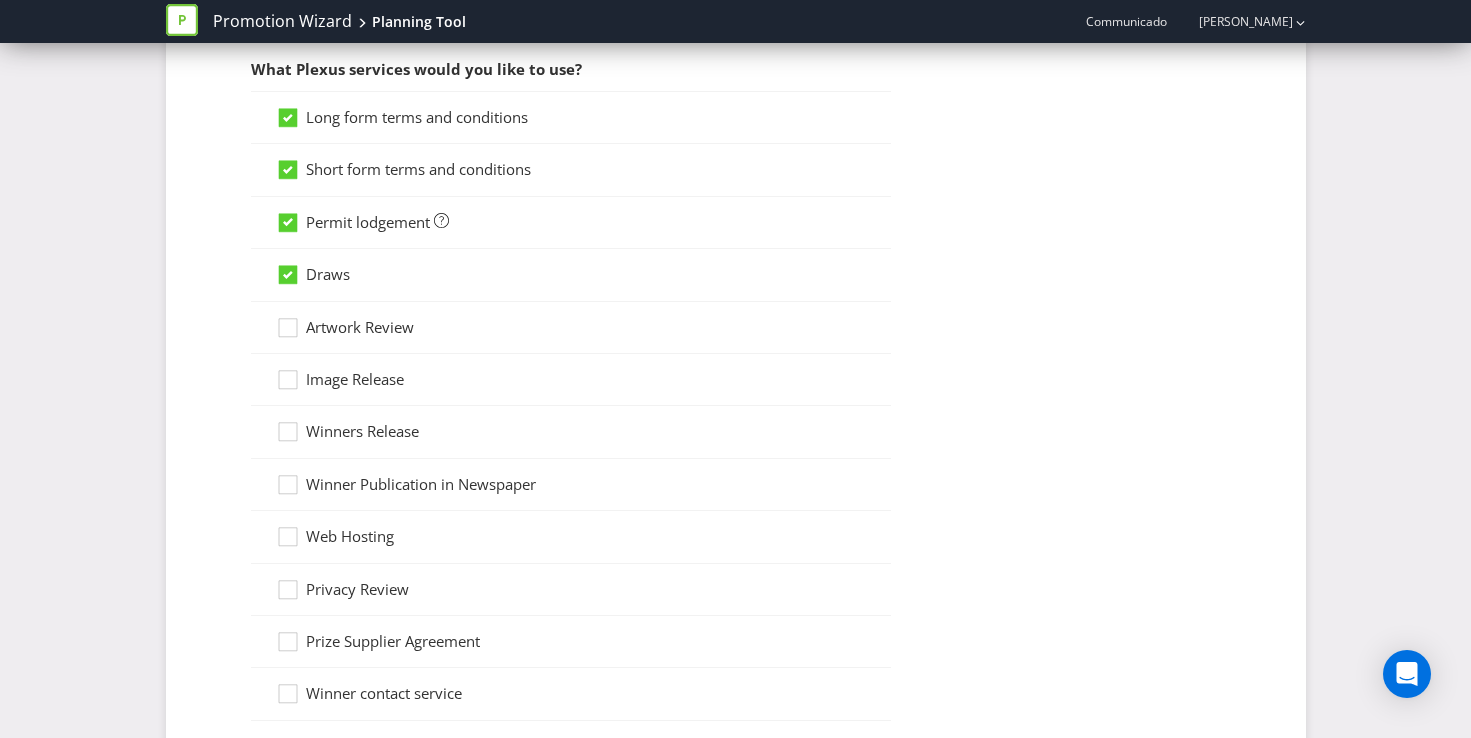 scroll, scrollTop: 1687, scrollLeft: 0, axis: vertical 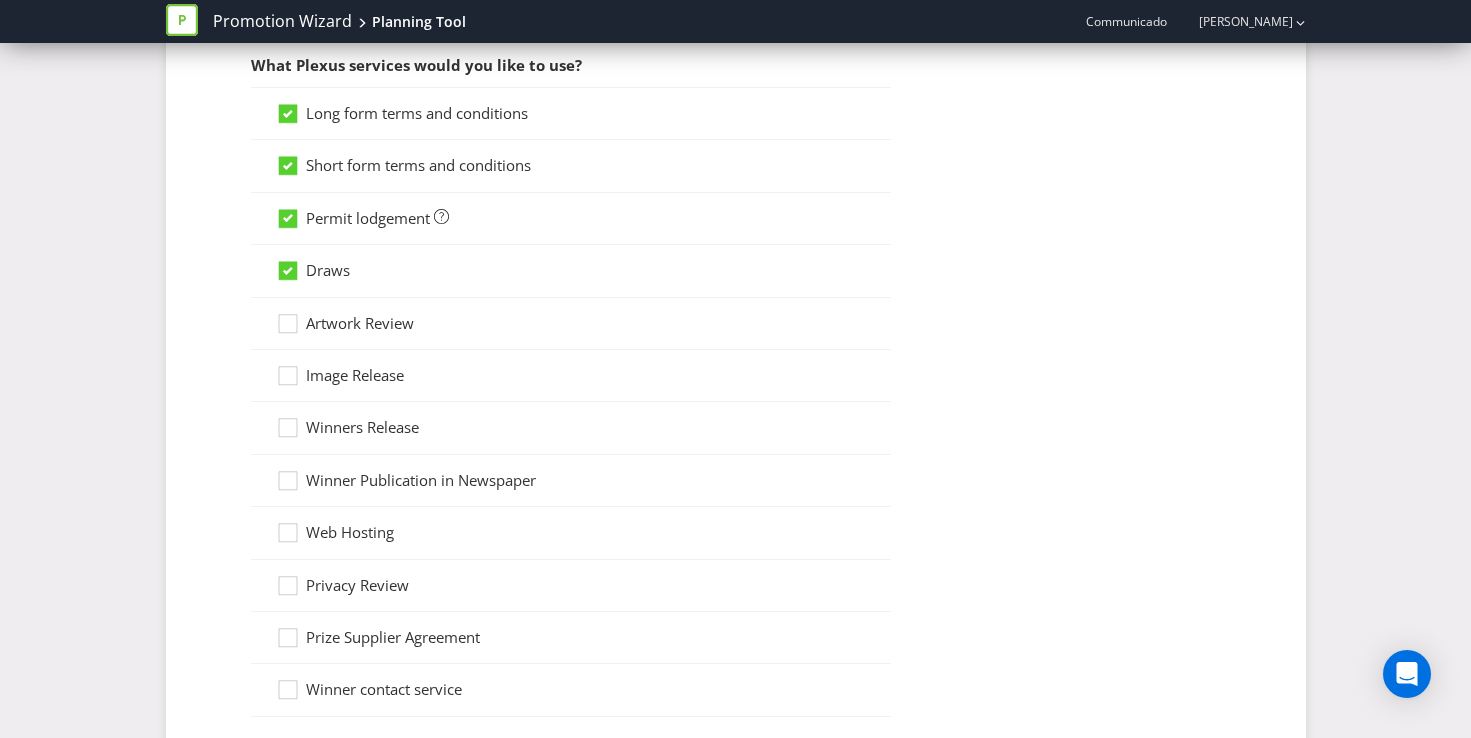 click on "Artwork Review" at bounding box center (360, 323) 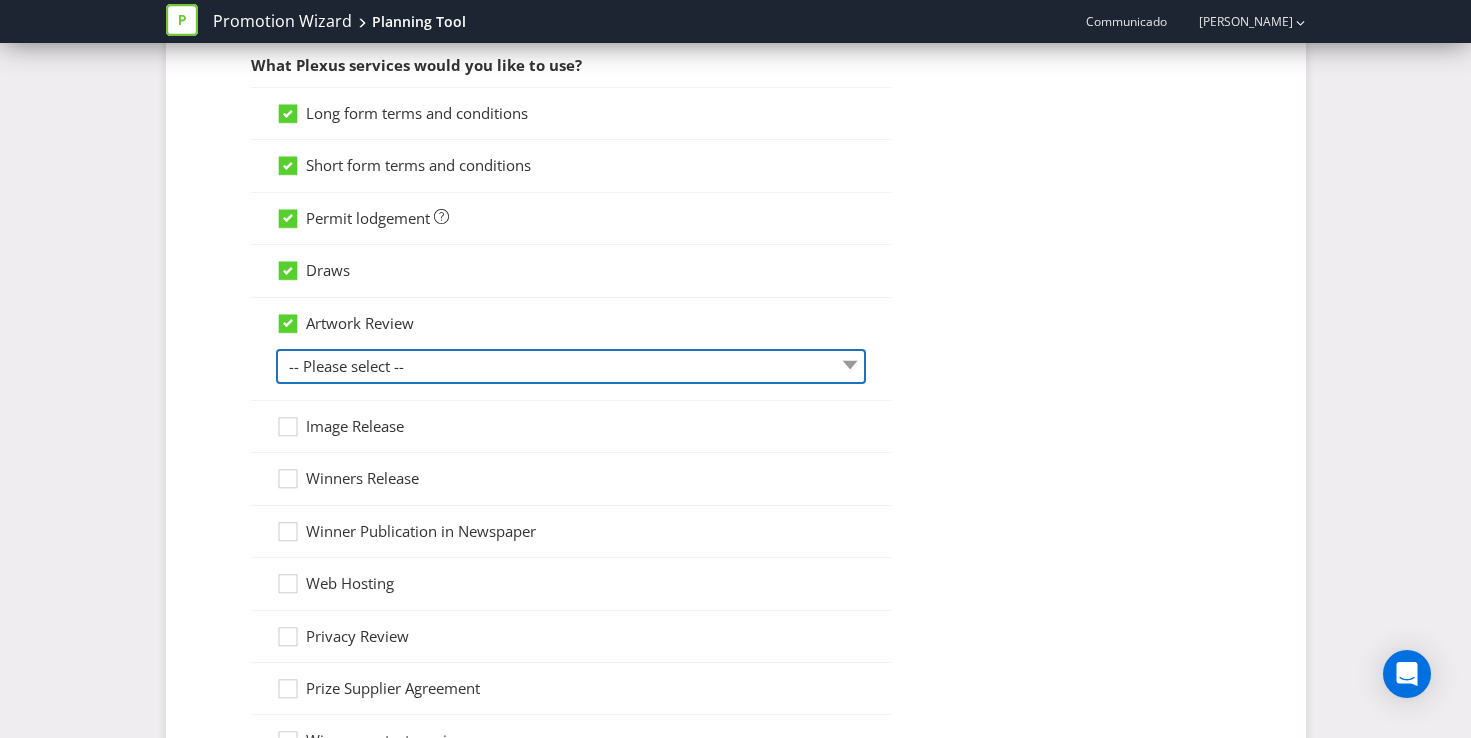 click on "-- Please select -- 1 piece 2-4 pieces (provided at same time) 5-7 pieces (provided at same time) For more than 7 pieces, please contact us for a quote" at bounding box center (571, 366) 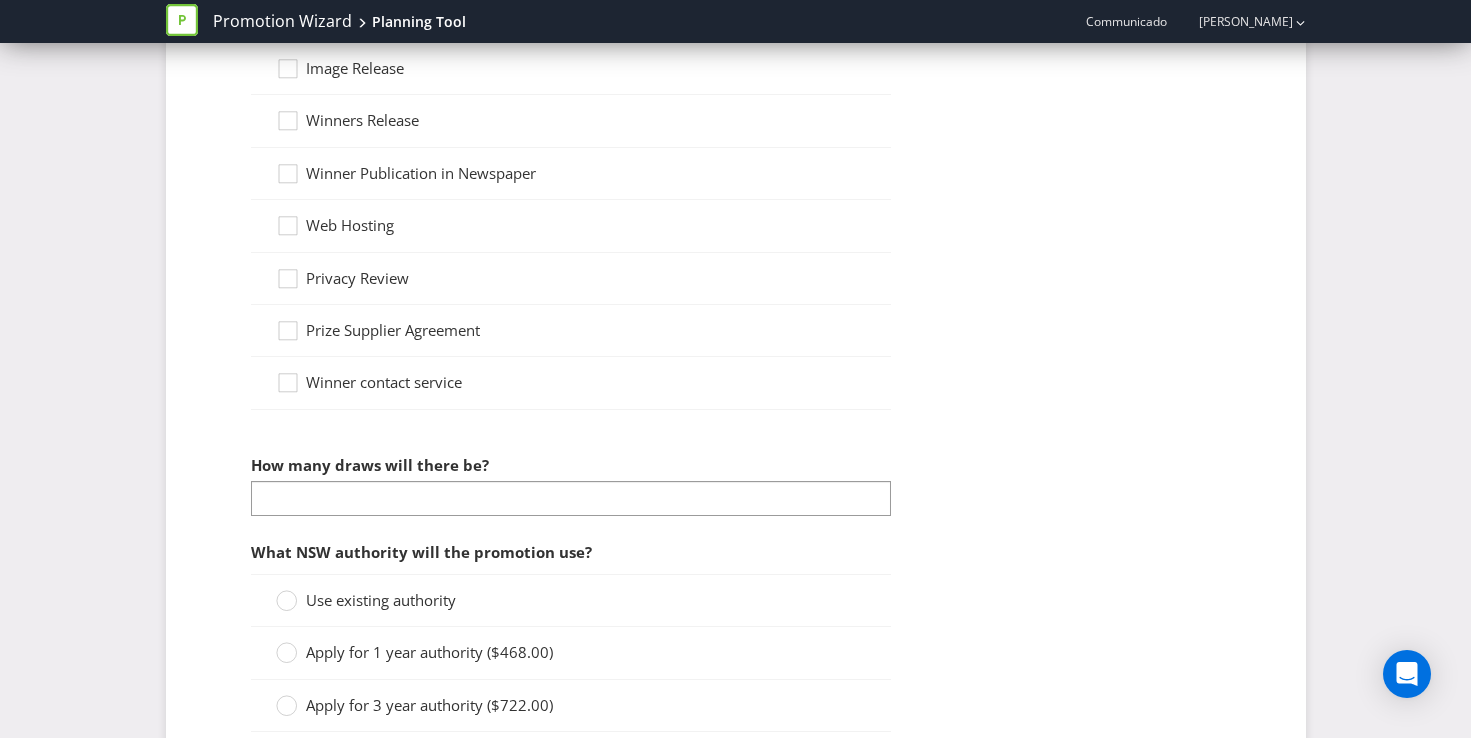 scroll, scrollTop: 2066, scrollLeft: 0, axis: vertical 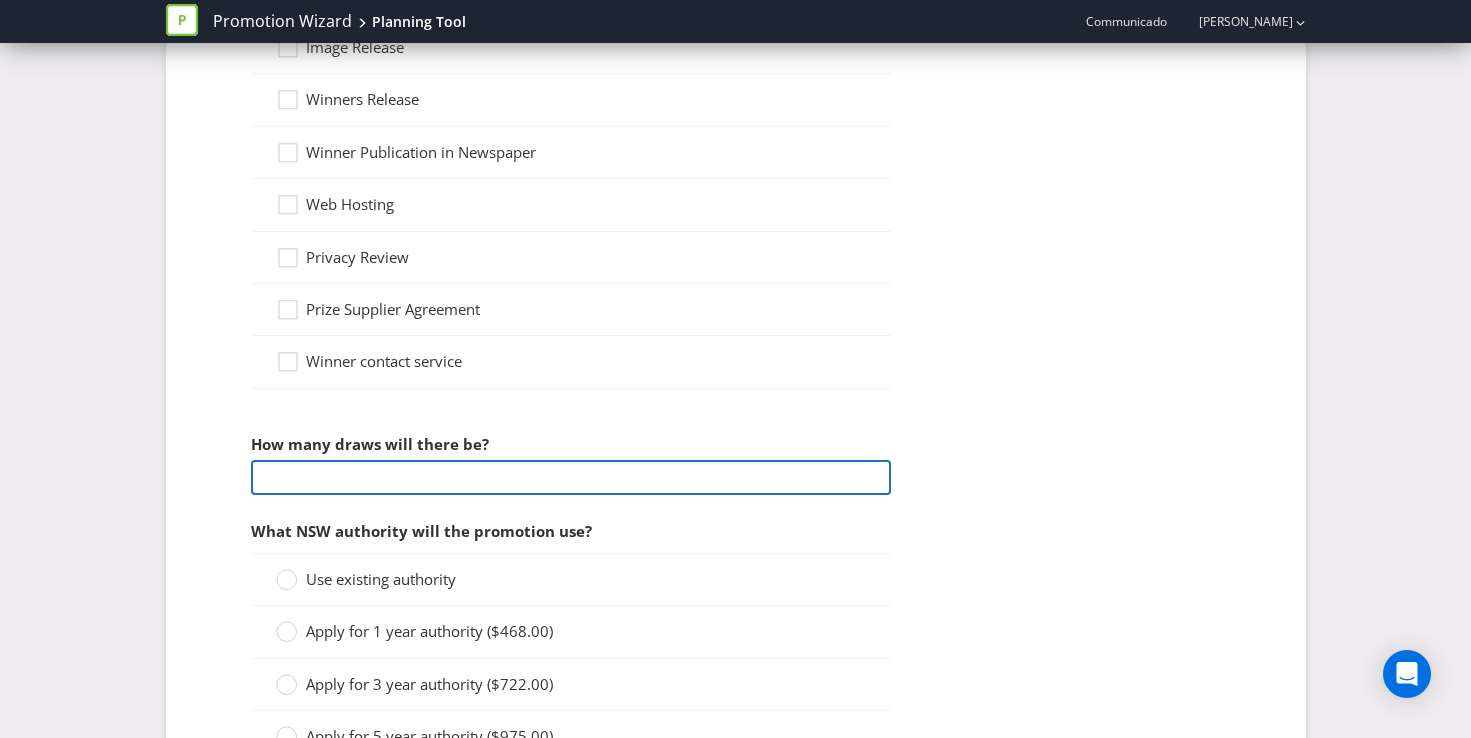click at bounding box center (571, 477) 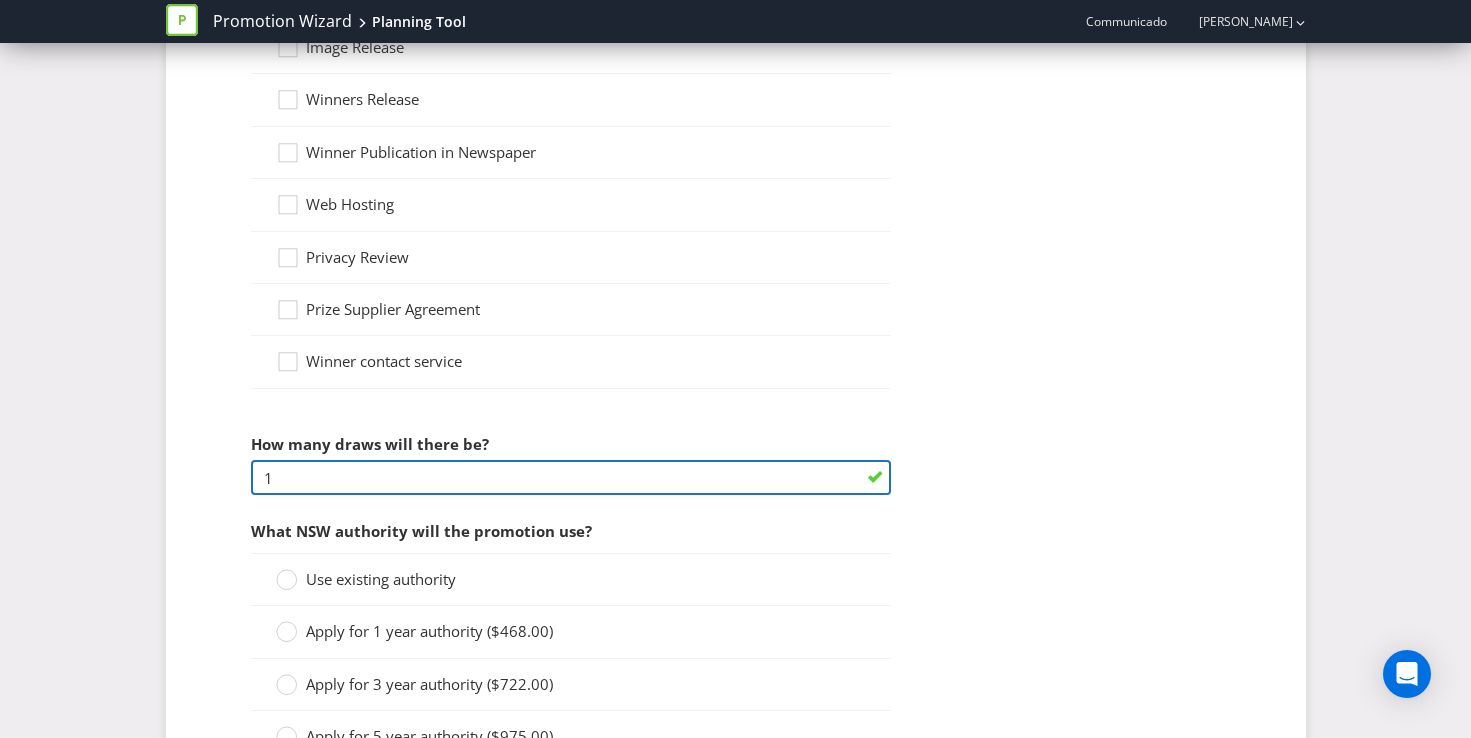 type on "1" 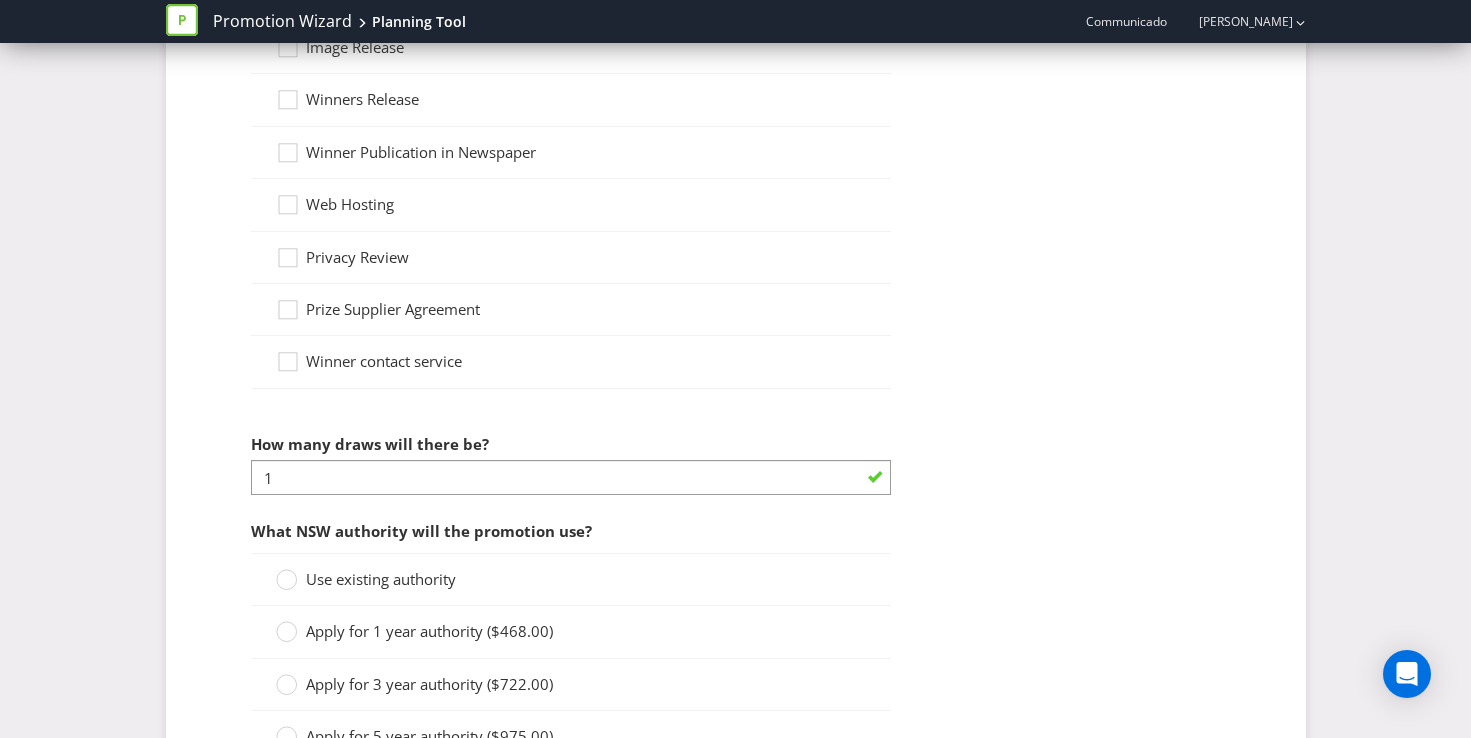 click on "What NSW authority will the promotion use?" at bounding box center (571, 531) 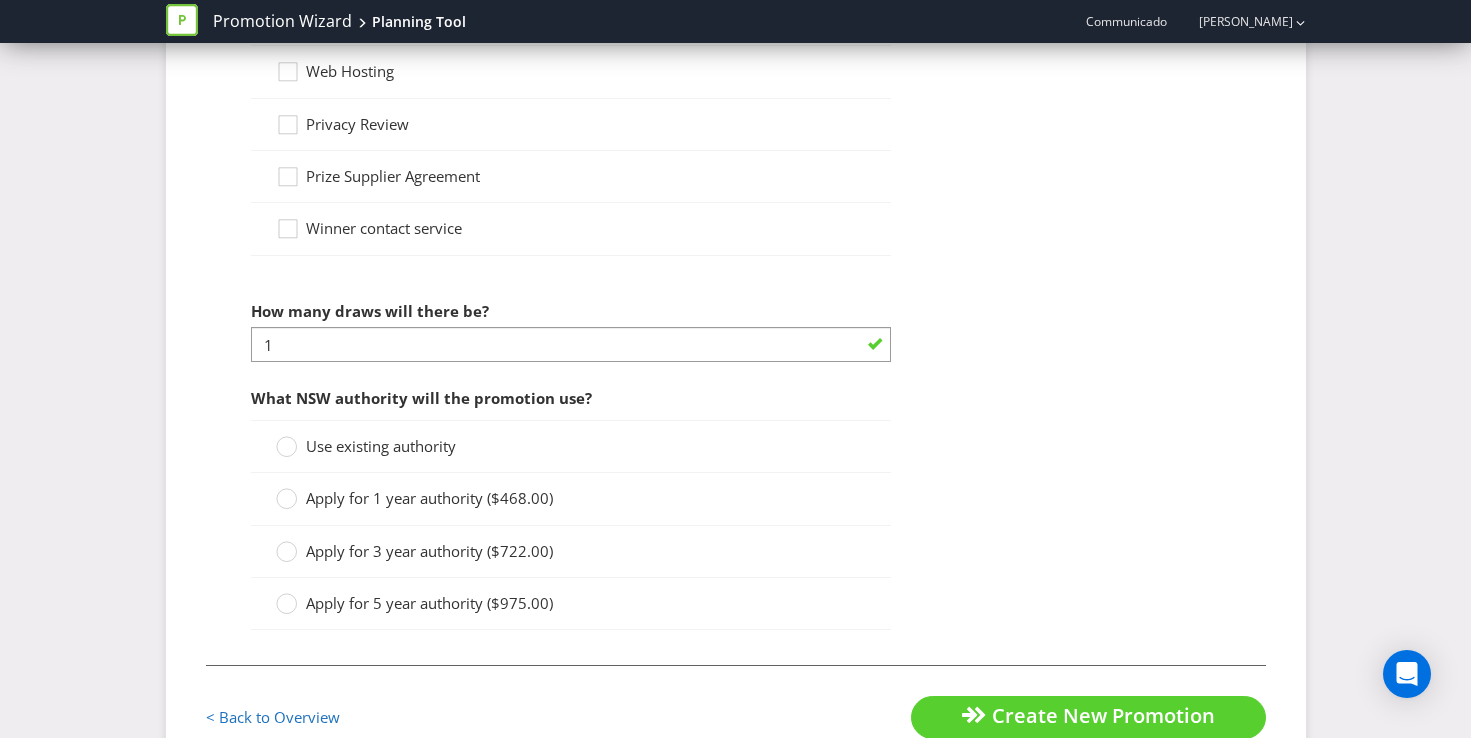 scroll, scrollTop: 2210, scrollLeft: 0, axis: vertical 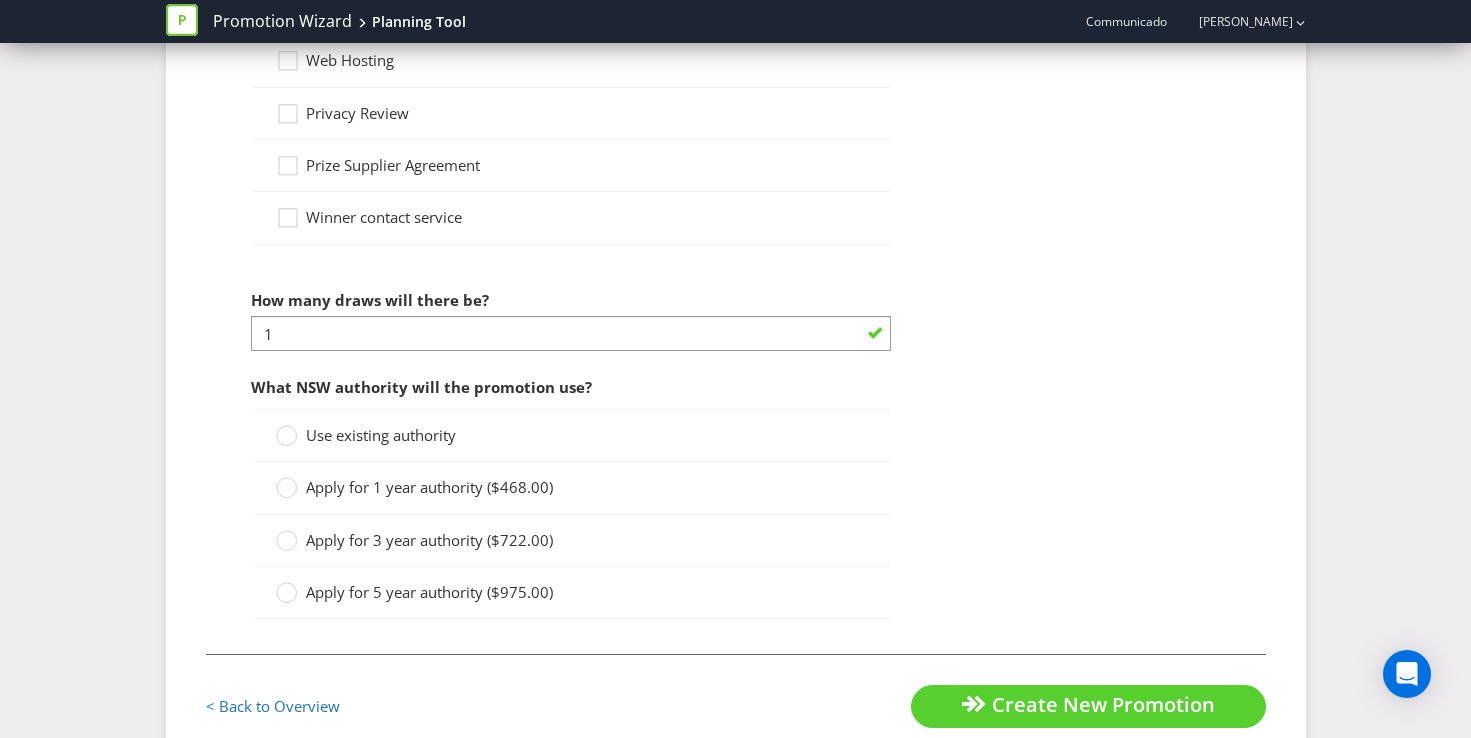 click on "Apply for 1 year authority ($468.00)" at bounding box center [429, 487] 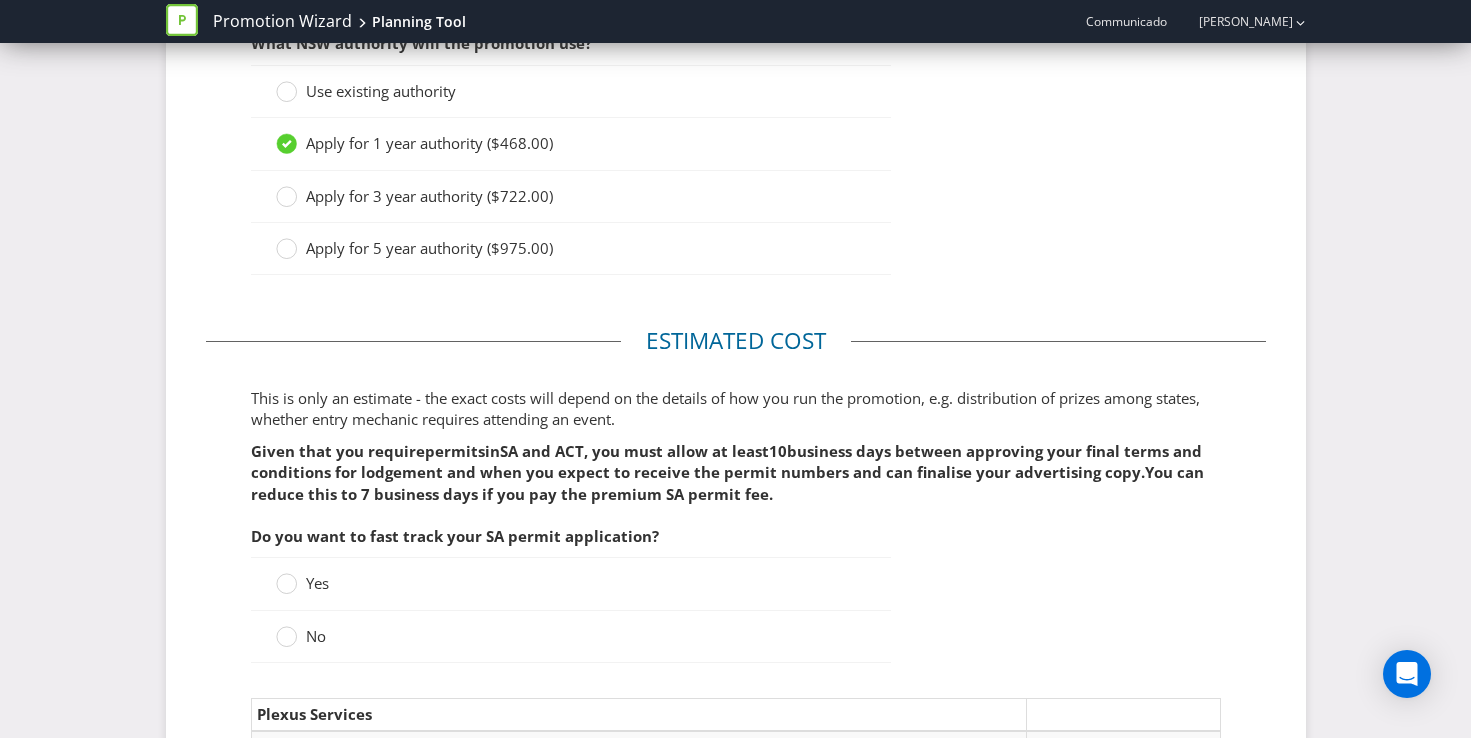 scroll, scrollTop: 2564, scrollLeft: 0, axis: vertical 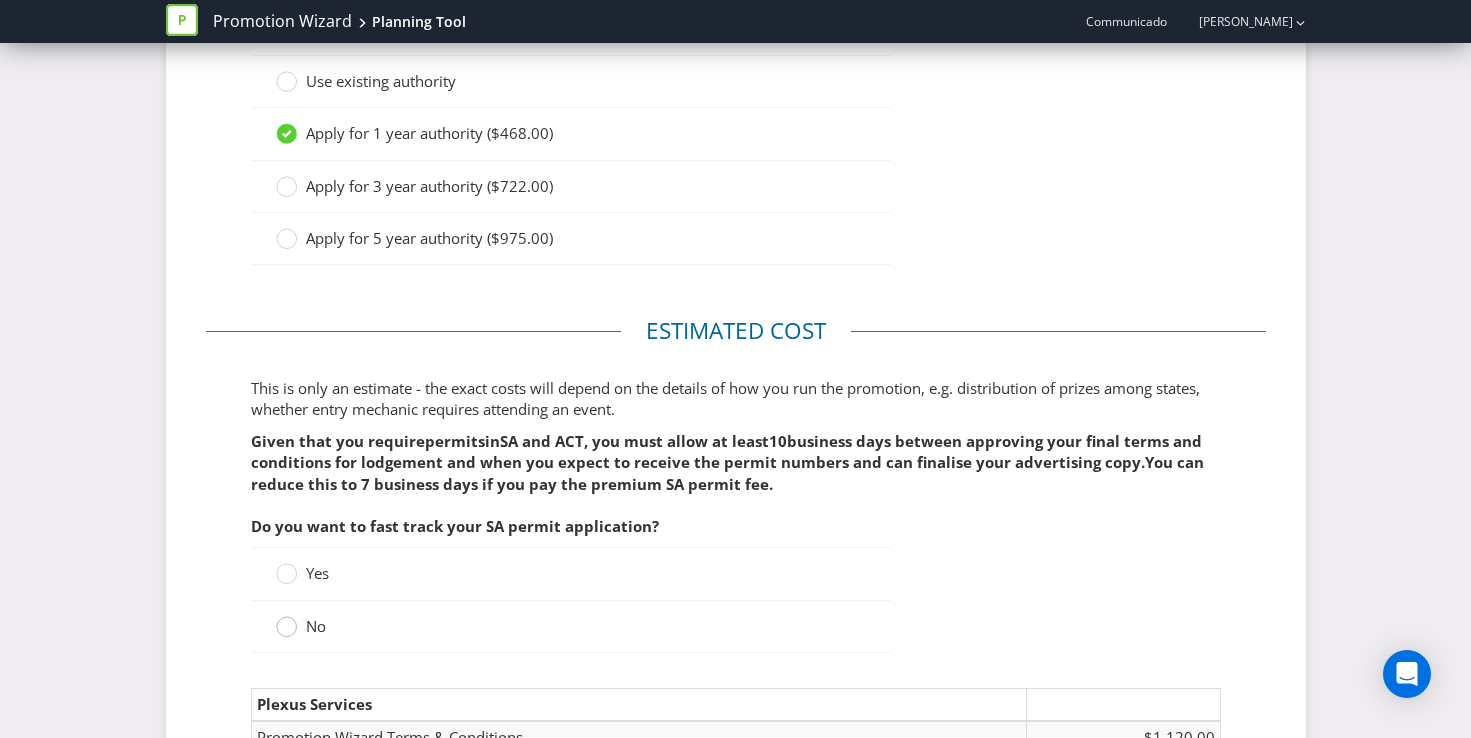 click 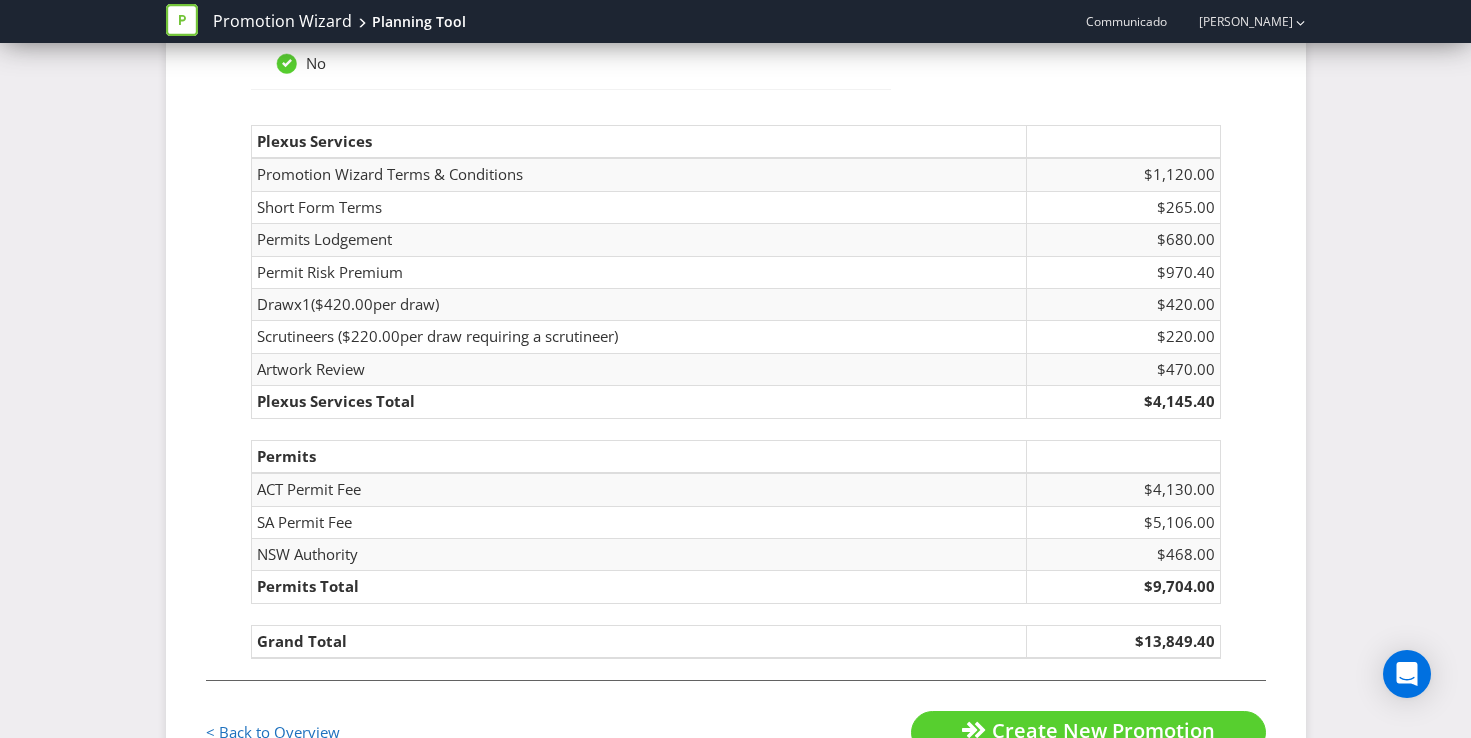 scroll, scrollTop: 3118, scrollLeft: 0, axis: vertical 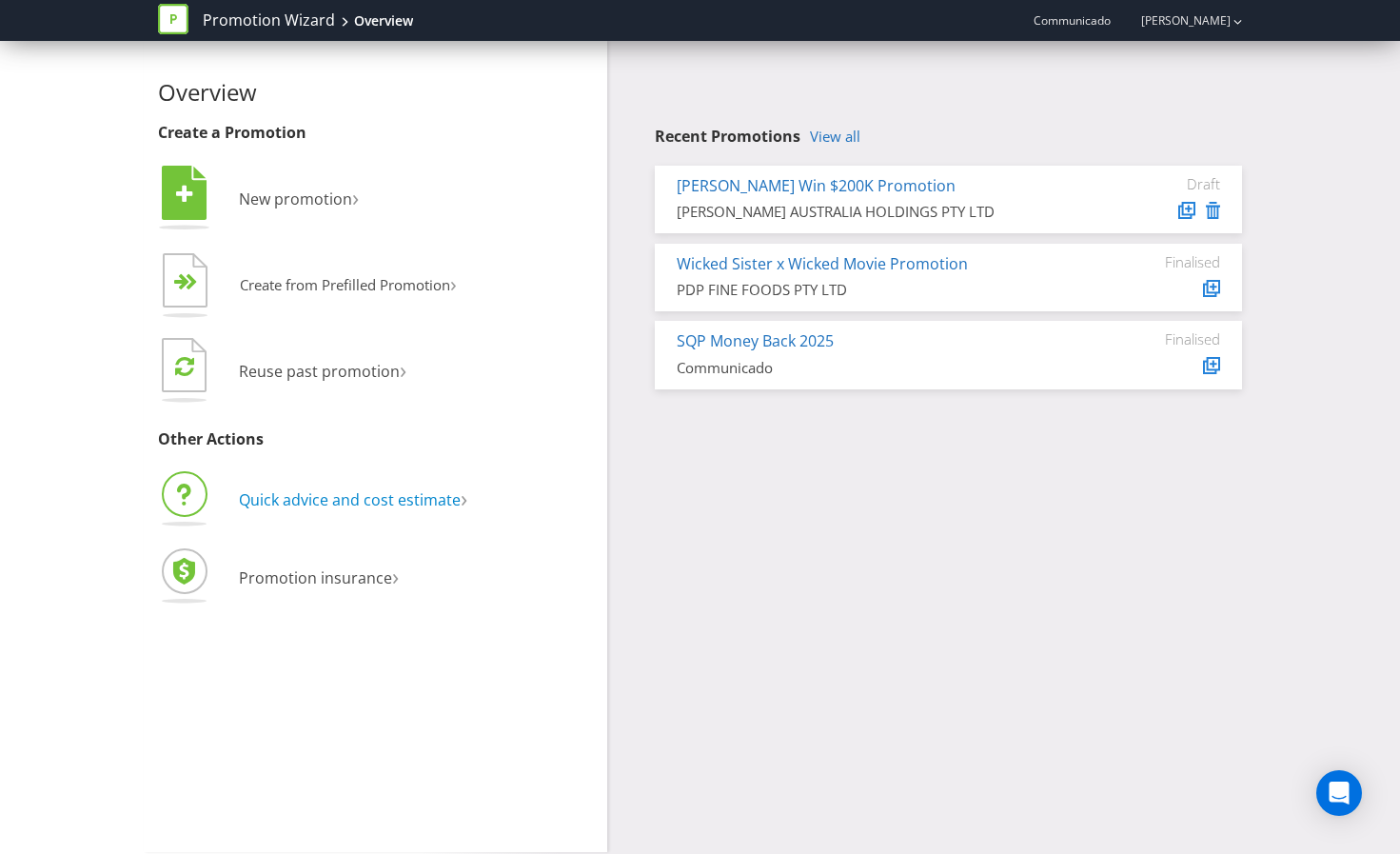 click on "Quick advice and cost estimate" at bounding box center [349, 500] 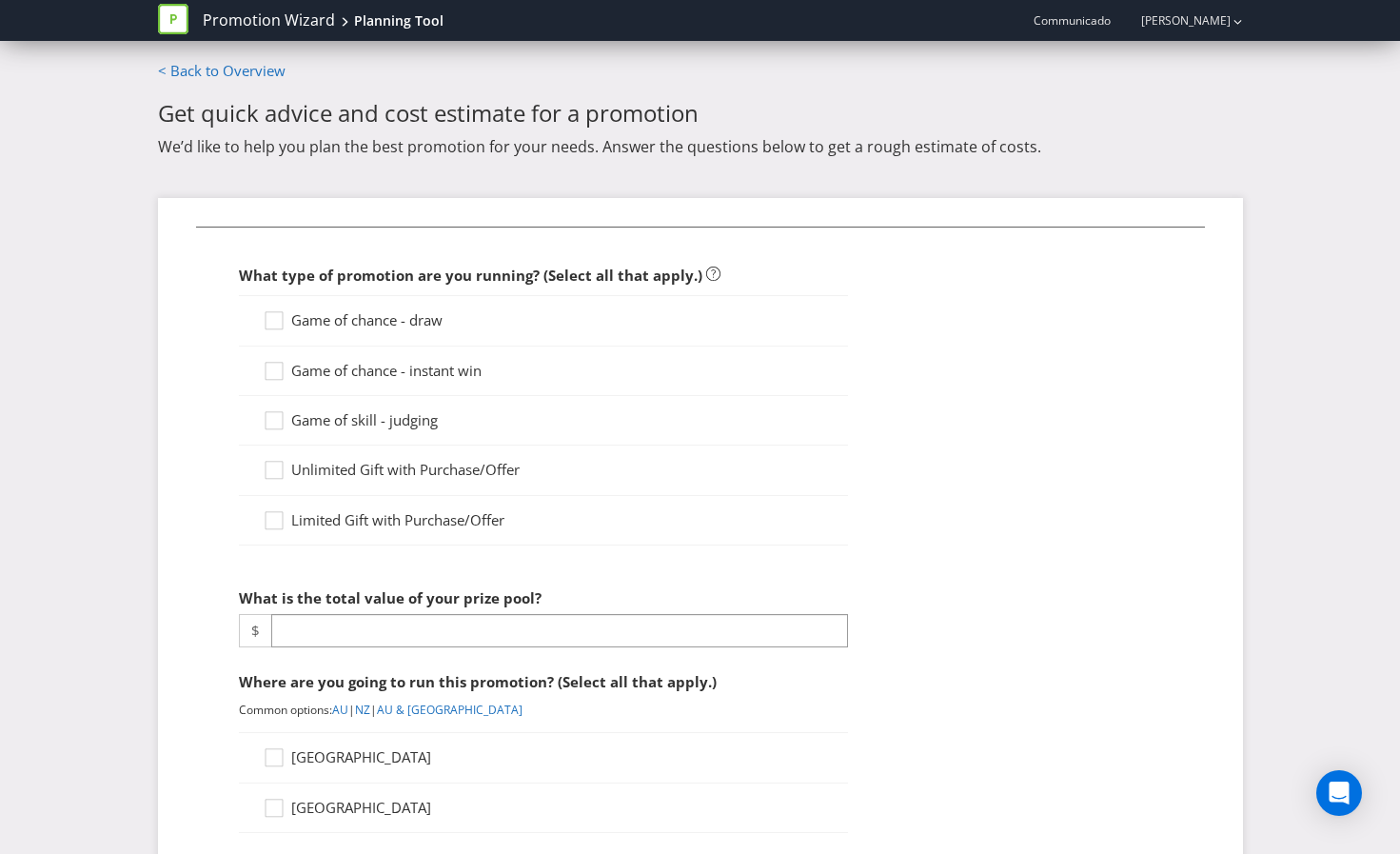 click on "Game of chance - draw" at bounding box center (543, 320) 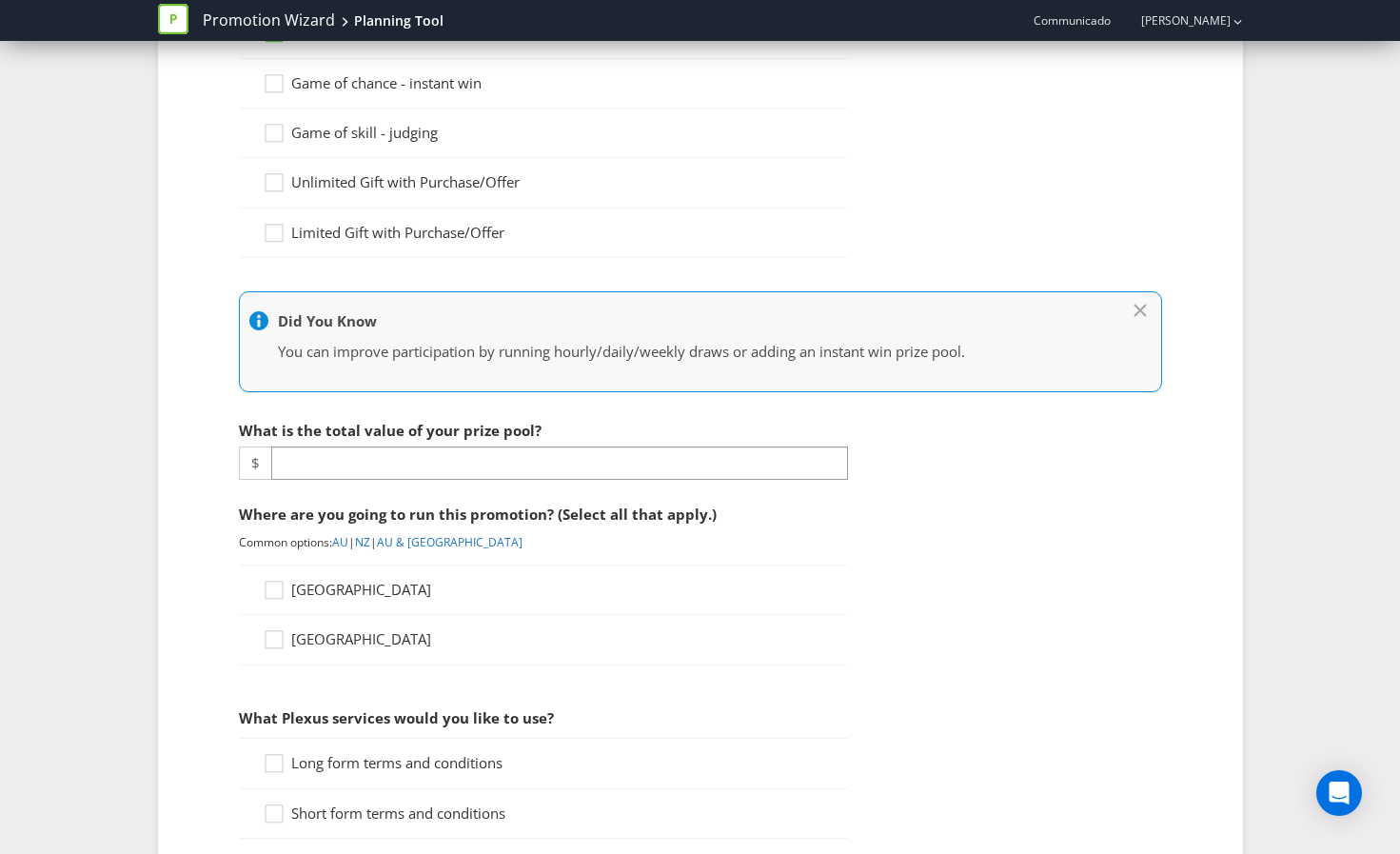 scroll, scrollTop: 334, scrollLeft: 0, axis: vertical 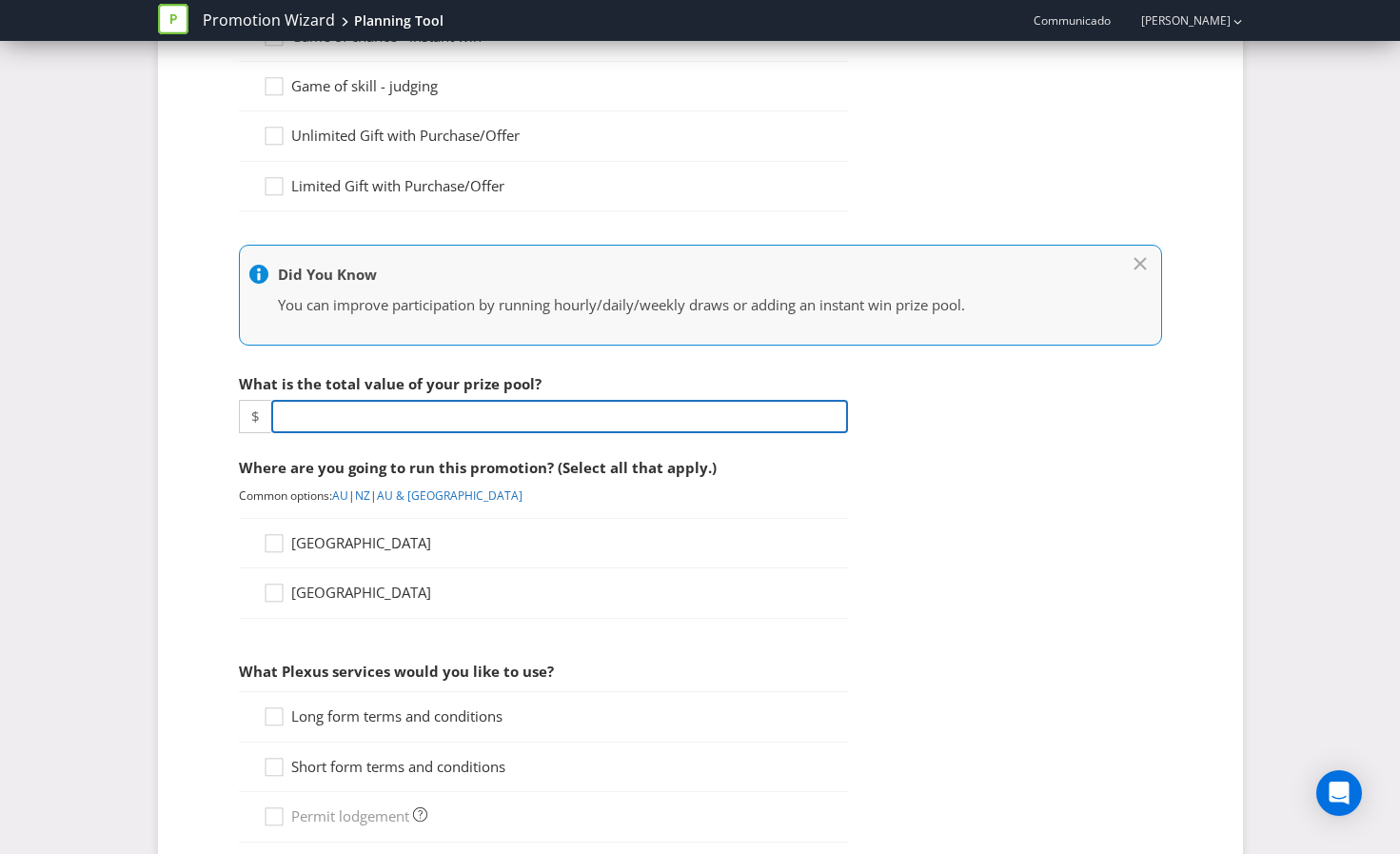 click at bounding box center (560, 416) 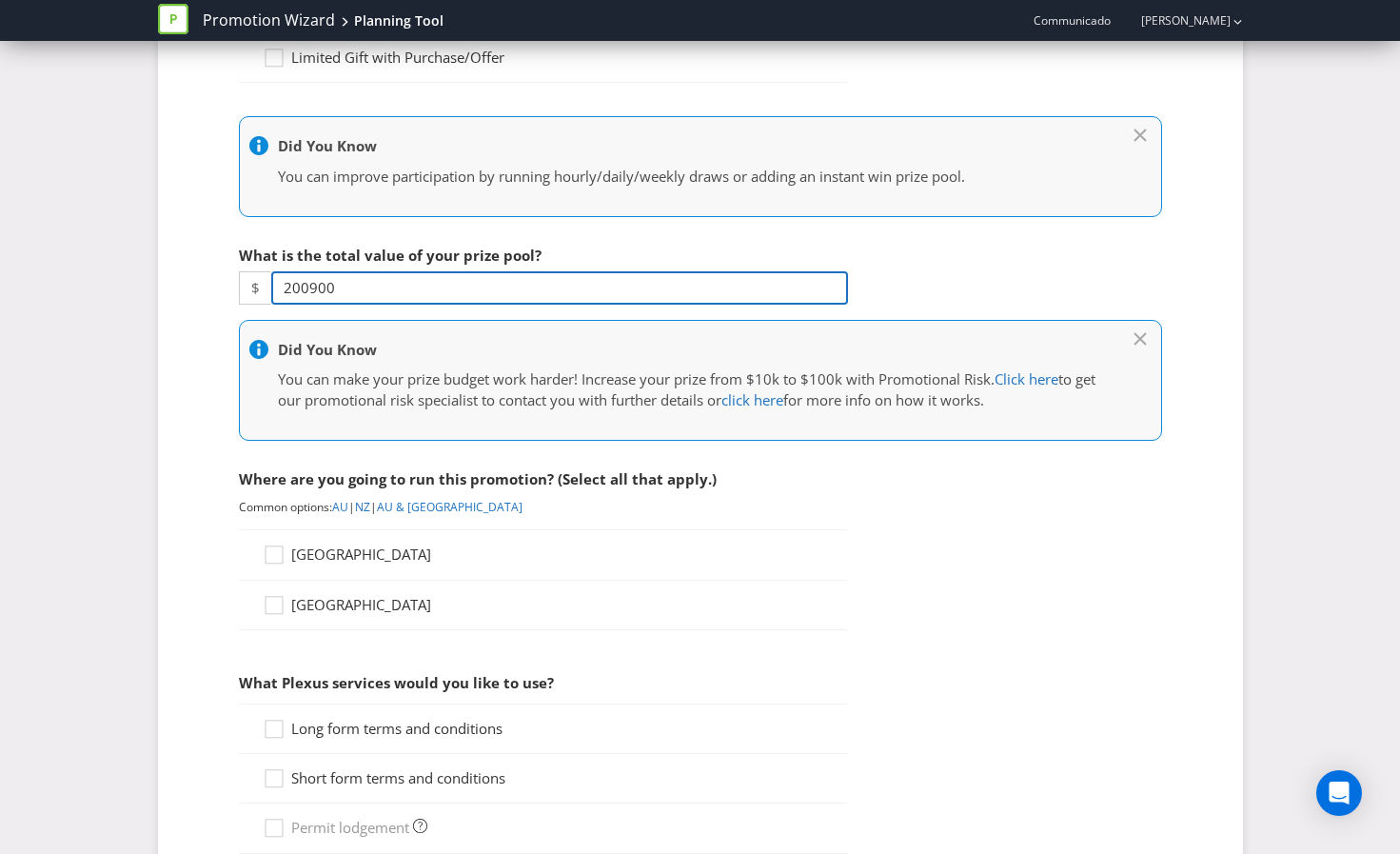 scroll, scrollTop: 535, scrollLeft: 0, axis: vertical 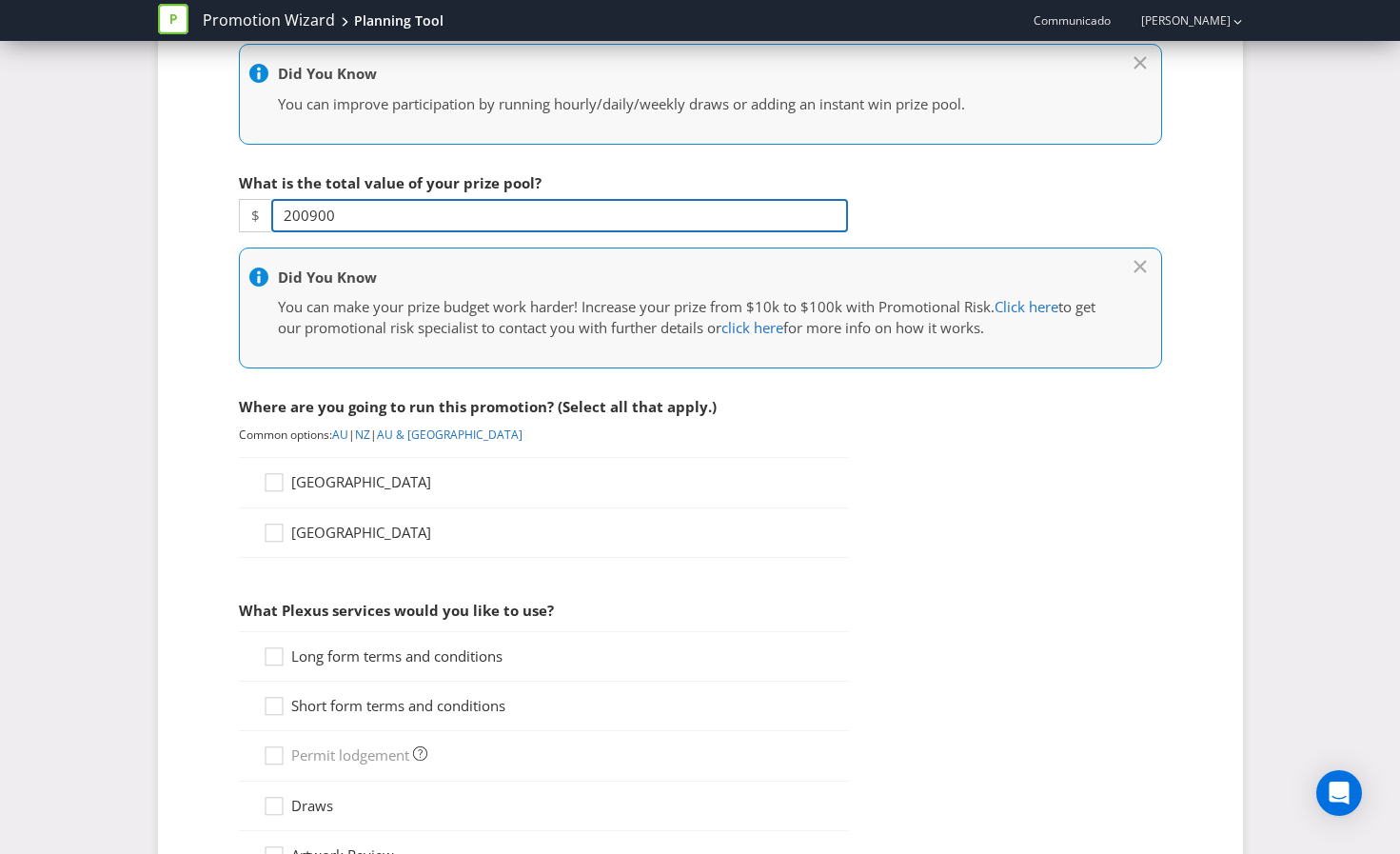 type on "200900" 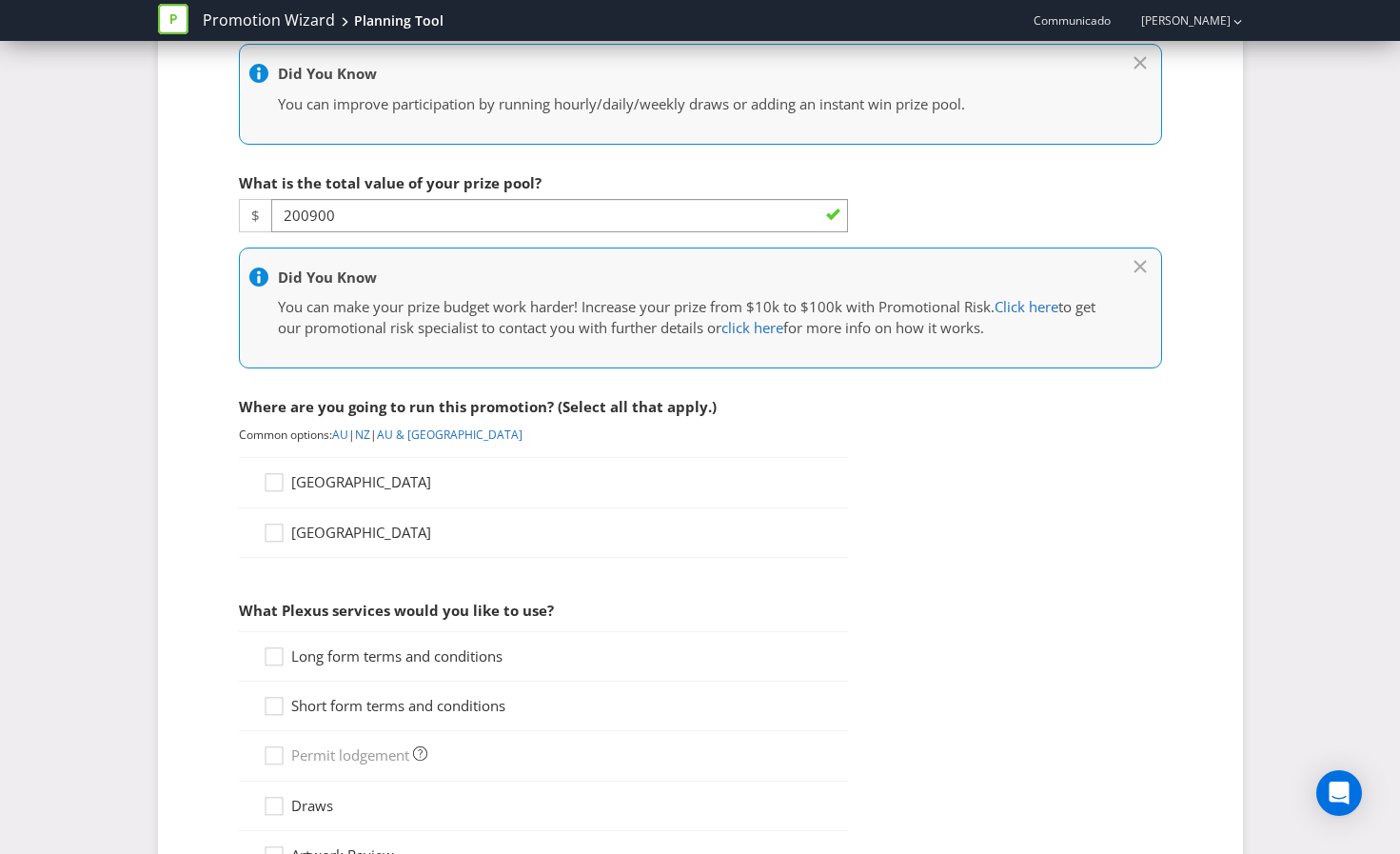 click on "[GEOGRAPHIC_DATA]" at bounding box center [361, 482] 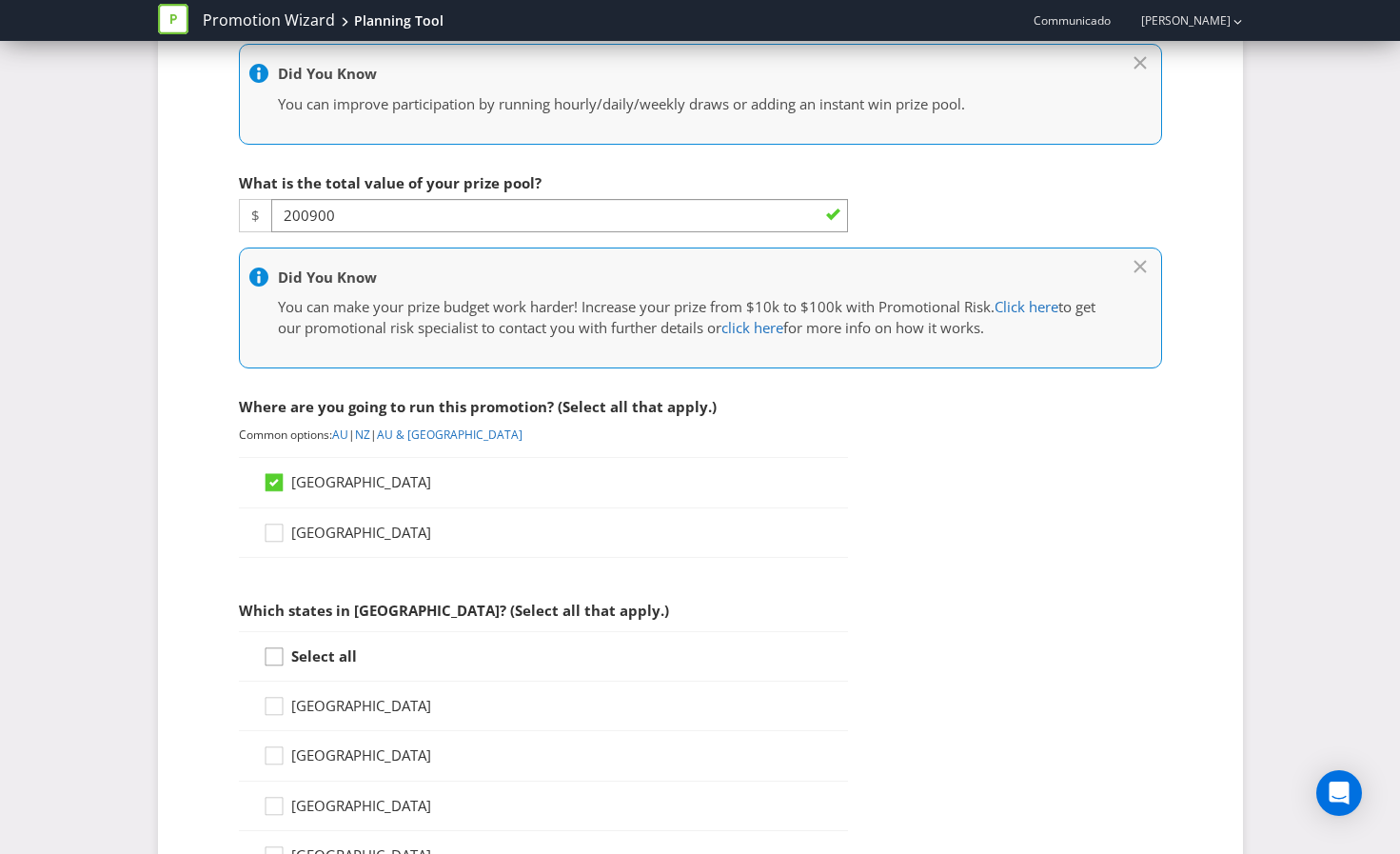 click 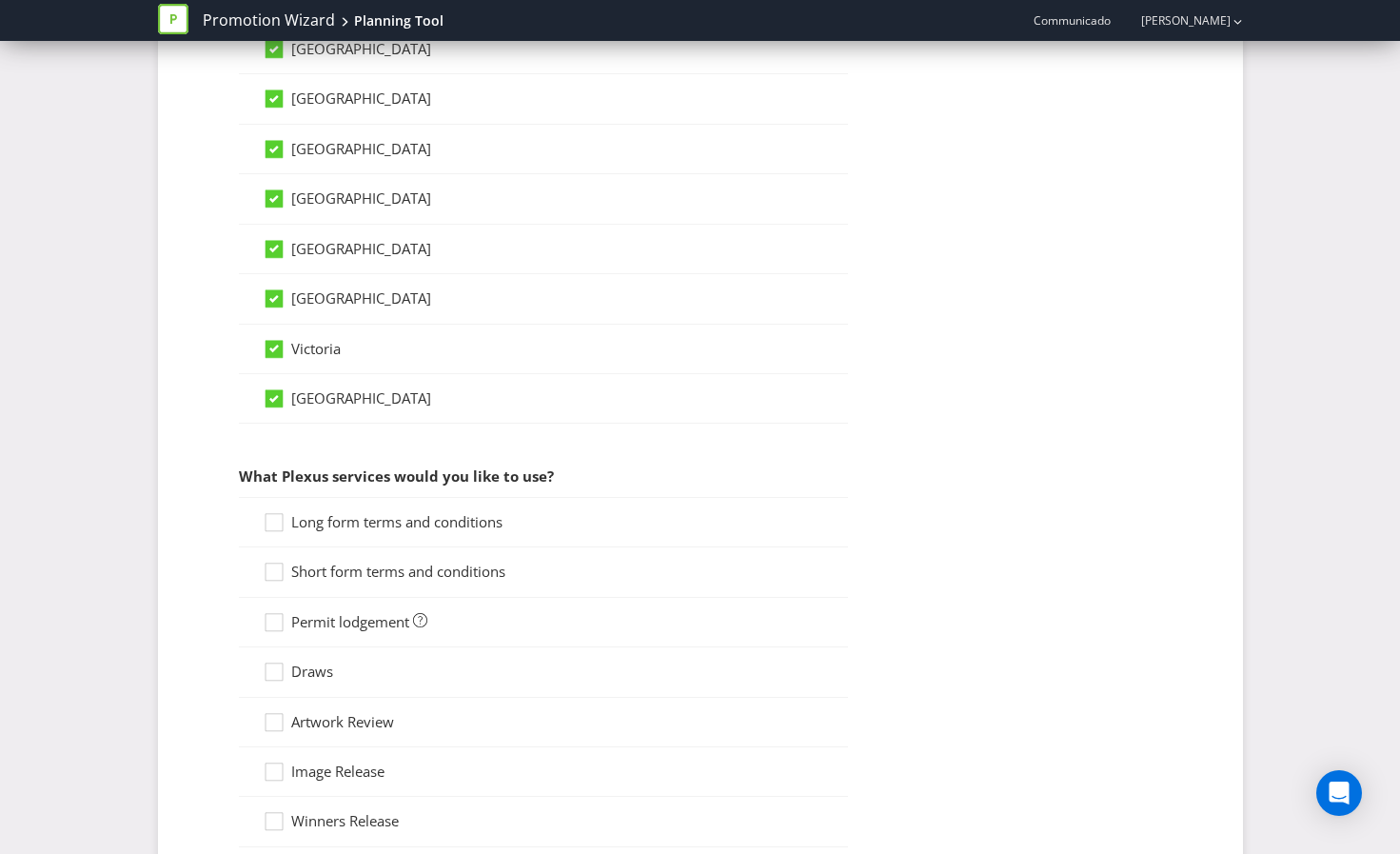 scroll, scrollTop: 1210, scrollLeft: 0, axis: vertical 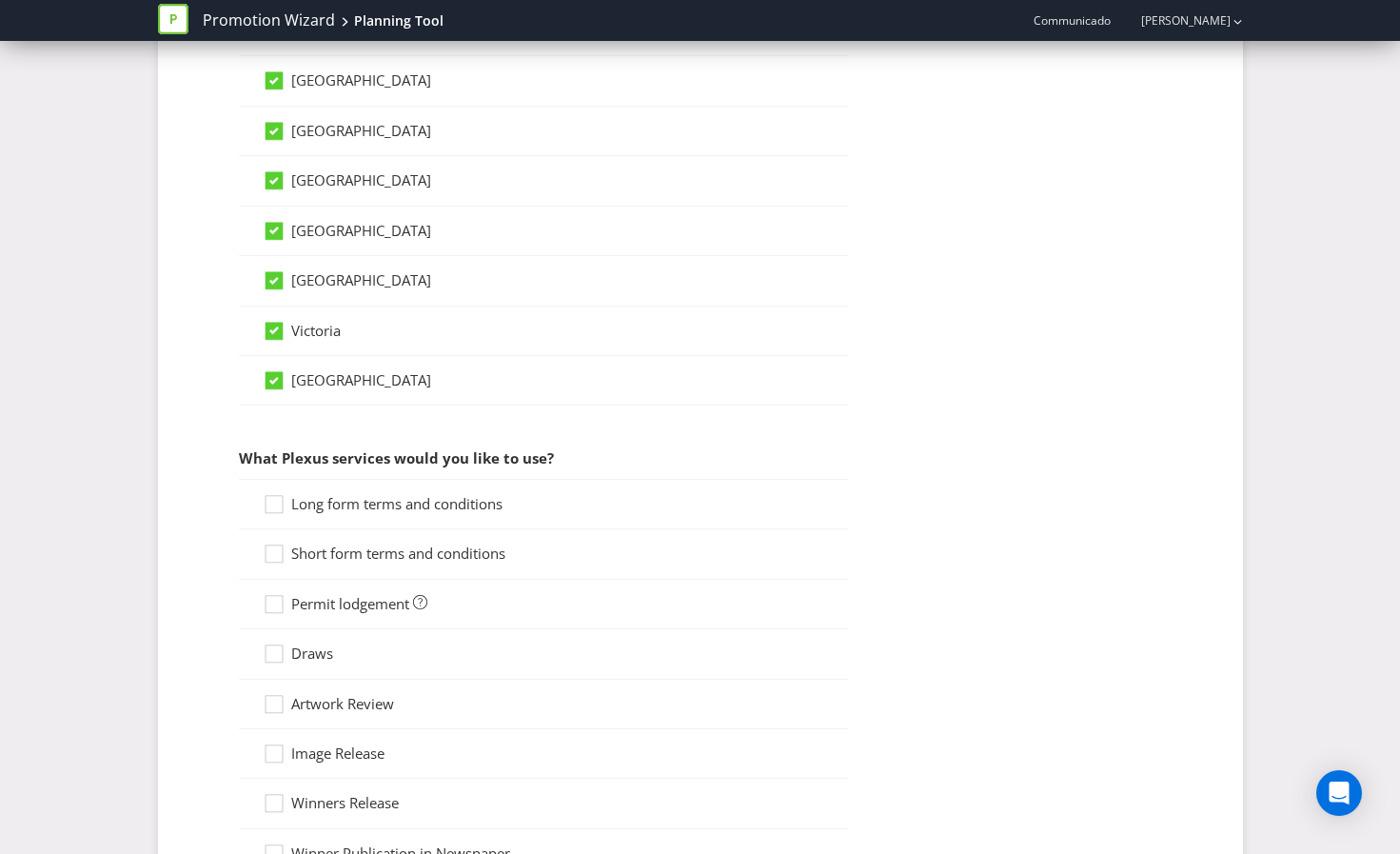 click on "Long form terms and conditions" at bounding box center [397, 504] 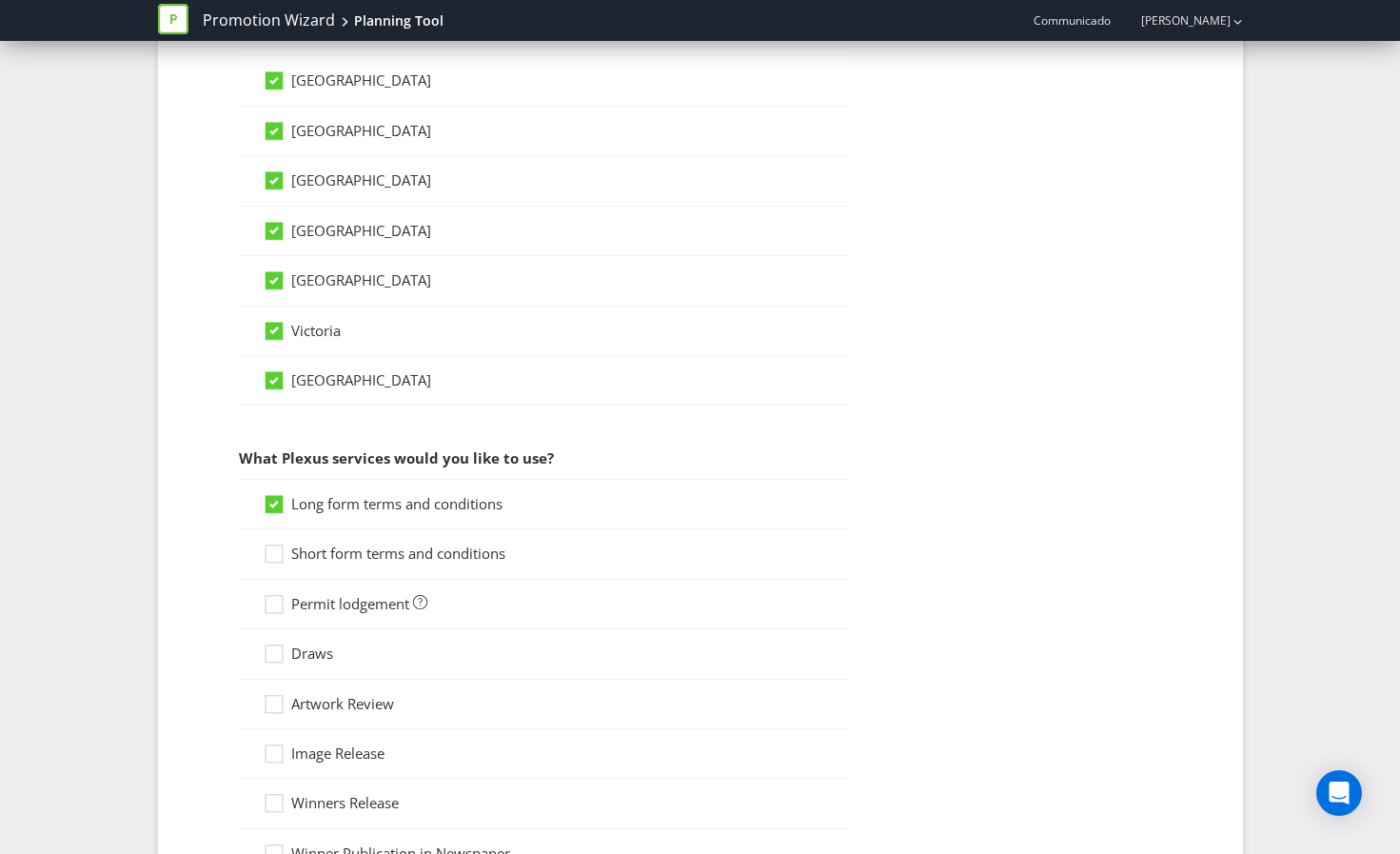 click on "Short form terms and conditions" at bounding box center [398, 553] 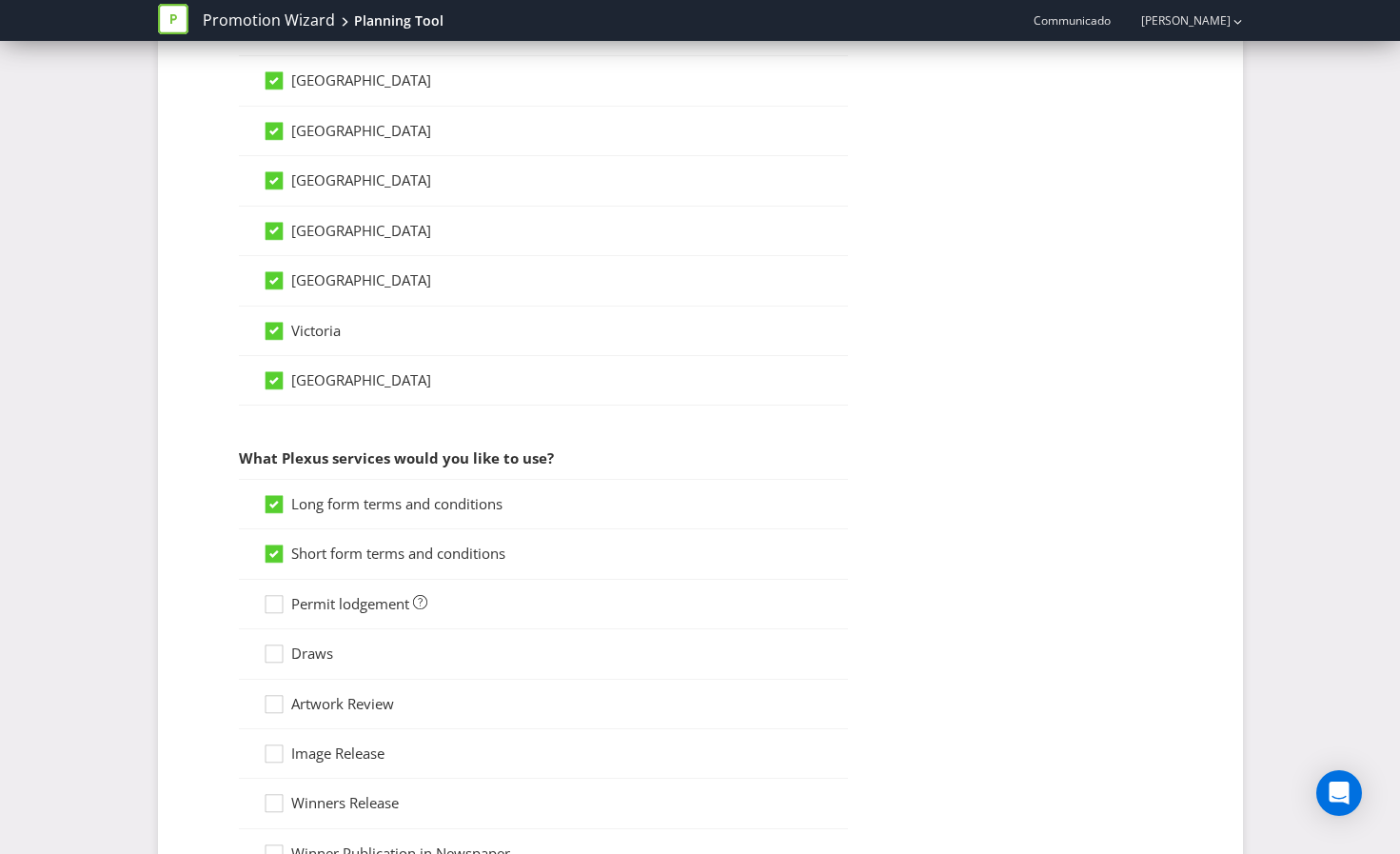 click on "Permit lodgement" at bounding box center [350, 604] 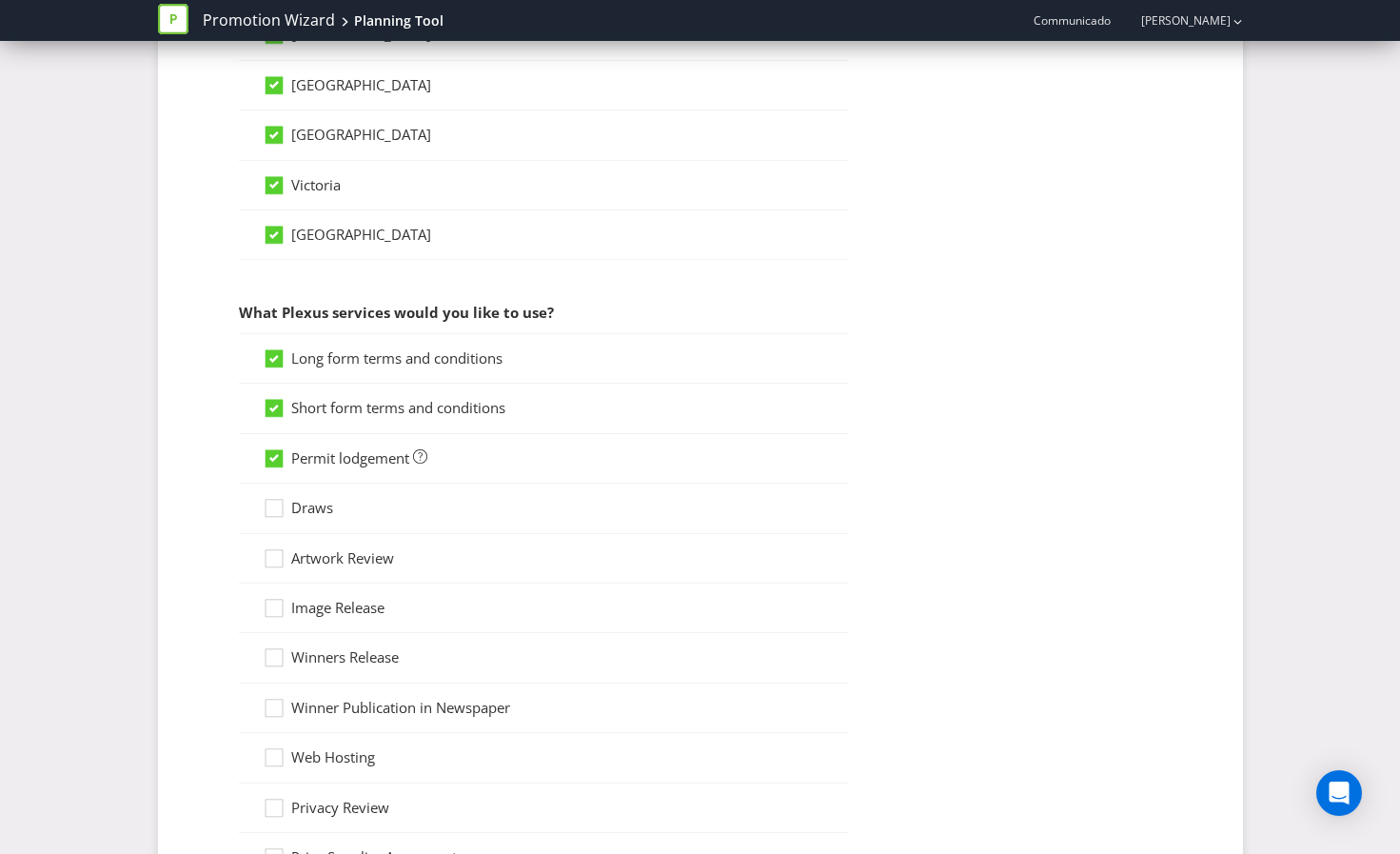 scroll, scrollTop: 1402, scrollLeft: 0, axis: vertical 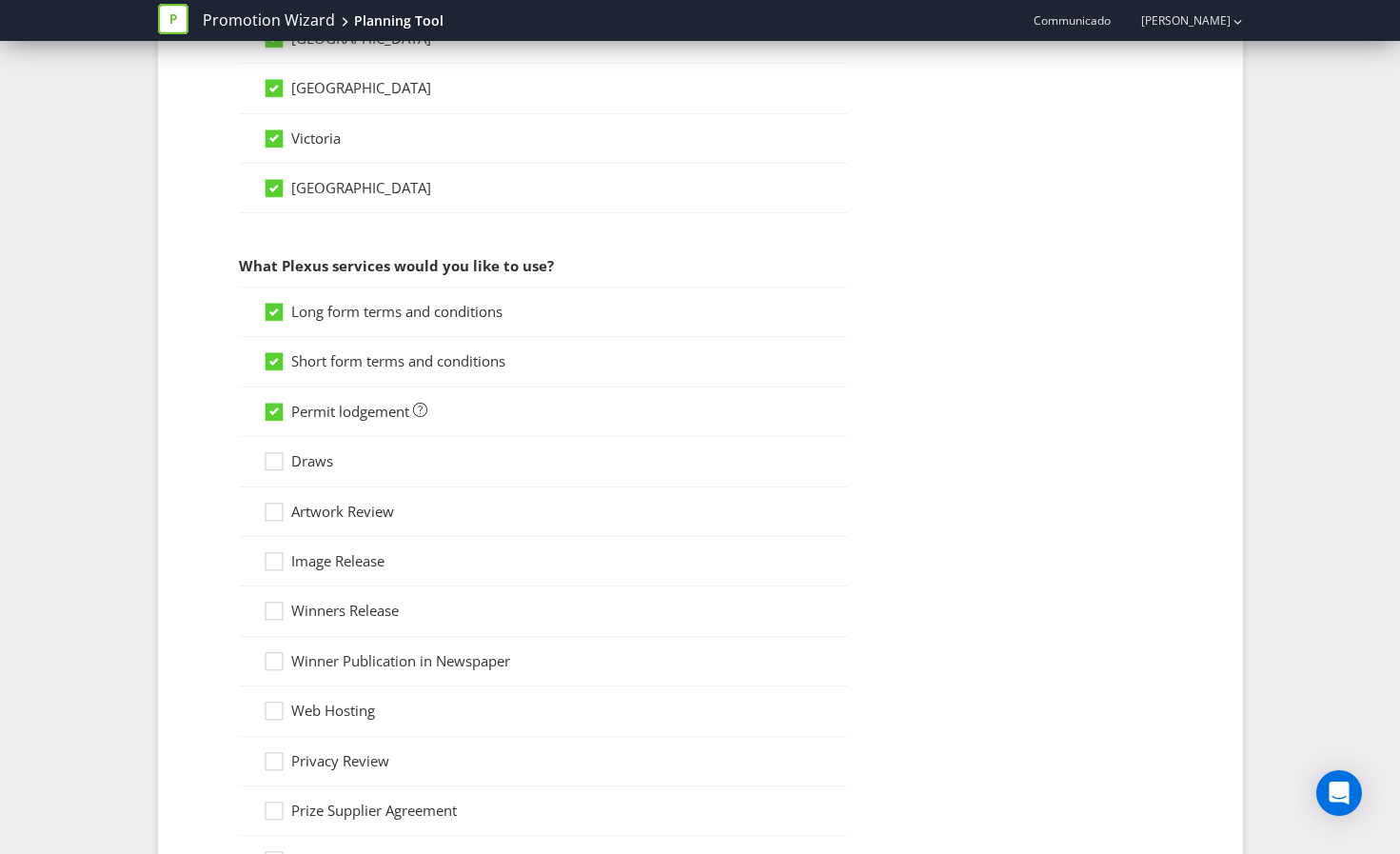 click on "Draws" at bounding box center (312, 461) 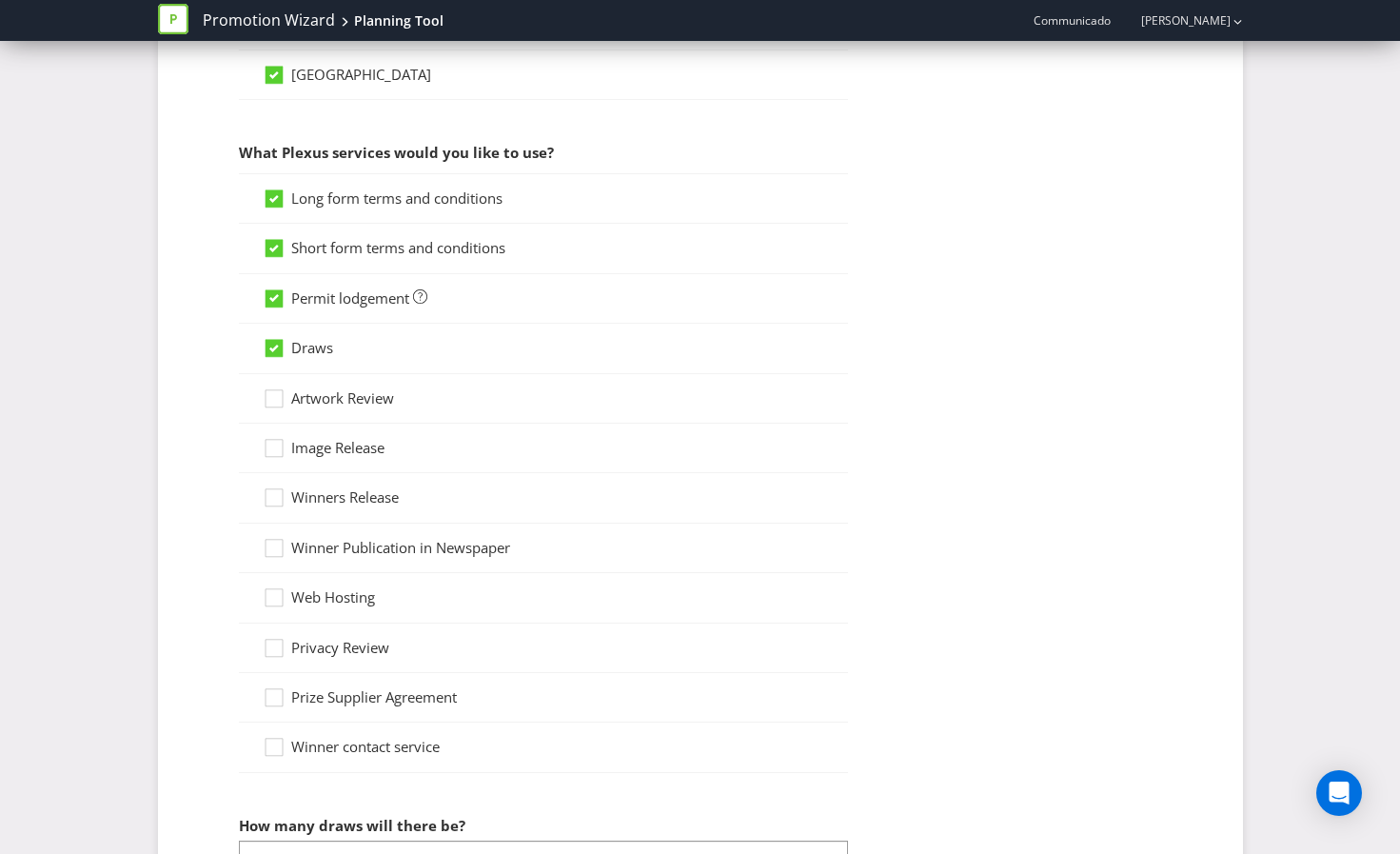 scroll, scrollTop: 1517, scrollLeft: 0, axis: vertical 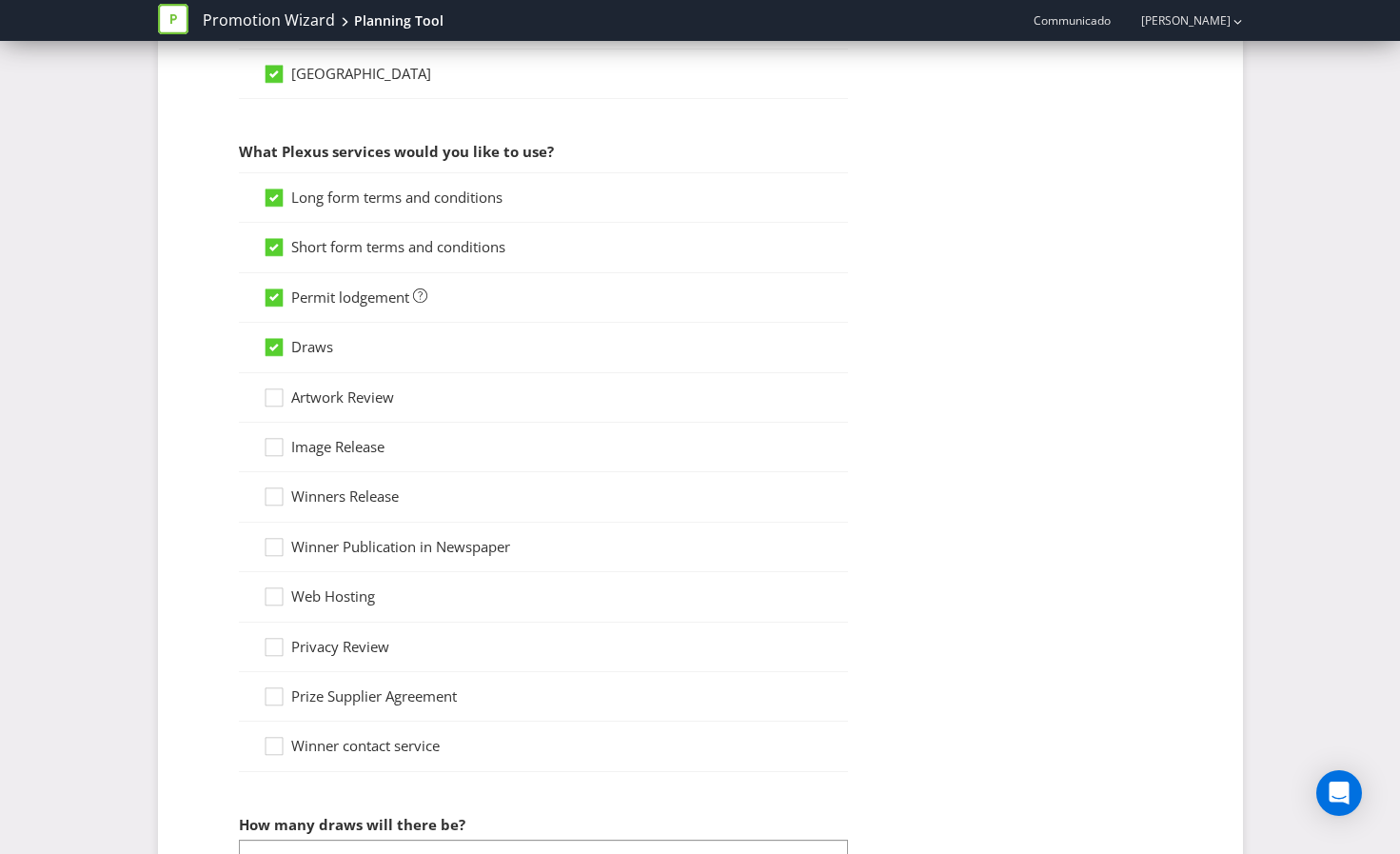 click on "Artwork Review" at bounding box center (343, 397) 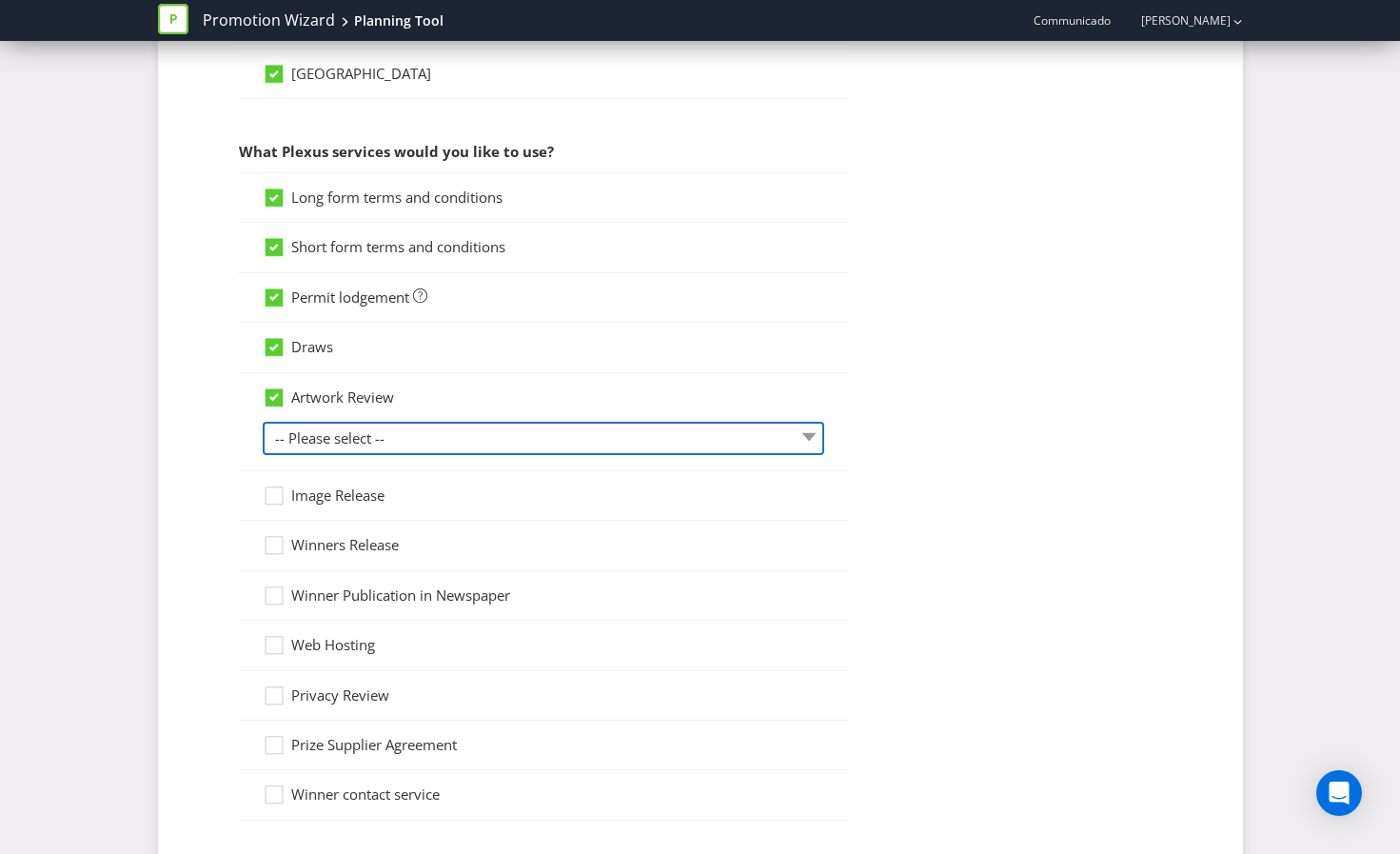 click on "-- Please select -- 1 piece 2-4 pieces (provided at same time) 5-7 pieces (provided at same time) For more than 7 pieces, please contact us for a quote" at bounding box center [543, 438] 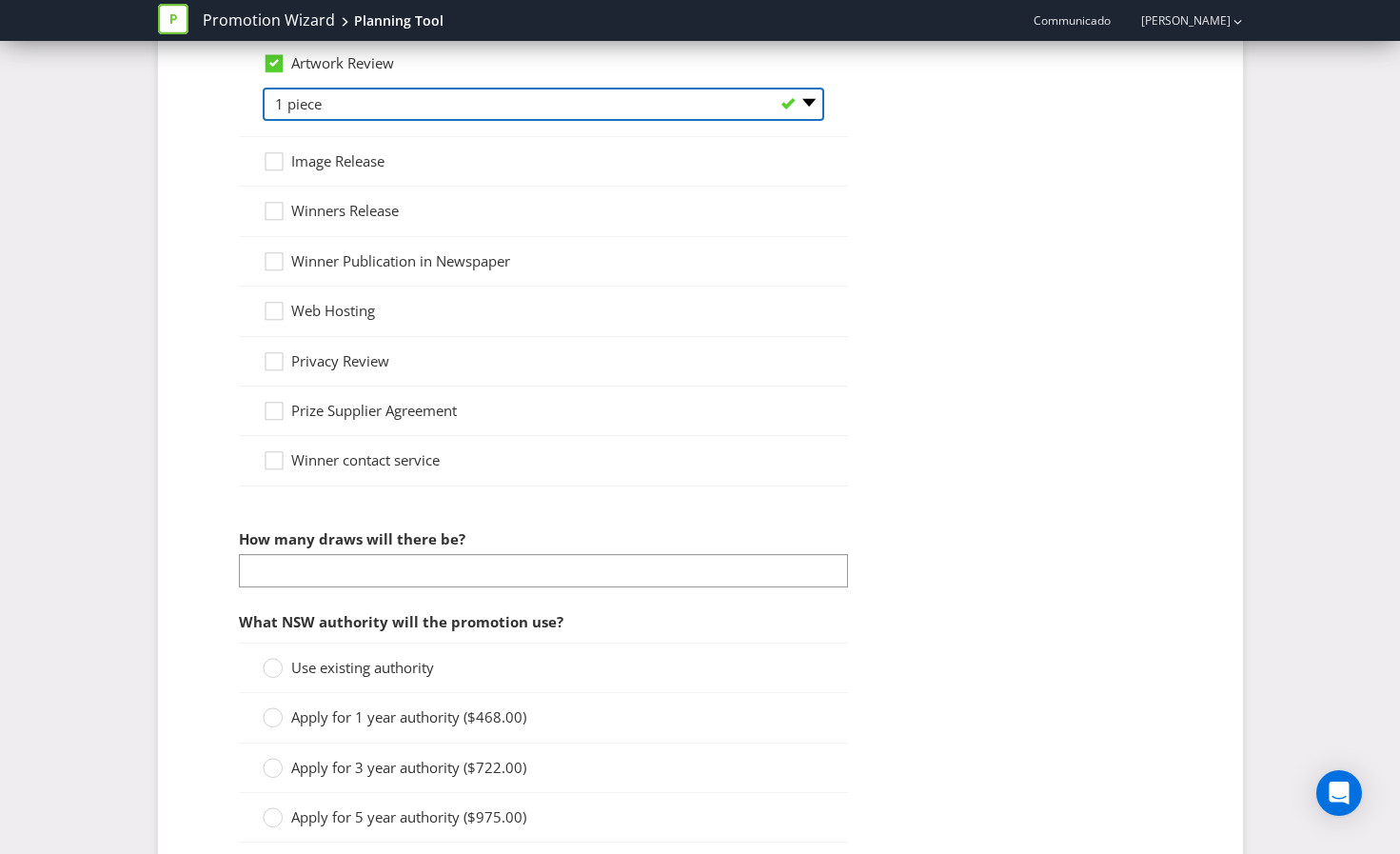 scroll, scrollTop: 1862, scrollLeft: 0, axis: vertical 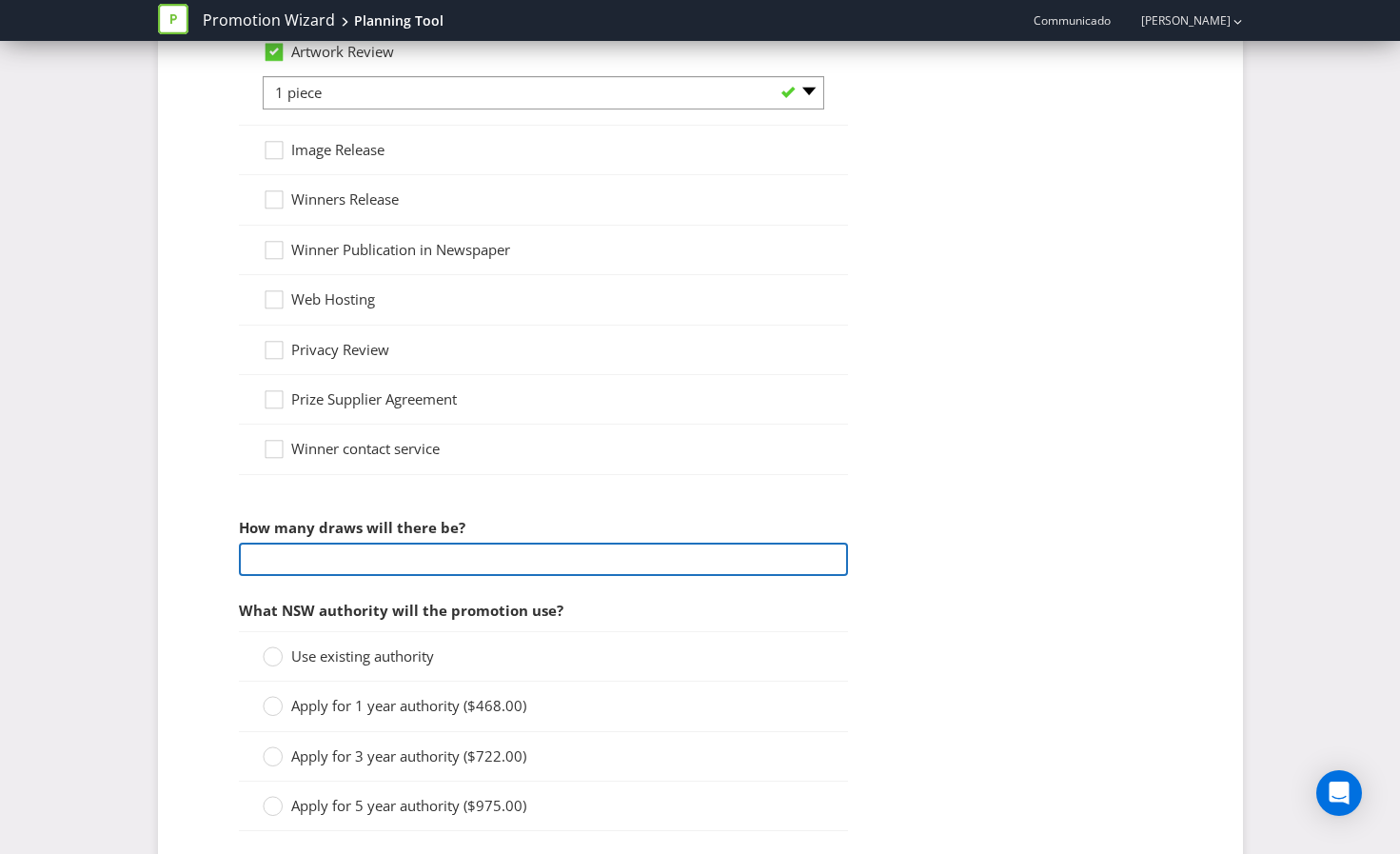 click at bounding box center [543, 559] 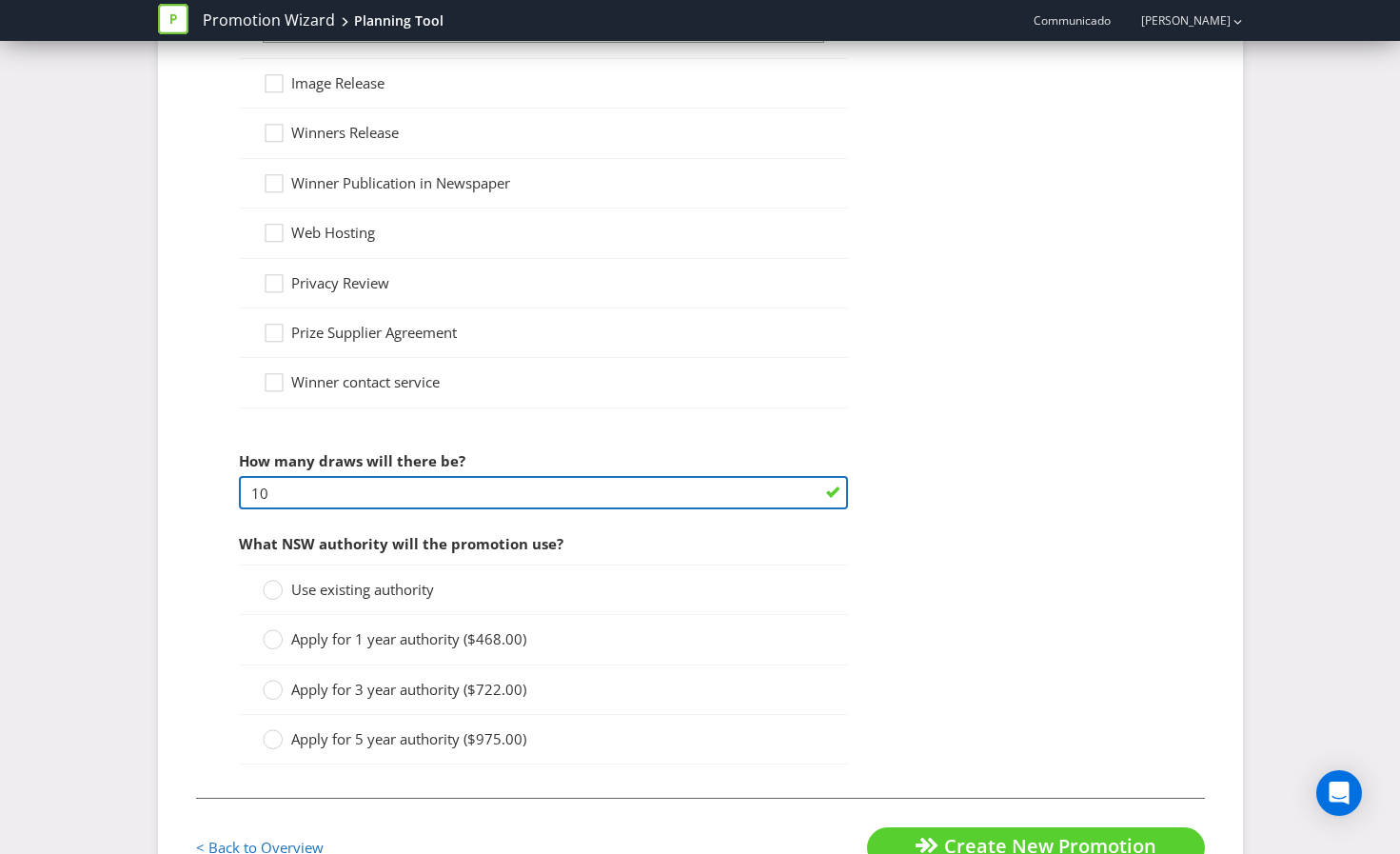 scroll, scrollTop: 1947, scrollLeft: 0, axis: vertical 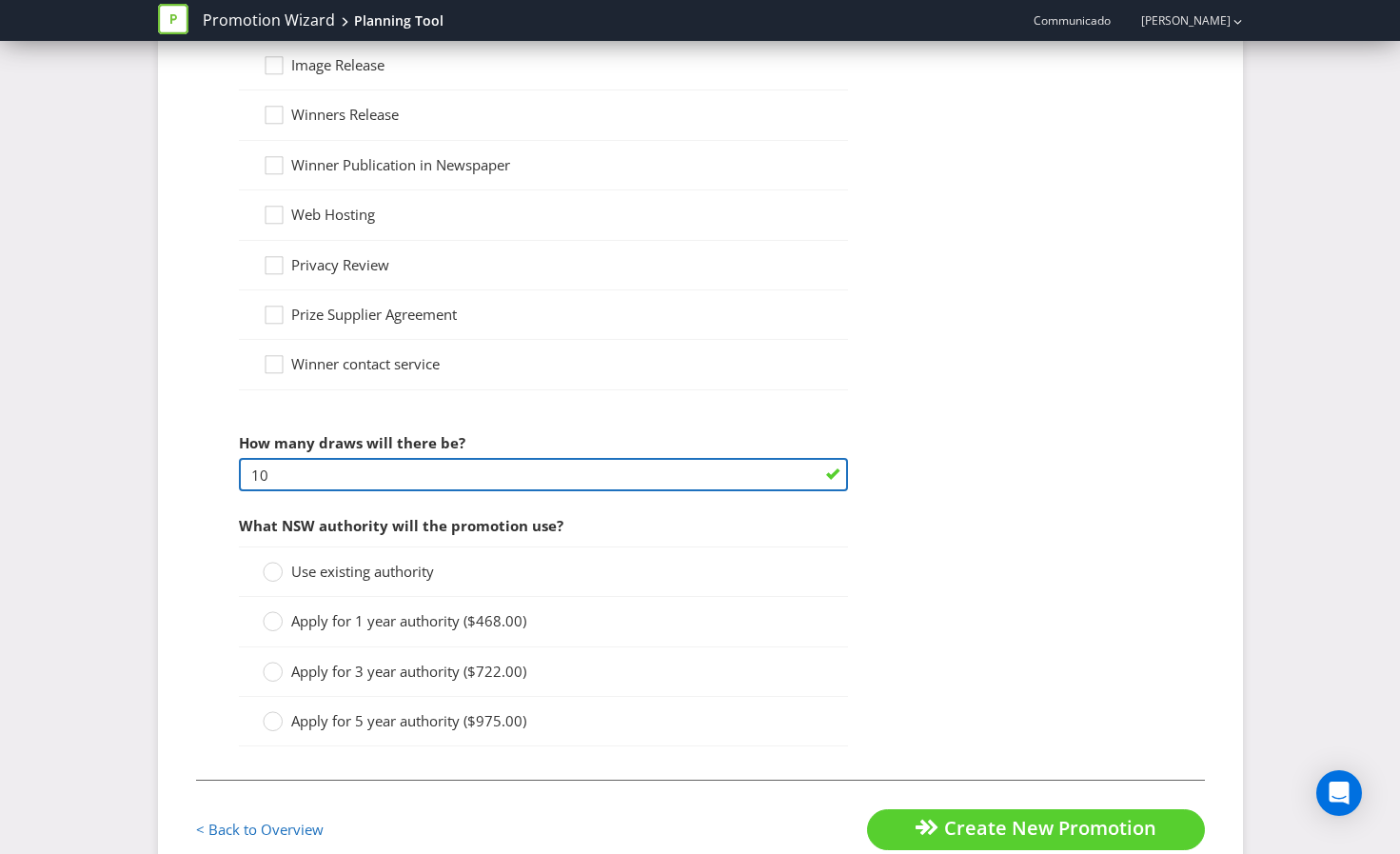 type on "10" 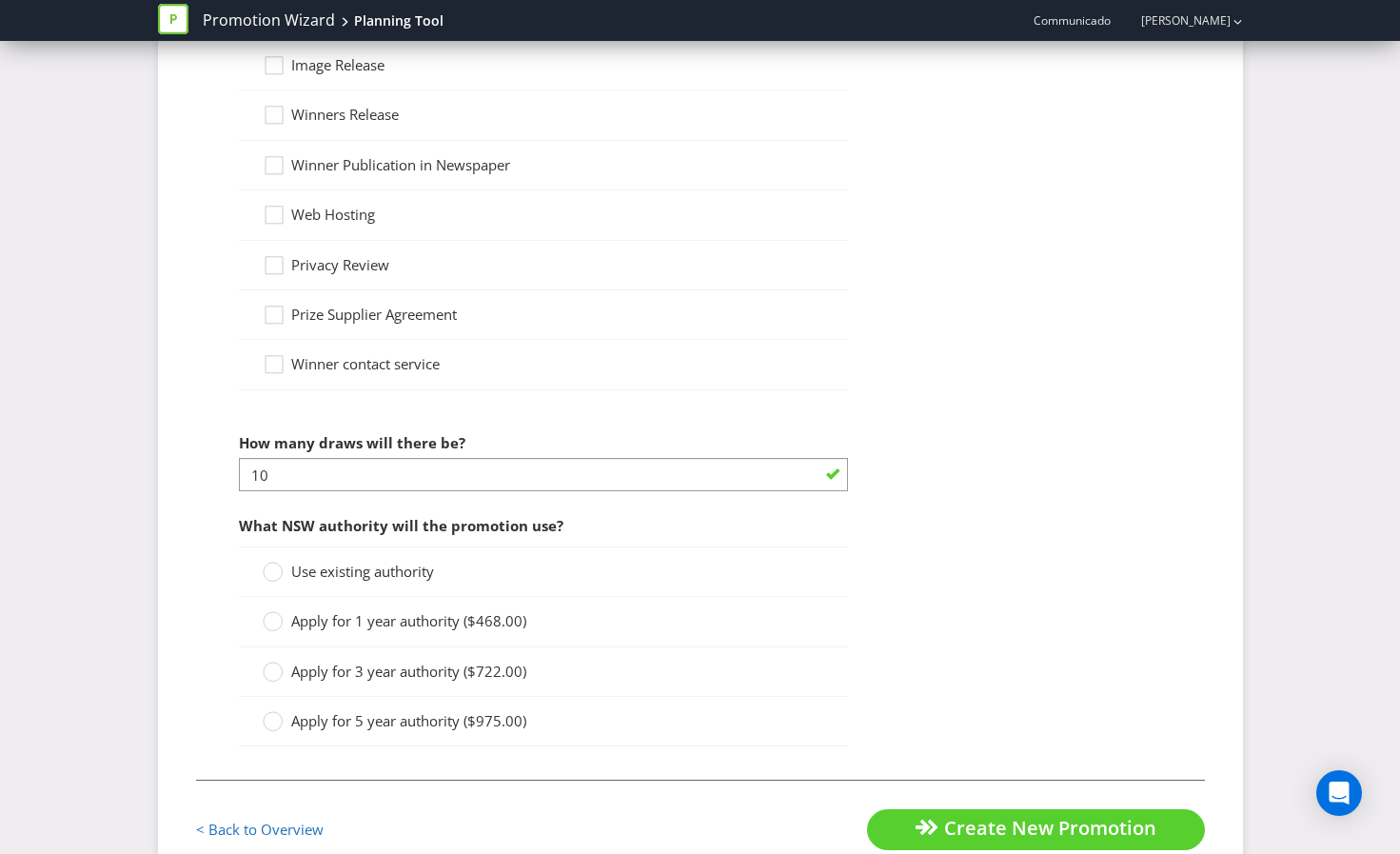 click on "Apply for 1 year authority ($468.00)" at bounding box center [408, 621] 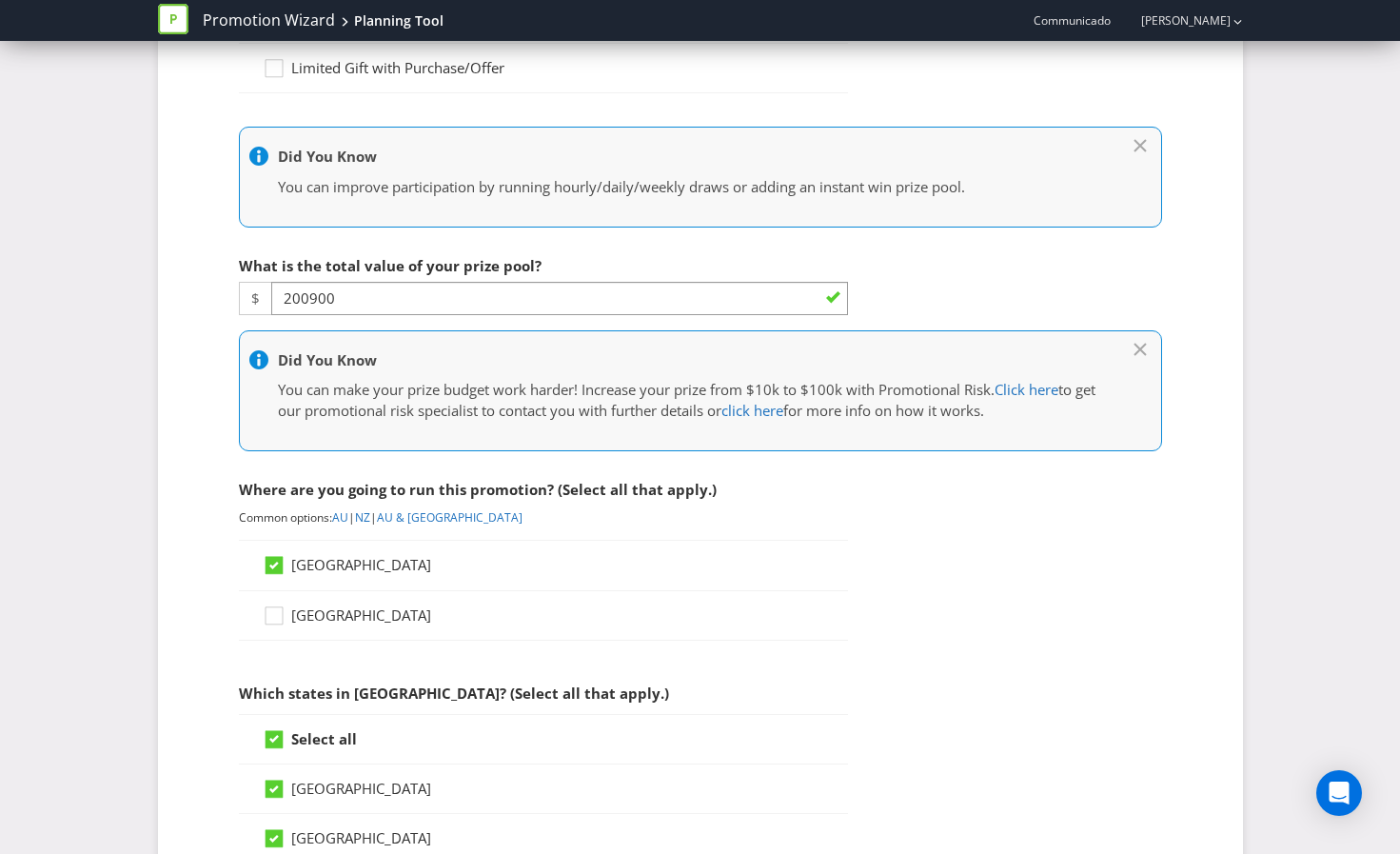 scroll, scrollTop: 416, scrollLeft: 0, axis: vertical 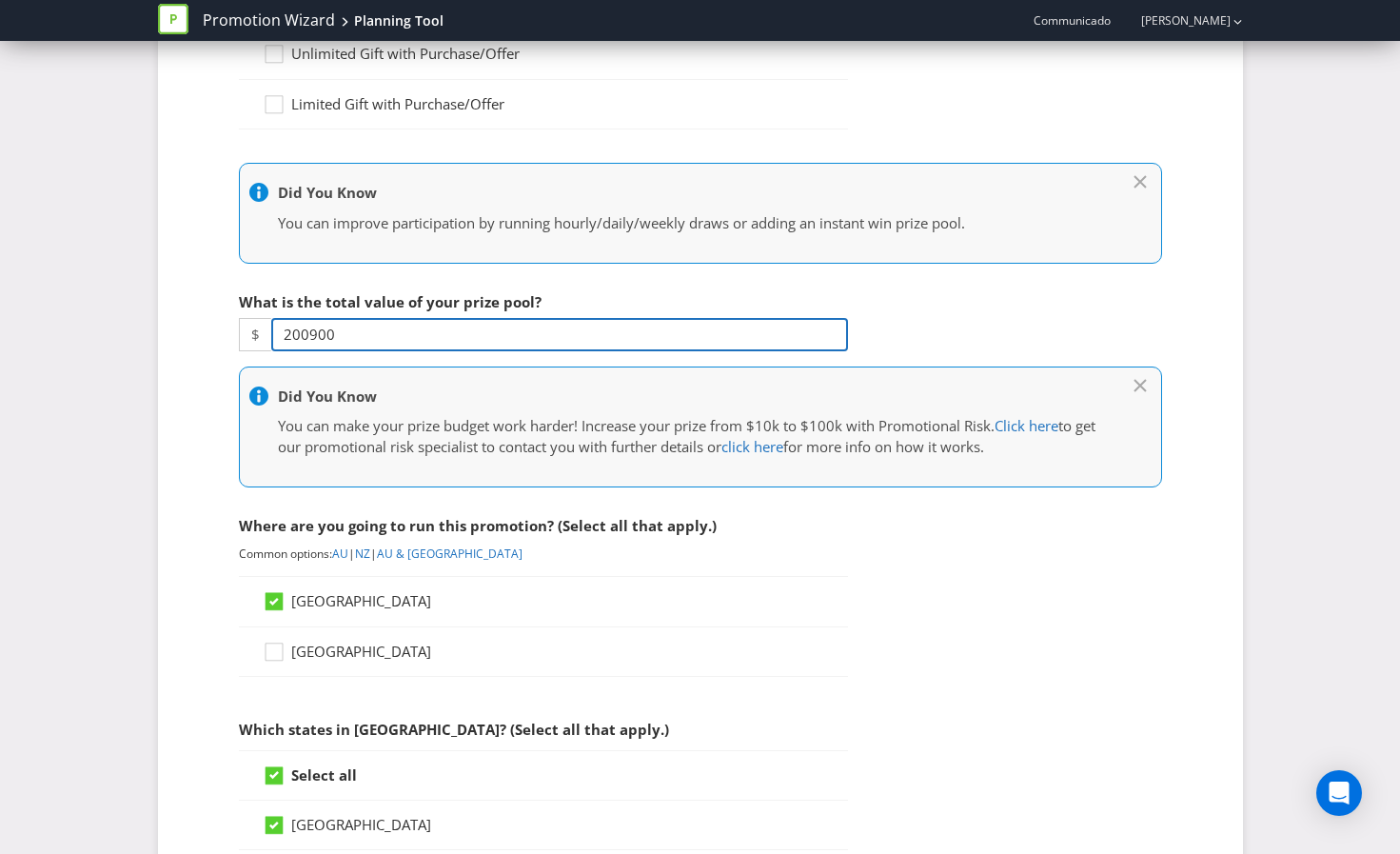 click on "200900" at bounding box center (560, 334) 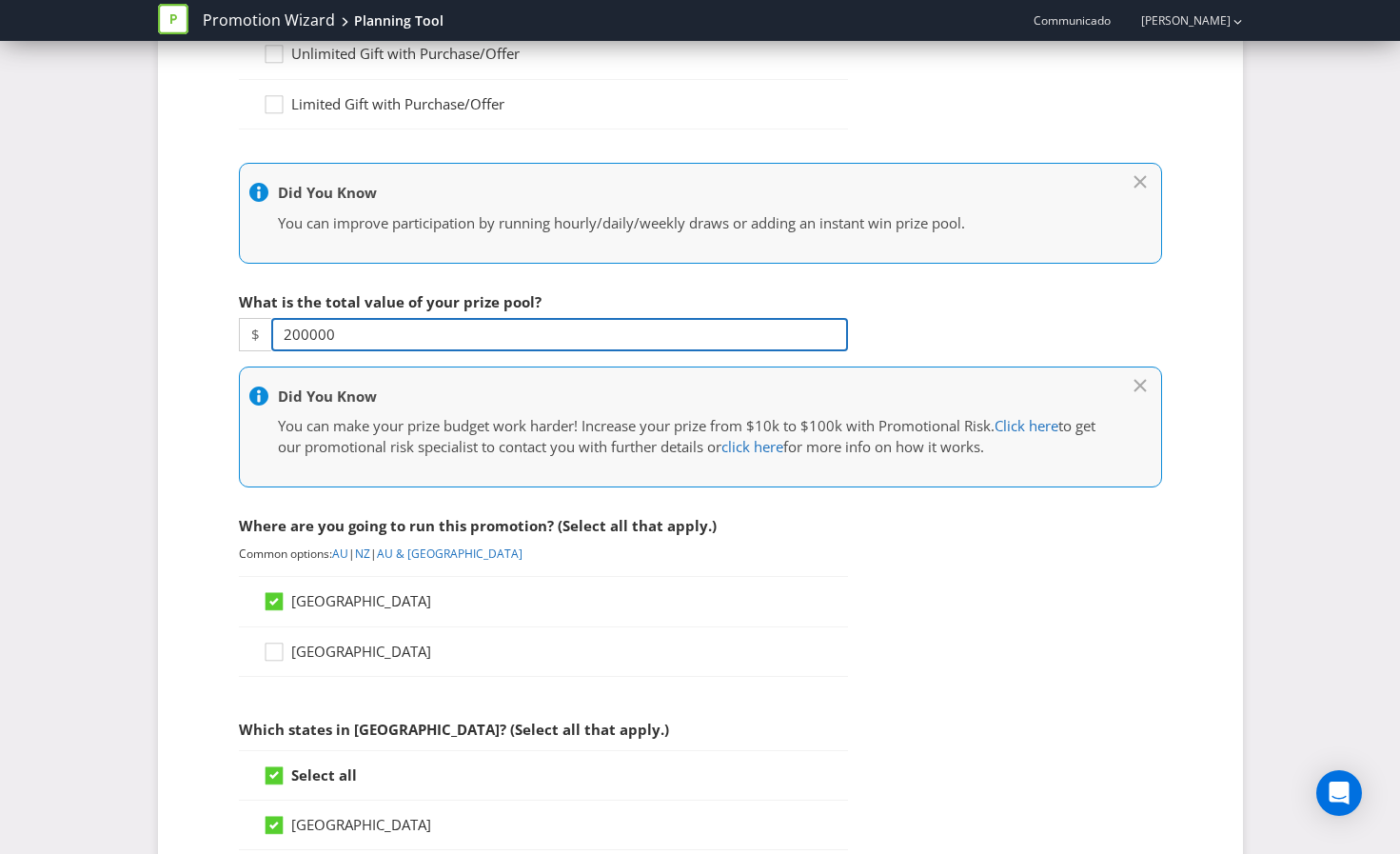 click on "200000" at bounding box center (560, 334) 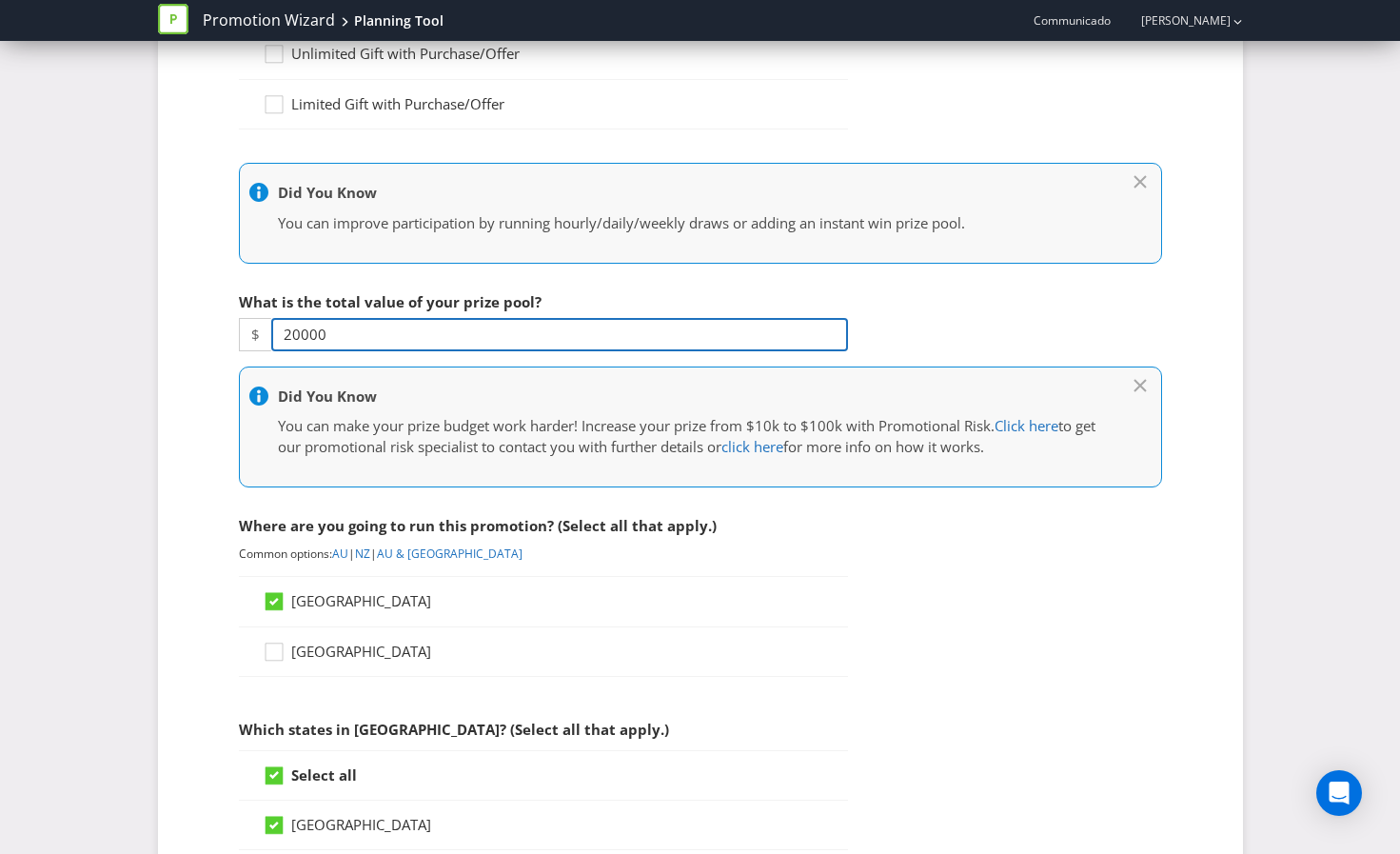 click on "20000" at bounding box center (560, 334) 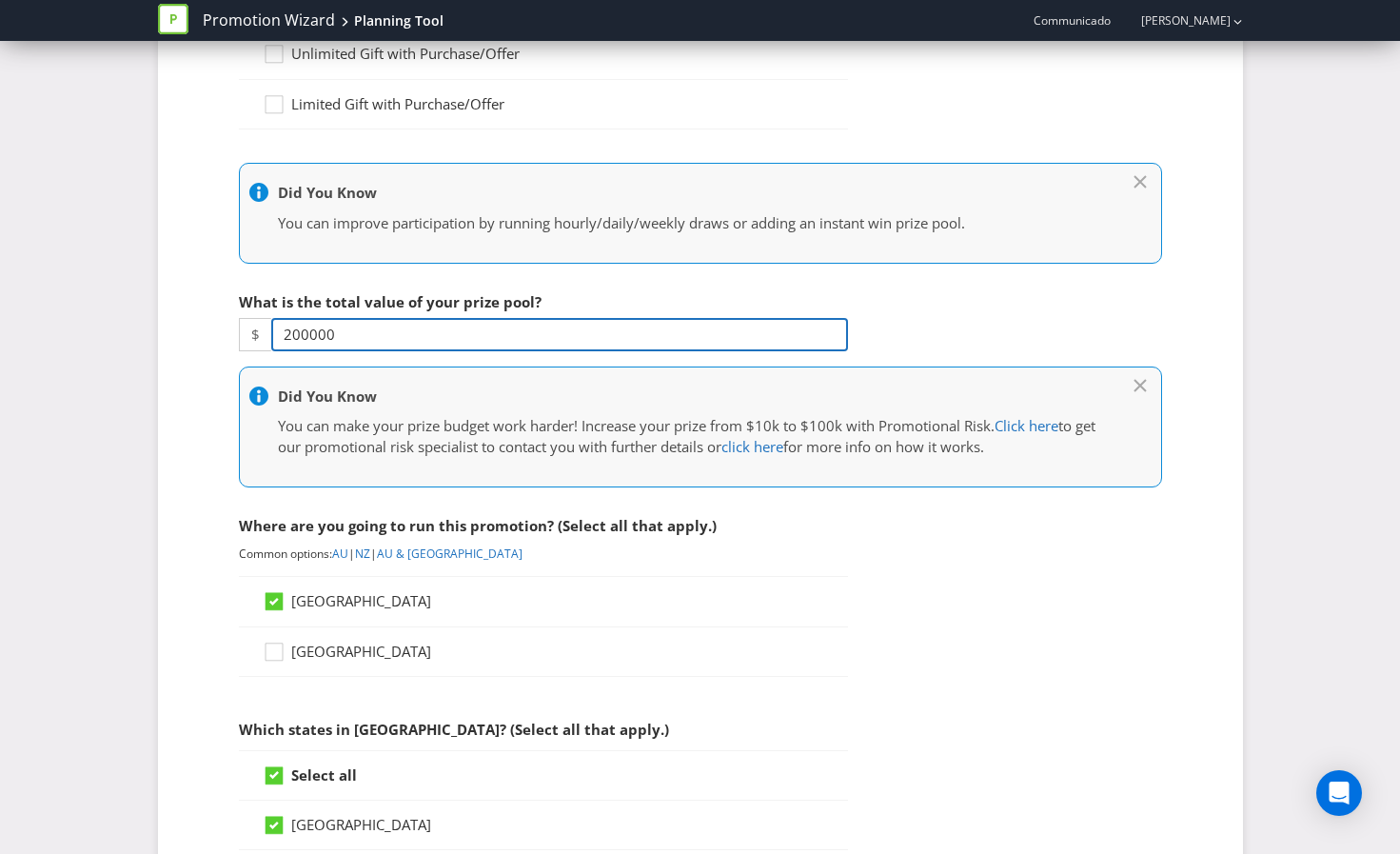type on "200000" 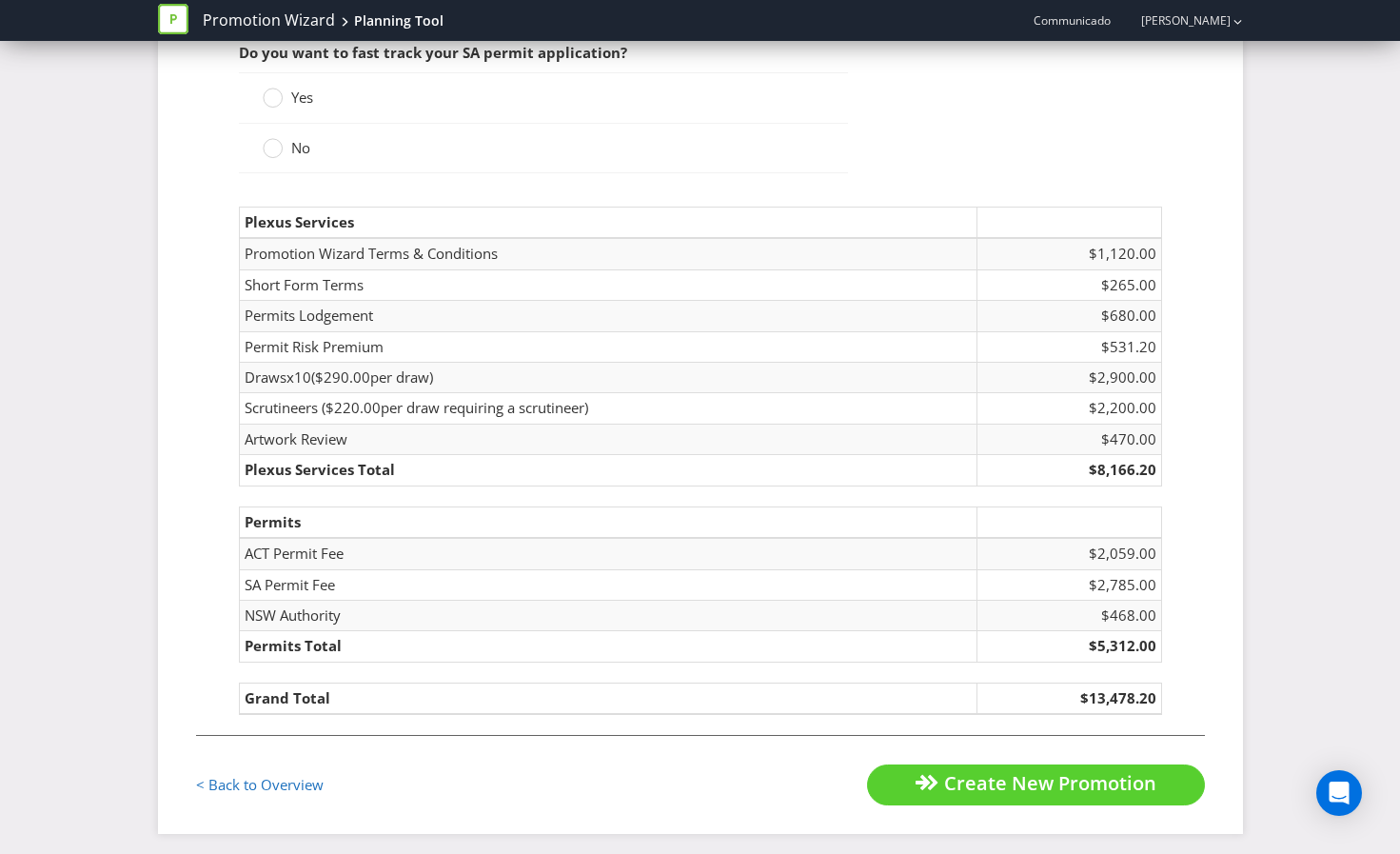 scroll, scrollTop: 2892, scrollLeft: 0, axis: vertical 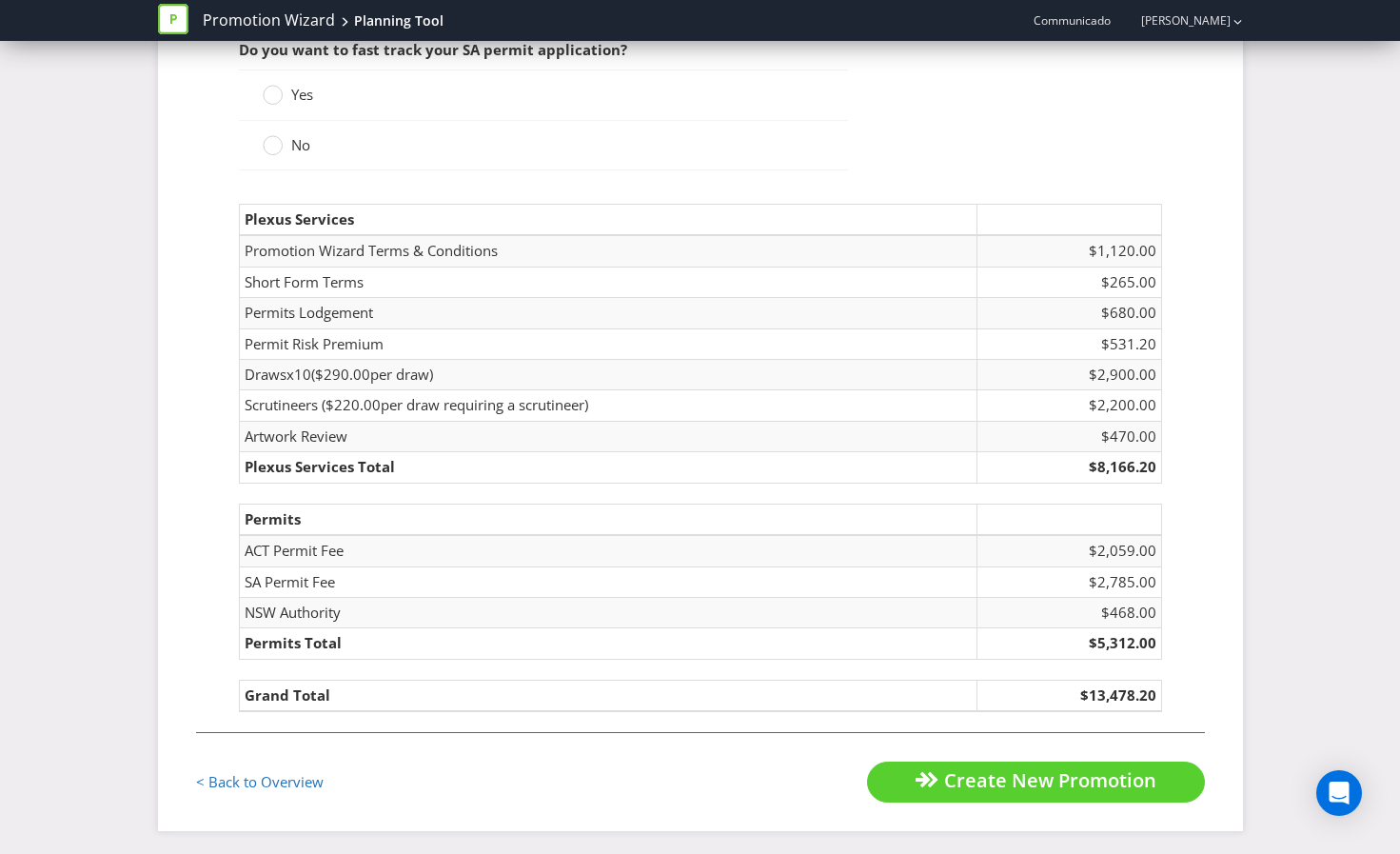 click on "Estimated cost This is only an estimate - the exact costs will depend on the details of how you run the promotion, e.g. distribution of prizes among states, whether entry mechanic requires attending an event. Given that you require  permits  in  SA and ACT , you must allow at least  10  business days between approving your final terms and conditions for lodgement and when you expect to receive the permit numbers and can finalise your advertising copy. You can reduce this to 7 business days if you pay the premium SA permit fee. Do you want to fast track your SA permit application?   Yes   No       Plexus Services Promotion Wizard Terms & Conditions $1,120.00 Short Form Terms $265.00 Permits Lodgement $680.00 Permit Risk Premium $531.20 Draw s  x  10  ( $290.00  per draw) $2,900.00 Scrutineers ( $220.00  per draw requiring a scrutineer) $2,200.00 Artwork Review $470.00 Plexus Services Total $8,166.20 Permits ACT Permit Fee $2,059.00 SA Permit Fee $2,785.00 NSW Authority $468.00 Permits Total $5,312.00" at bounding box center (700, 290) 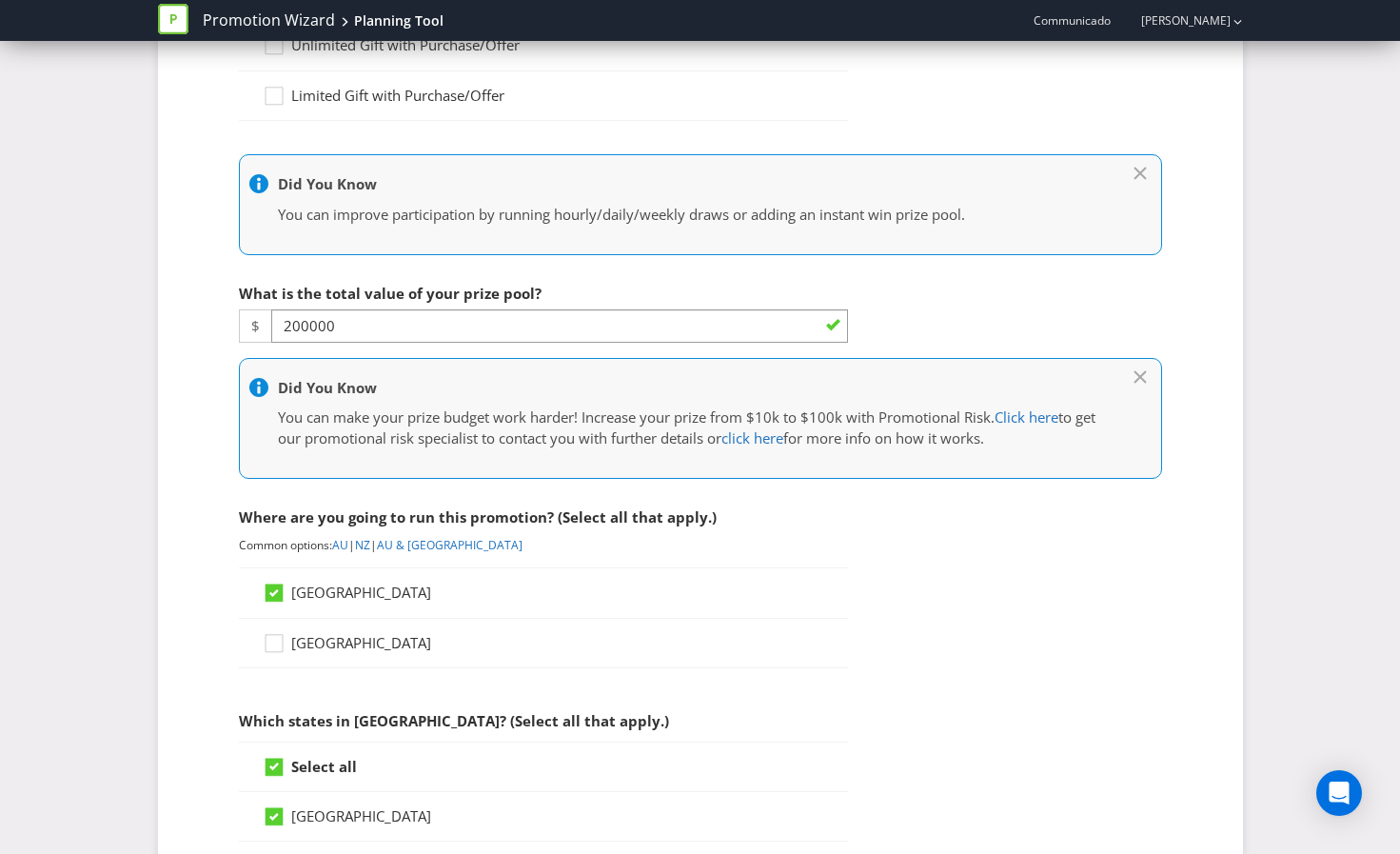 scroll, scrollTop: 0, scrollLeft: 0, axis: both 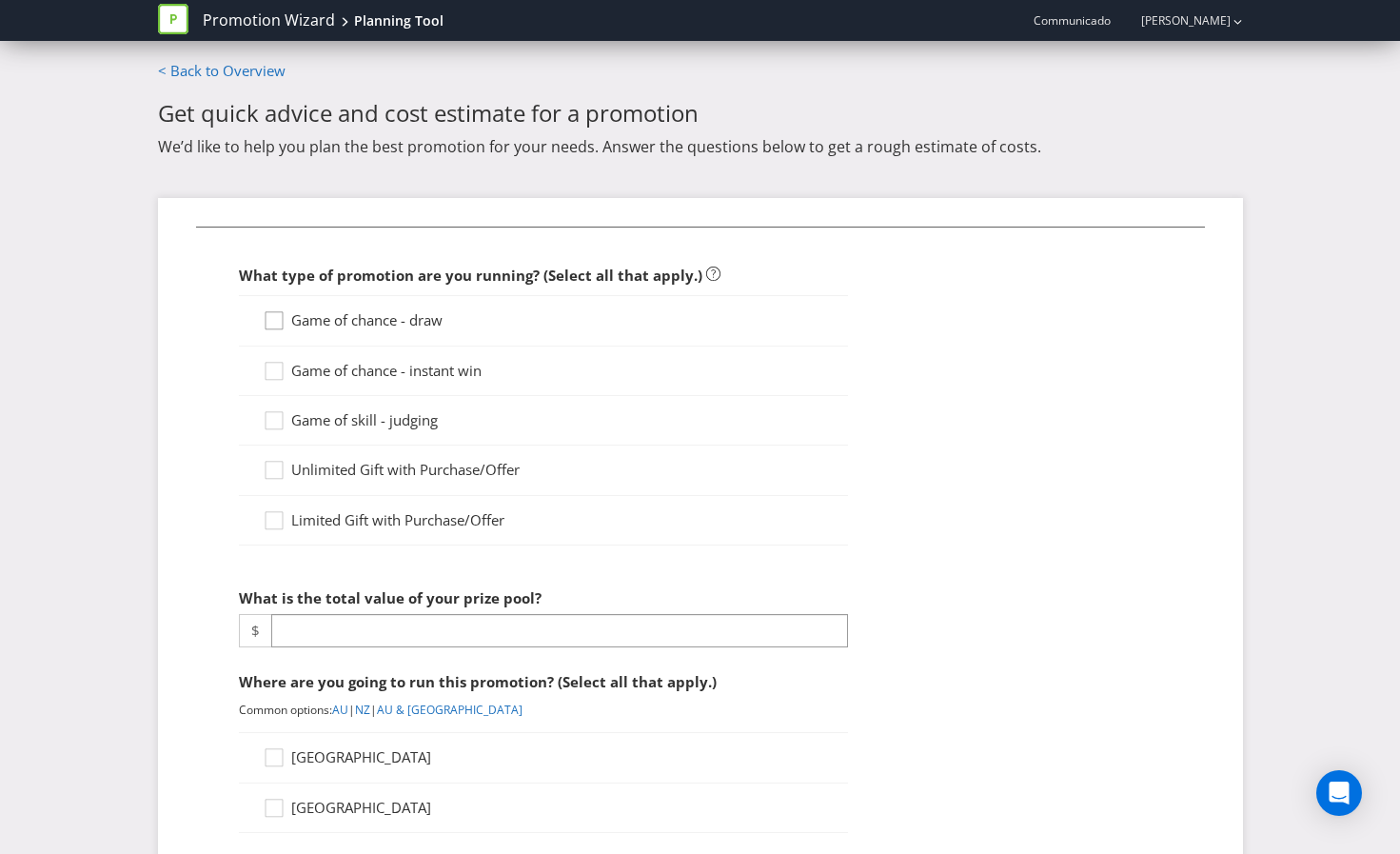 click 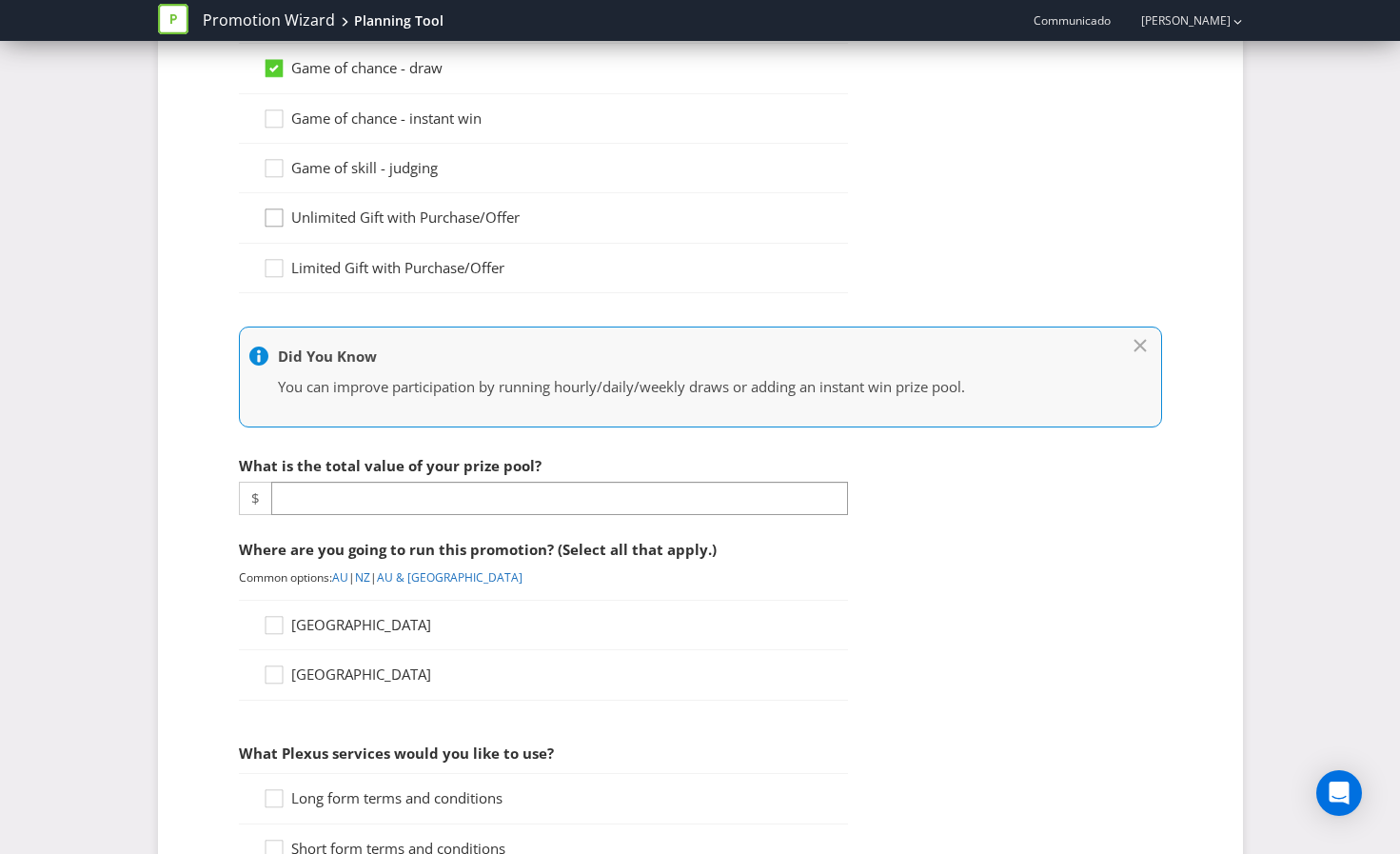 scroll, scrollTop: 287, scrollLeft: 0, axis: vertical 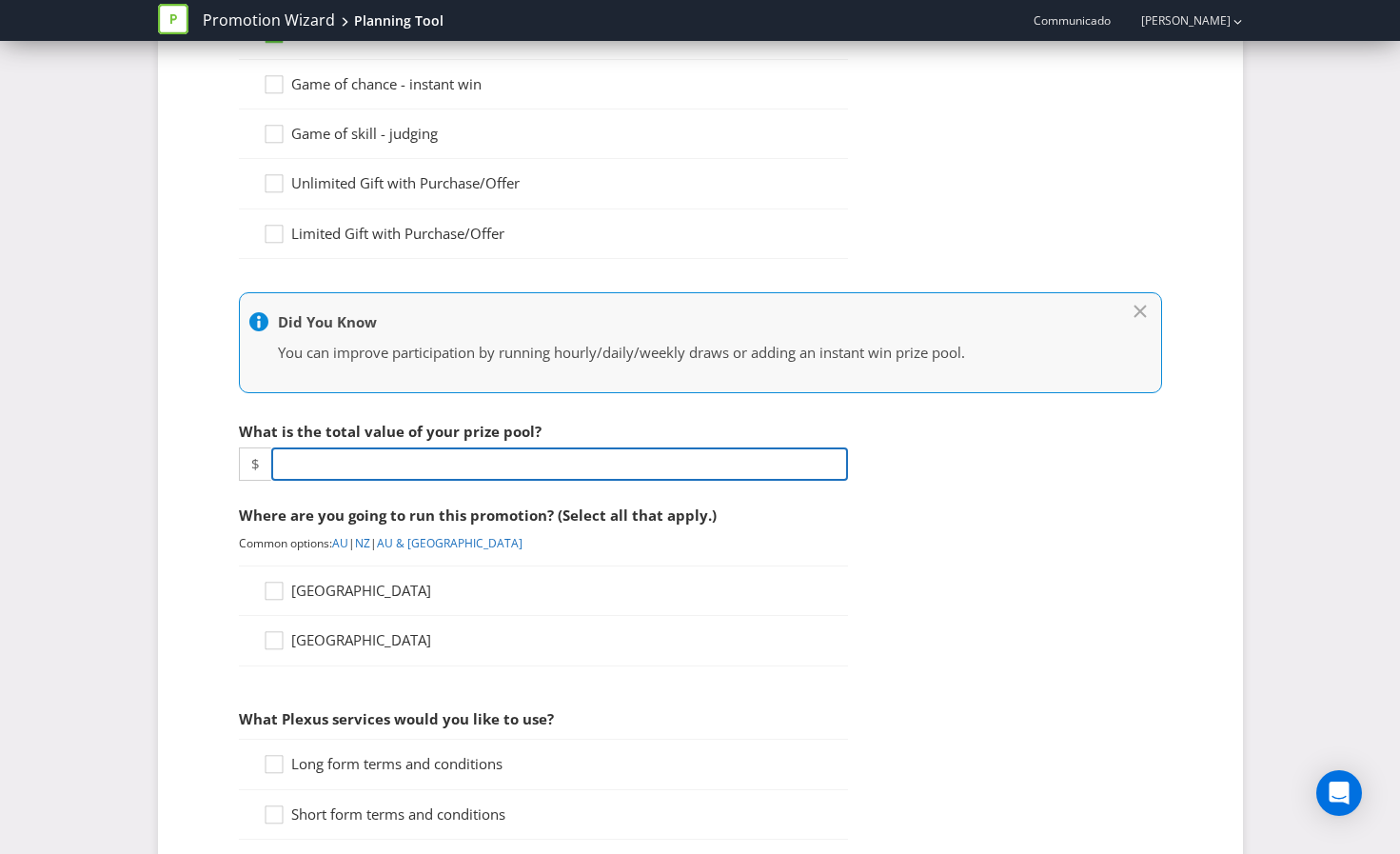 click at bounding box center [560, 464] 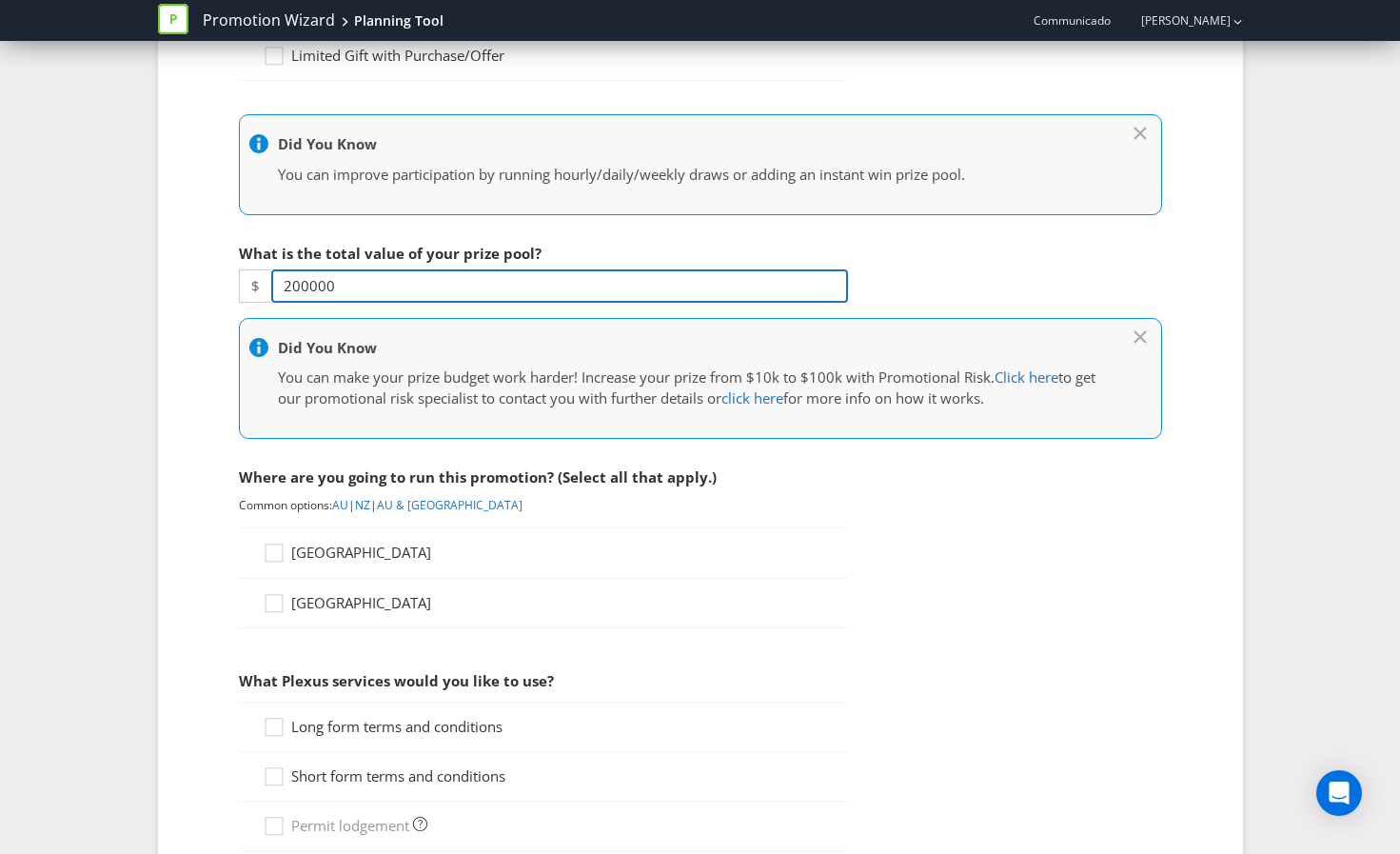 scroll, scrollTop: 508, scrollLeft: 0, axis: vertical 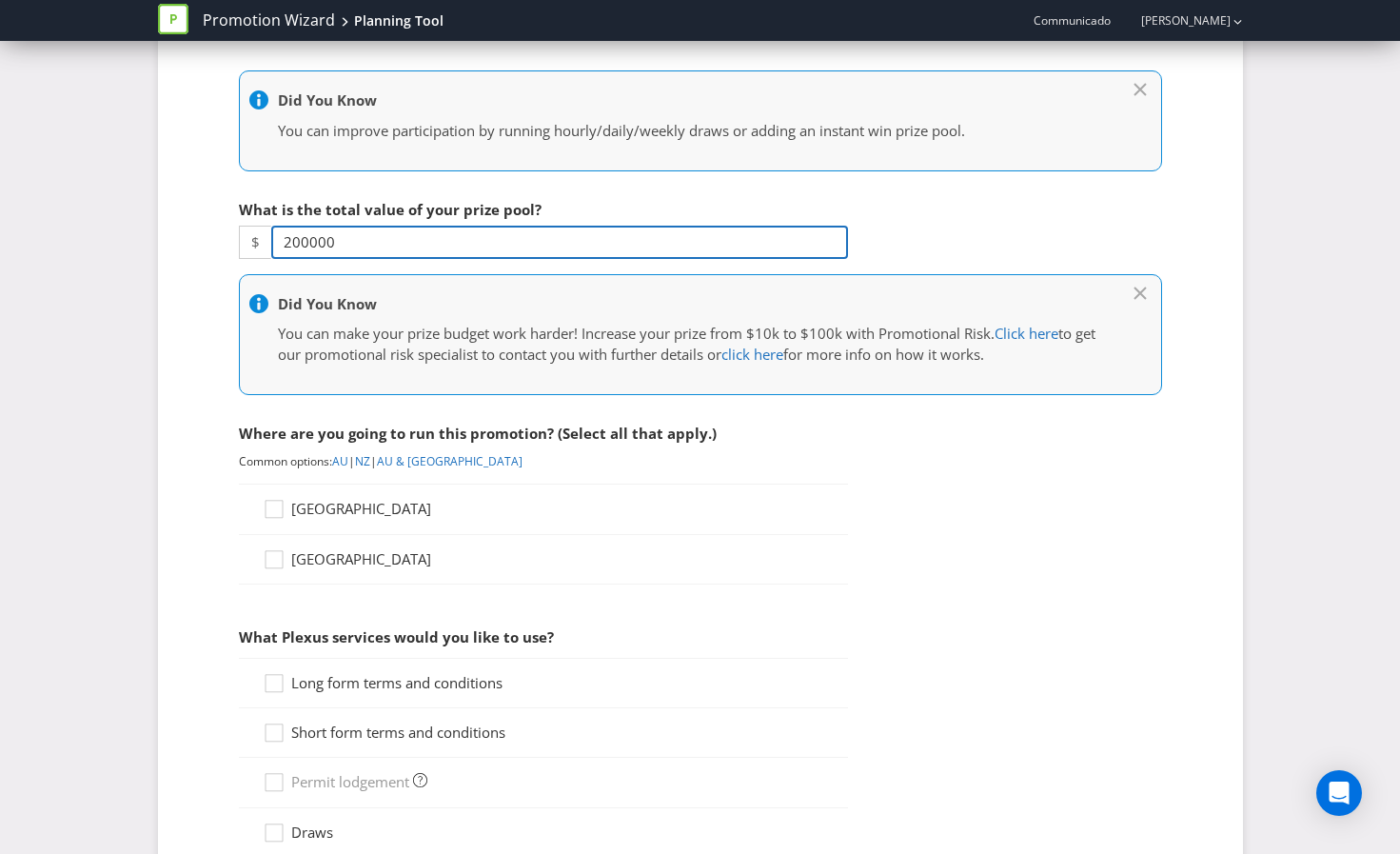 type on "200000" 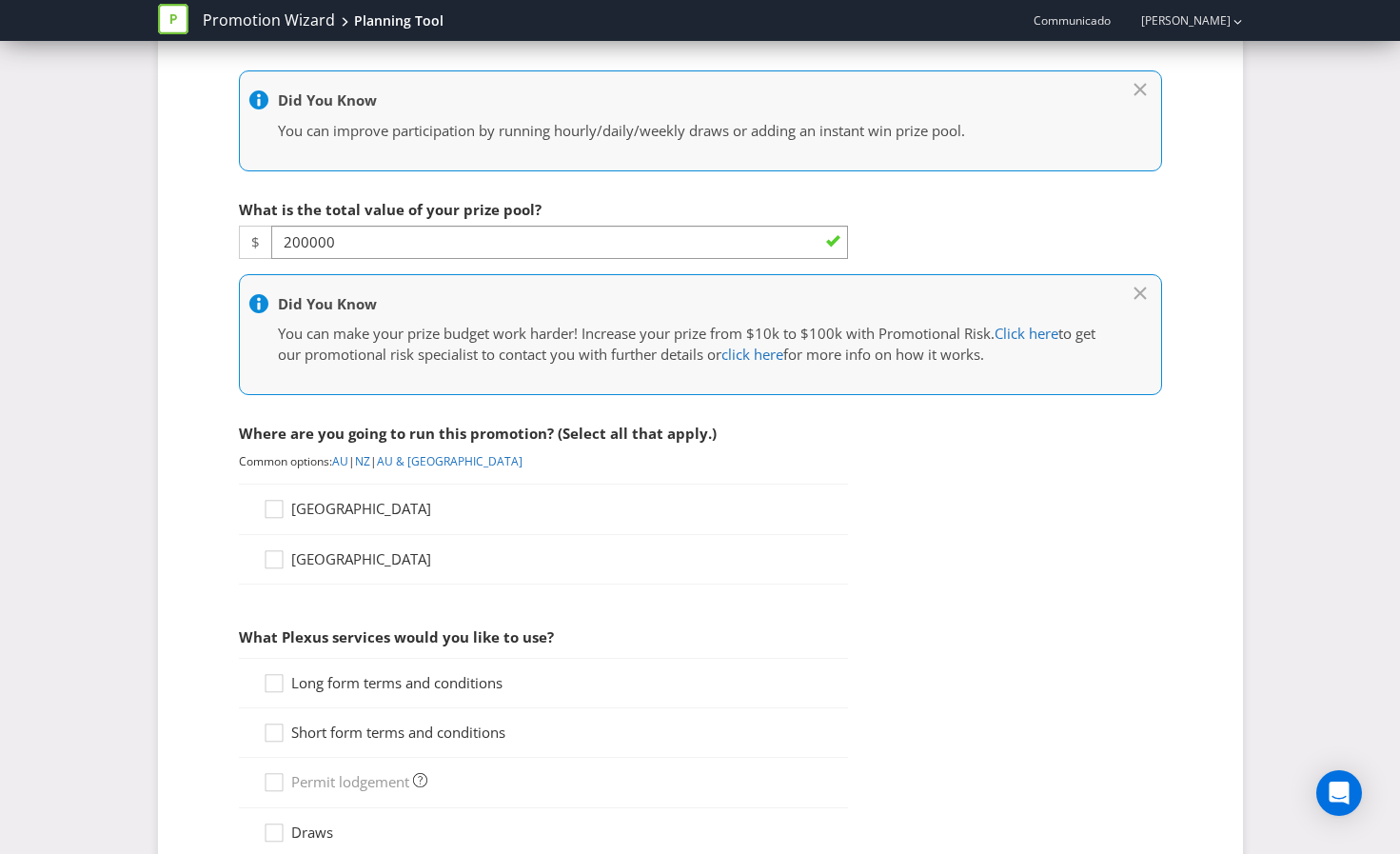 click on "[GEOGRAPHIC_DATA]" at bounding box center (361, 508) 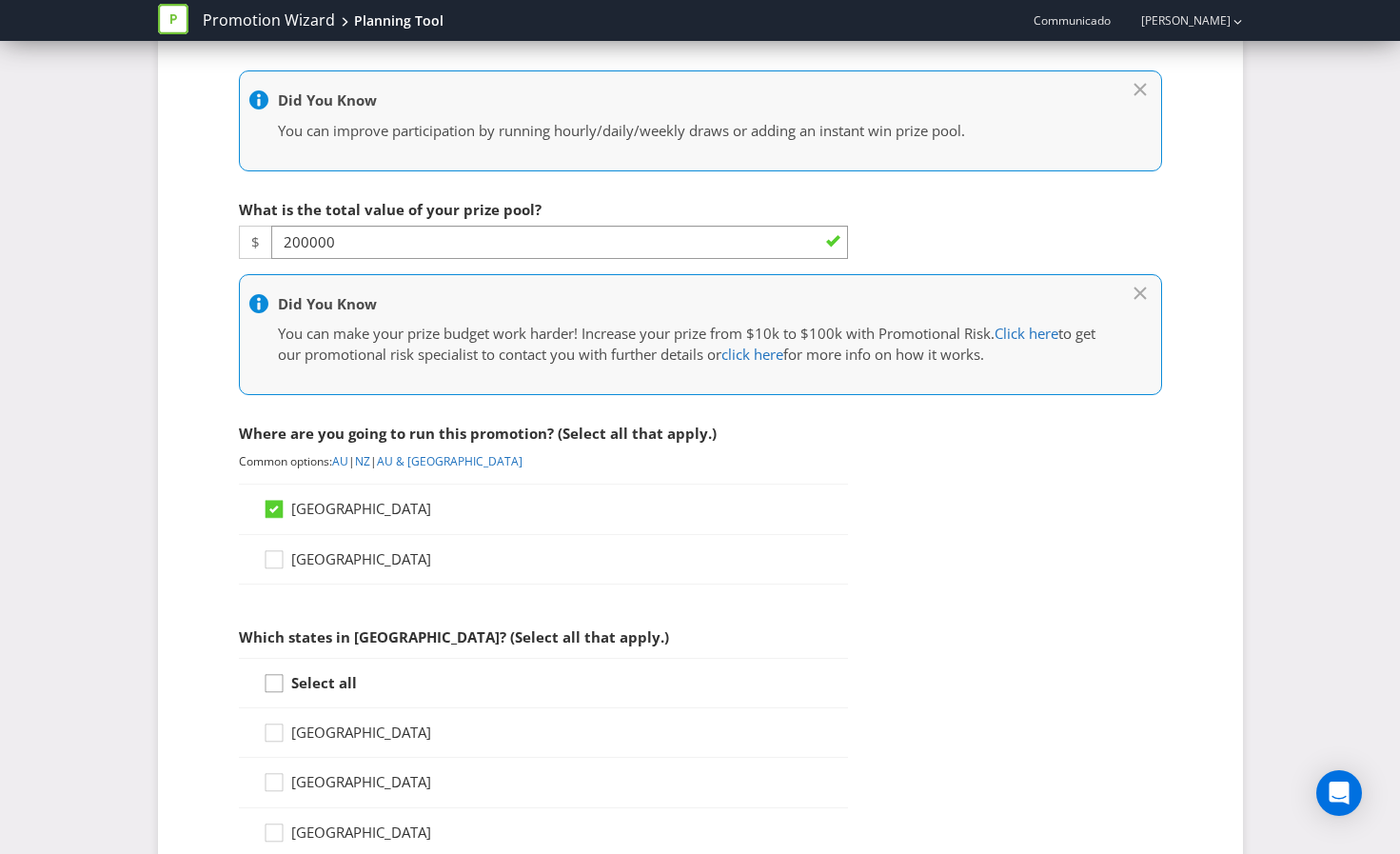 click at bounding box center [274, 677] 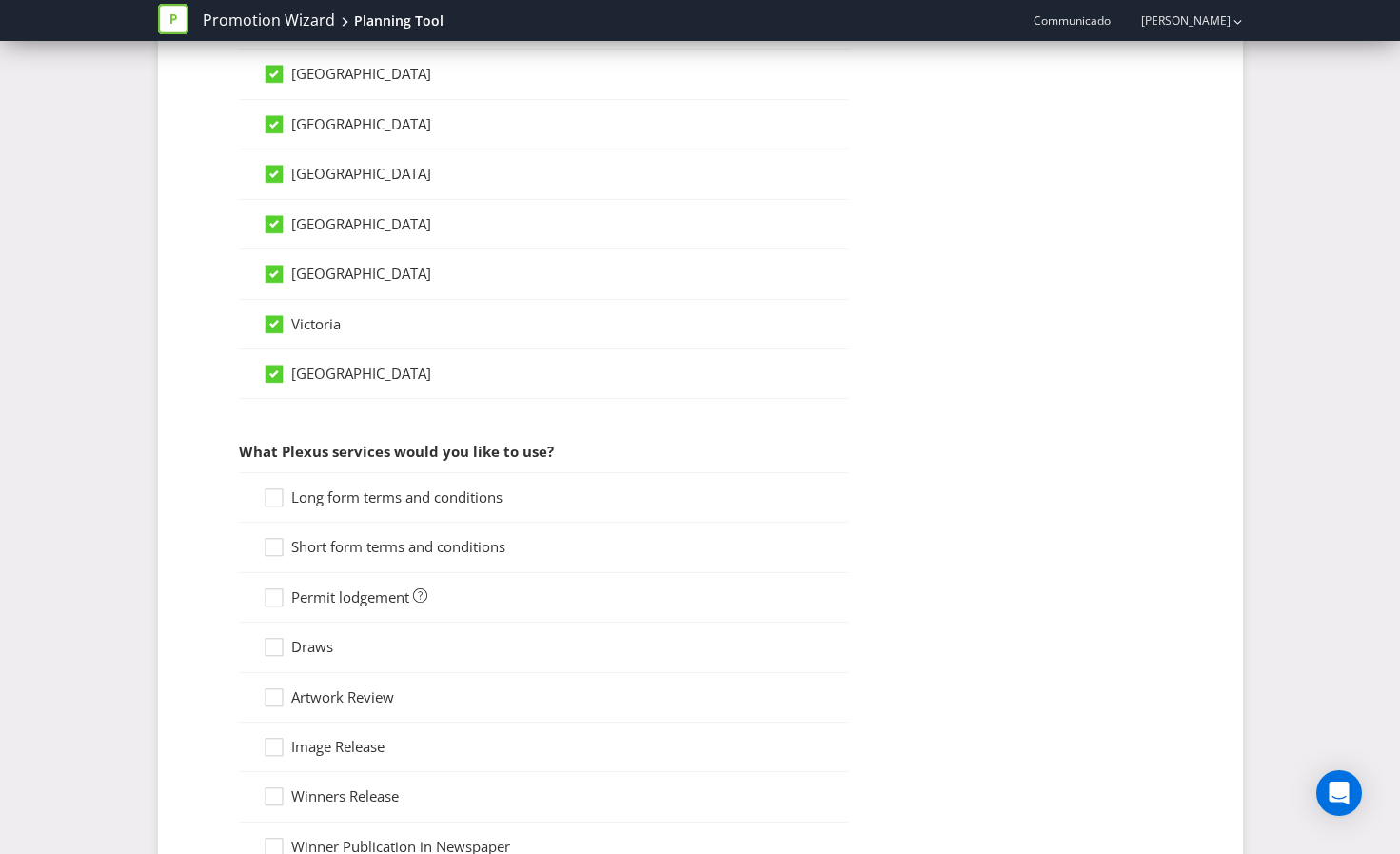 scroll, scrollTop: 1252, scrollLeft: 0, axis: vertical 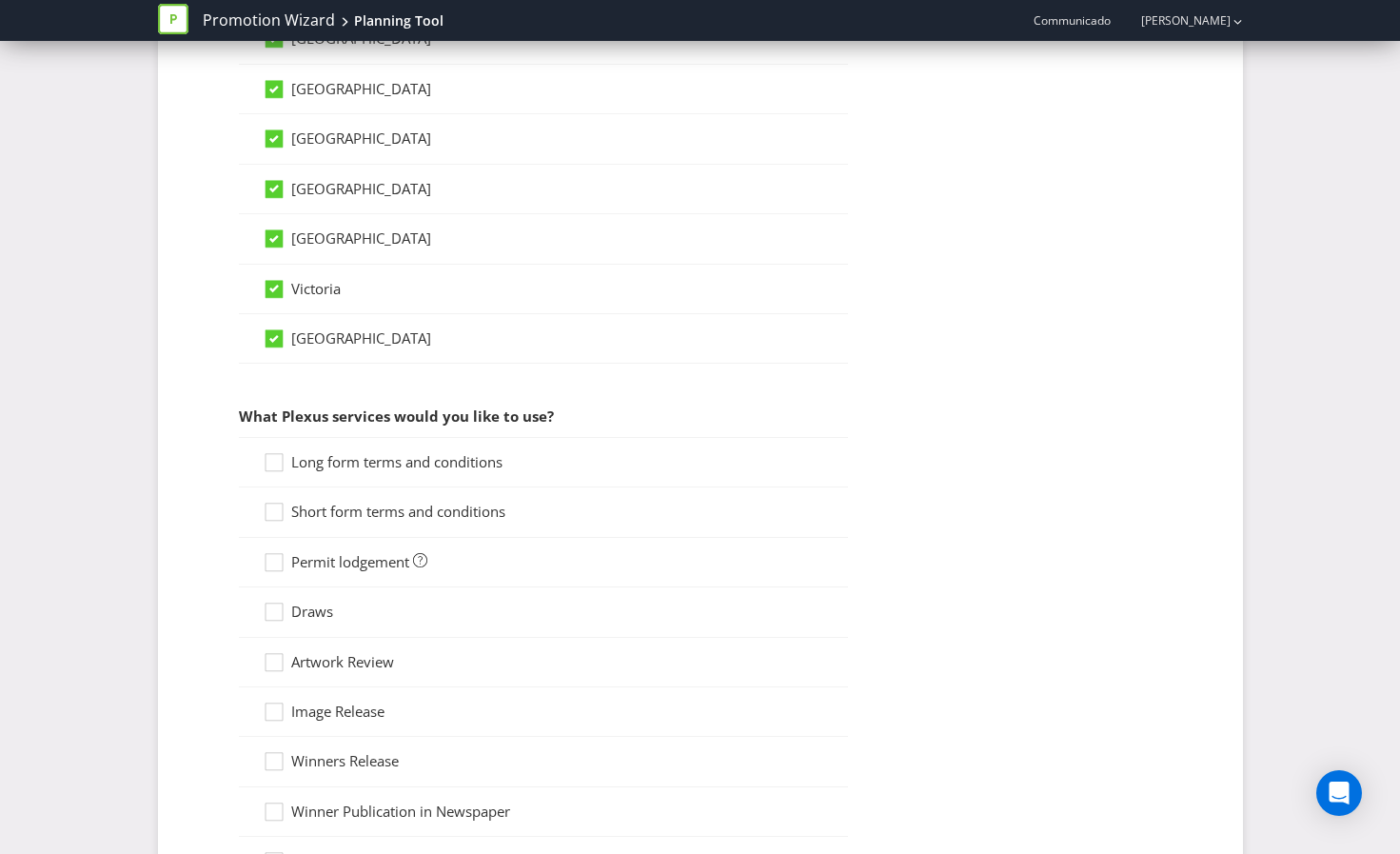 click on "Long form terms and conditions" at bounding box center (397, 462) 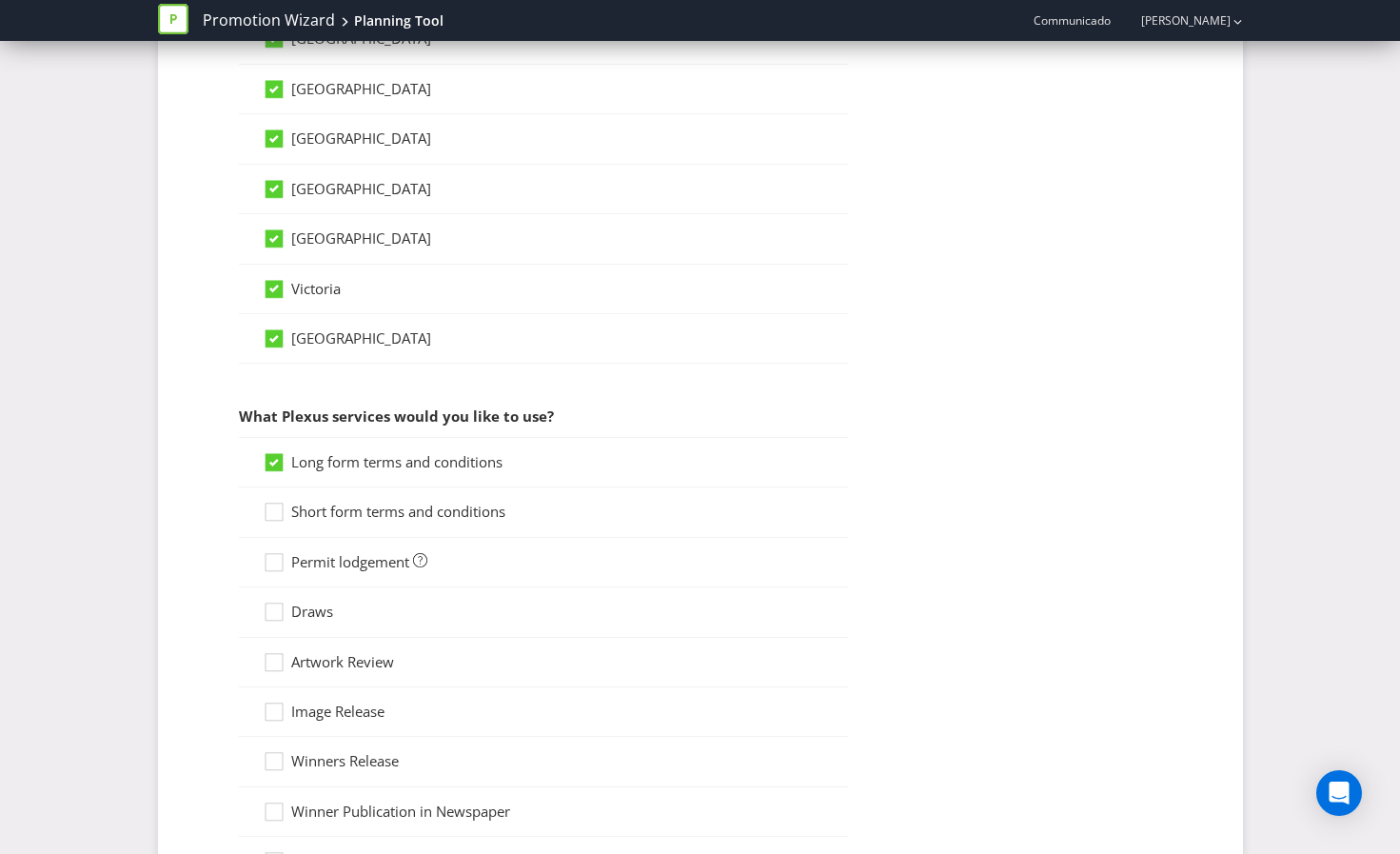 click on "Short form terms and conditions" at bounding box center [398, 511] 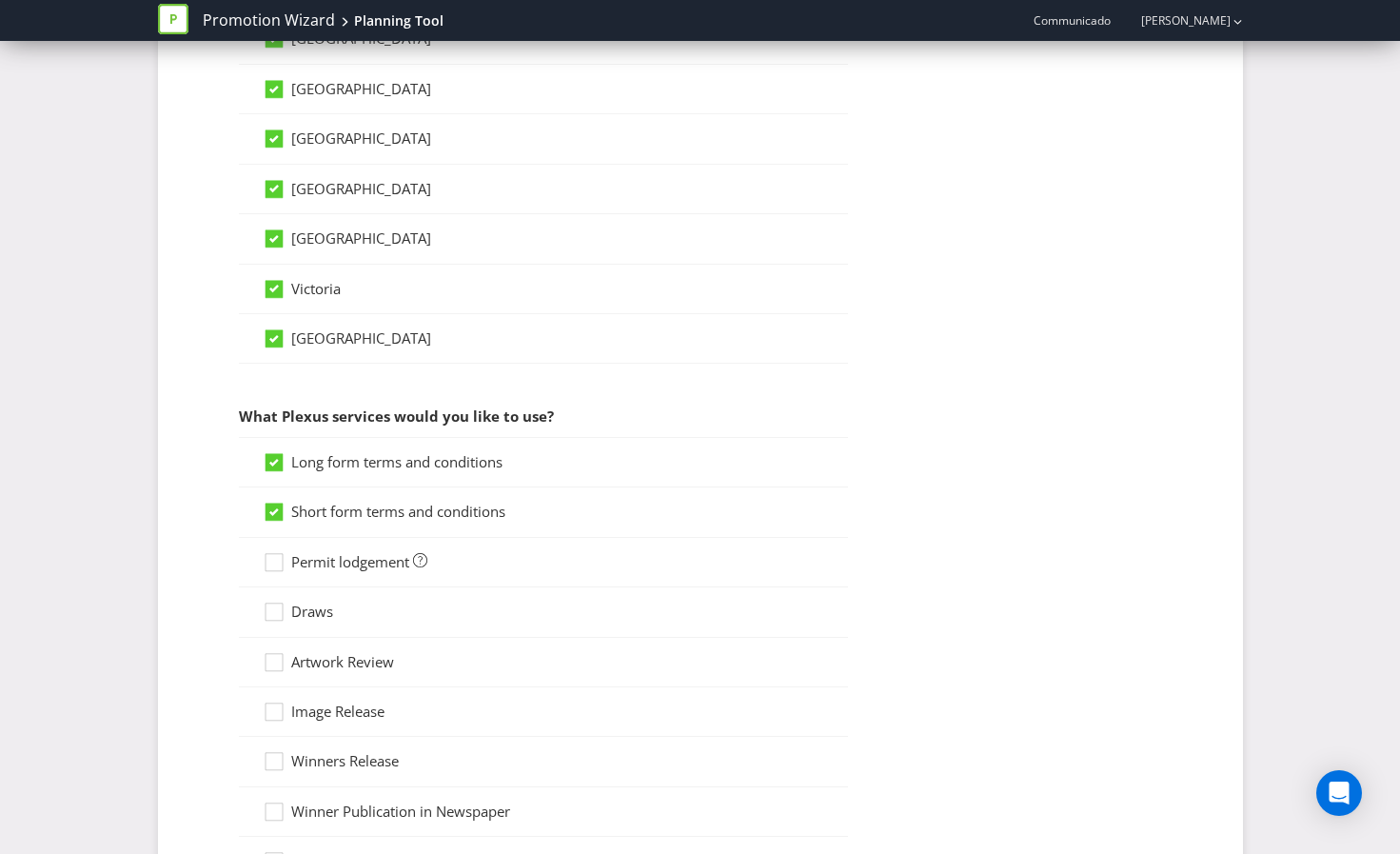 scroll, scrollTop: 1307, scrollLeft: 0, axis: vertical 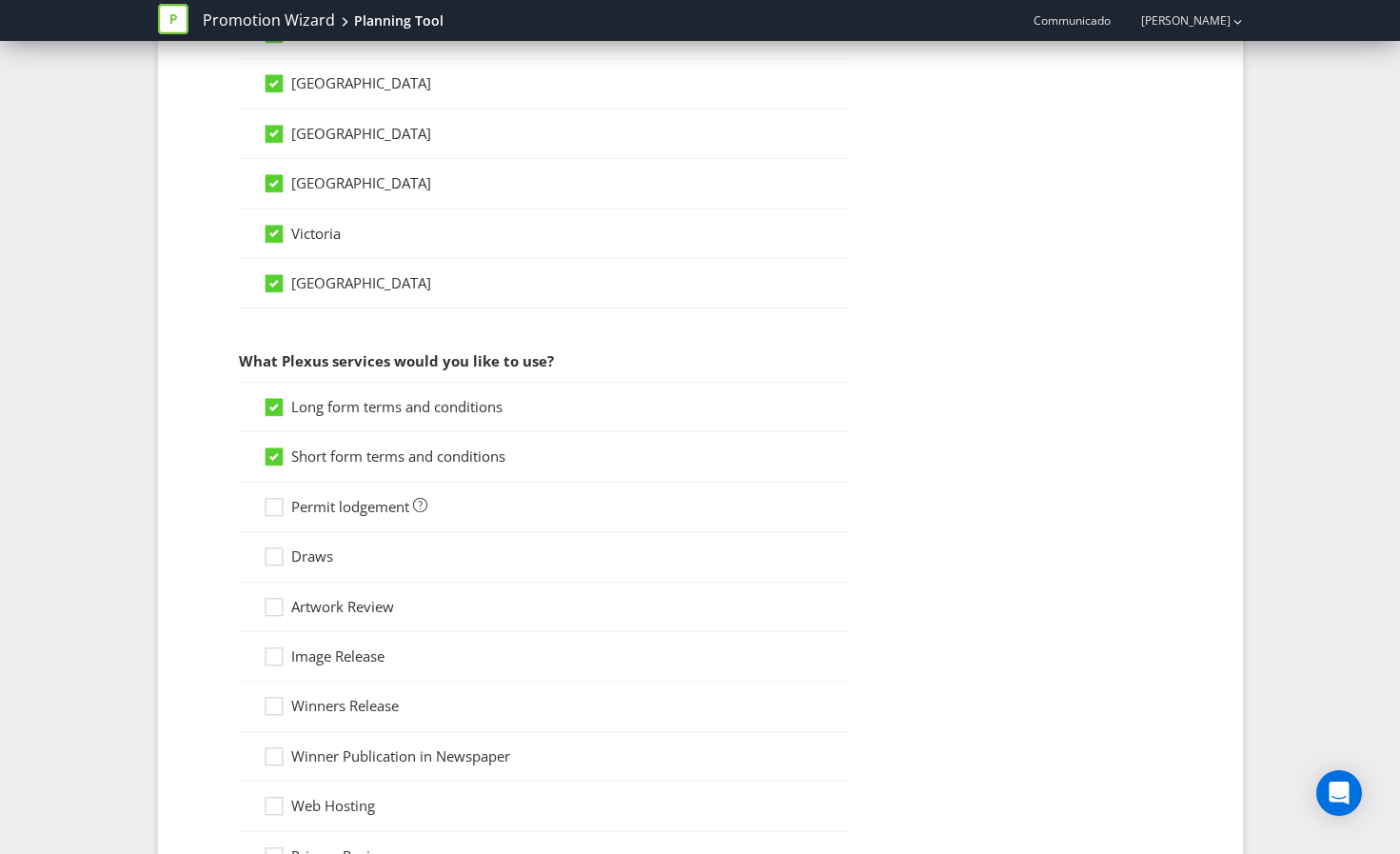 click on "Permit lodgement" at bounding box center (350, 506) 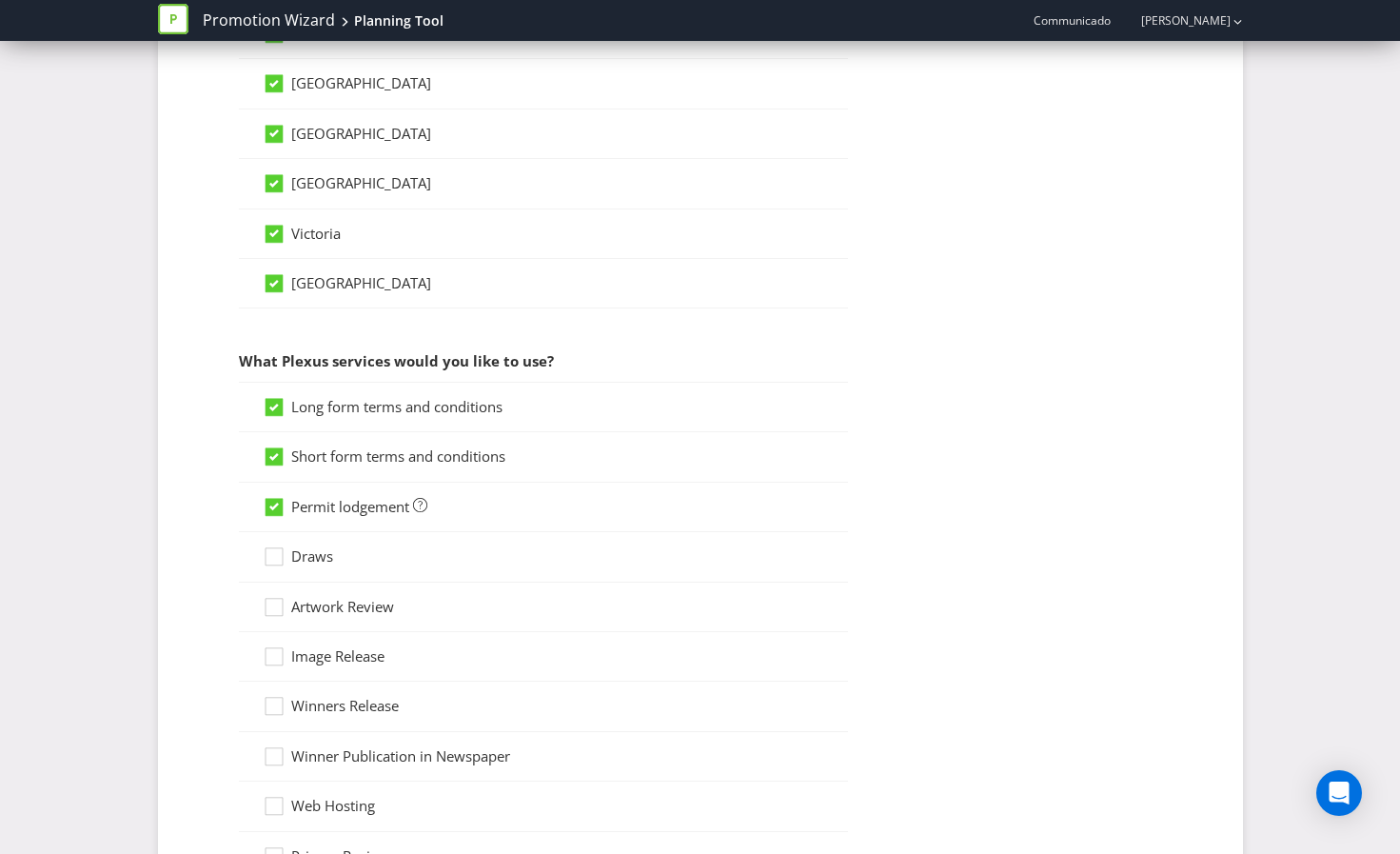 click on "Draws" at bounding box center [312, 556] 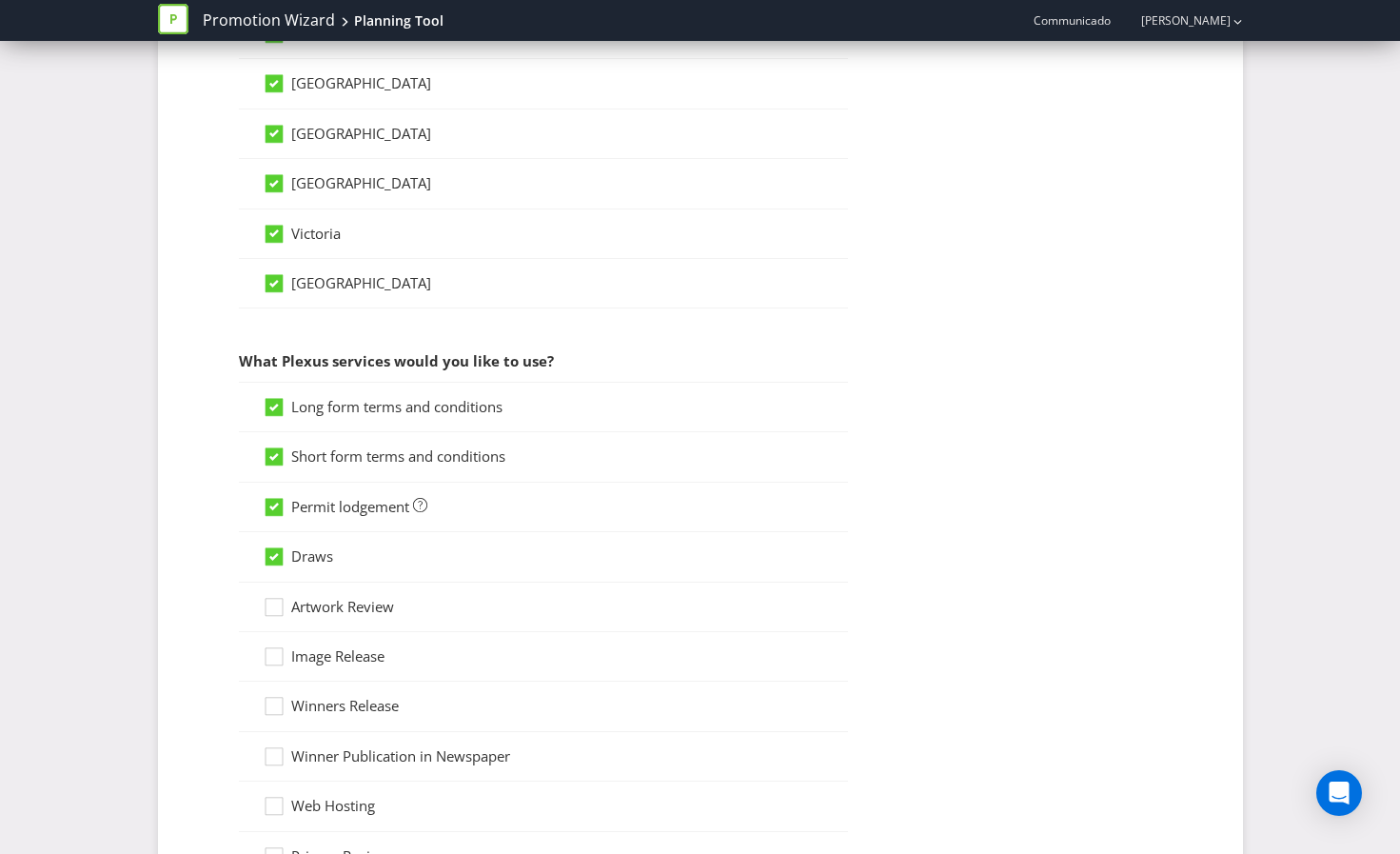 click on "Artwork Review" at bounding box center [343, 606] 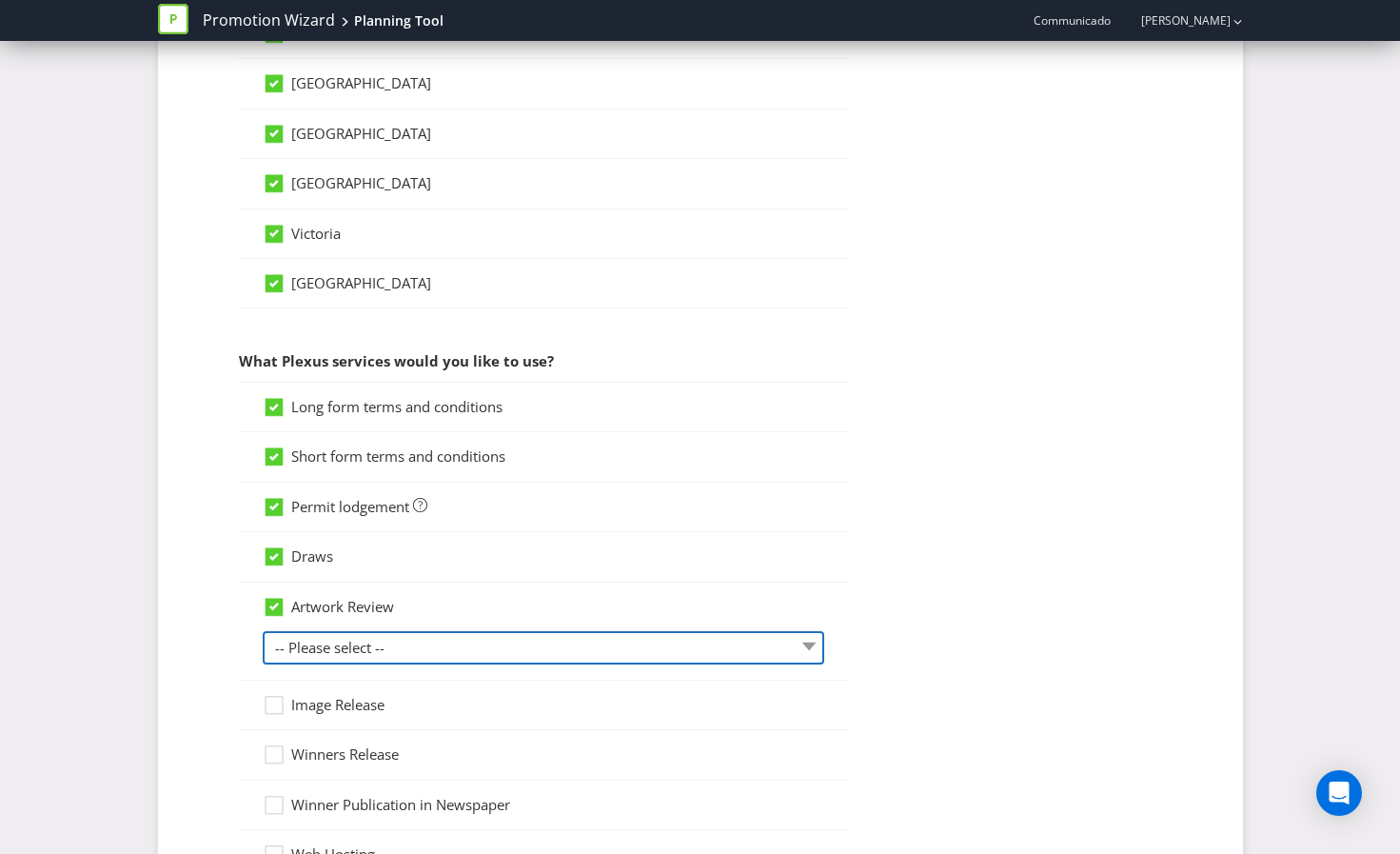 click on "-- Please select -- 1 piece 2-4 pieces (provided at same time) 5-7 pieces (provided at same time) For more than 7 pieces, please contact us for a quote" at bounding box center (543, 647) 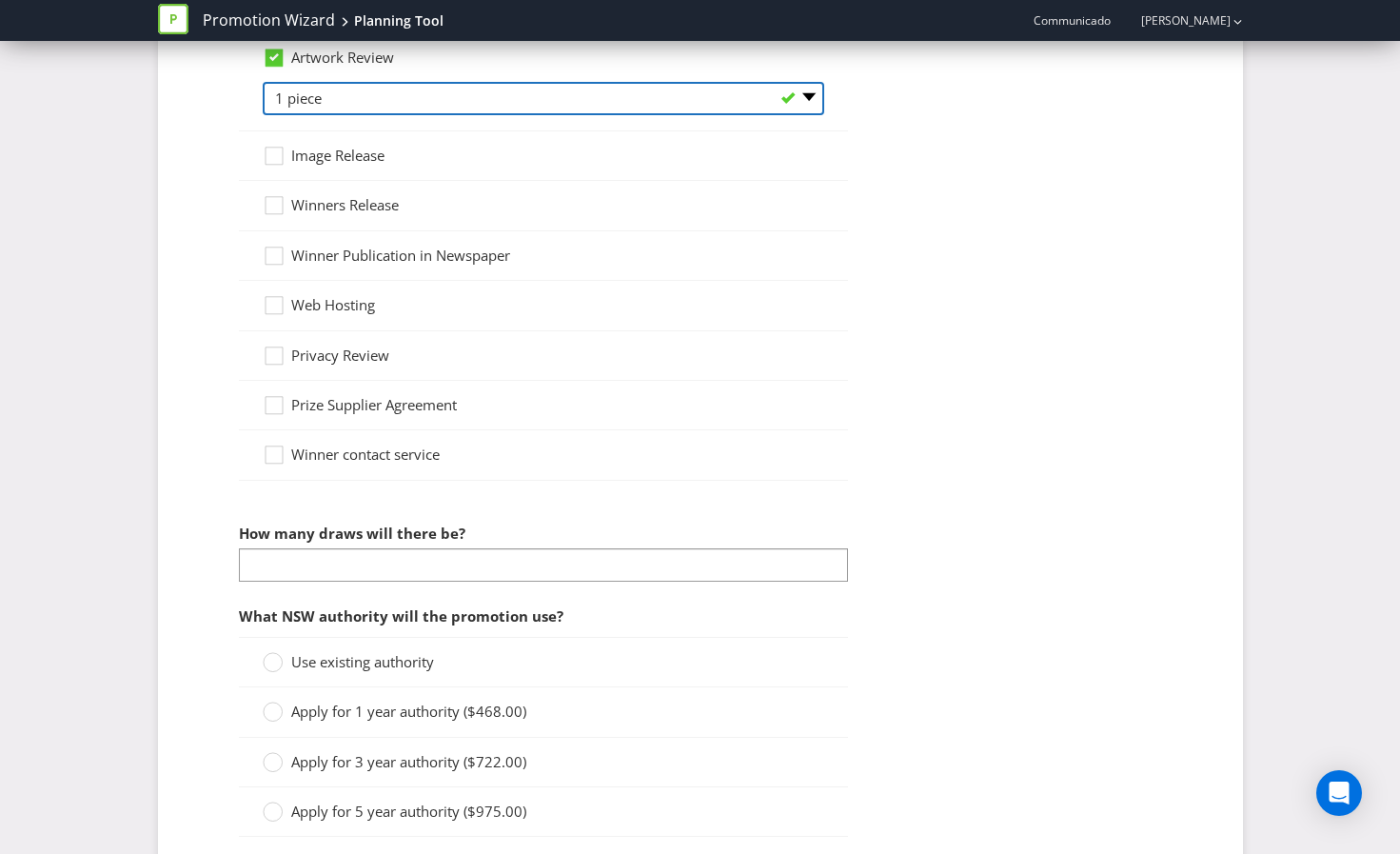 scroll, scrollTop: 1863, scrollLeft: 0, axis: vertical 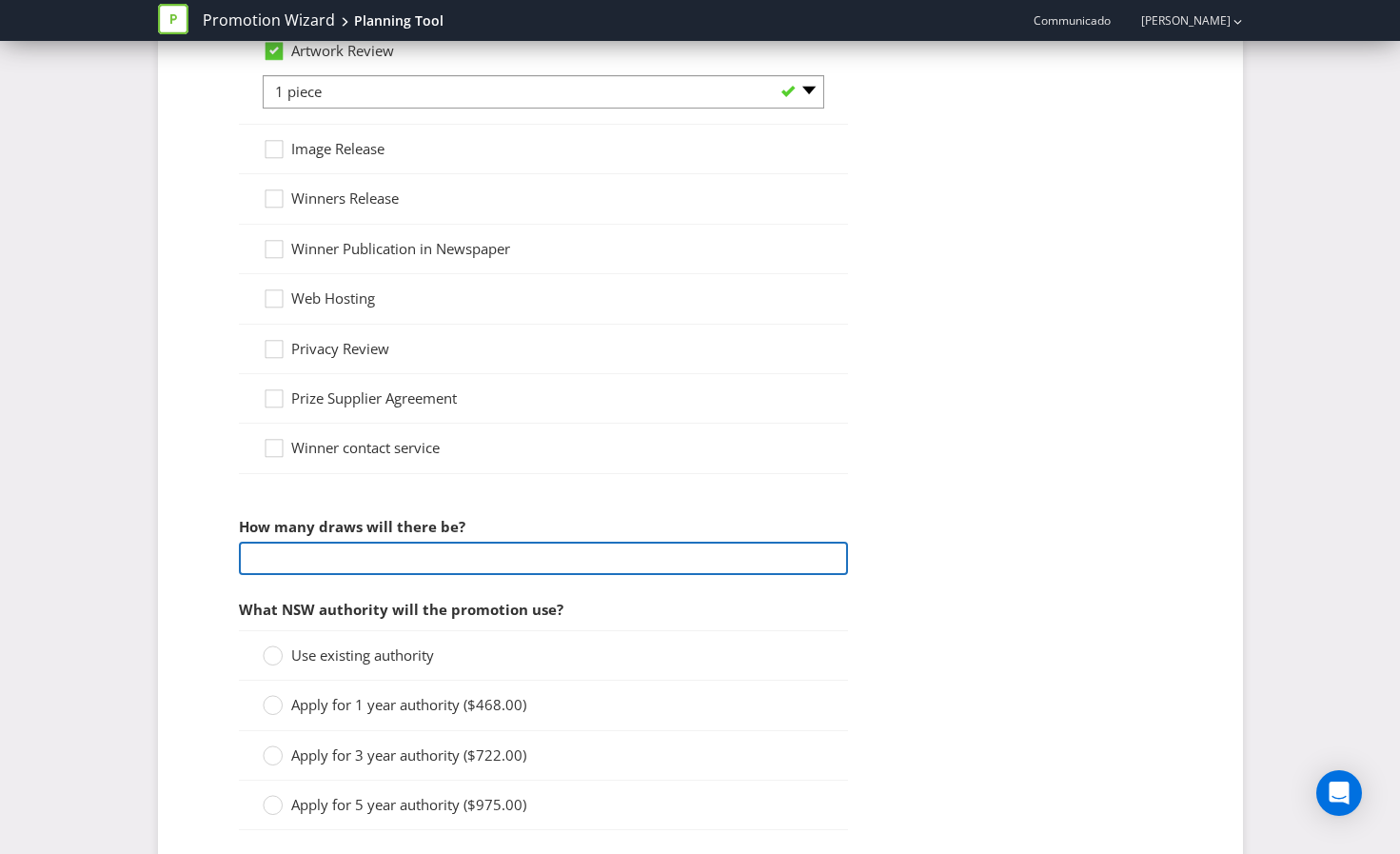 click at bounding box center [543, 558] 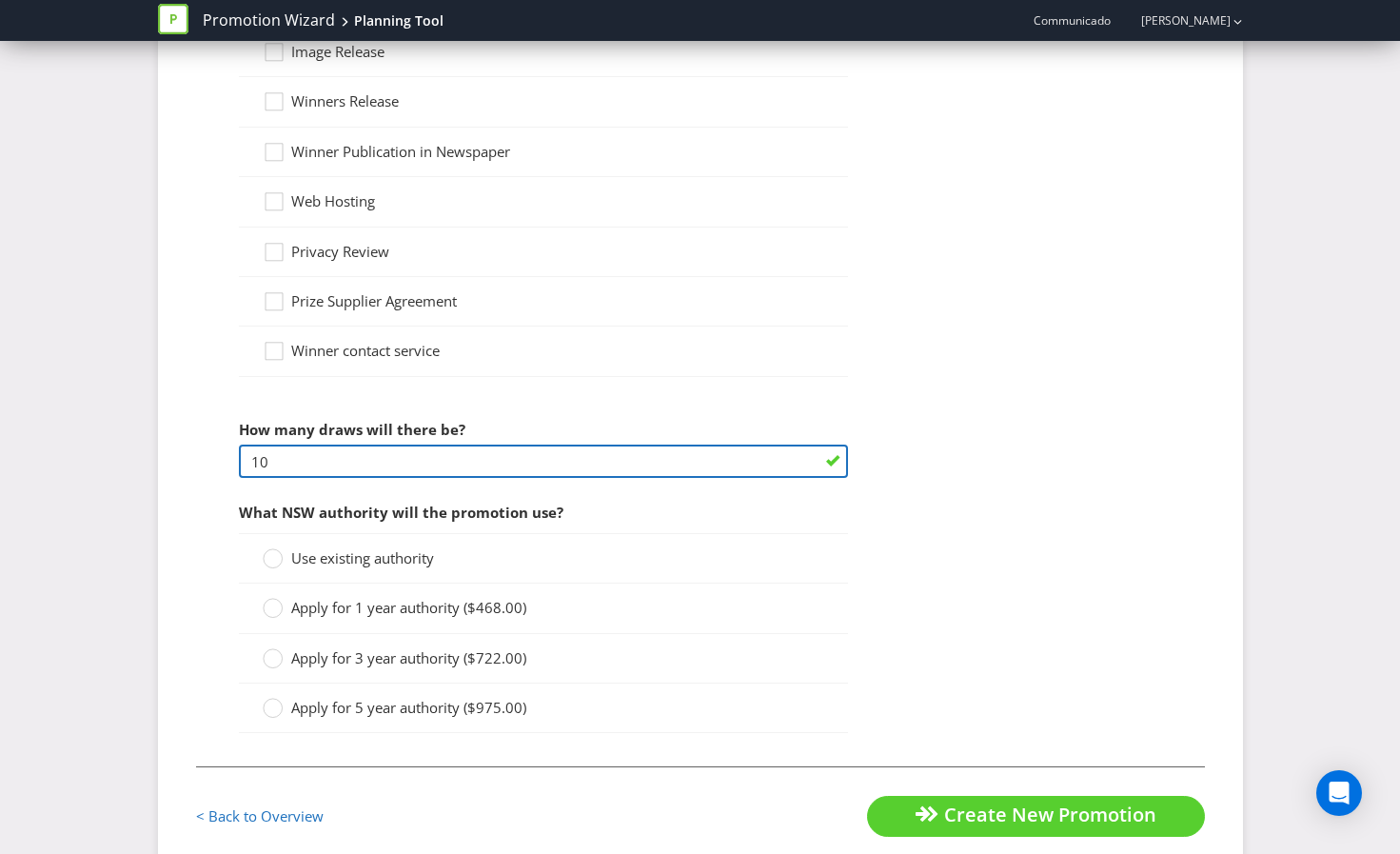 scroll, scrollTop: 1993, scrollLeft: 0, axis: vertical 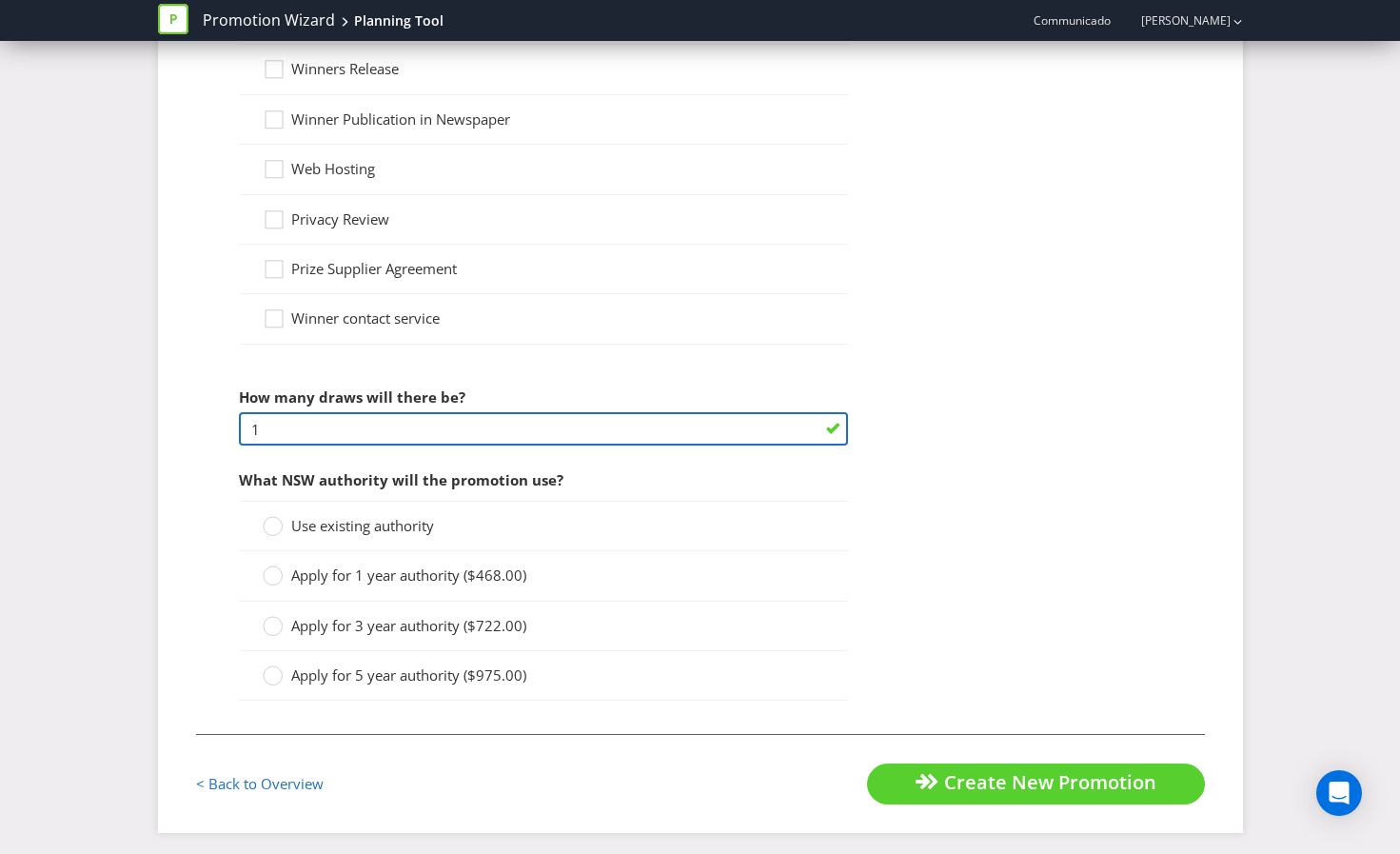 type on "1" 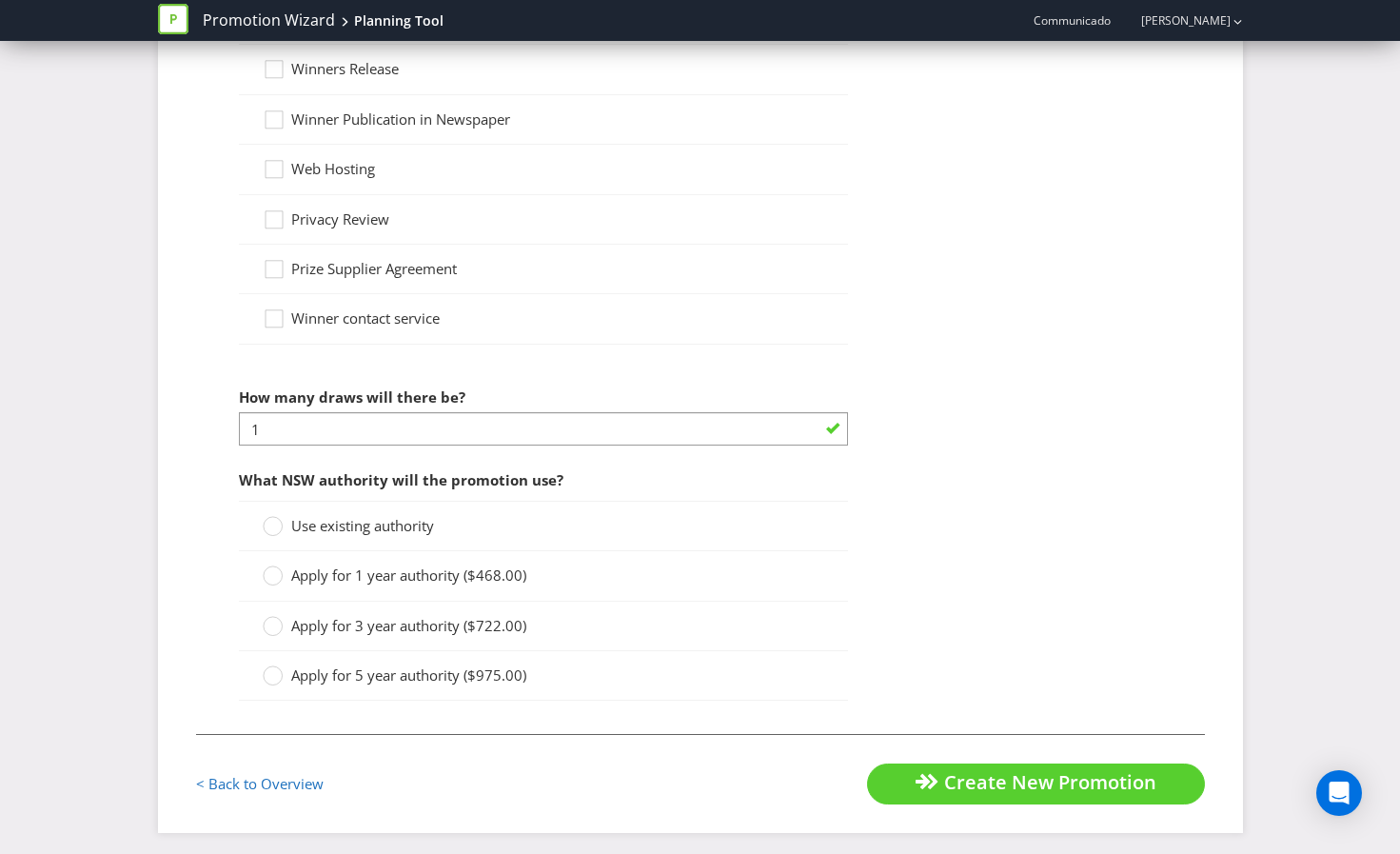 click on "Apply for 1 year authority ($468.00)" at bounding box center (408, 575) 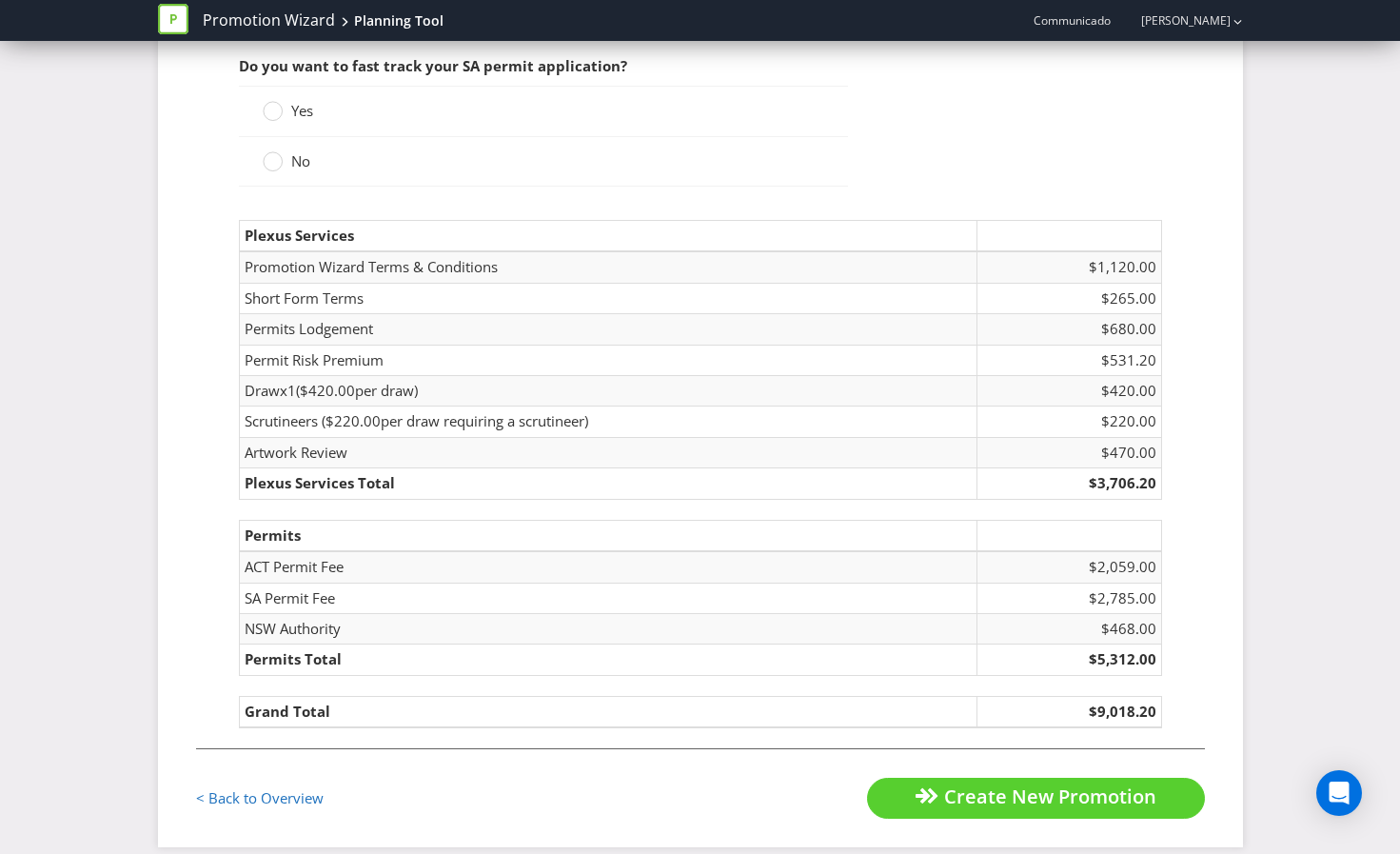 scroll, scrollTop: 2879, scrollLeft: 0, axis: vertical 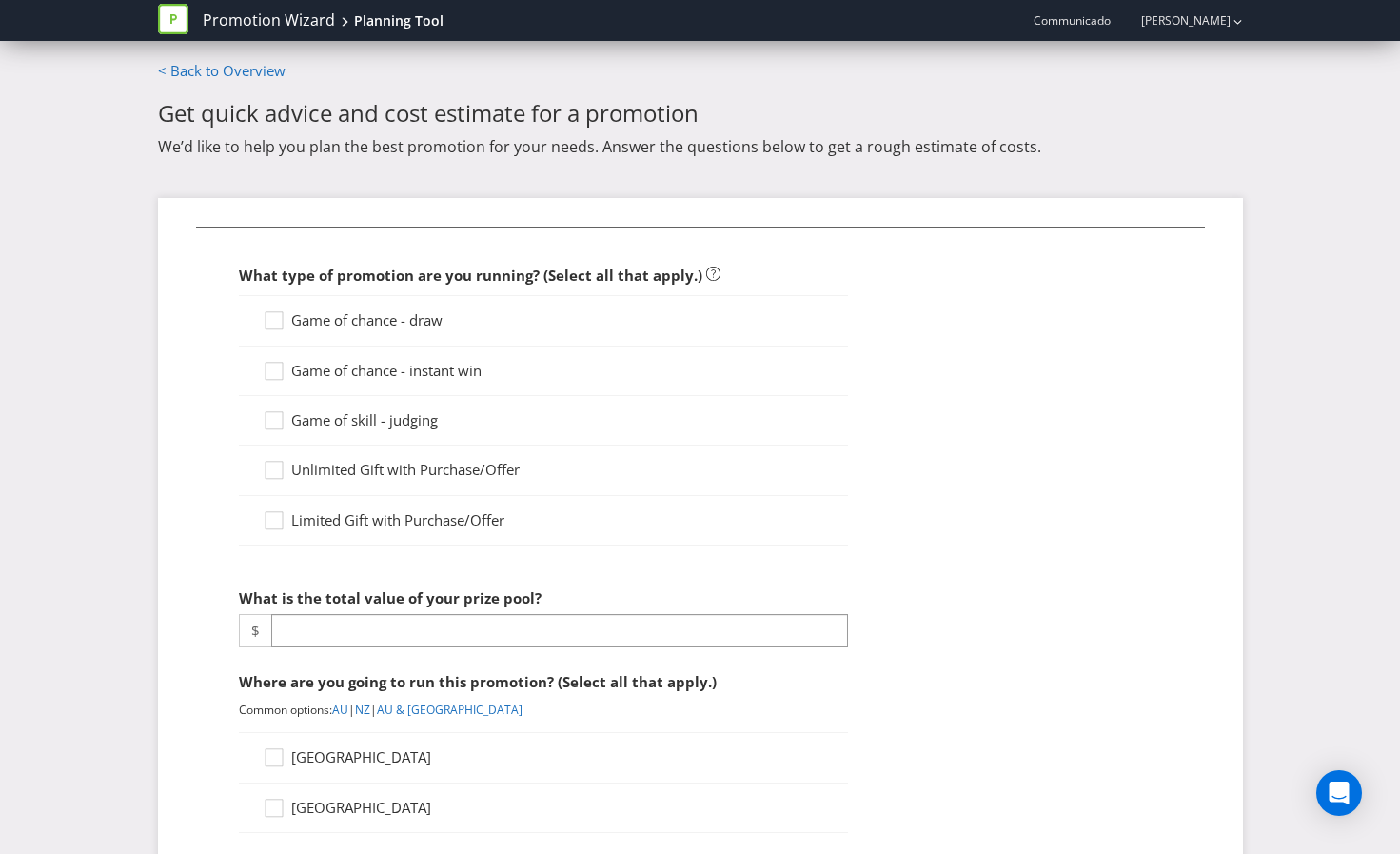 click on "Game of chance - draw" at bounding box center [366, 320] 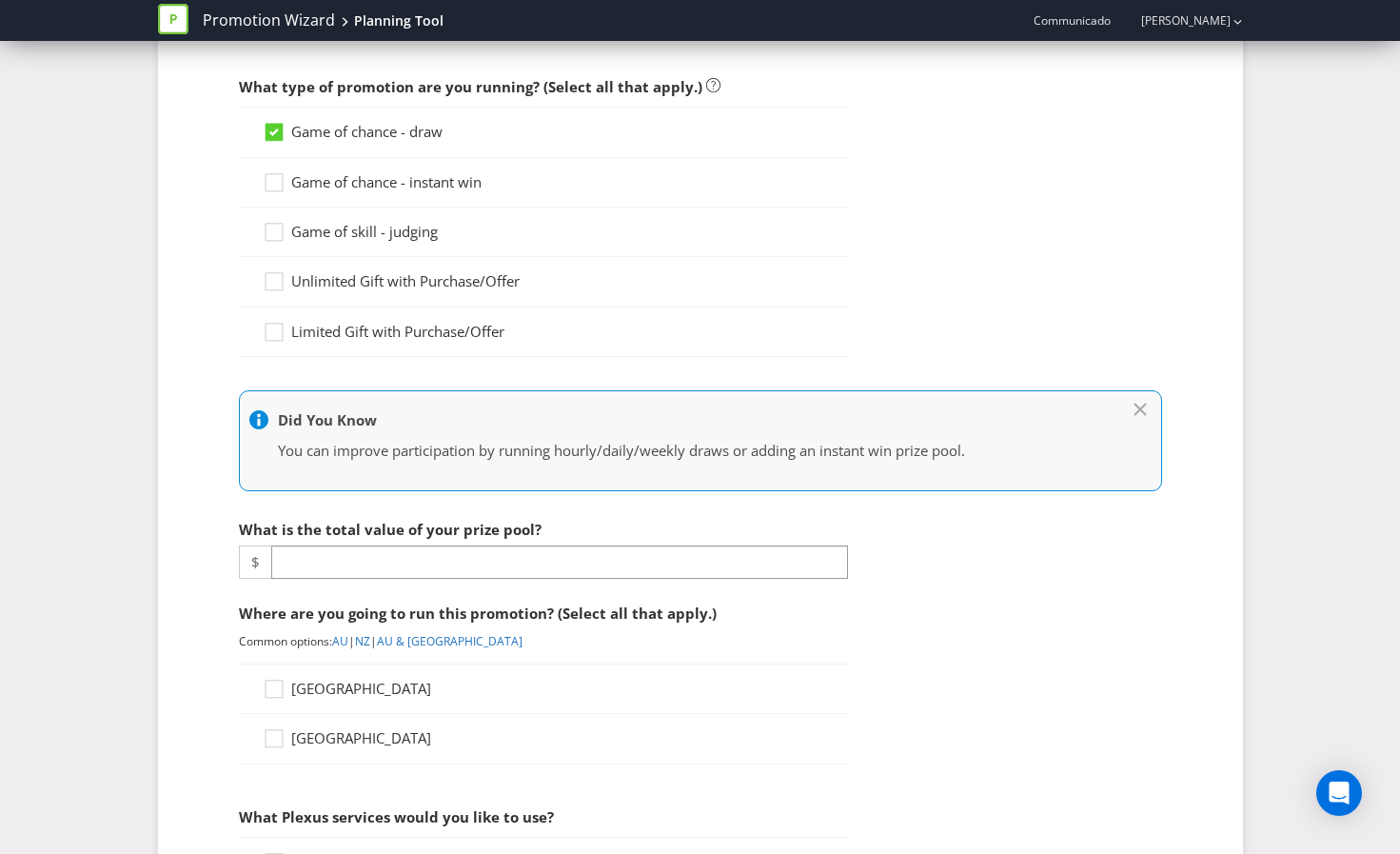 scroll, scrollTop: 231, scrollLeft: 0, axis: vertical 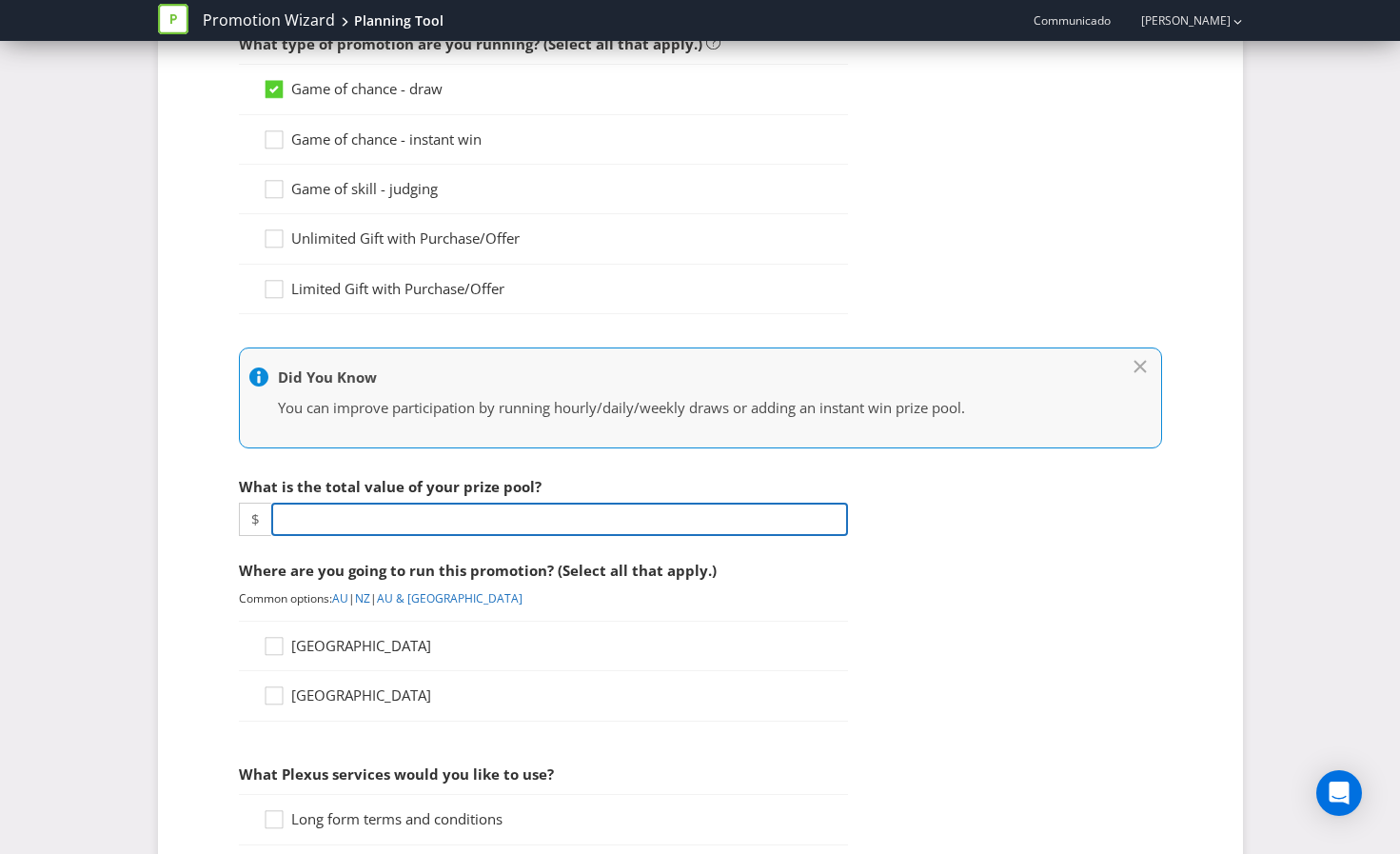 click at bounding box center (560, 519) 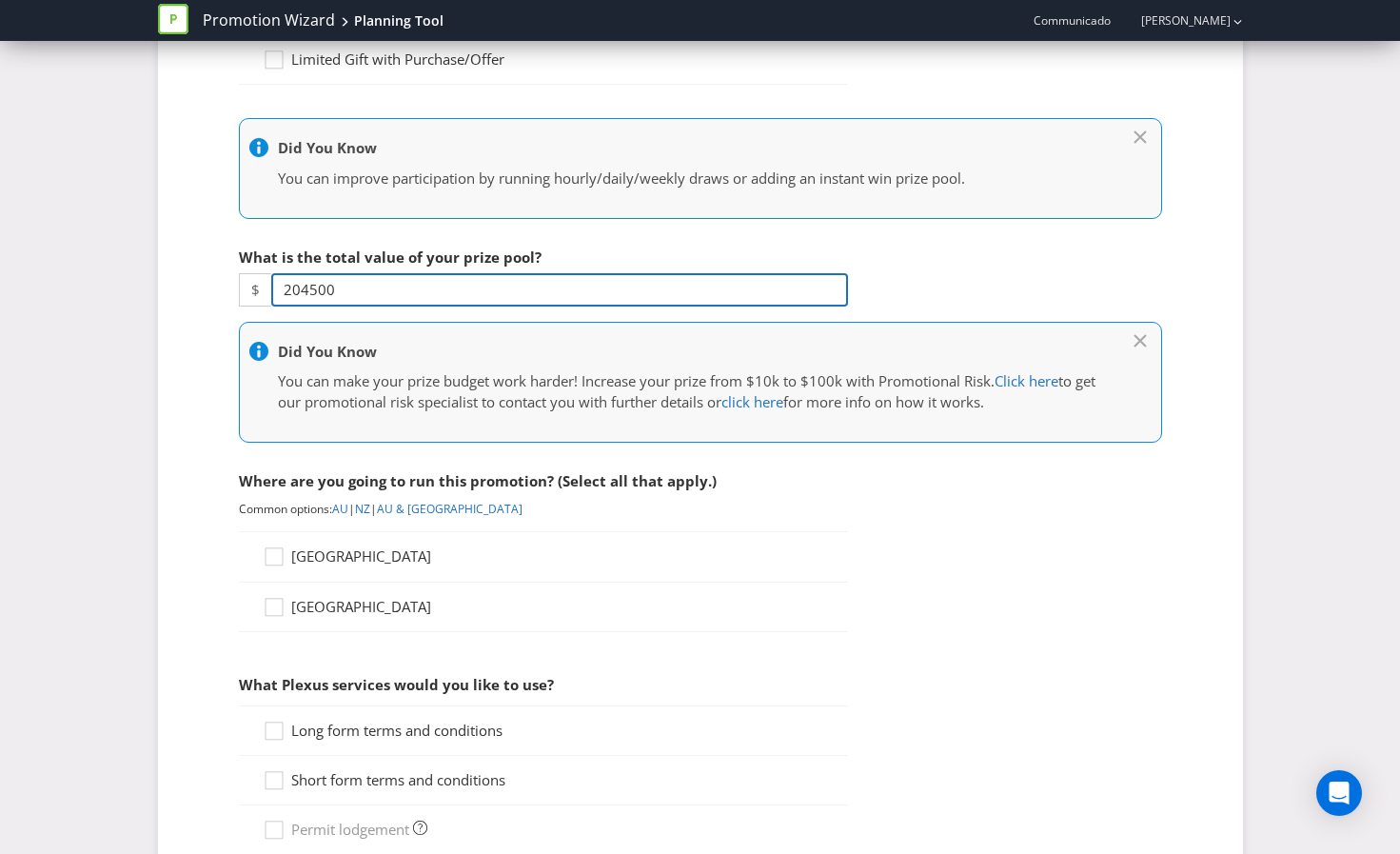 scroll, scrollTop: 483, scrollLeft: 0, axis: vertical 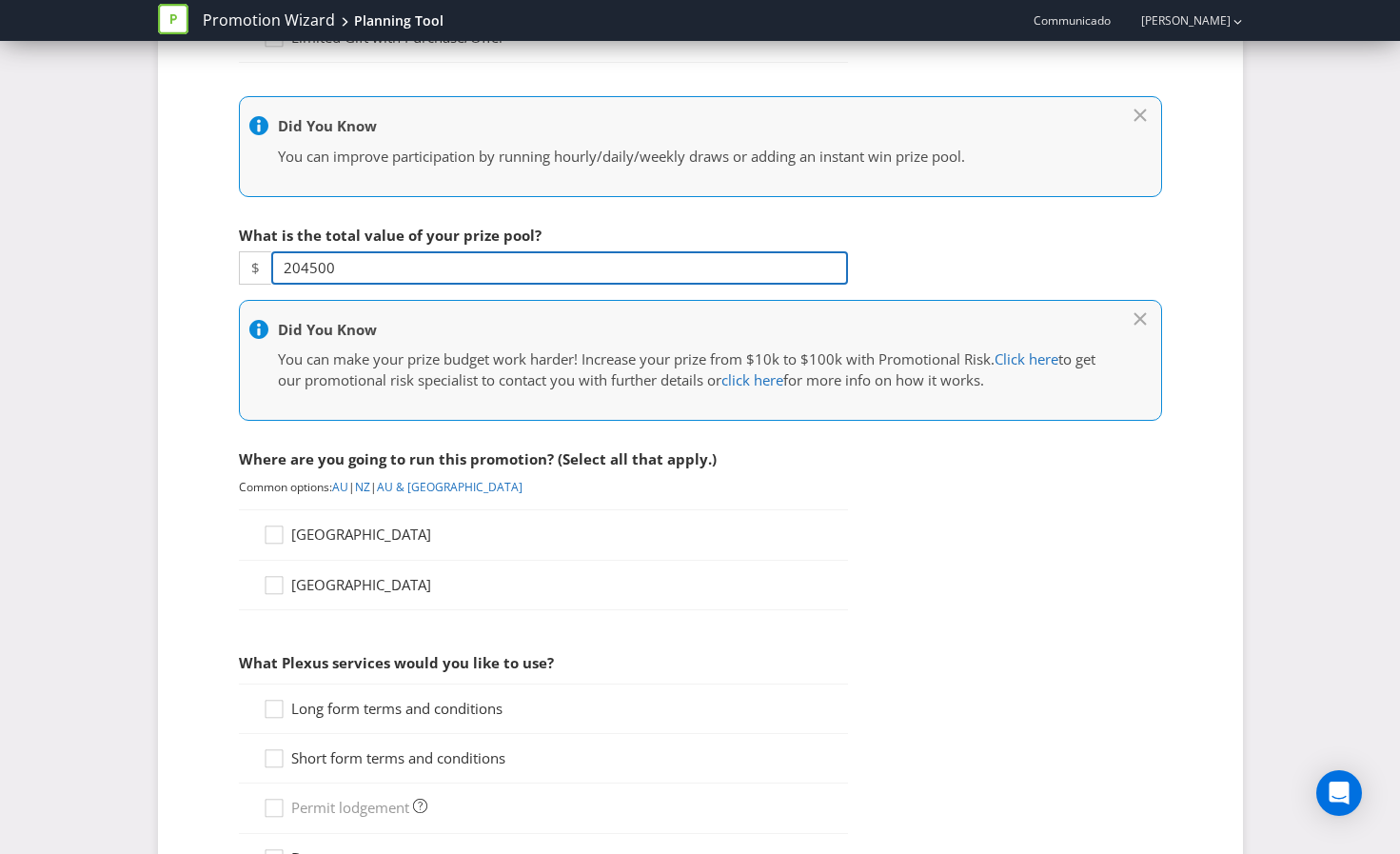 type on "204500" 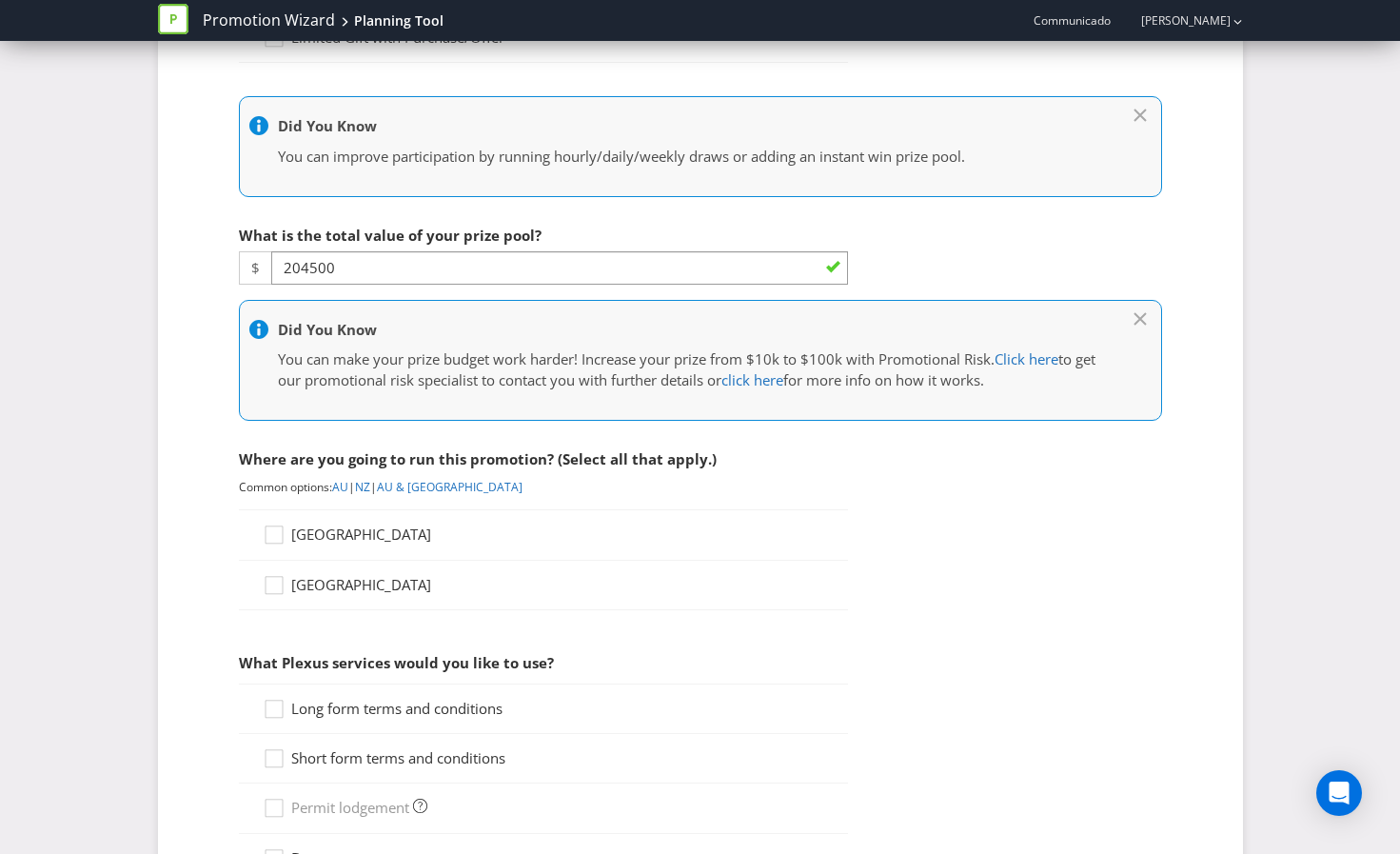 click on "[GEOGRAPHIC_DATA]" at bounding box center [361, 534] 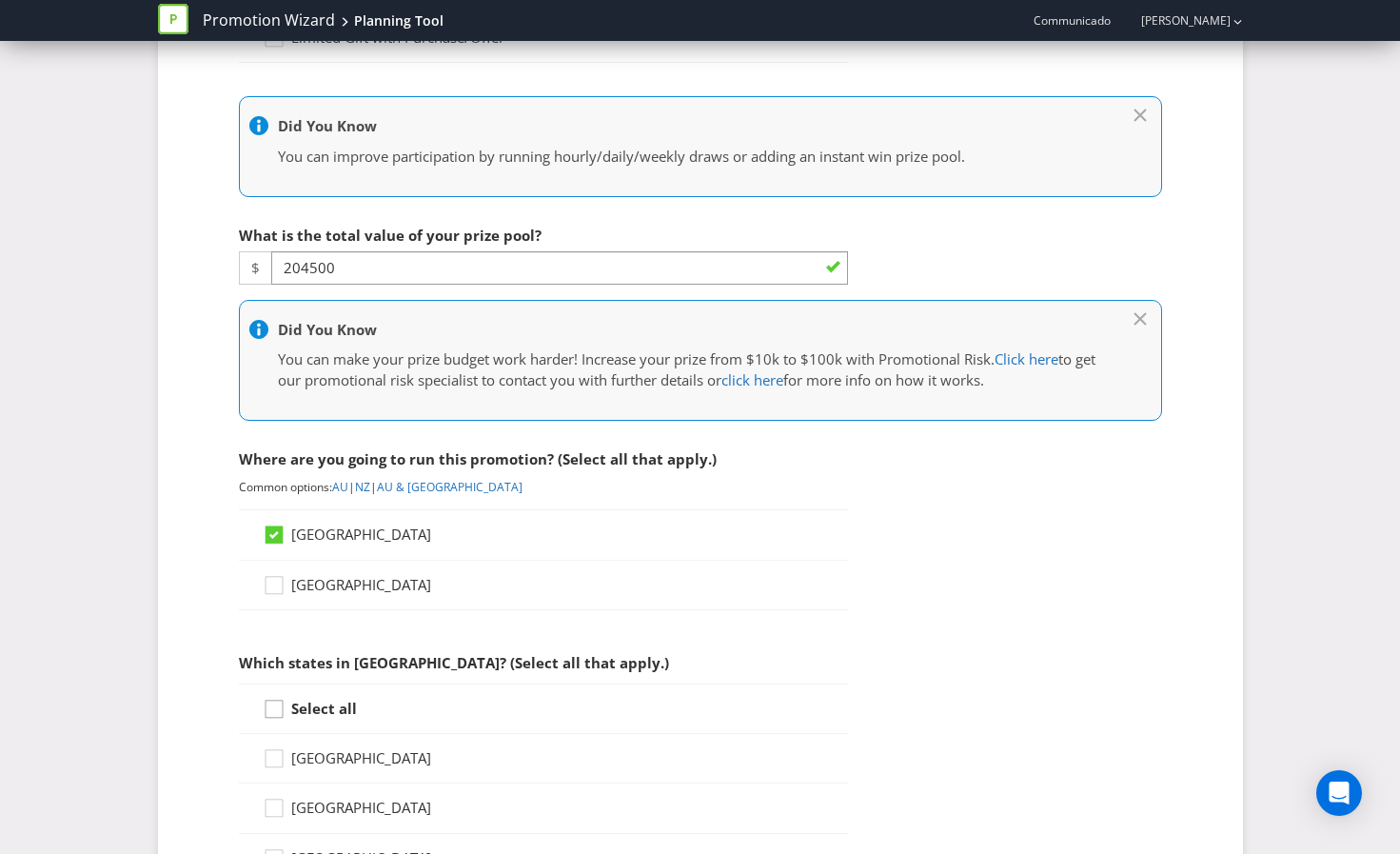 click 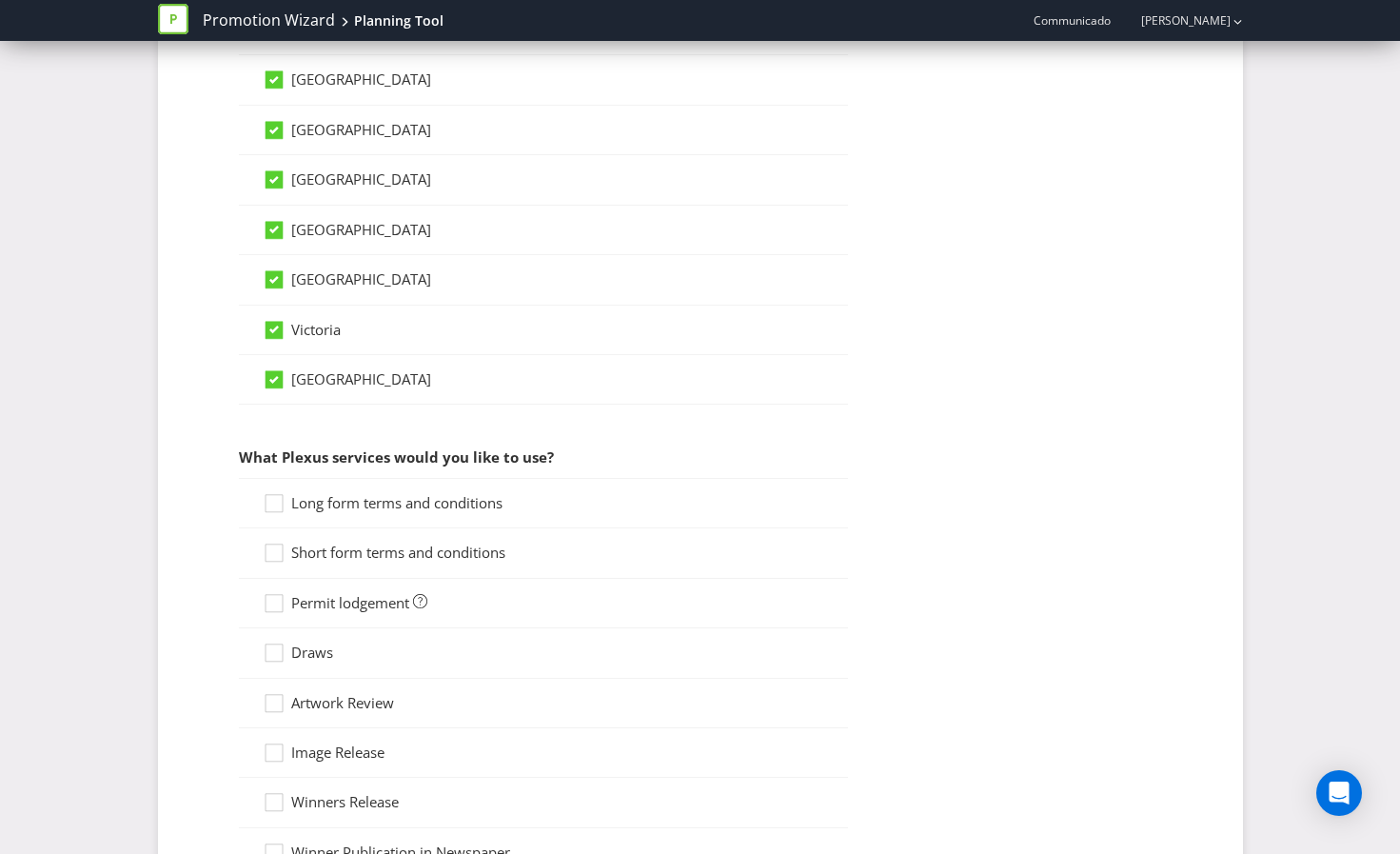 scroll, scrollTop: 1237, scrollLeft: 0, axis: vertical 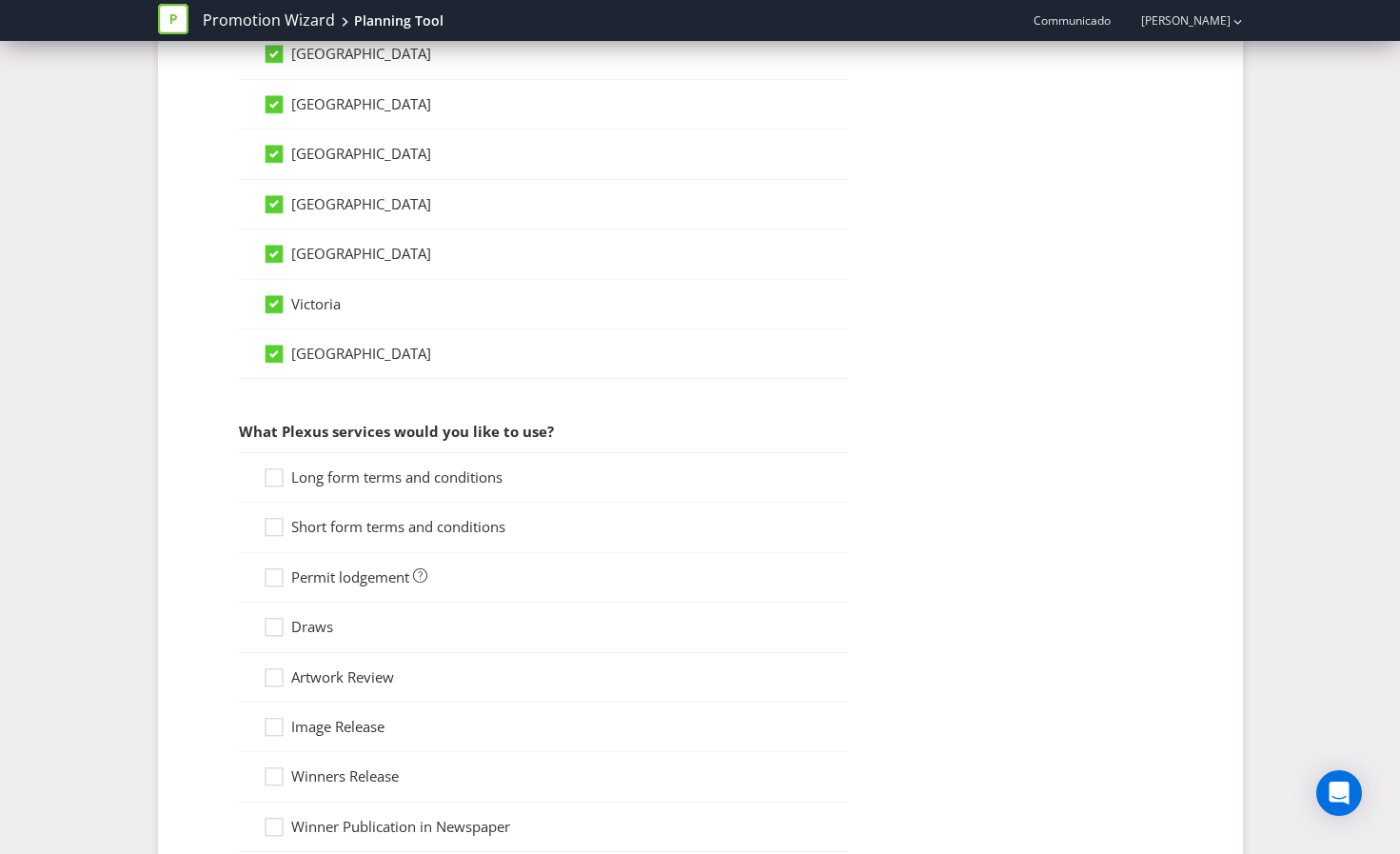 click on "Long form terms and conditions" at bounding box center [397, 477] 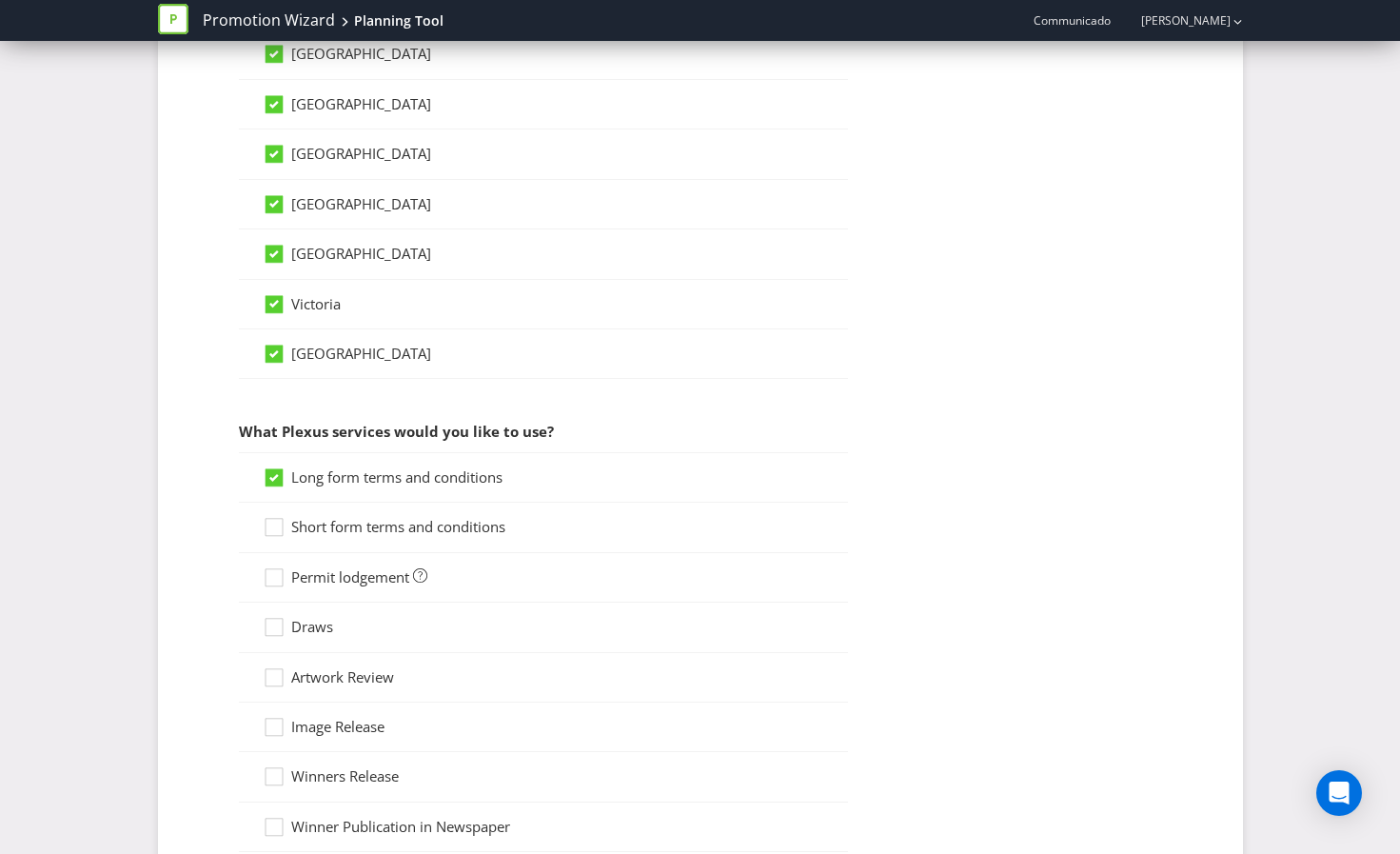 click on "Short form terms and conditions" at bounding box center [398, 526] 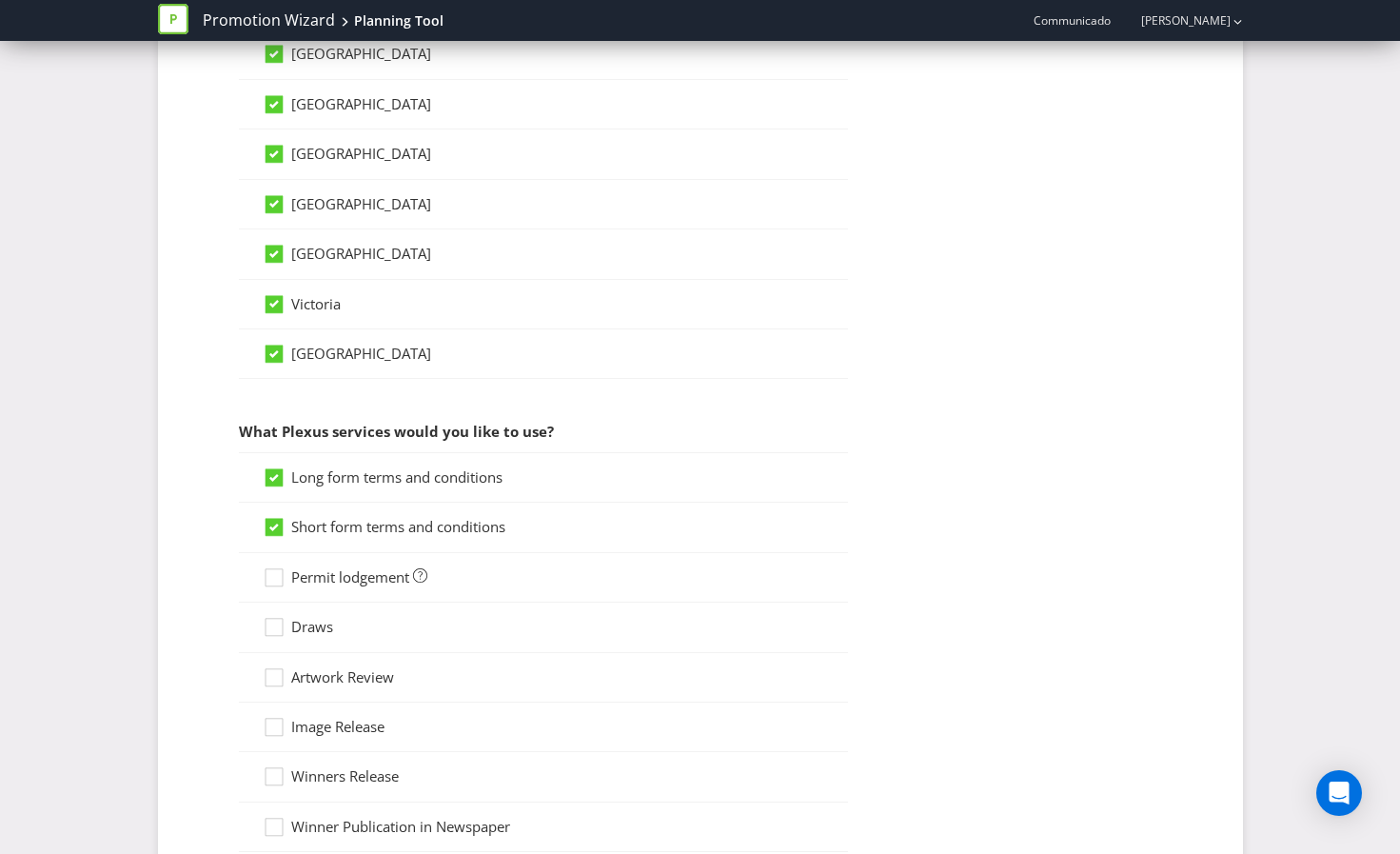 click on "Permit lodgement" at bounding box center (350, 577) 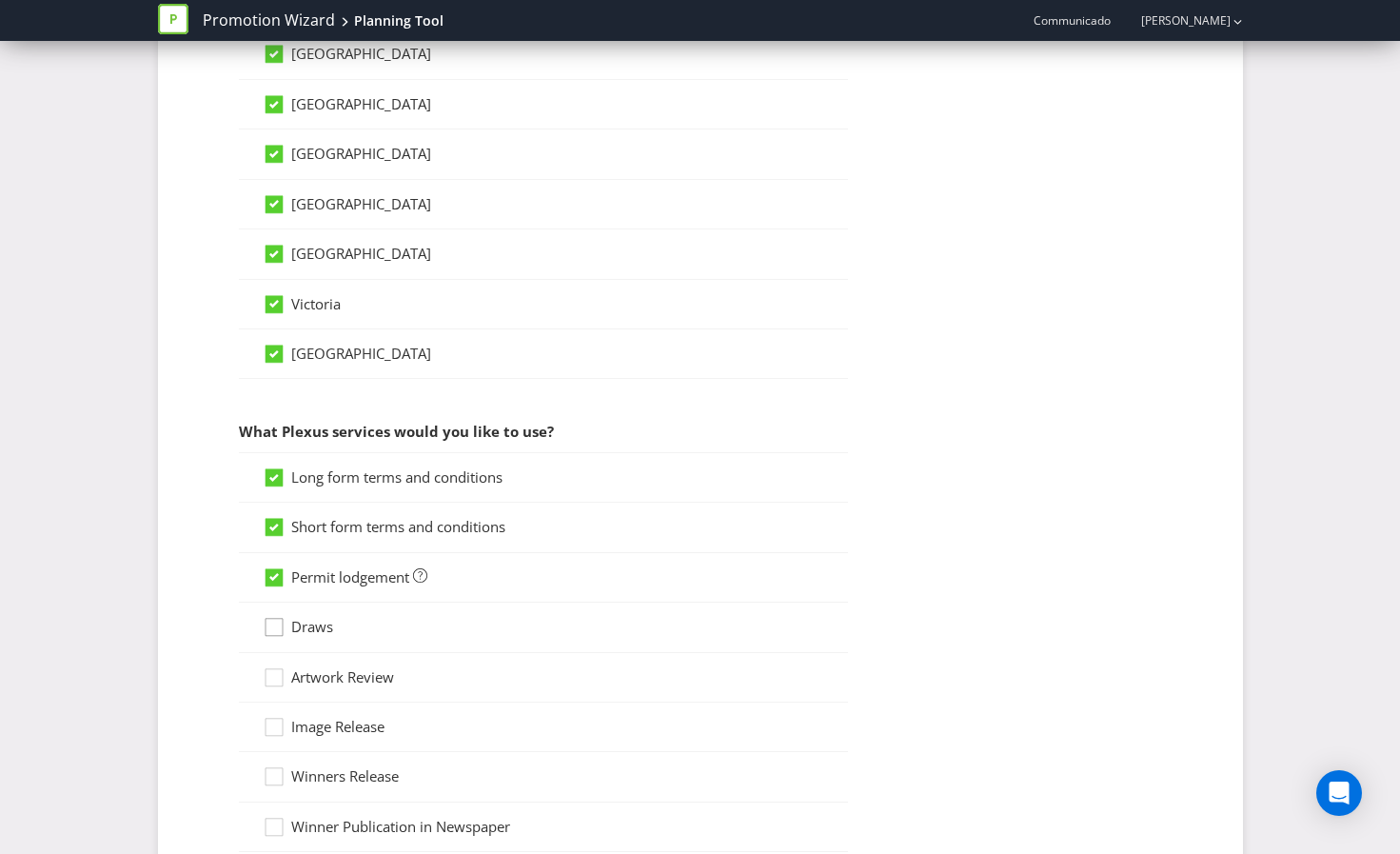 click 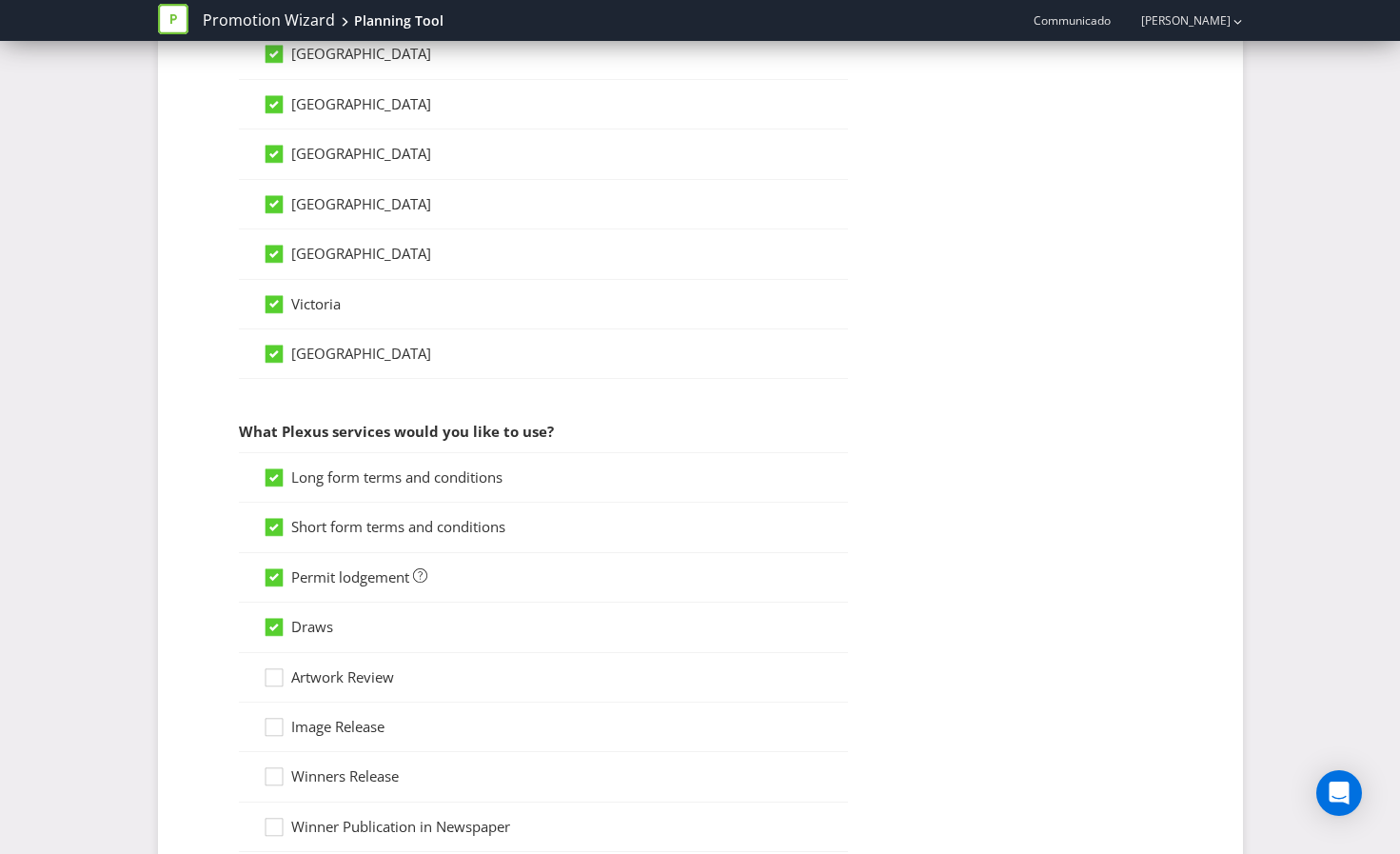 click on "Artwork Review" at bounding box center (343, 677) 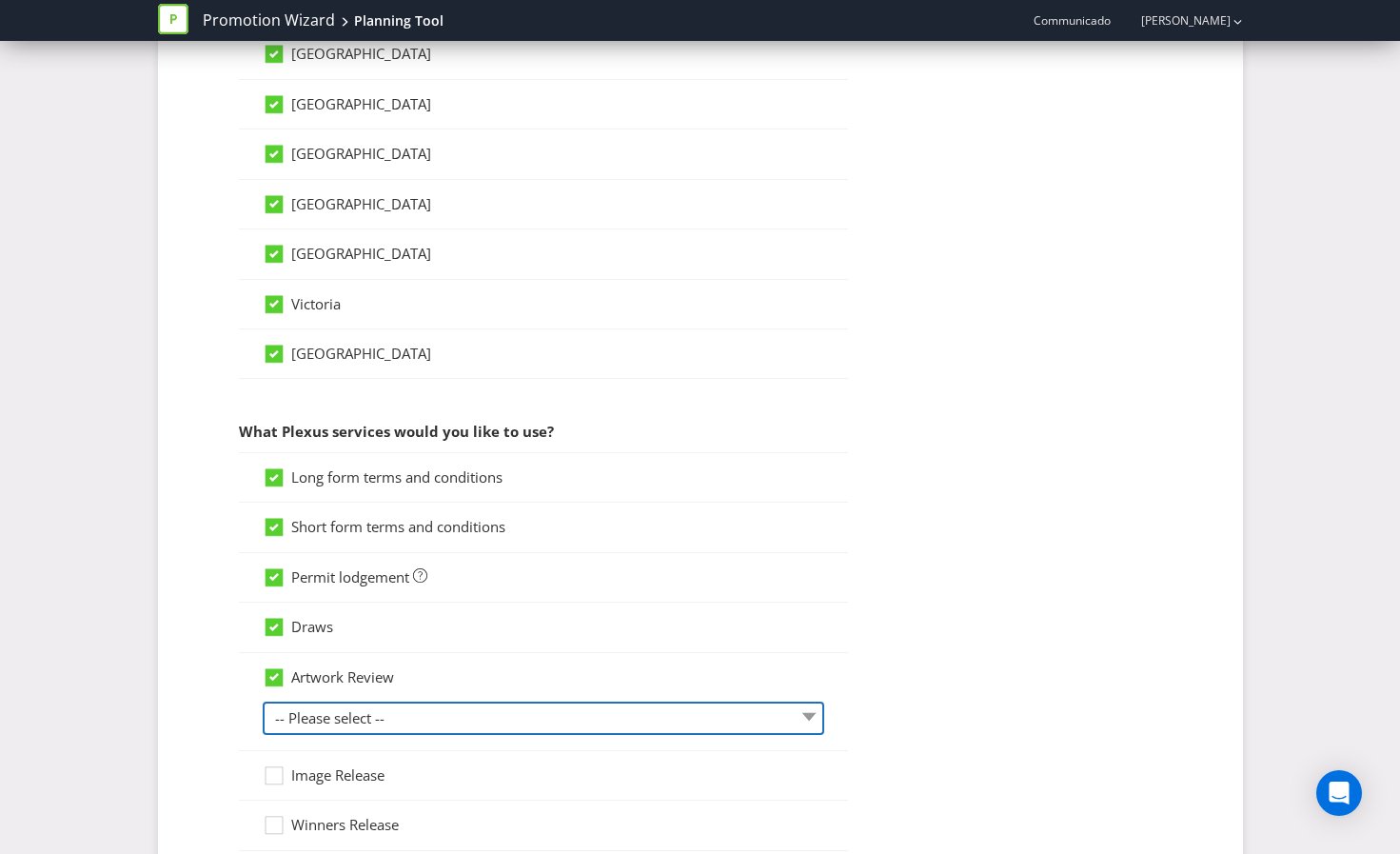 click on "-- Please select -- 1 piece 2-4 pieces (provided at same time) 5-7 pieces (provided at same time) For more than 7 pieces, please contact us for a quote" at bounding box center [543, 718] 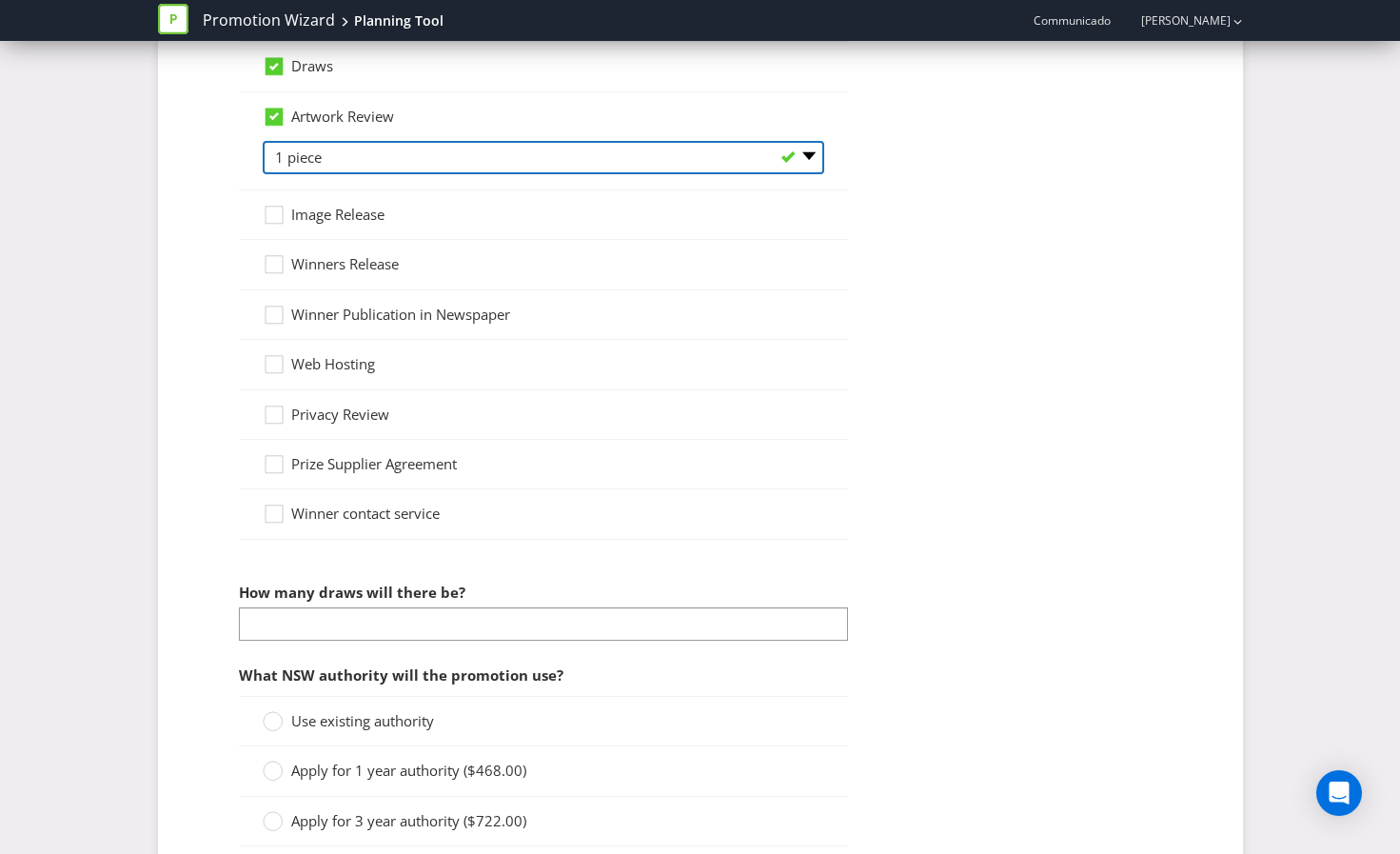 scroll, scrollTop: 1802, scrollLeft: 0, axis: vertical 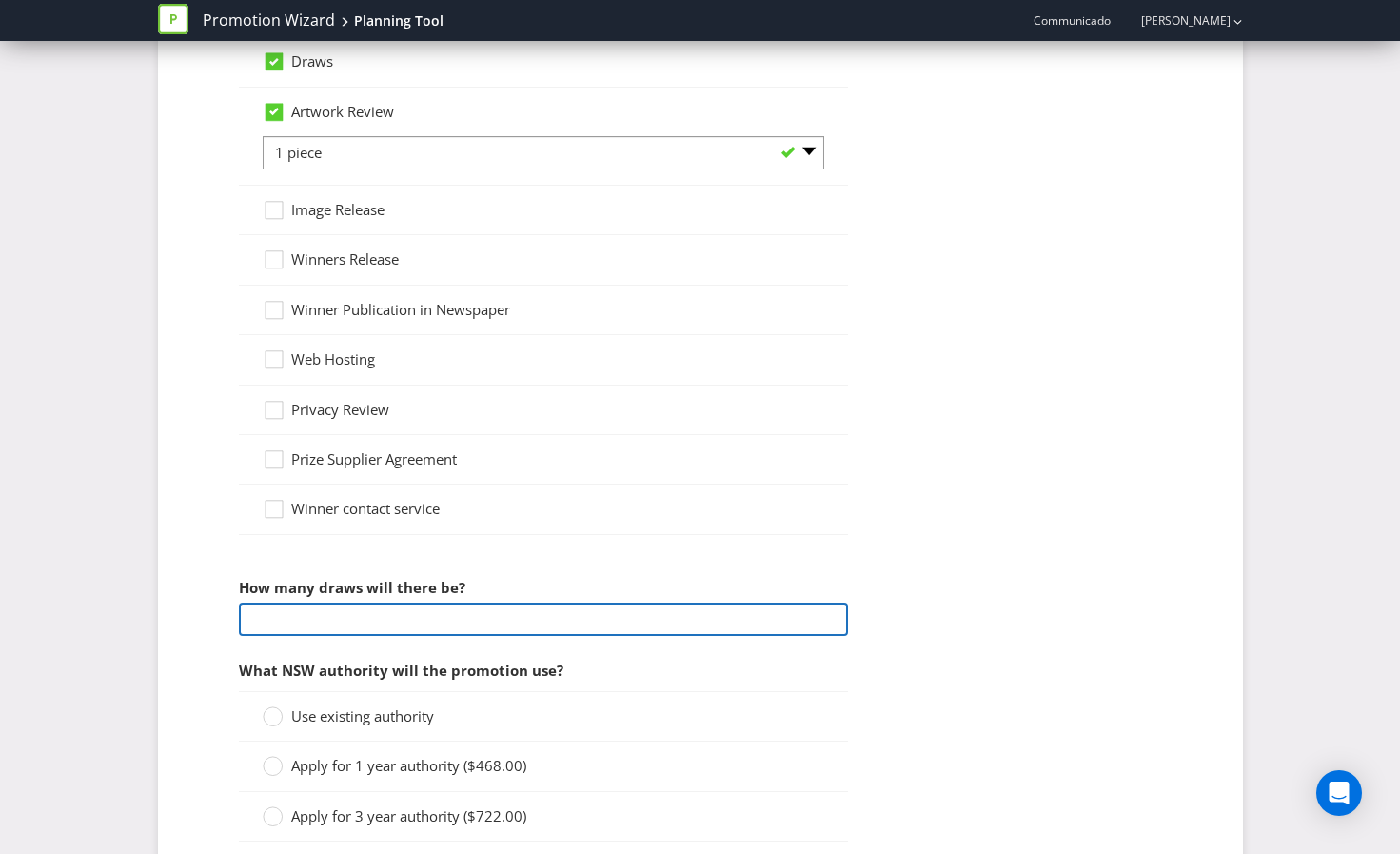 click at bounding box center (543, 619) 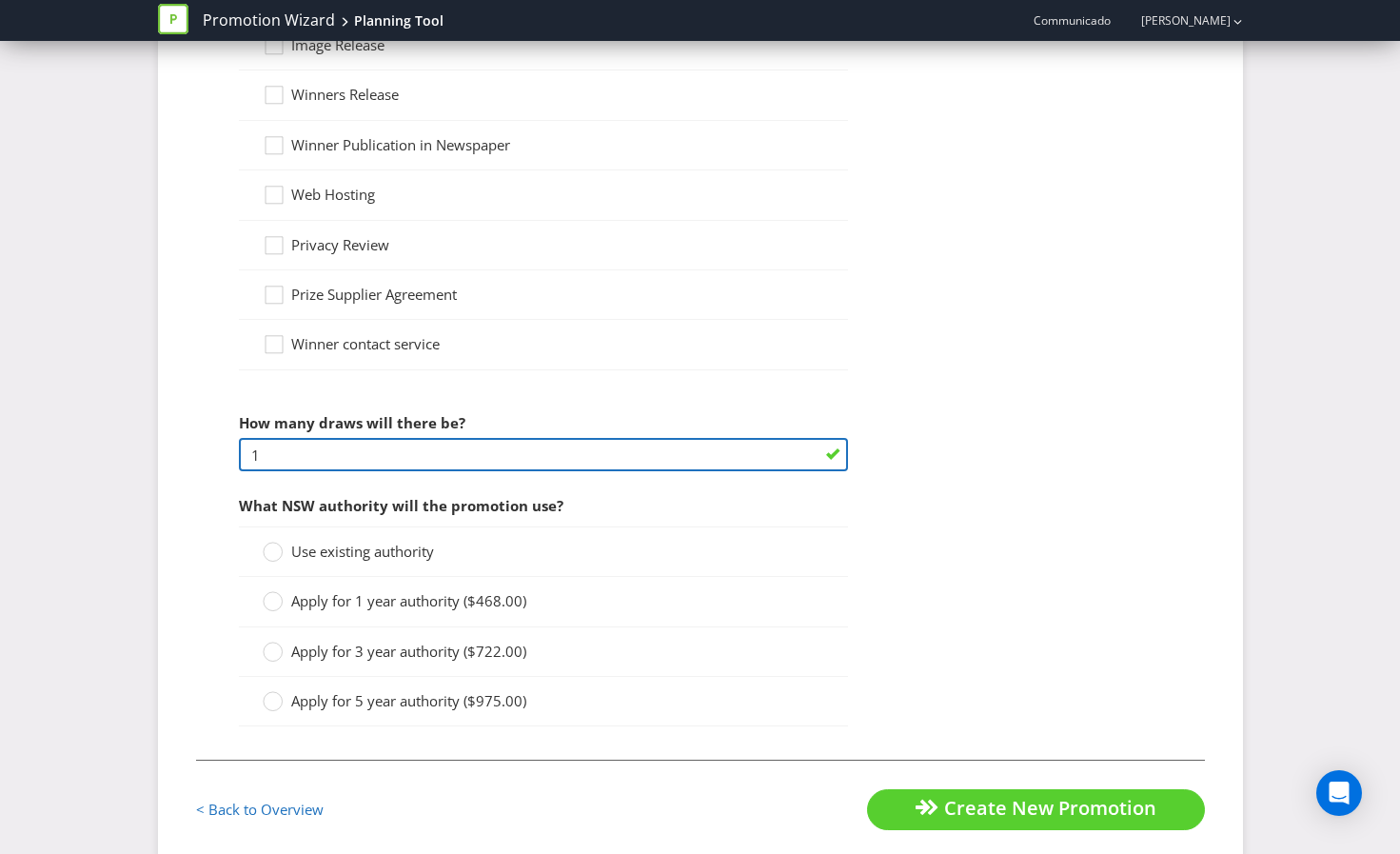 scroll, scrollTop: 1969, scrollLeft: 0, axis: vertical 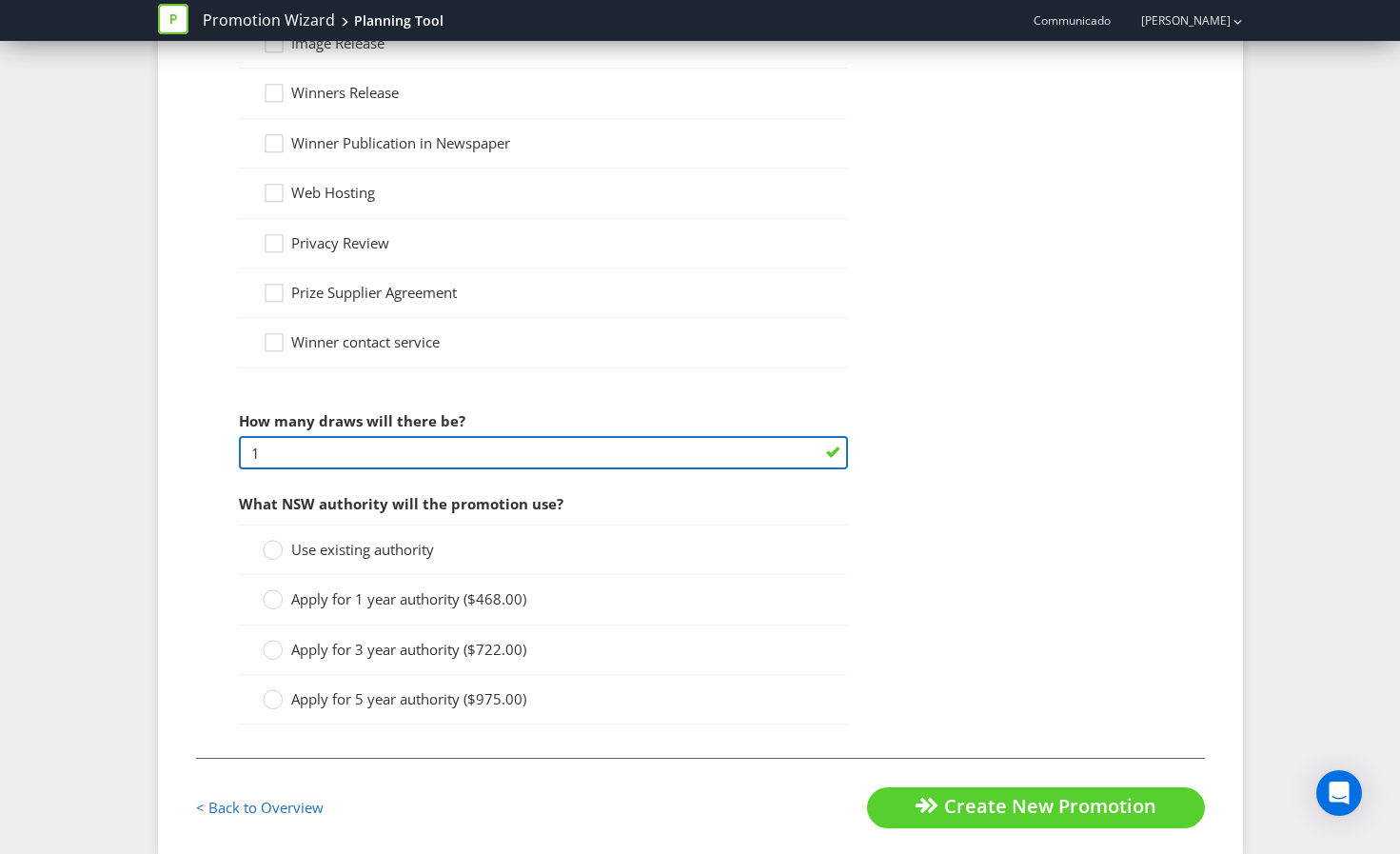 type on "1" 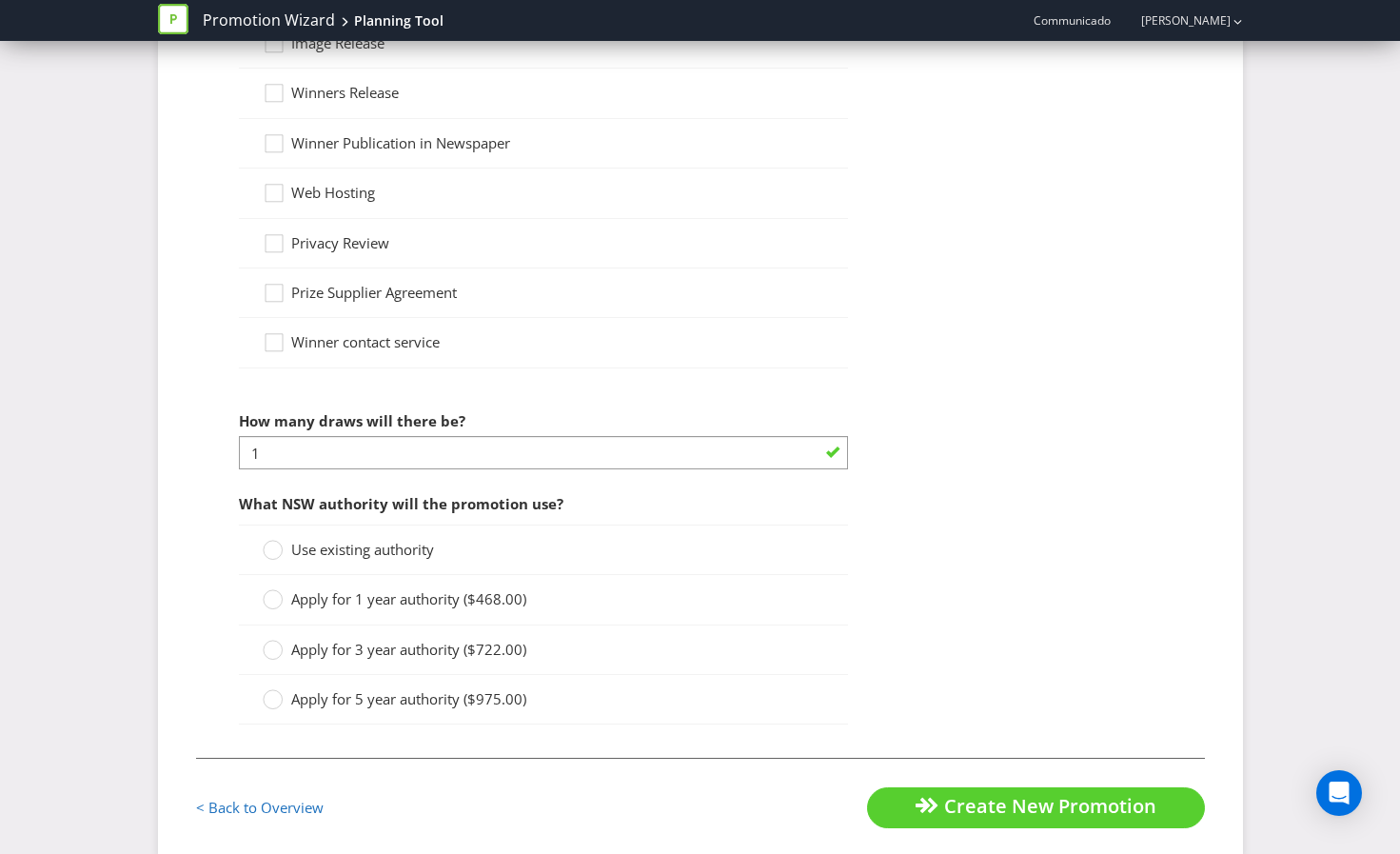 click on "Apply for 1 year authority ($468.00)" at bounding box center (543, 600) 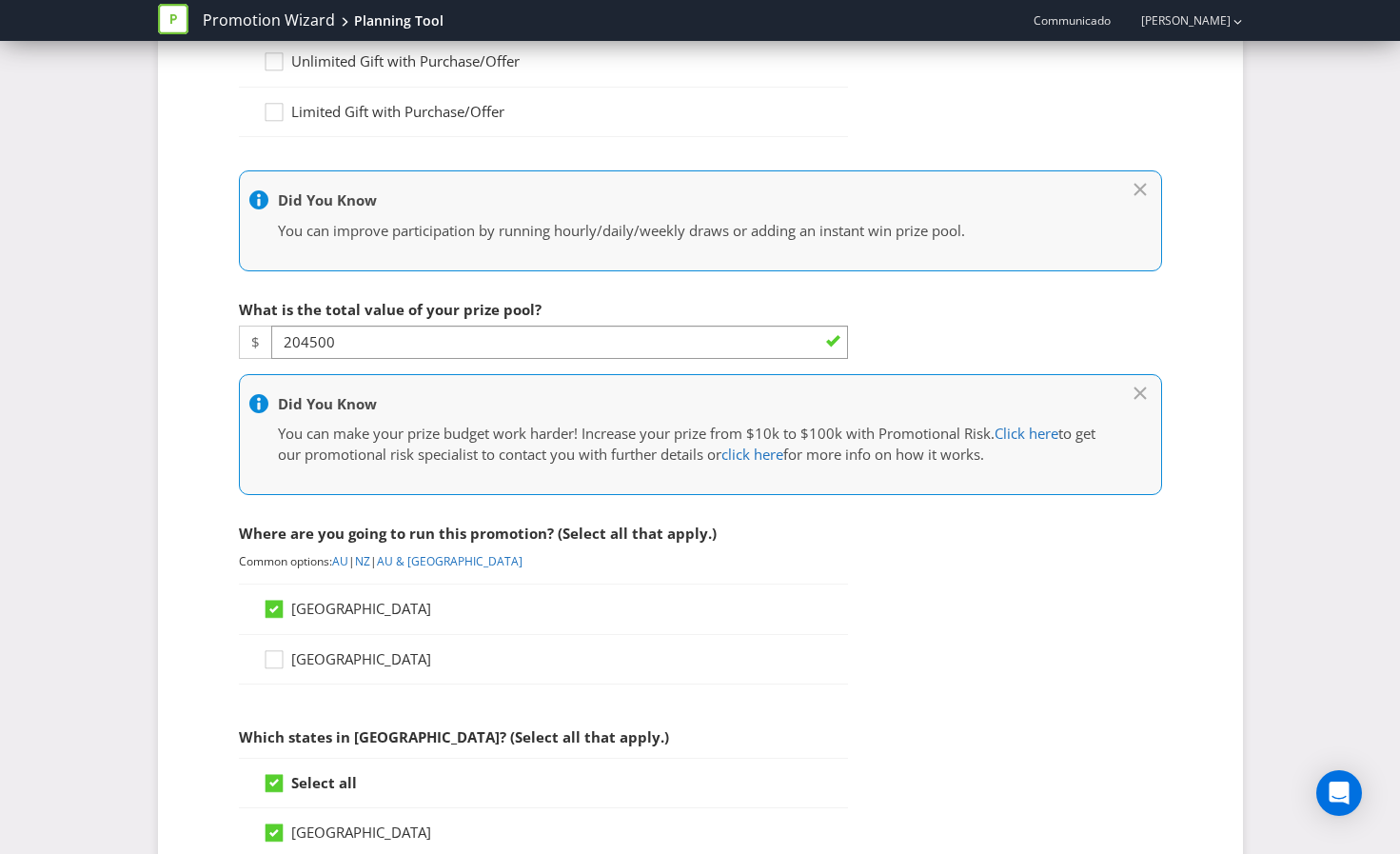 scroll, scrollTop: 407, scrollLeft: 0, axis: vertical 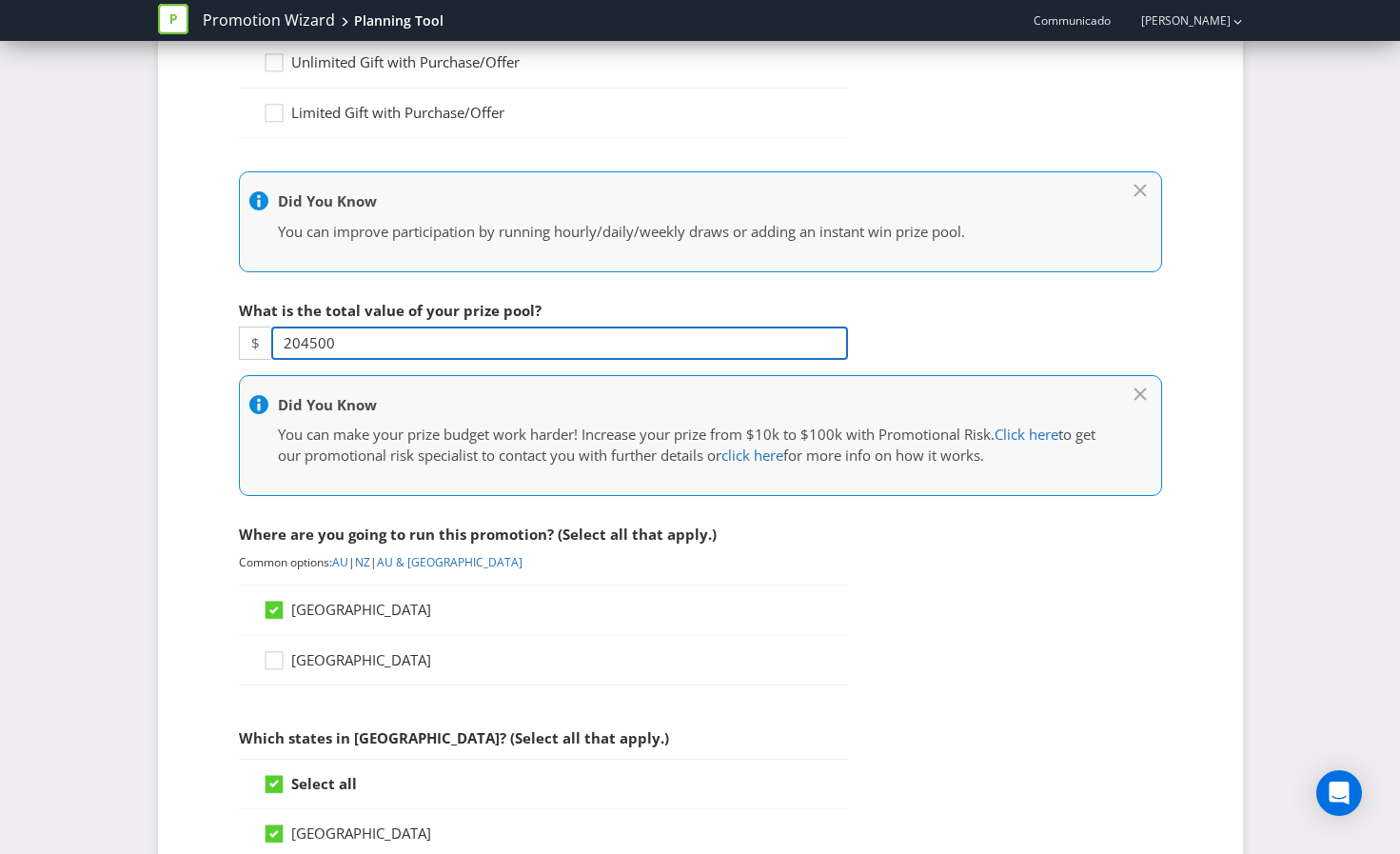 click on "204500" at bounding box center (560, 343) 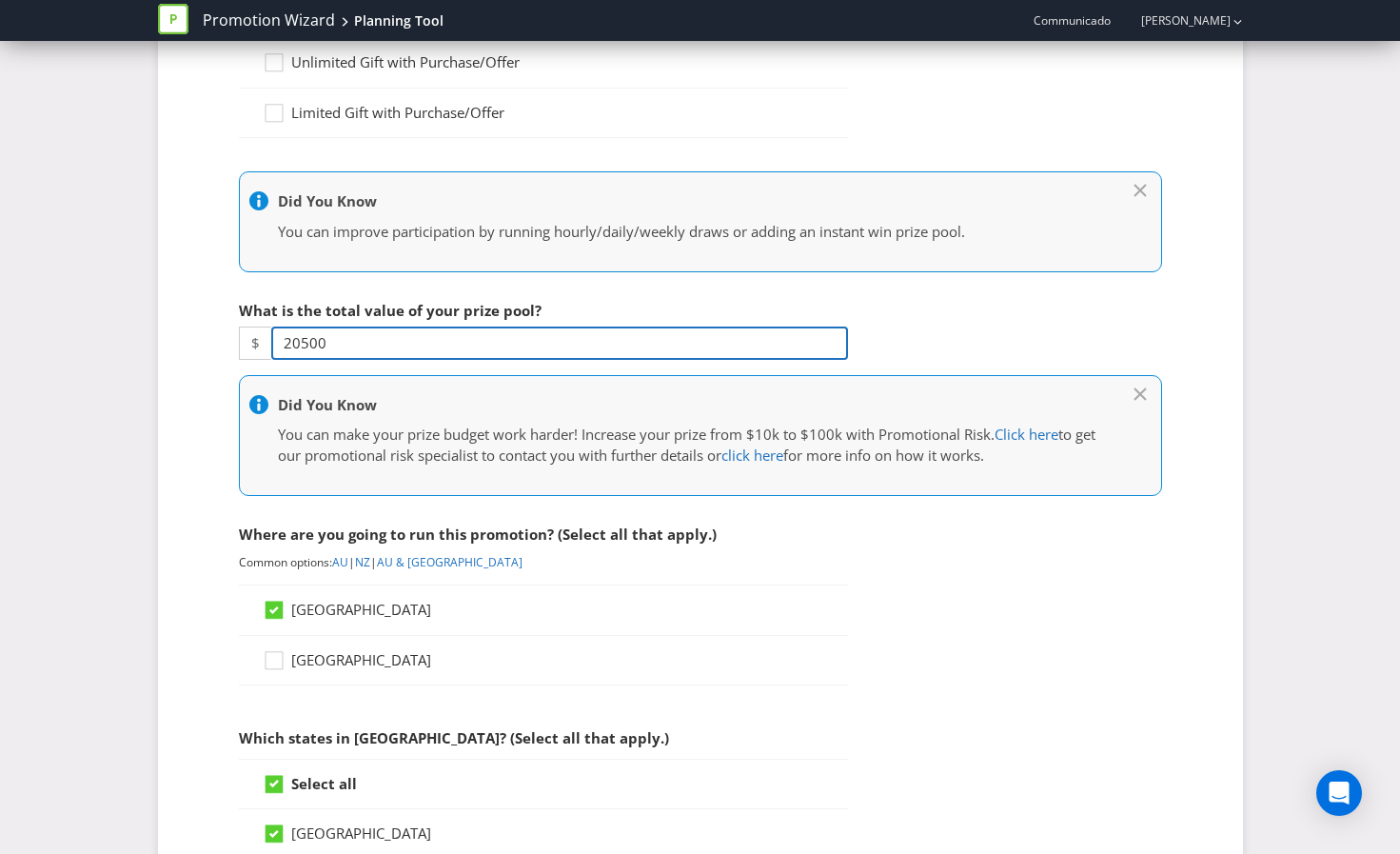 click on "20500" at bounding box center (560, 343) 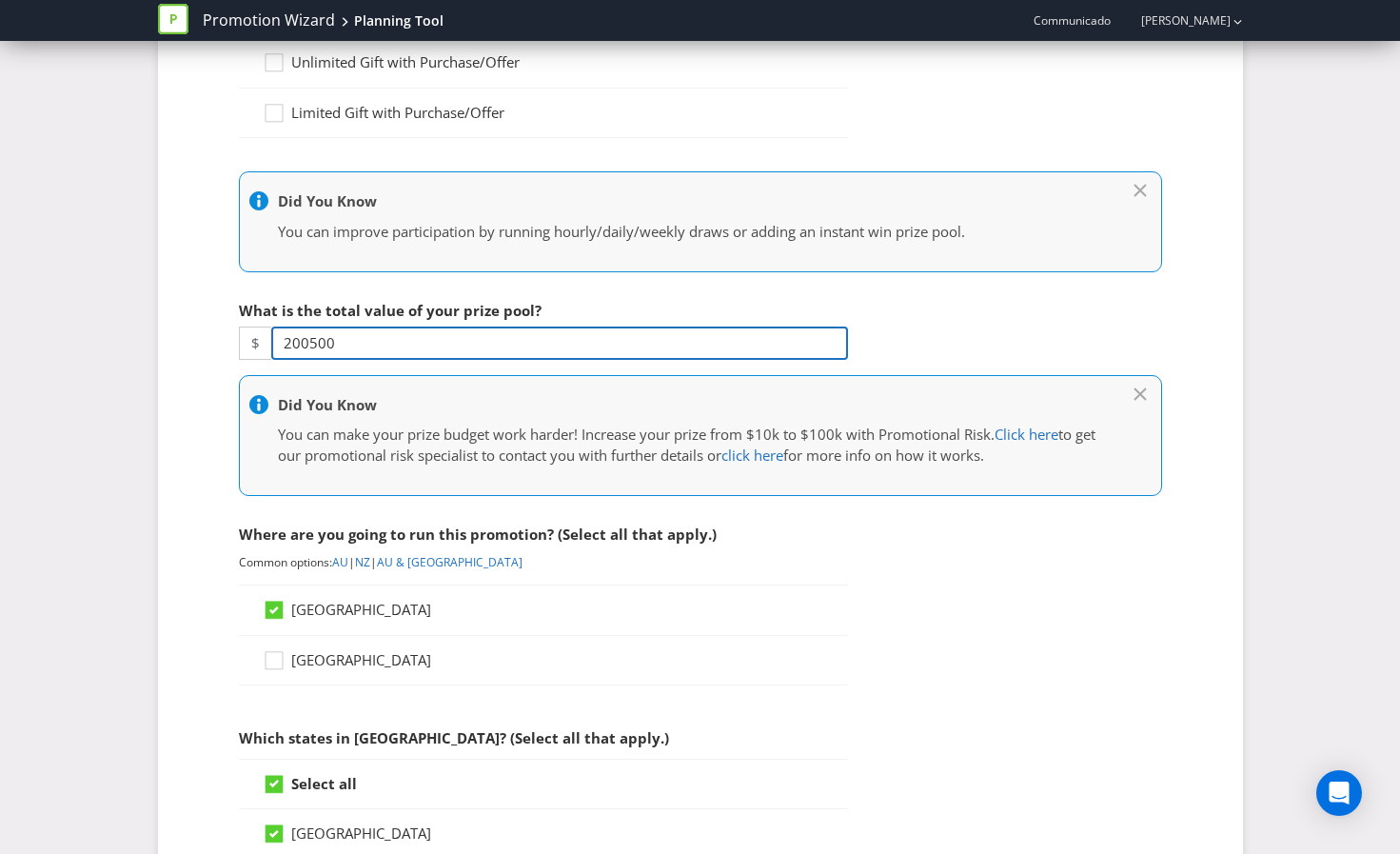 scroll, scrollTop: 405, scrollLeft: 0, axis: vertical 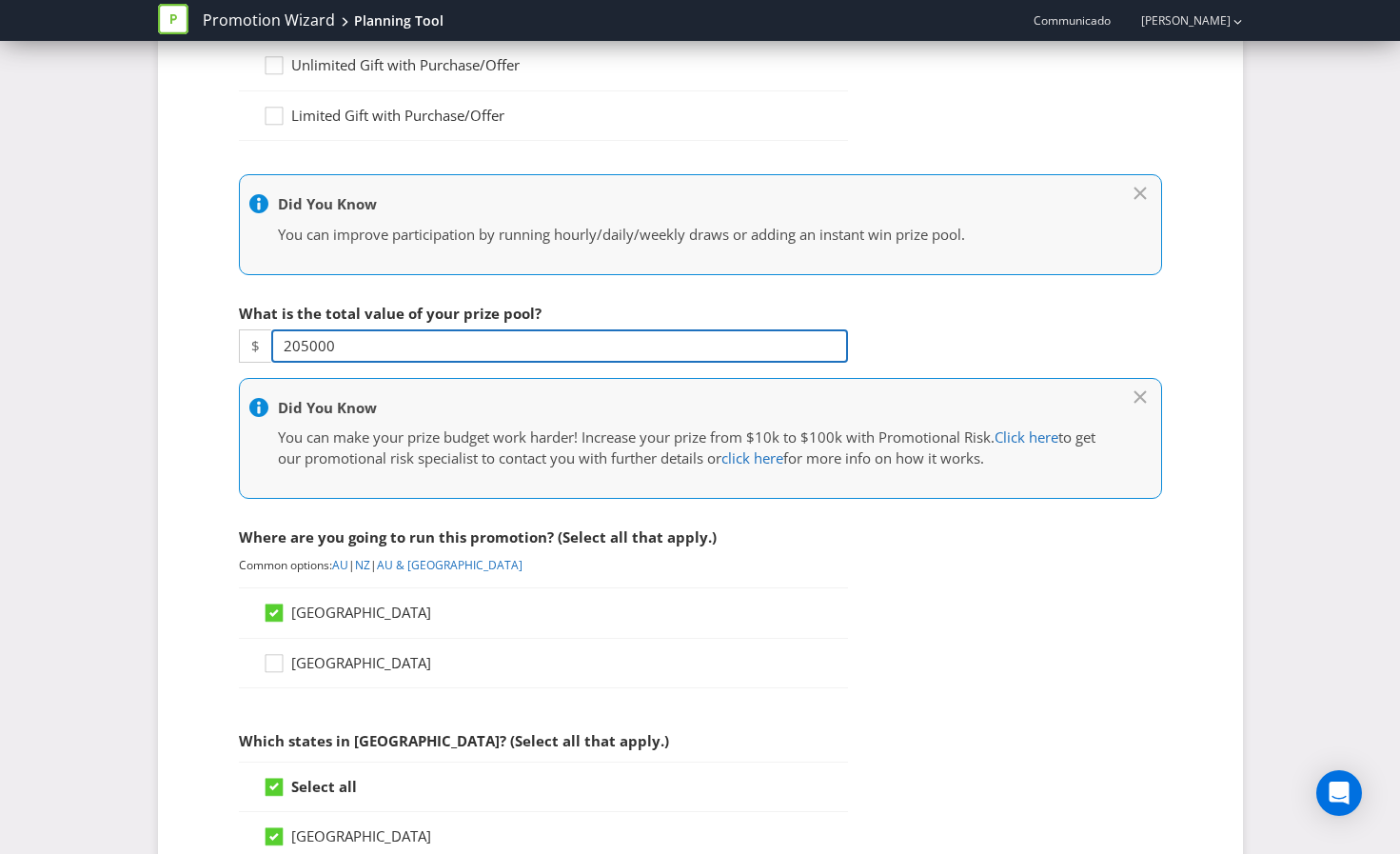 type on "205000" 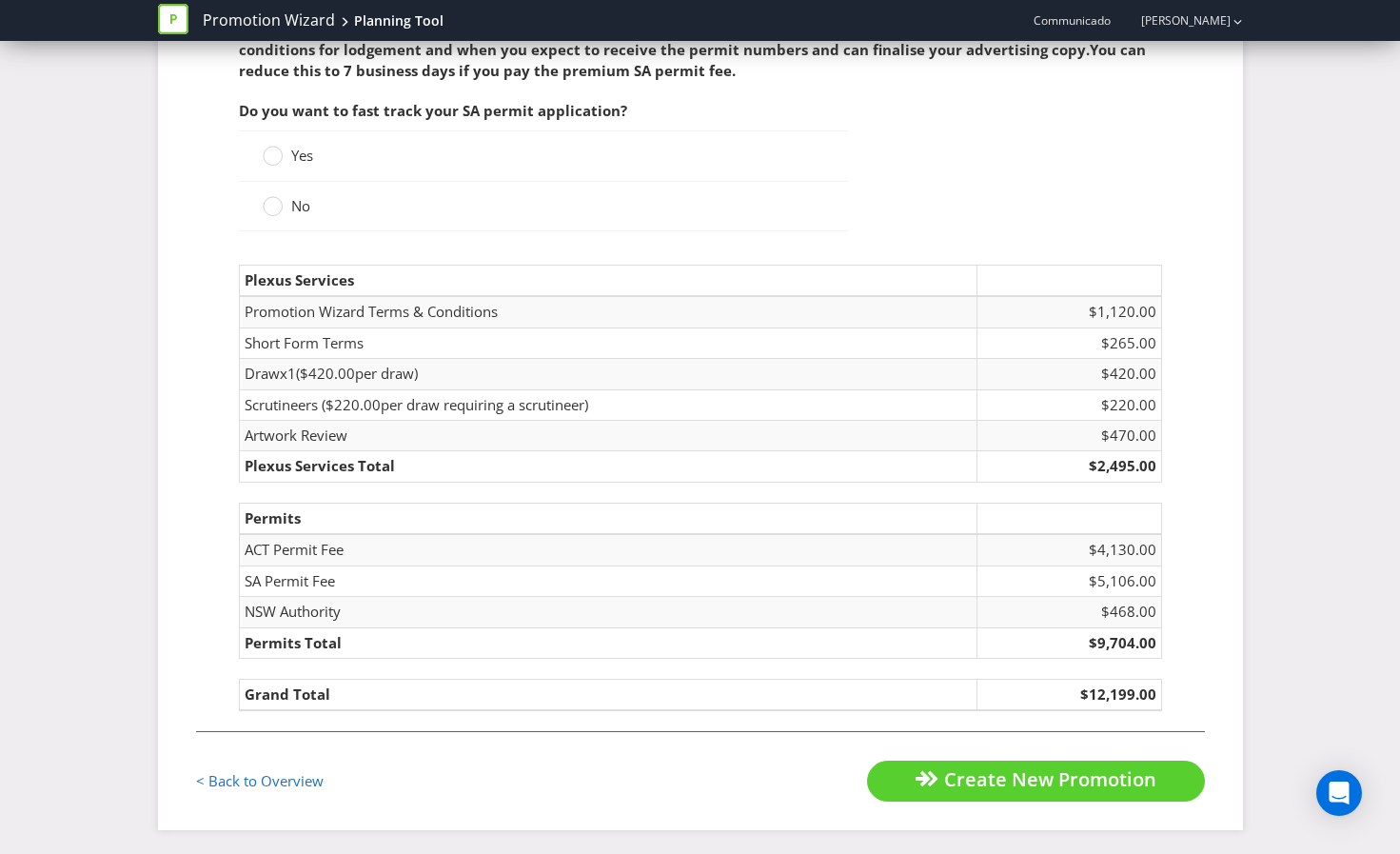 scroll, scrollTop: 2836, scrollLeft: 0, axis: vertical 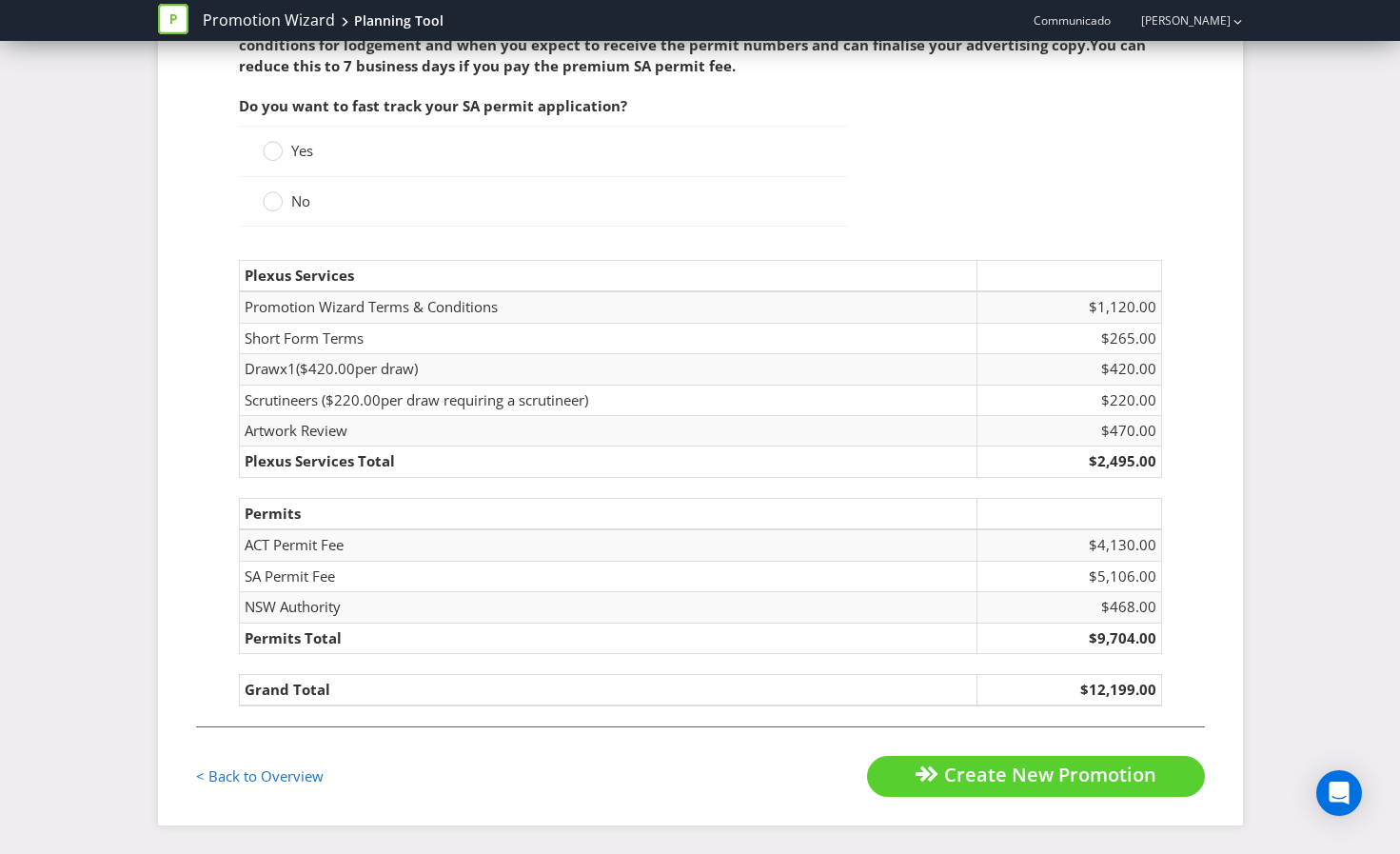 click on "Estimated cost This is only an estimate - the exact costs will depend on the details of how you run the promotion, e.g. distribution of prizes among states, whether entry mechanic requires attending an event. Given that you require  permits  in  SA and ACT , you must allow at least  10  business days between approving your final terms and conditions for lodgement and when you expect to receive the permit numbers and can finalise your advertising copy. You can reduce this to 7 business days if you pay the premium SA permit fee. Do you want to fast track your SA permit application?   Yes   No       Plexus Services Promotion Wizard Terms & Conditions $1,120.00 Short Form Terms $265.00 Draw  x  1  ( $420.00  per draw) $420.00 Scrutineers ( $220.00  per draw requiring a scrutineer) $220.00 Artwork Review $470.00 Plexus Services Total $2,495.00 Permits ACT Permit Fee $4,130.00 SA Permit Fee $5,106.00 NSW Authority $468.00 Permits Total $9,704.00 Grand Total $12,199.00" at bounding box center [700, 315] 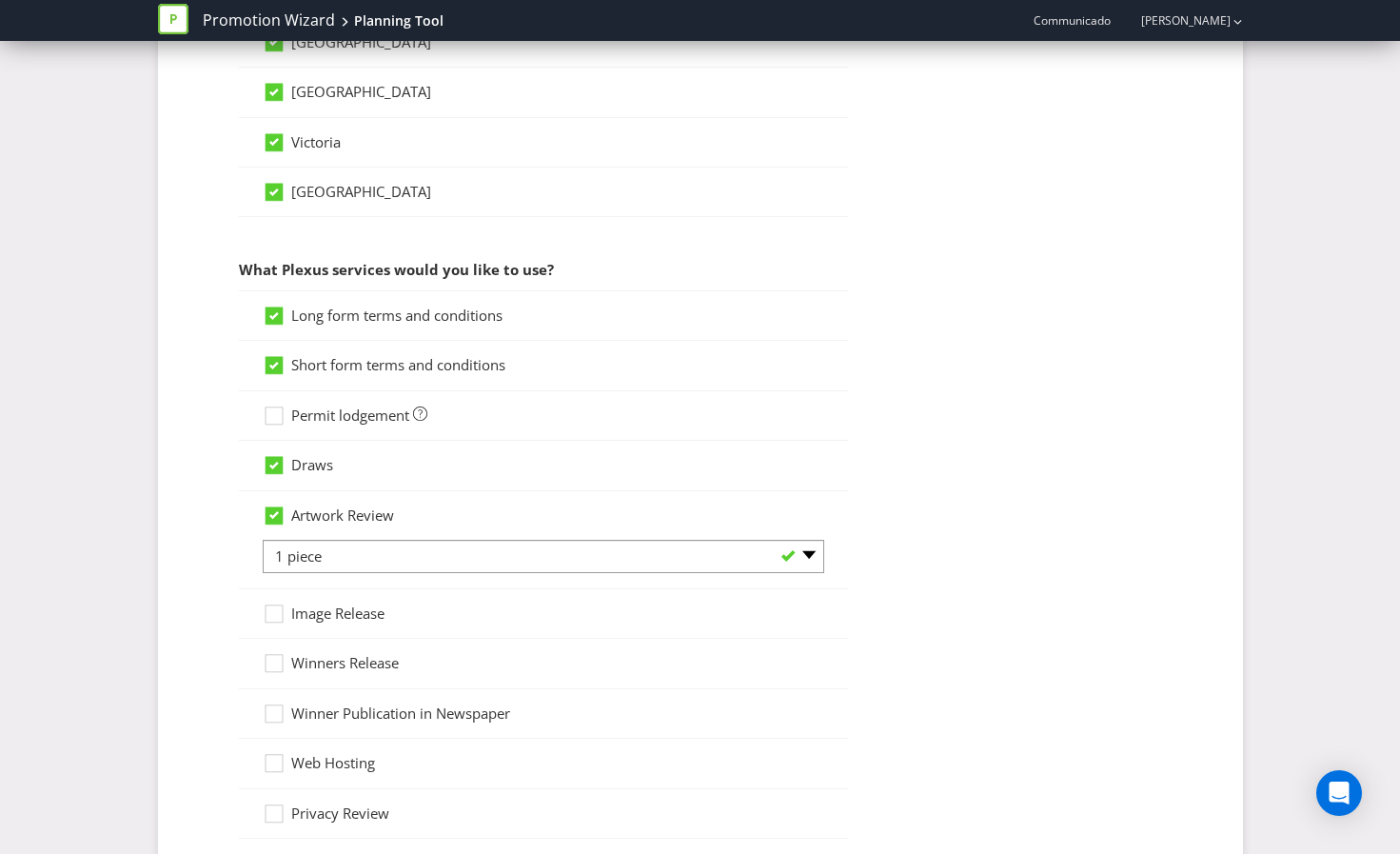 scroll, scrollTop: 1247, scrollLeft: 0, axis: vertical 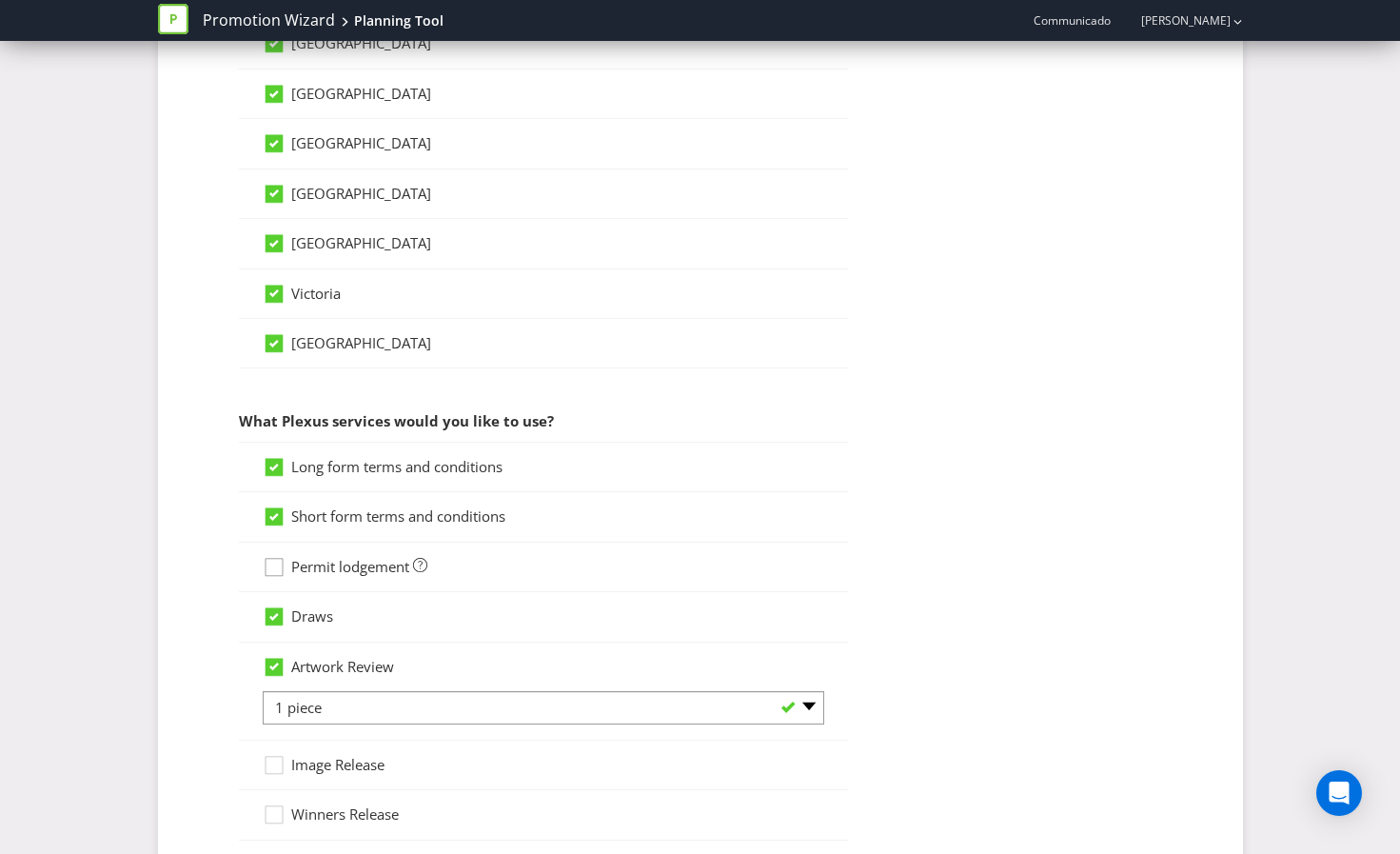 click 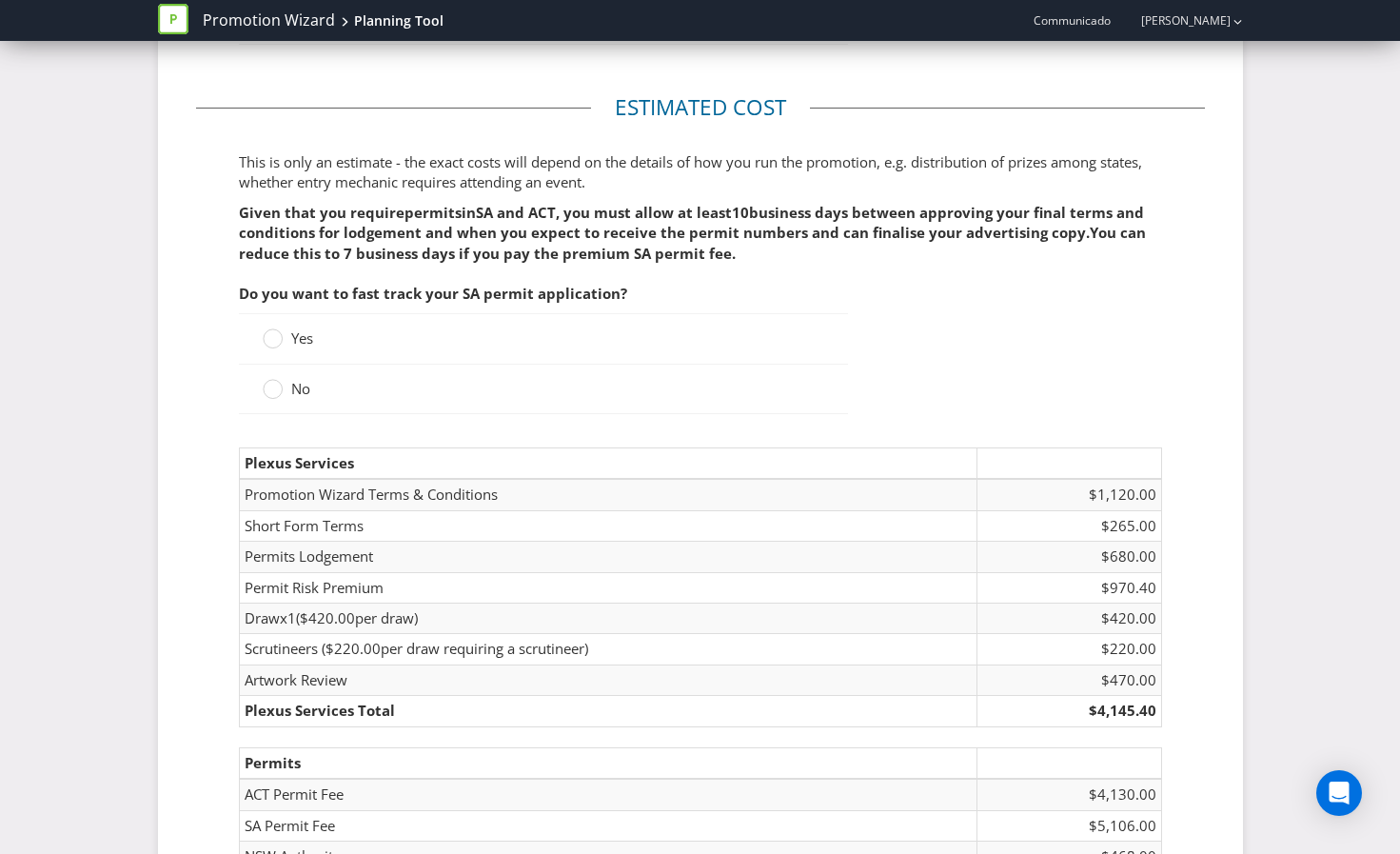 scroll, scrollTop: 2898, scrollLeft: 0, axis: vertical 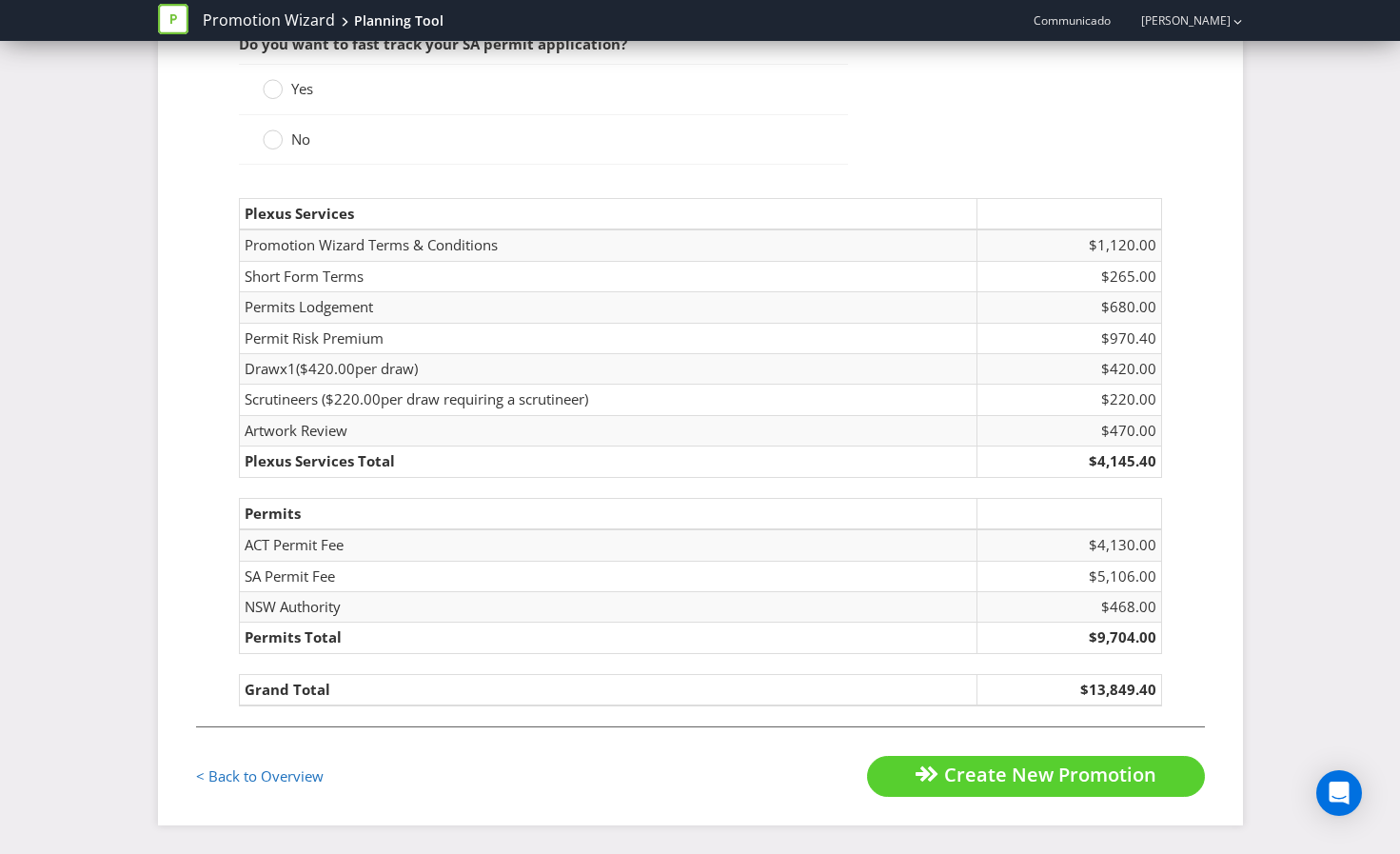 click on "< Back to Overview  Create New Promotion" at bounding box center (700, 762) 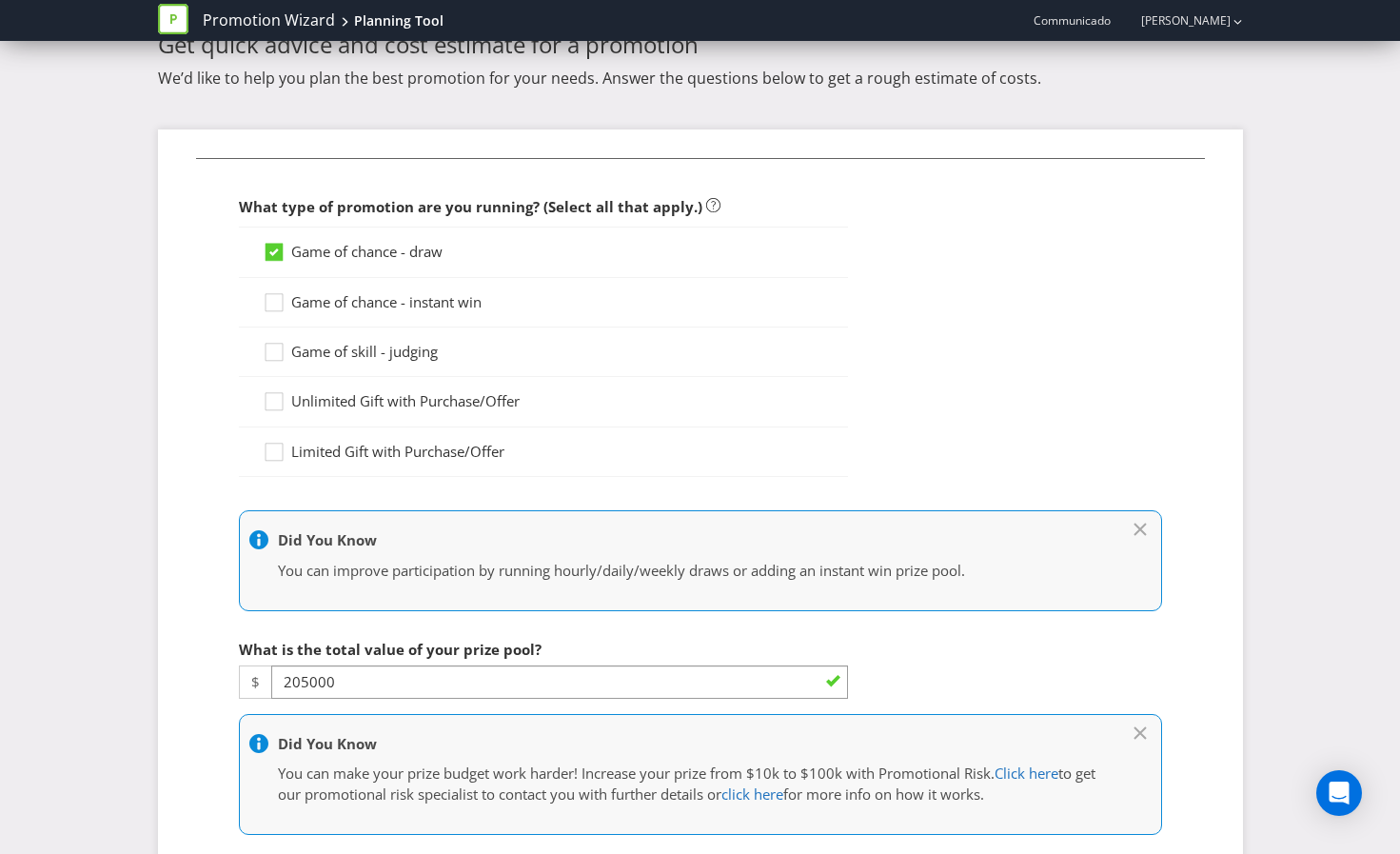 scroll, scrollTop: 0, scrollLeft: 0, axis: both 